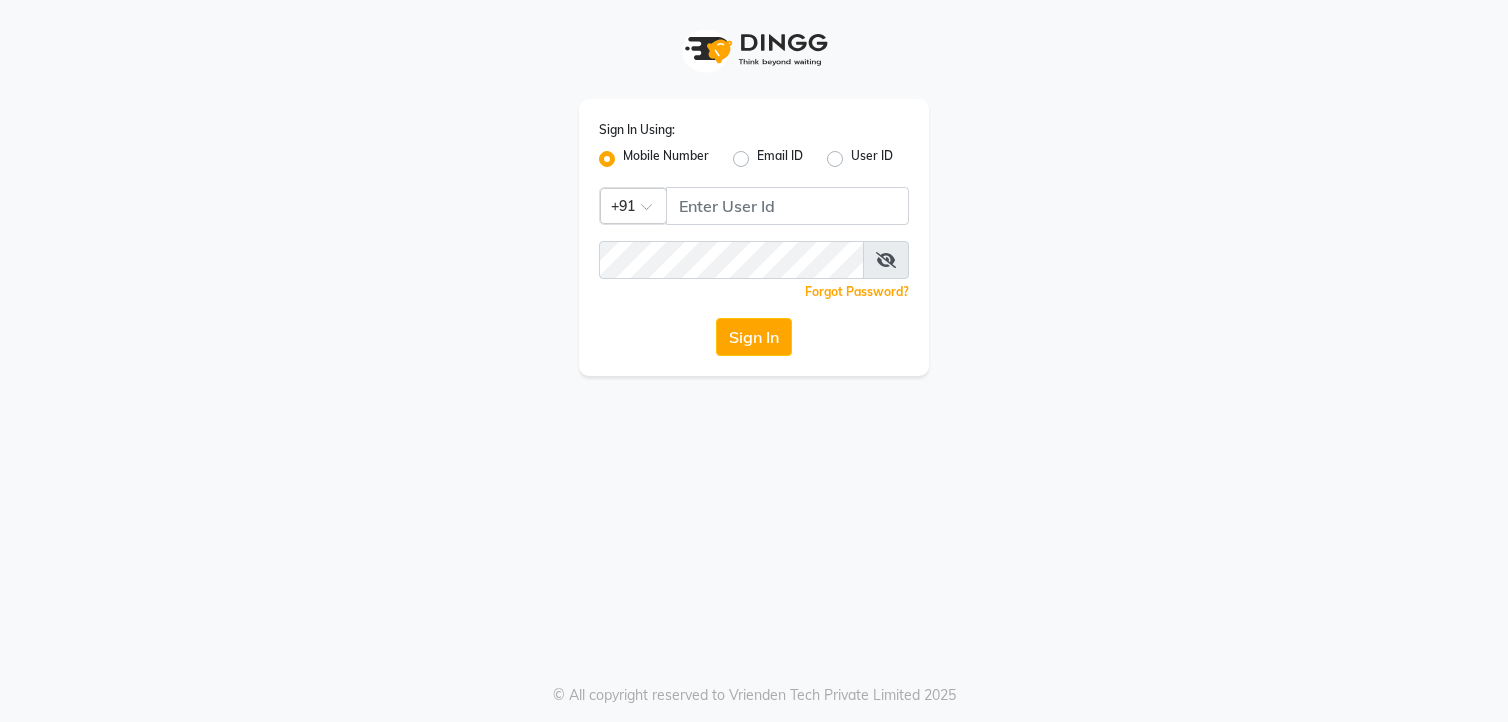 scroll, scrollTop: 0, scrollLeft: 0, axis: both 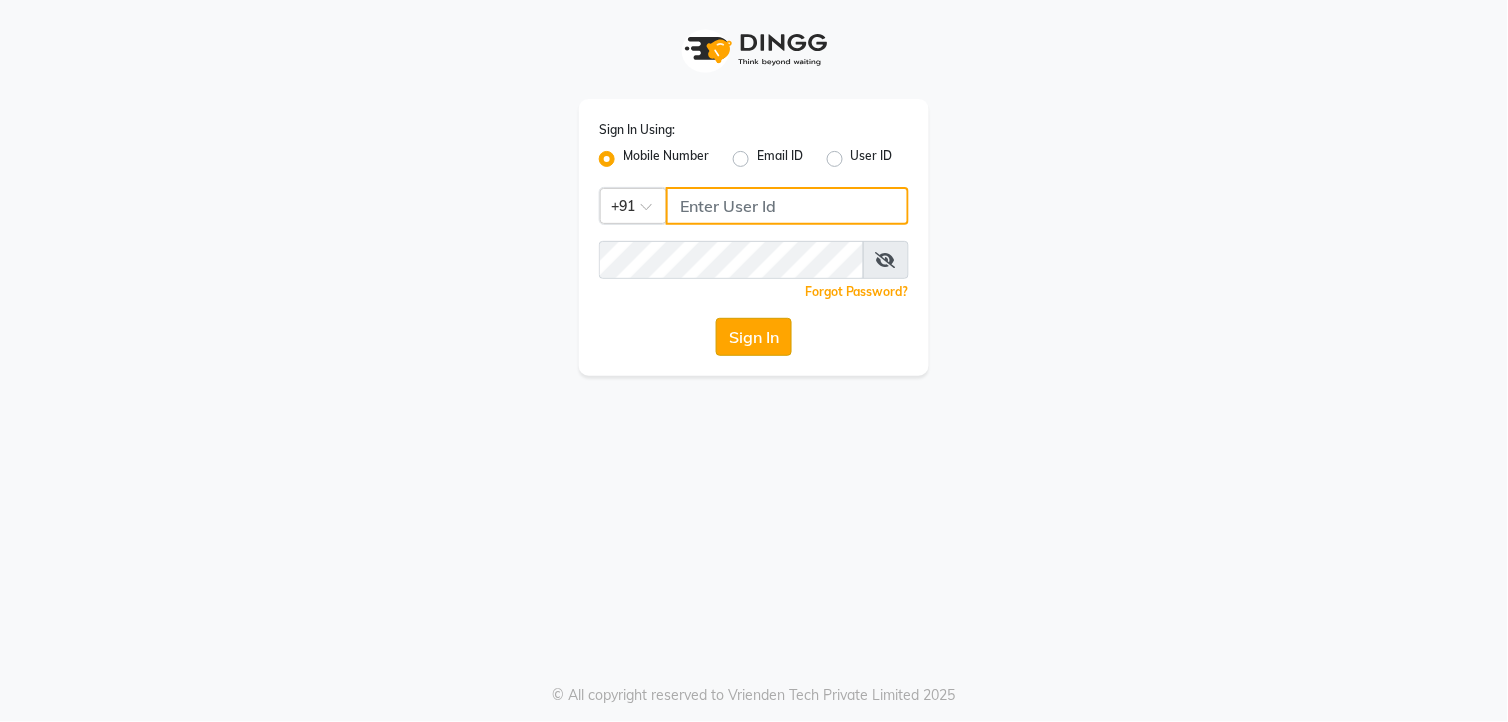 type on "7972130492" 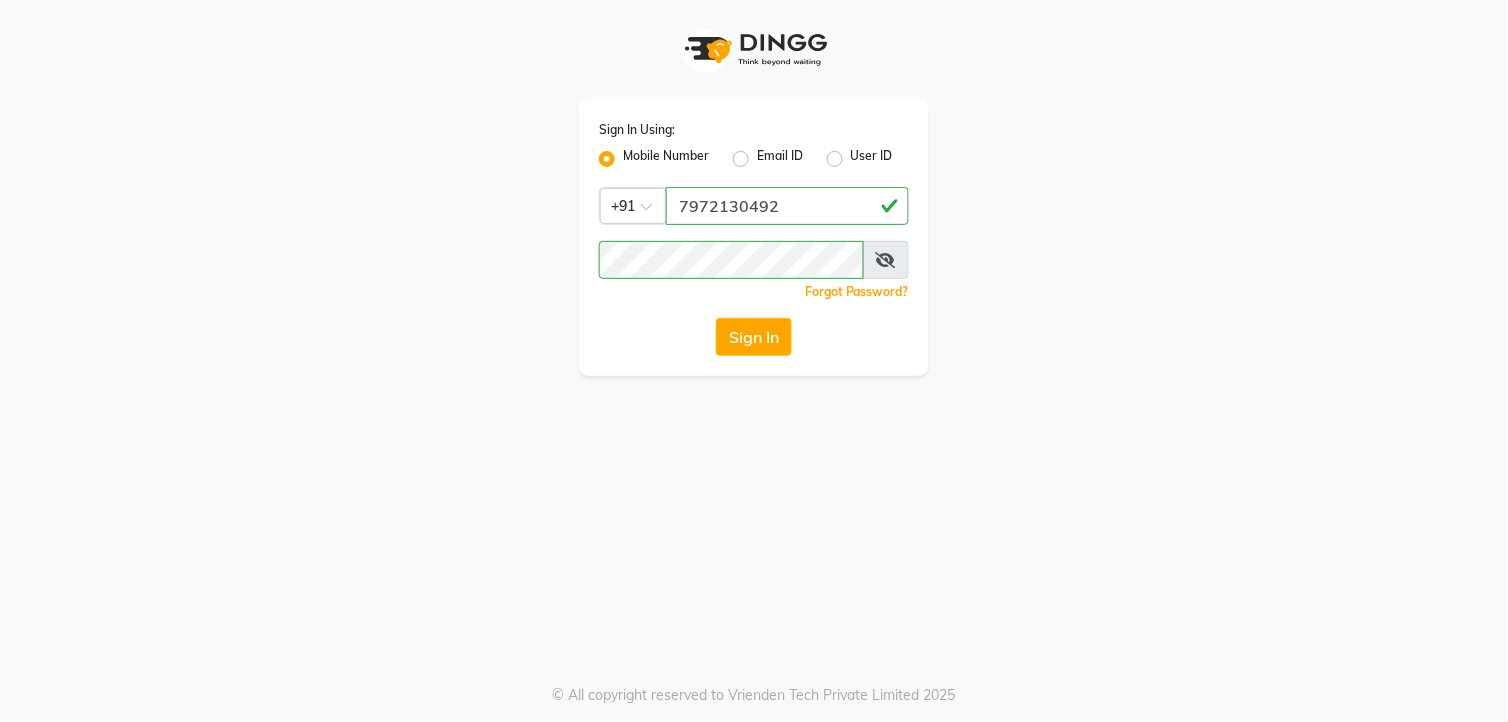 drag, startPoint x: 752, startPoint y: 328, endPoint x: 742, endPoint y: 300, distance: 29.732138 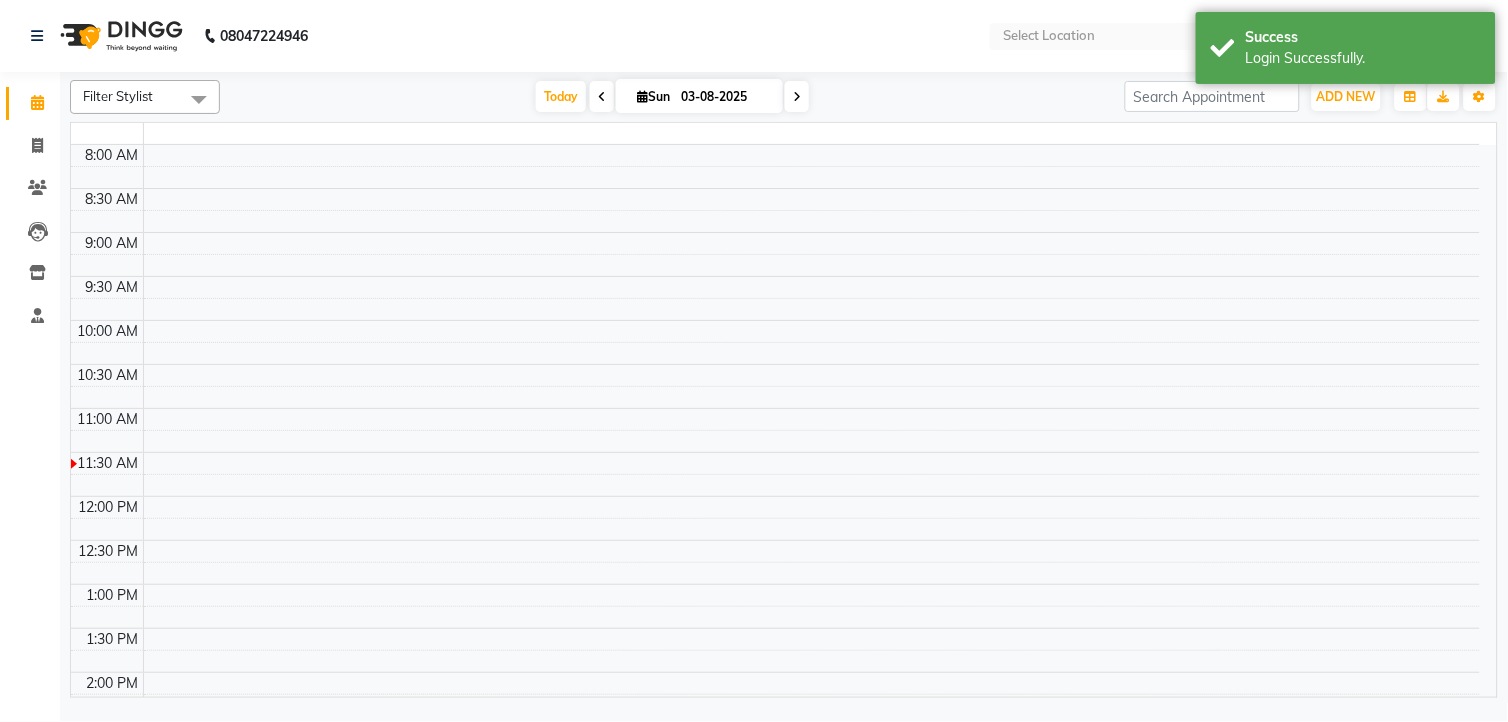 select on "en" 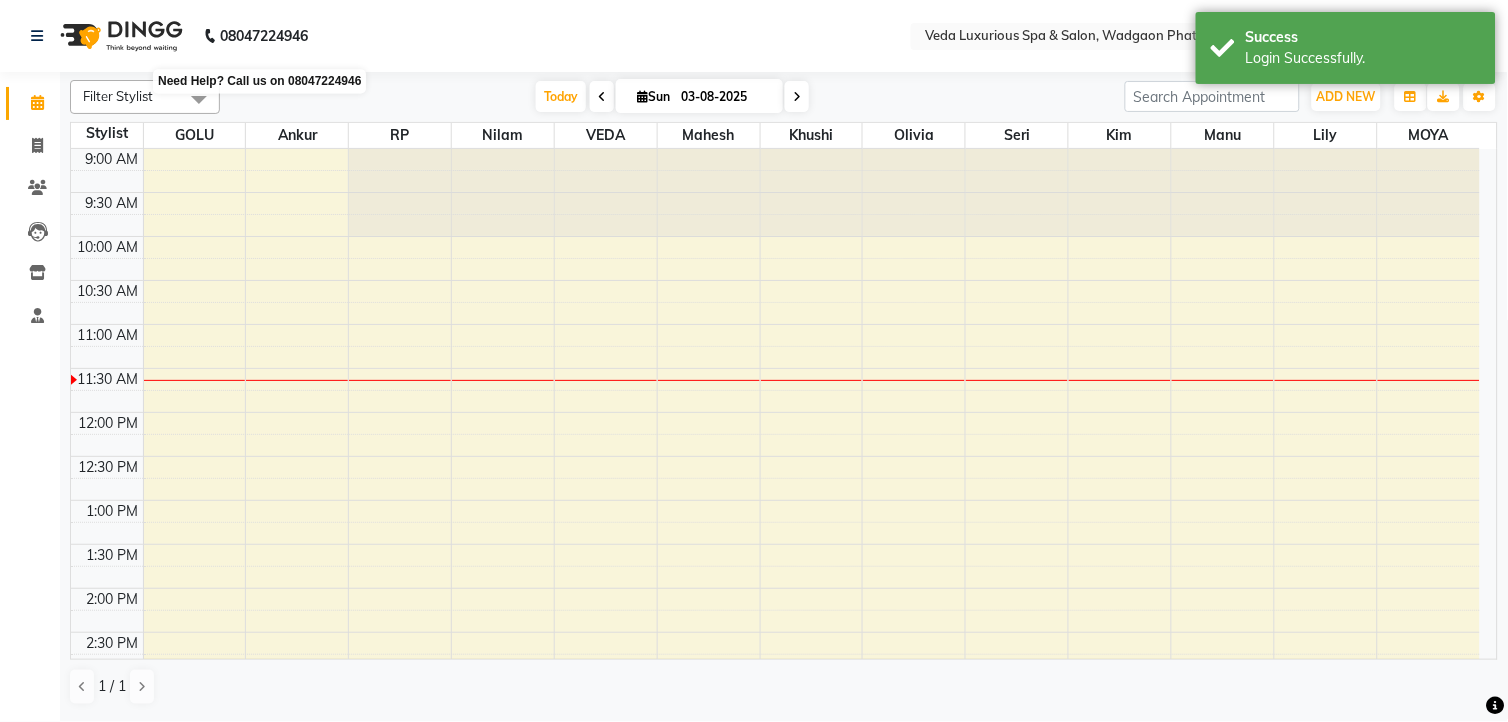 scroll, scrollTop: 0, scrollLeft: 0, axis: both 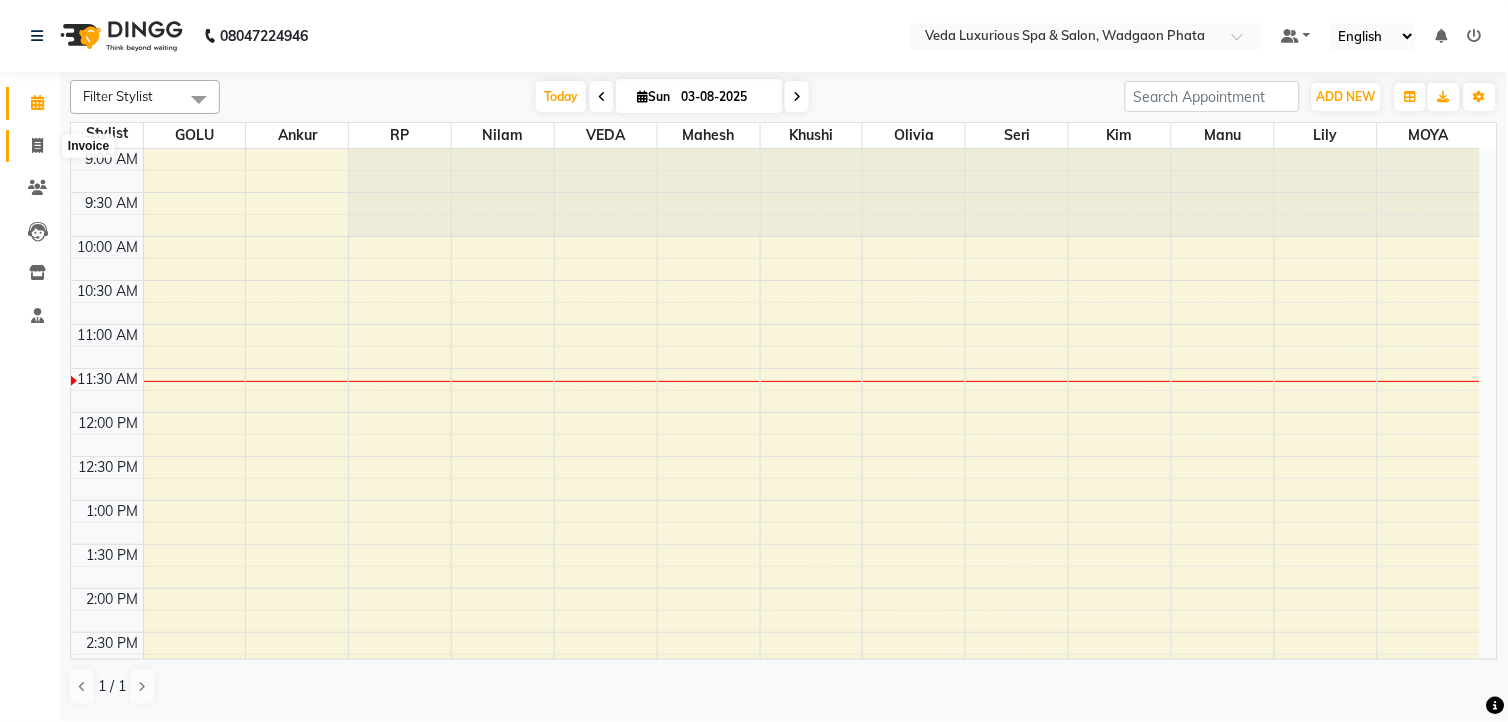 click 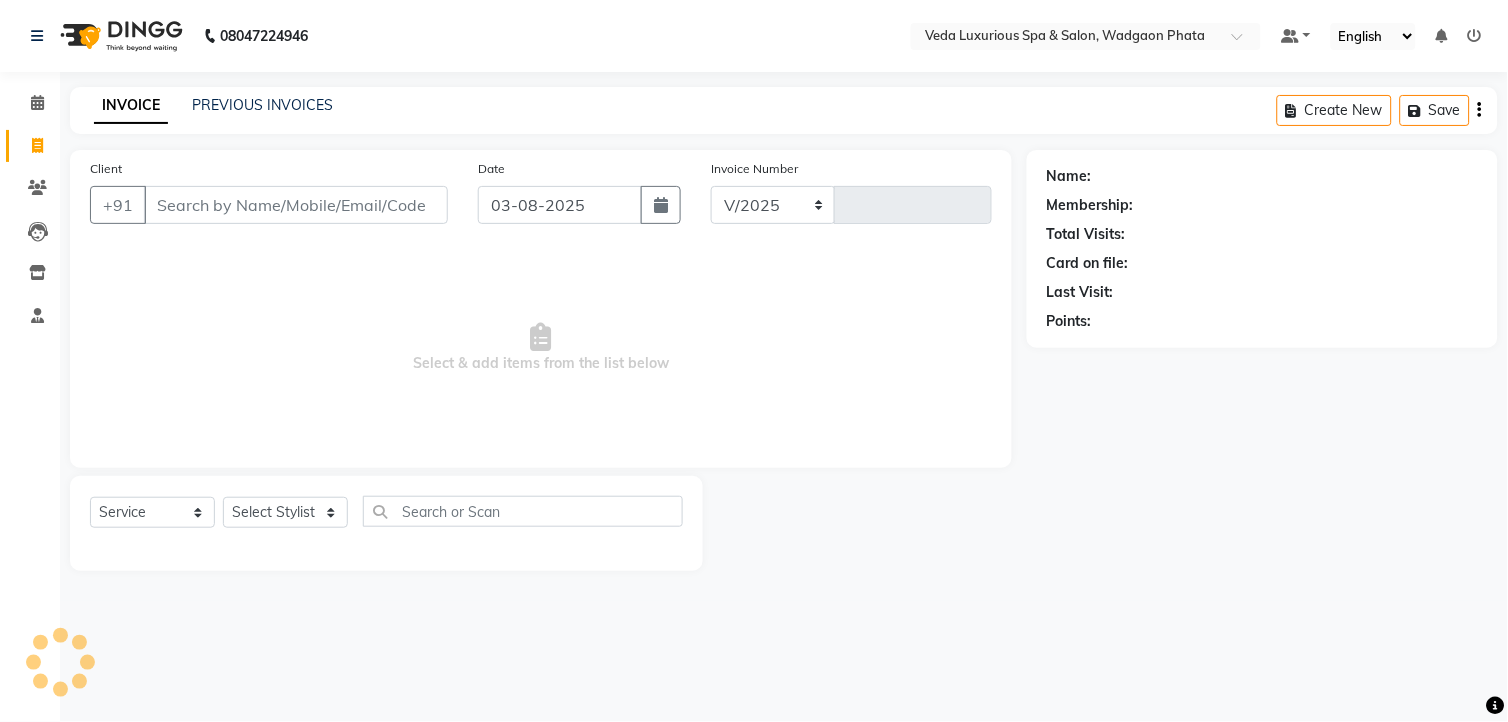select on "4666" 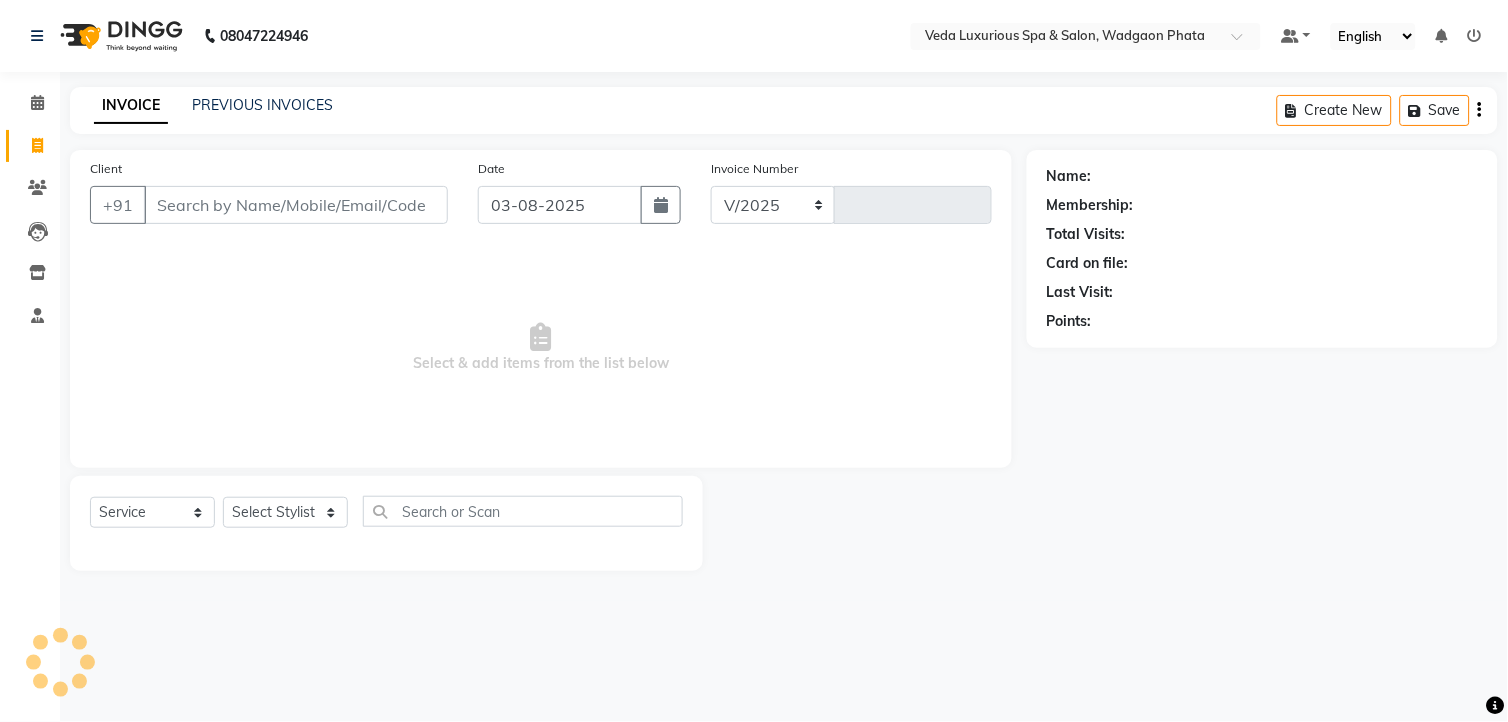 type on "1857" 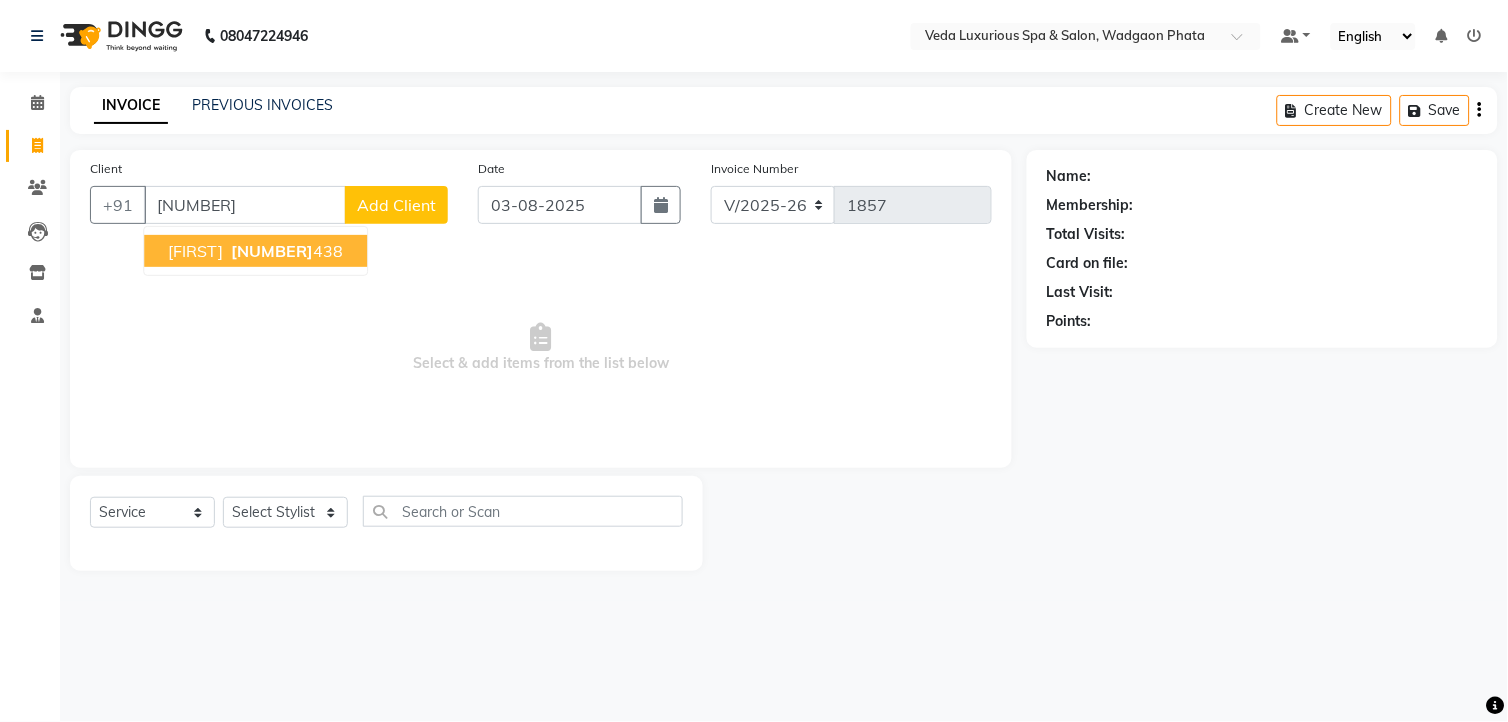 click on "[FIRST] [NUMBER] [NUMBER]" at bounding box center (255, 251) 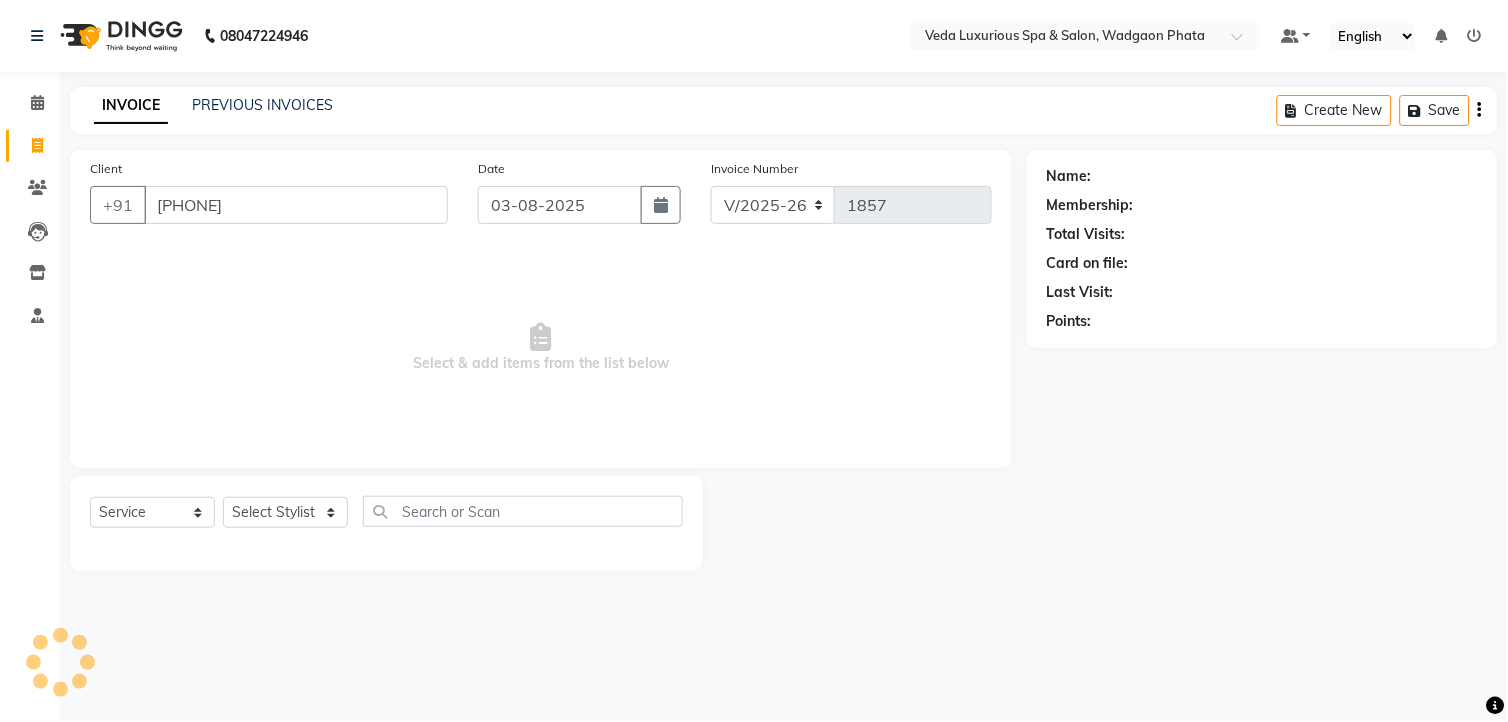 type on "[PHONE]" 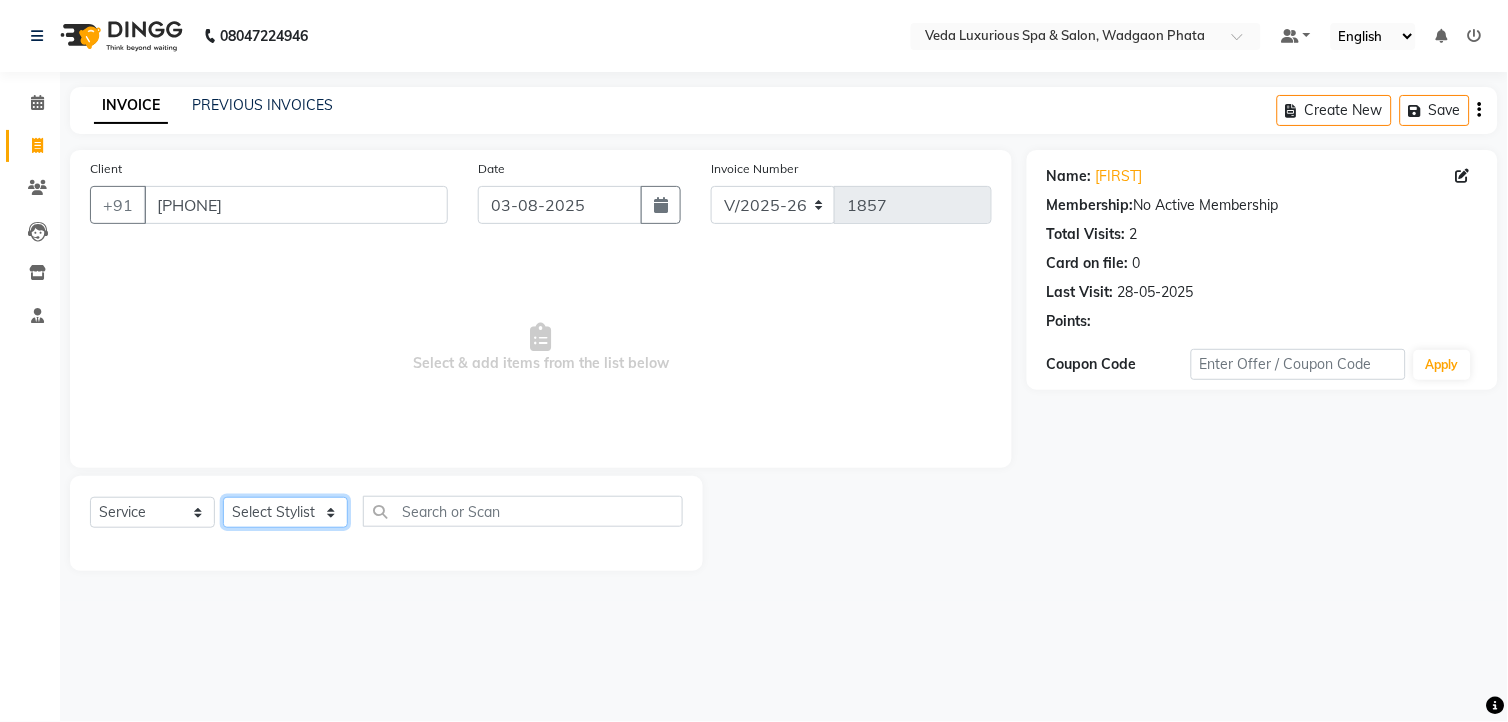 click on "Select Stylist [FIRST] [FIRST] [FIRST] [FIRST] [FIRST] [FIRST] [FIRST] [FIRST] [FIRST] [FIRST] [FIRST] [FIRST]" 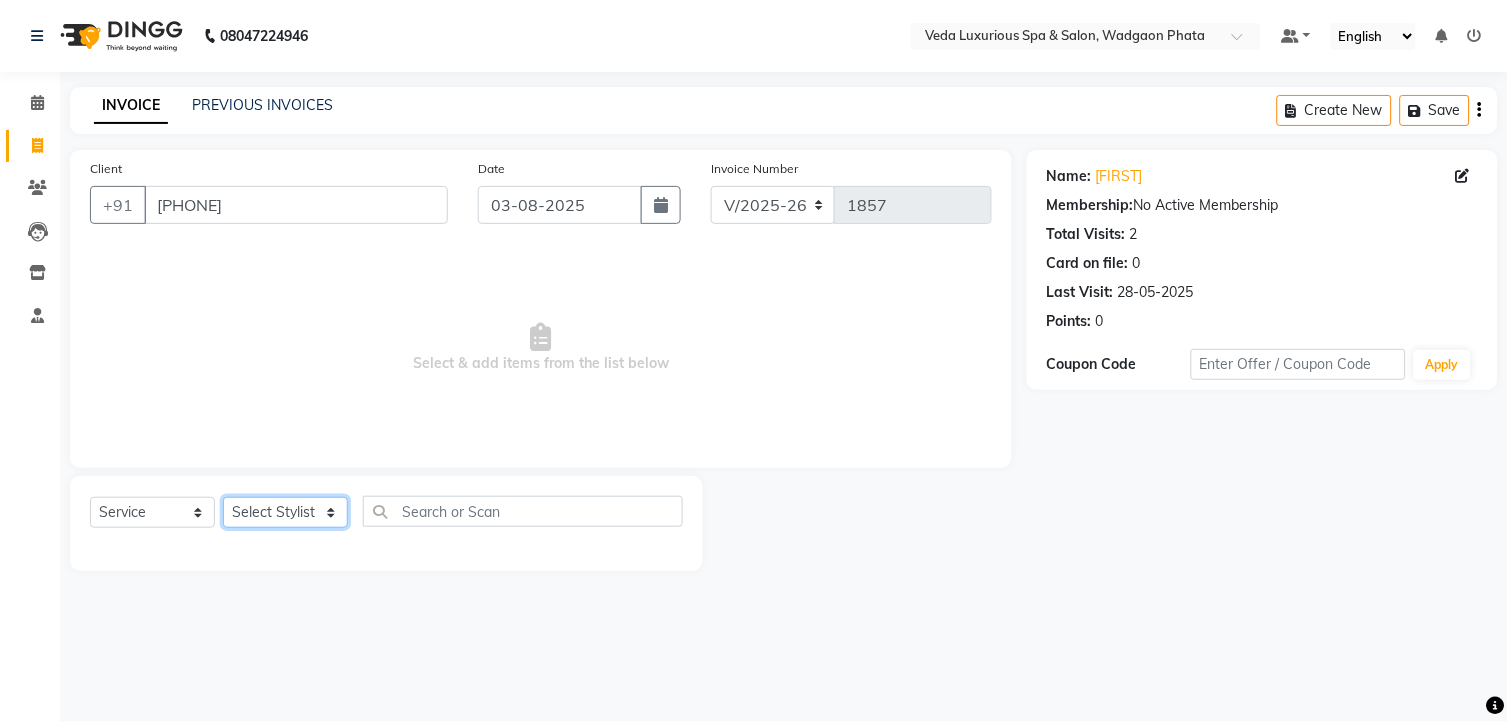 select on "44309" 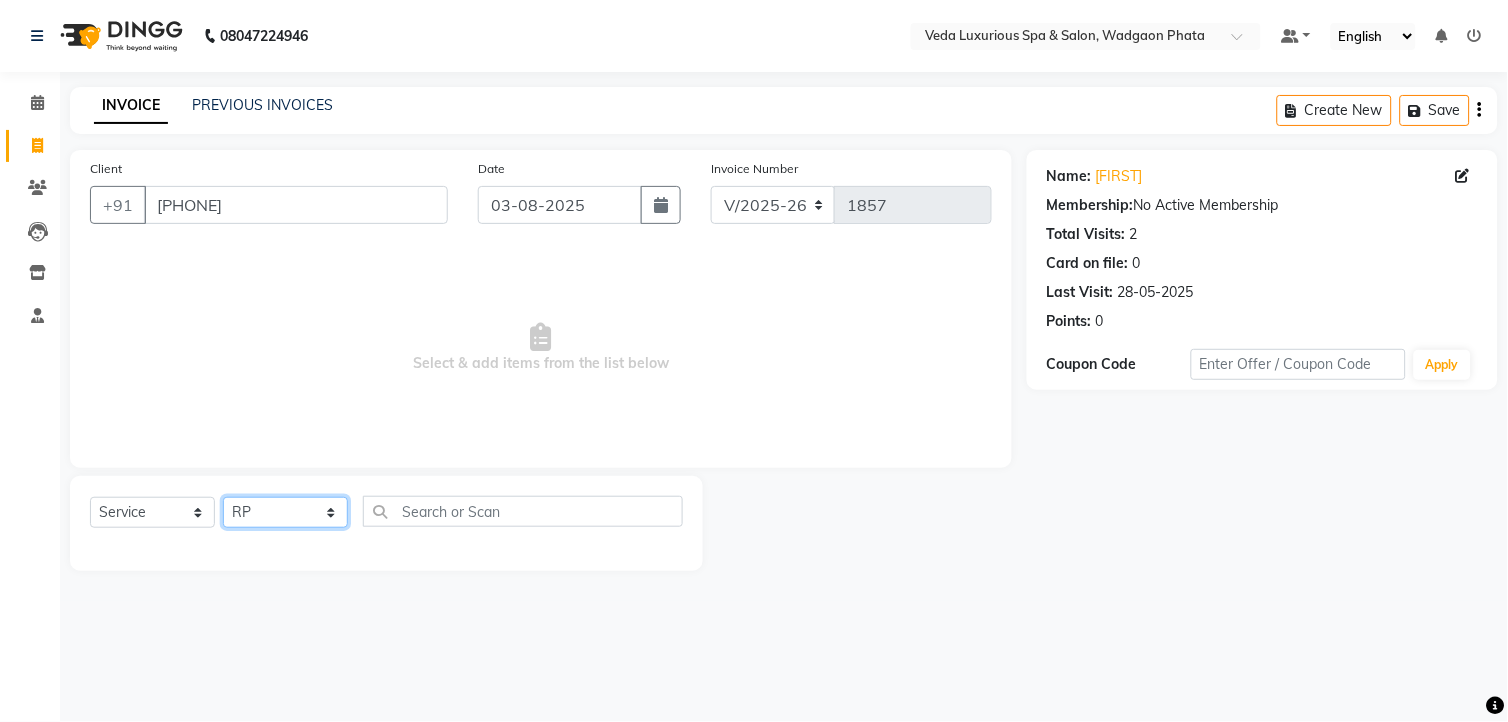 click on "Select Stylist [FIRST] [FIRST] [FIRST] [FIRST] [FIRST] [FIRST] [FIRST] [FIRST] [FIRST] [FIRST] [FIRST] [FIRST]" 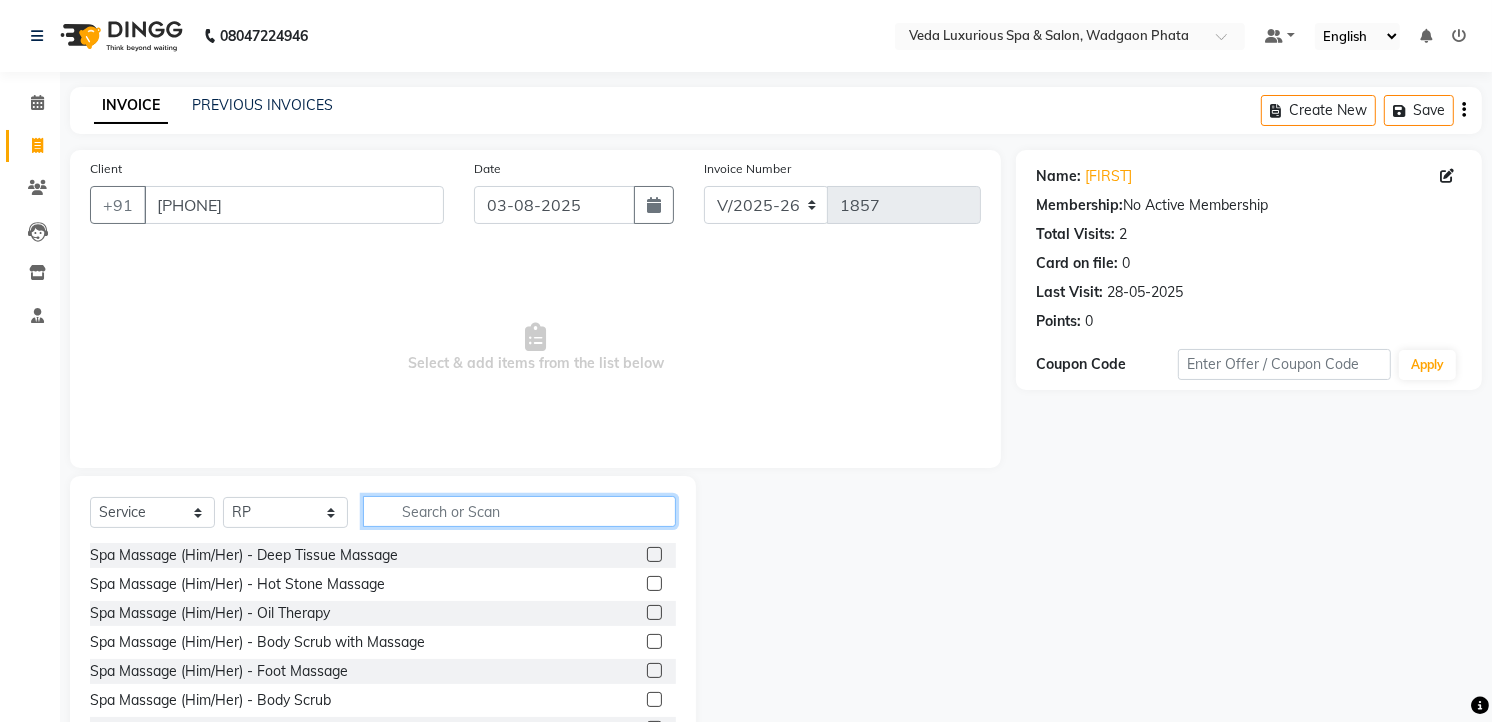 click 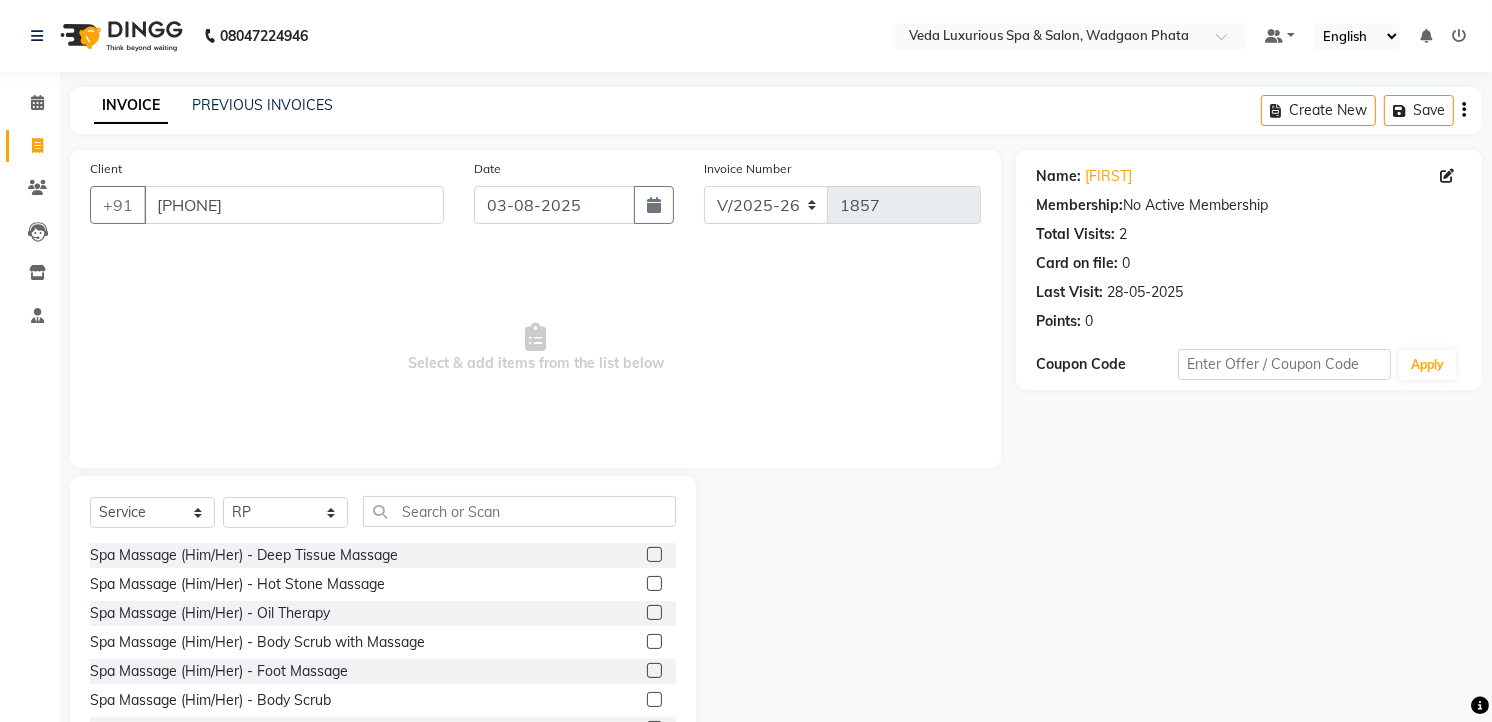click 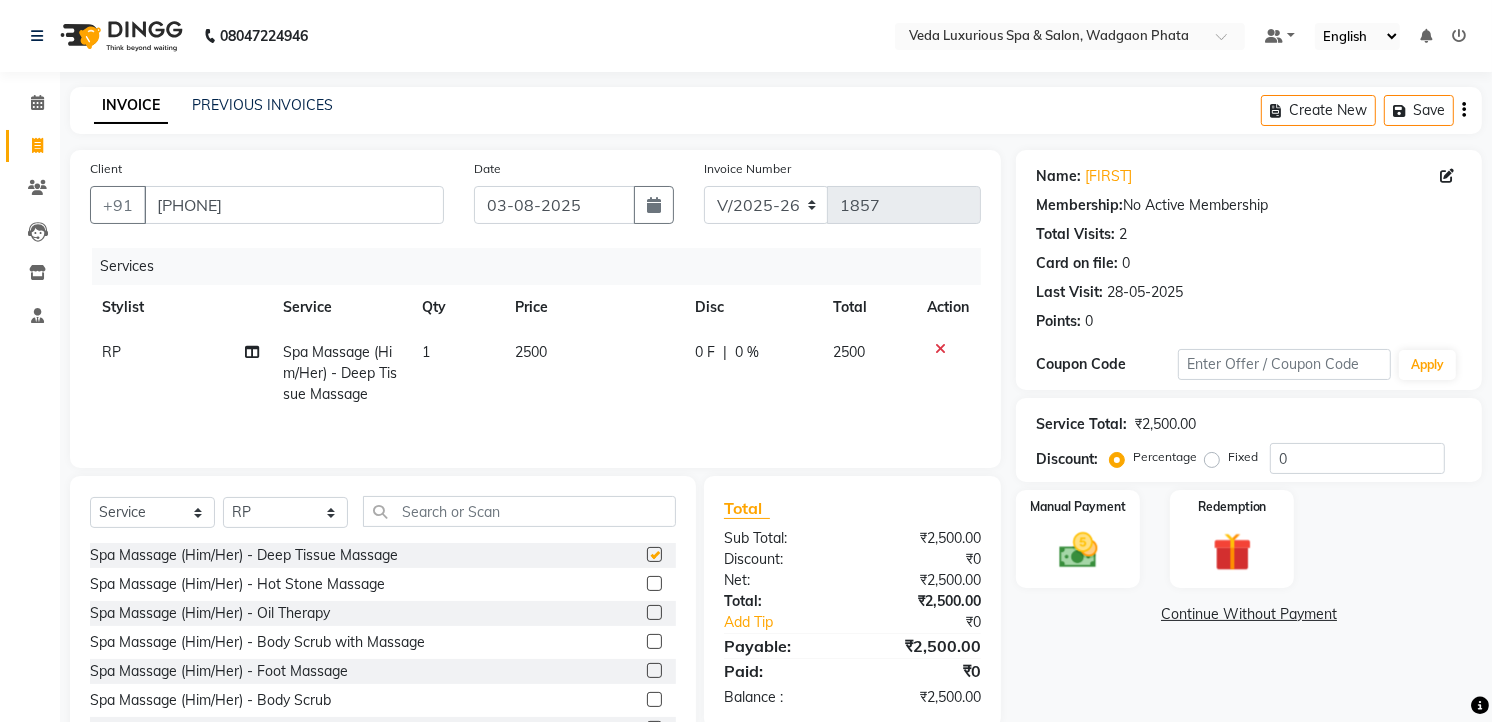checkbox on "false" 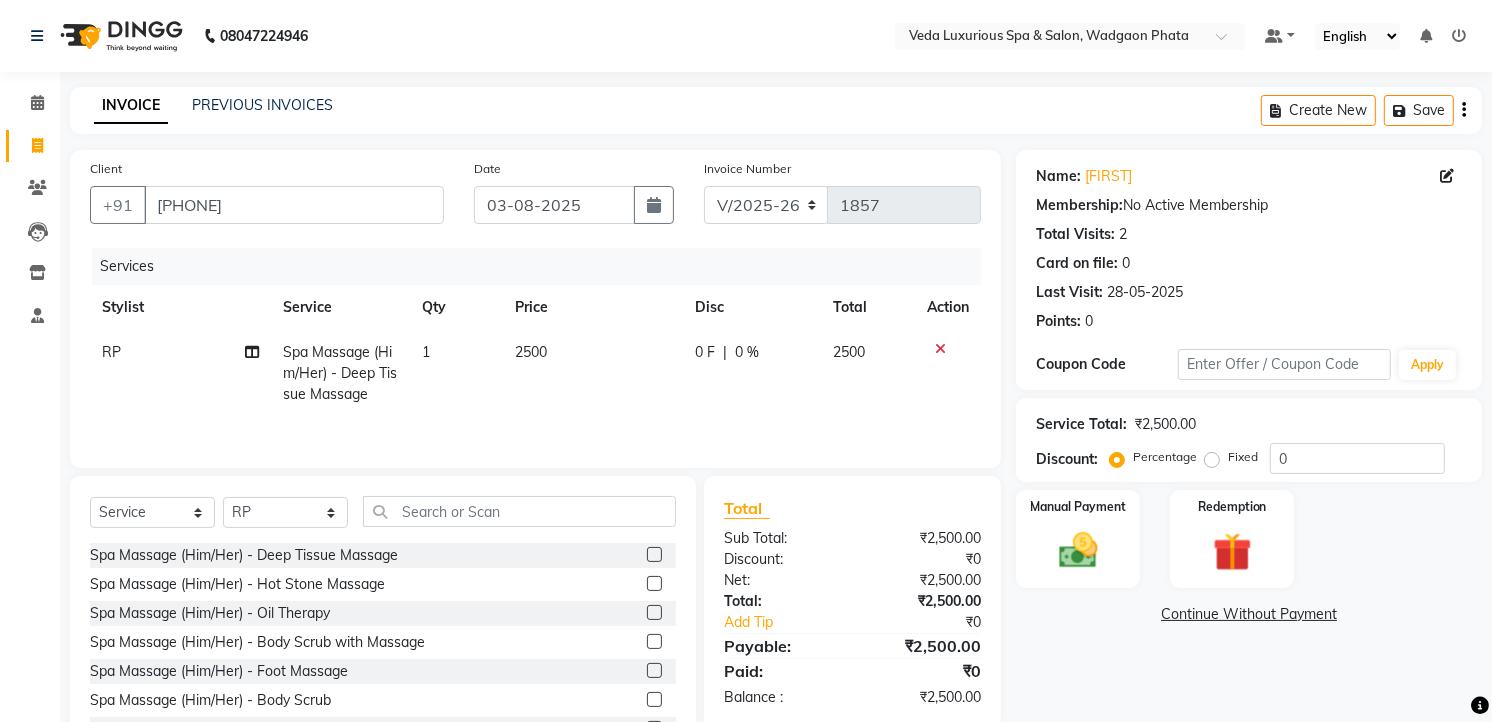 click on "0 F | 0 %" 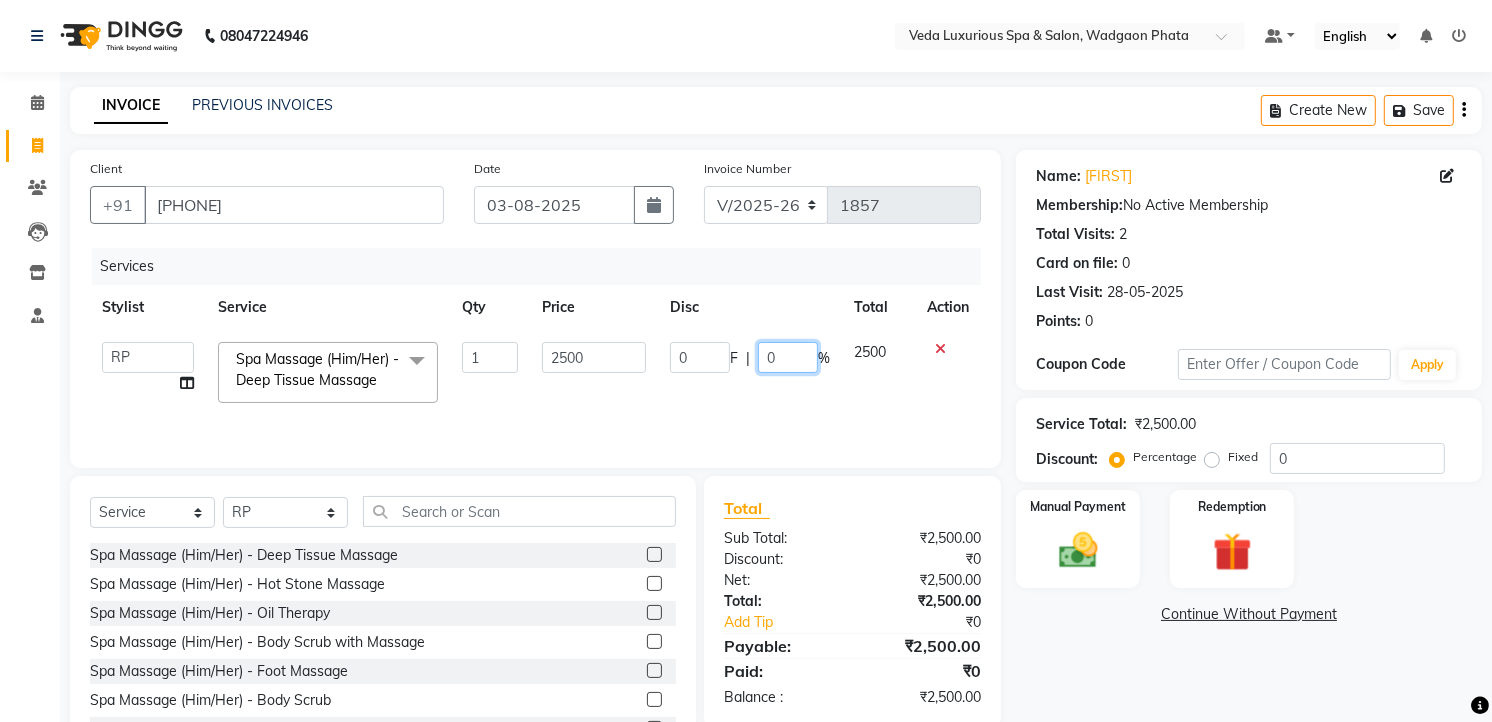 click on "0" 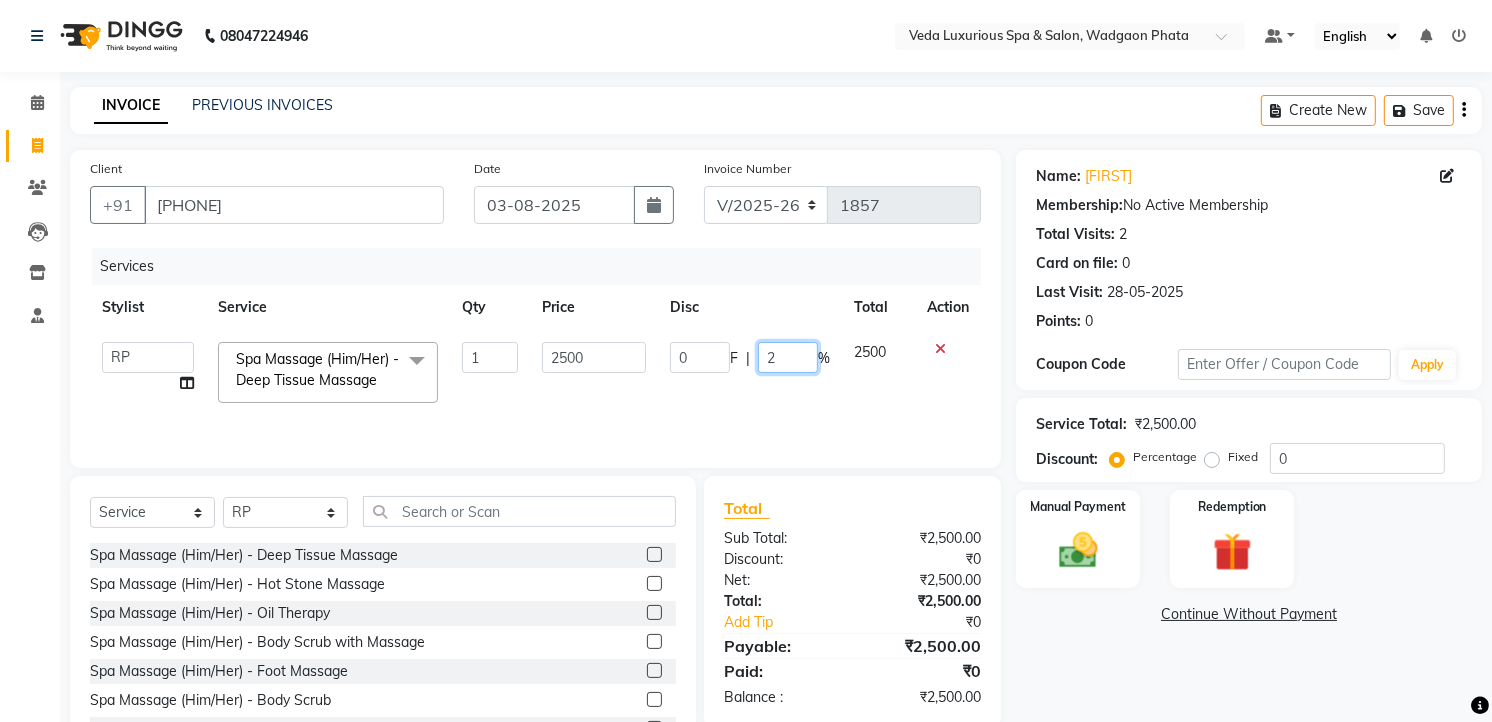 type on "20" 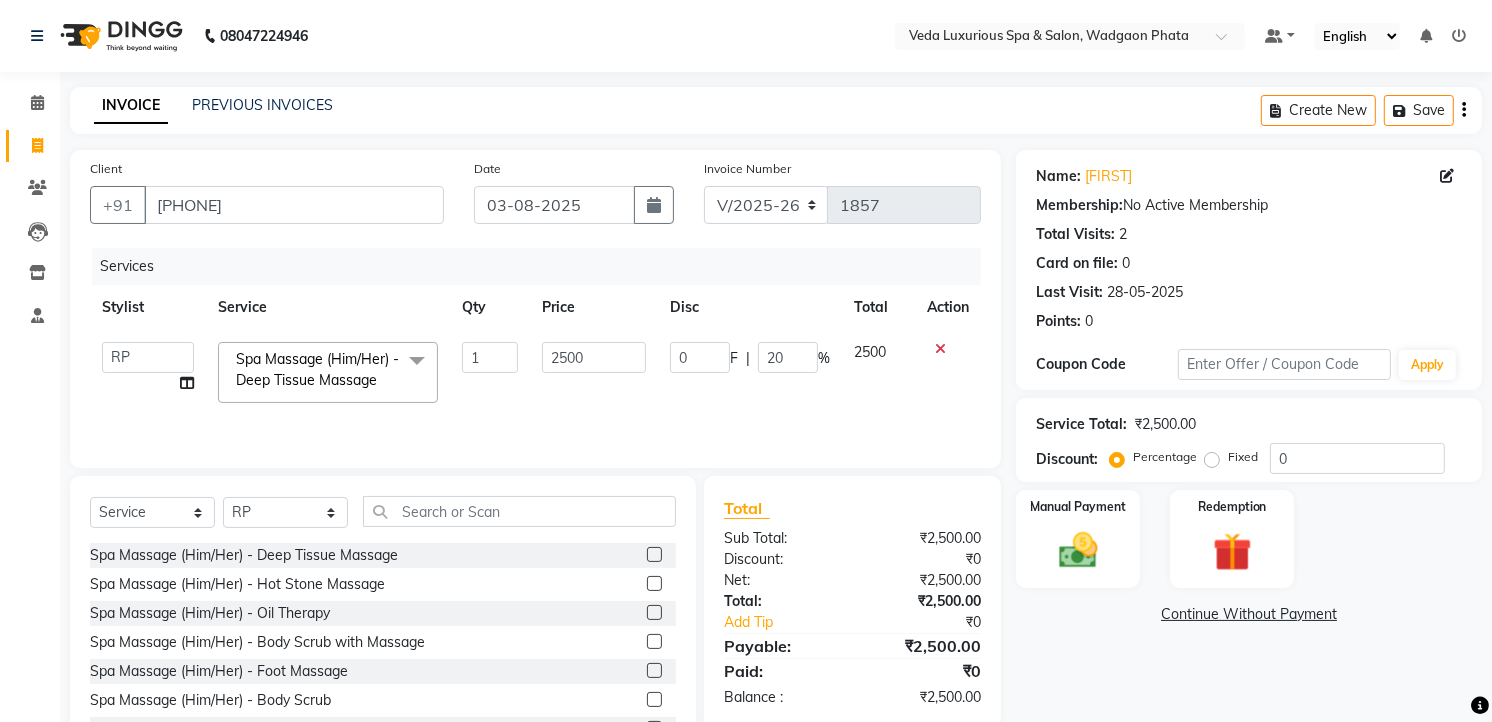 drag, startPoint x: 718, startPoint y: 395, endPoint x: 743, endPoint y: 386, distance: 26.57066 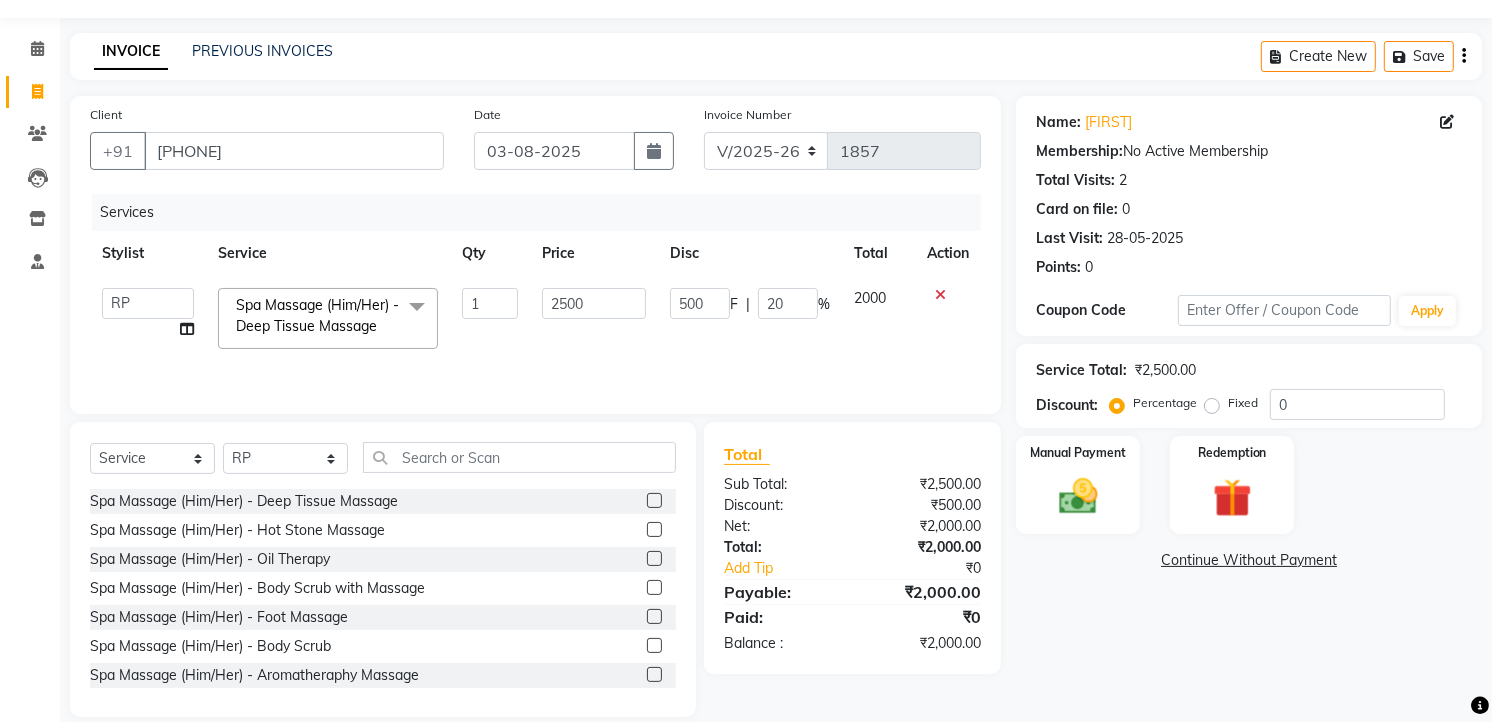 scroll, scrollTop: 78, scrollLeft: 0, axis: vertical 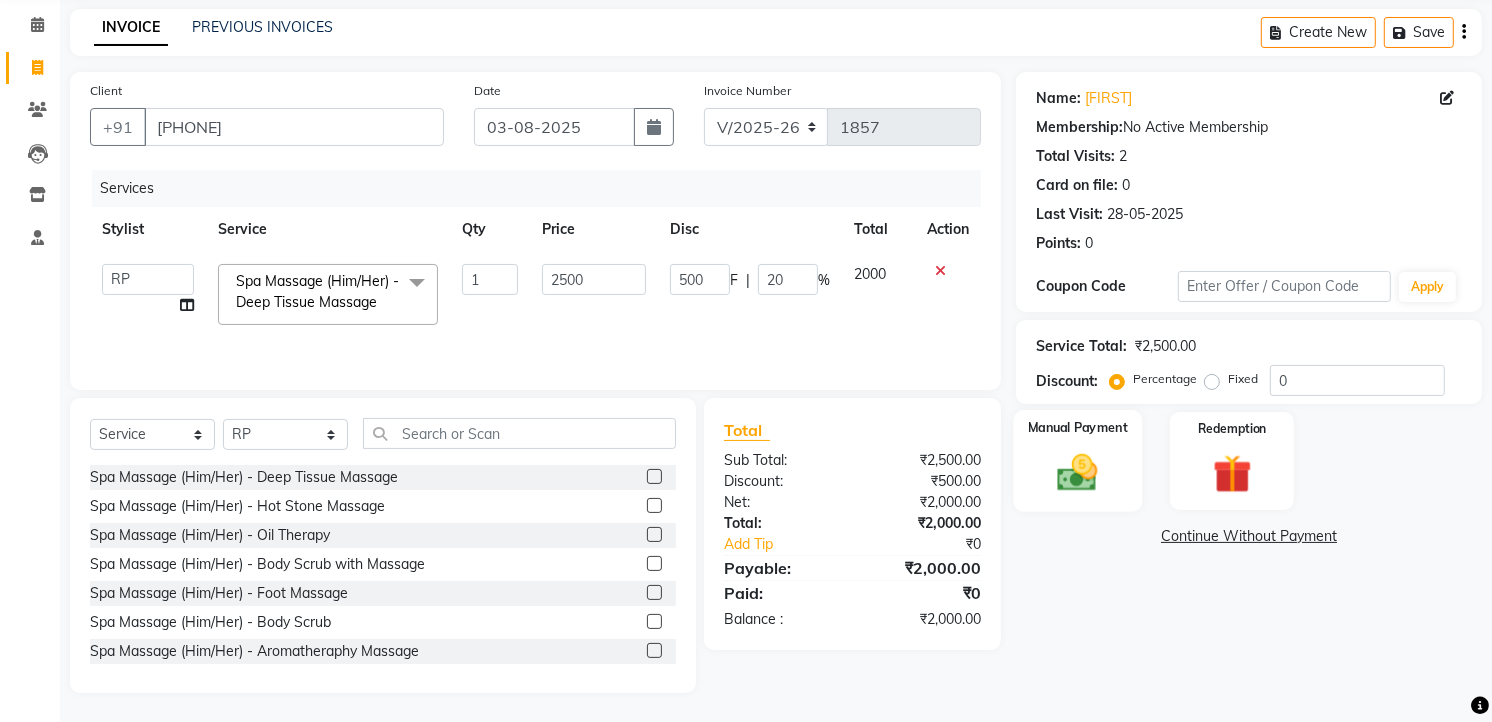 click on "Manual Payment" 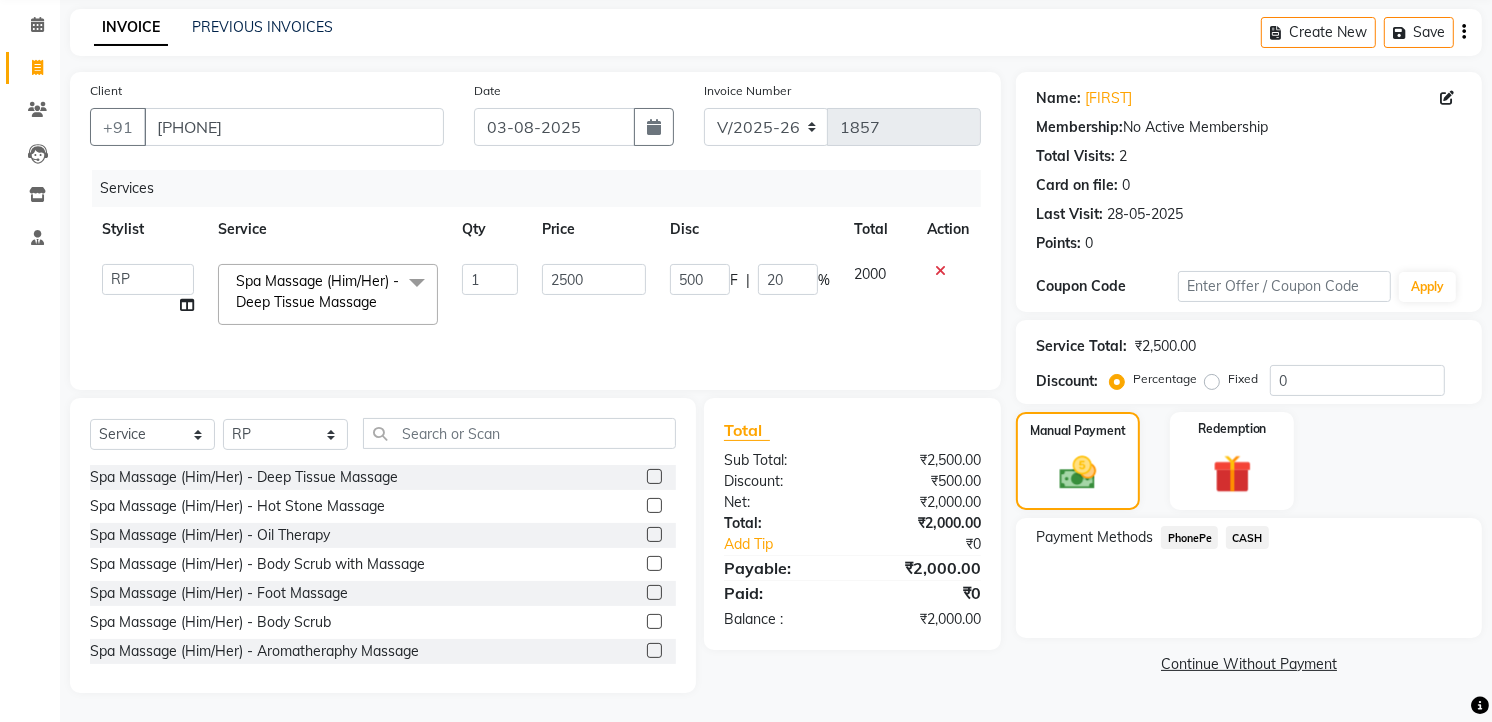 click on "PhonePe" 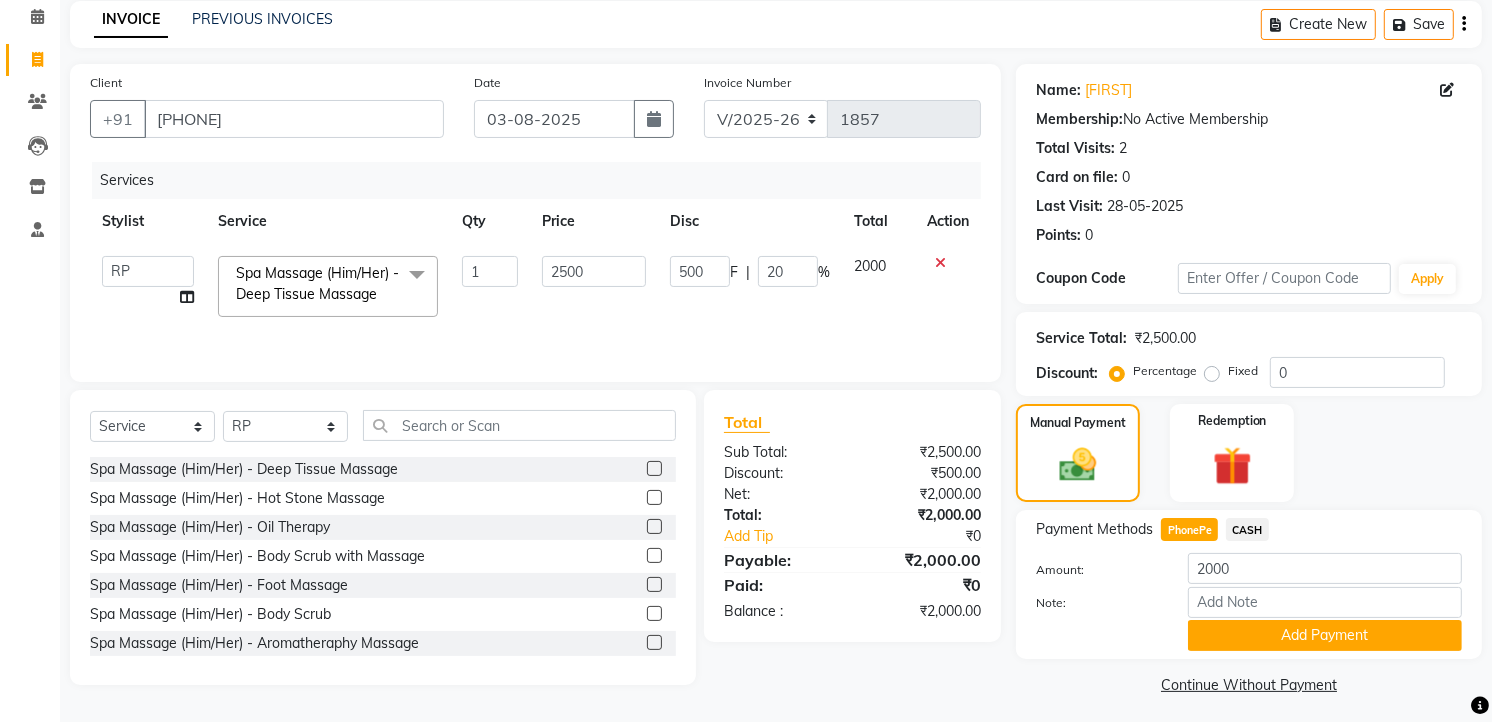 scroll, scrollTop: 94, scrollLeft: 0, axis: vertical 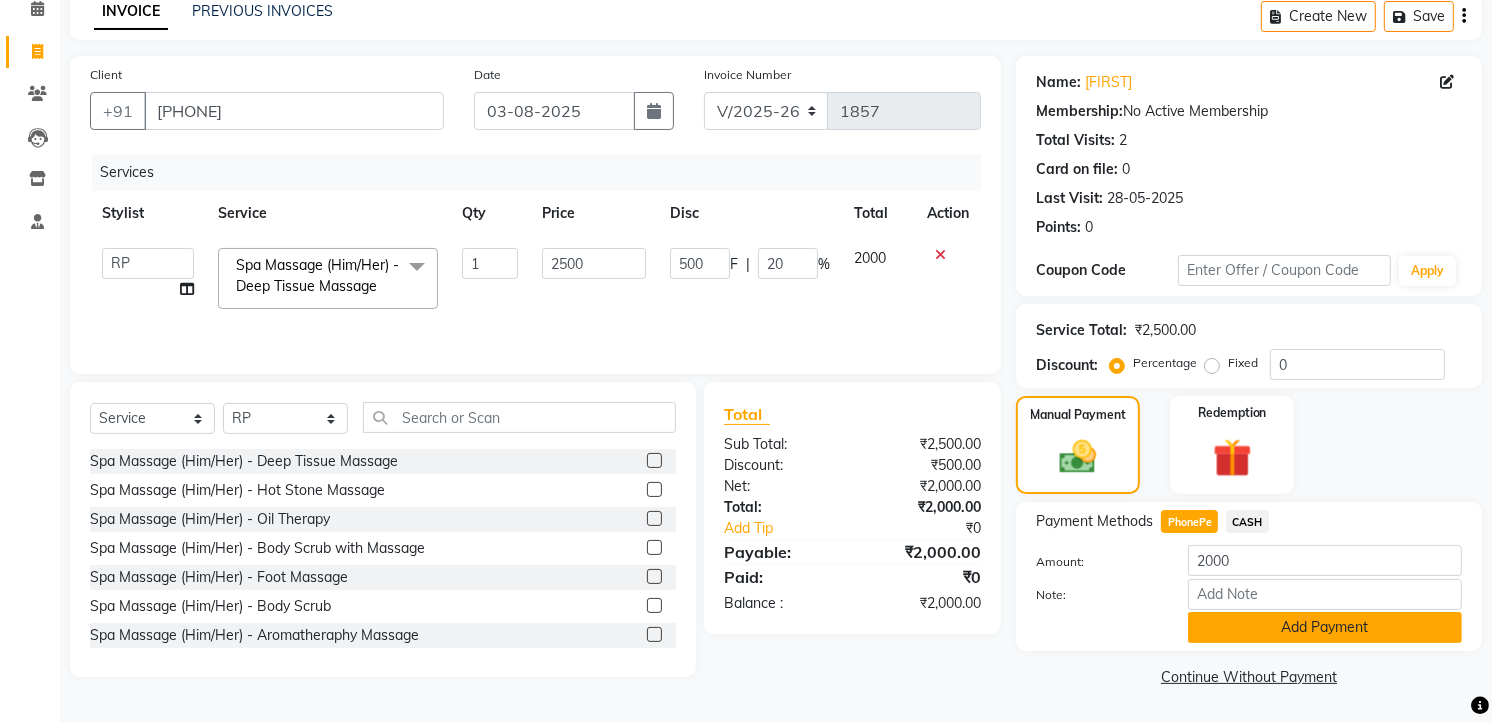 click on "Add Payment" 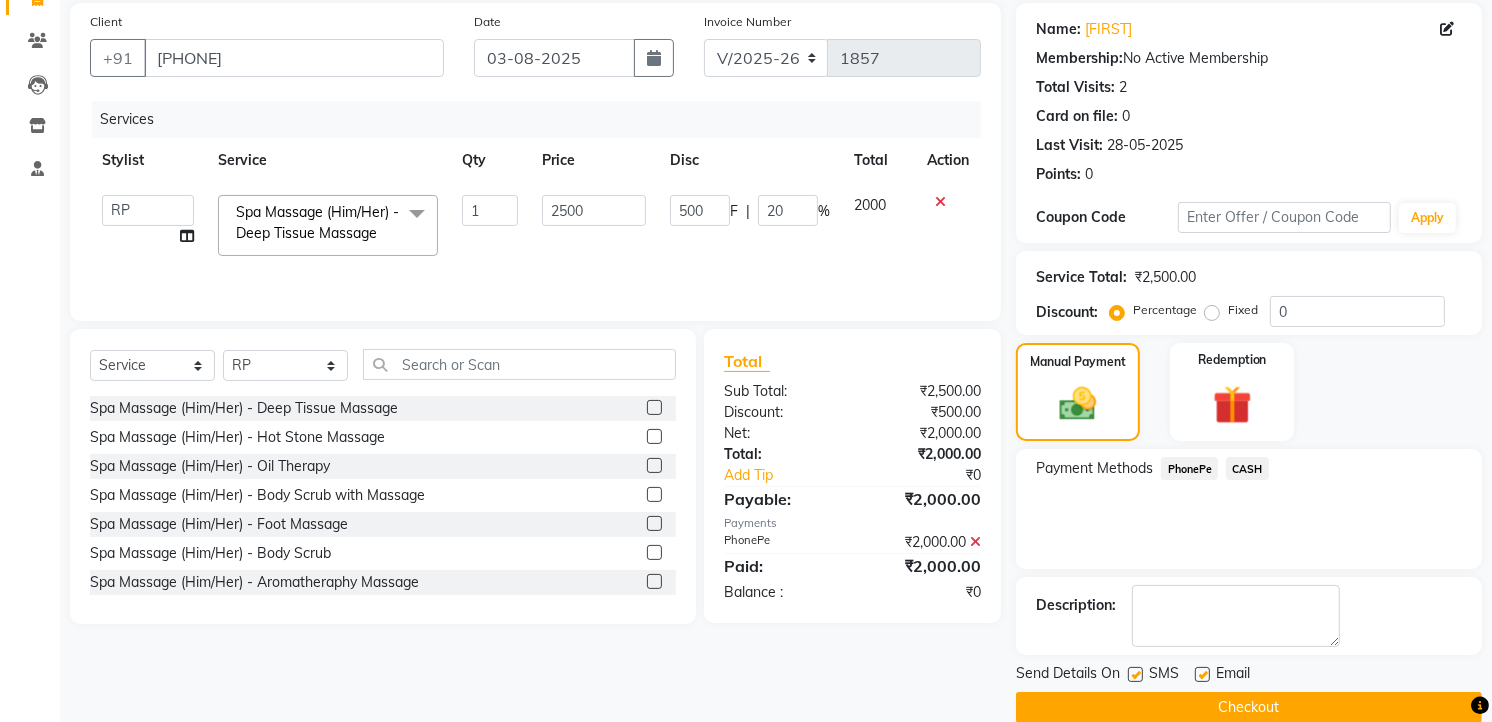 scroll, scrollTop: 177, scrollLeft: 0, axis: vertical 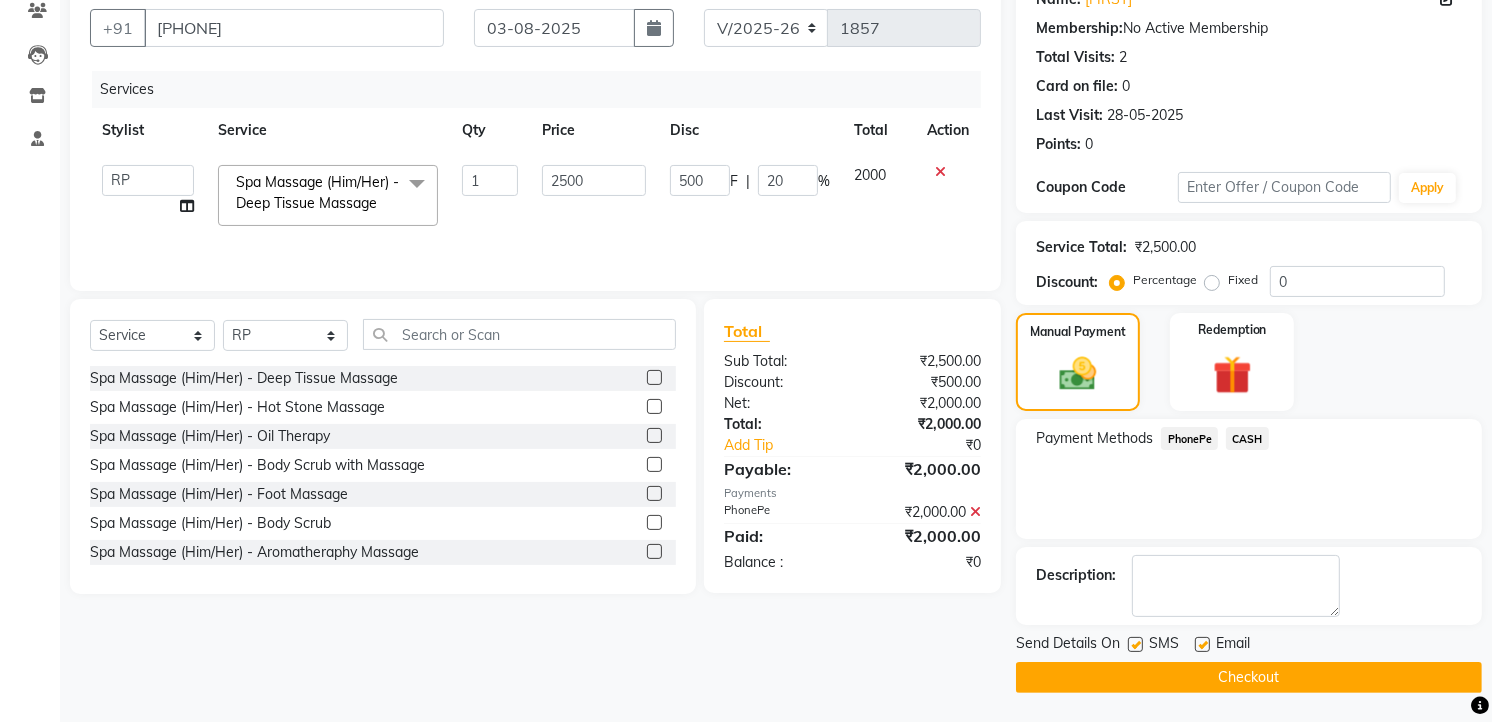 click on "Checkout" 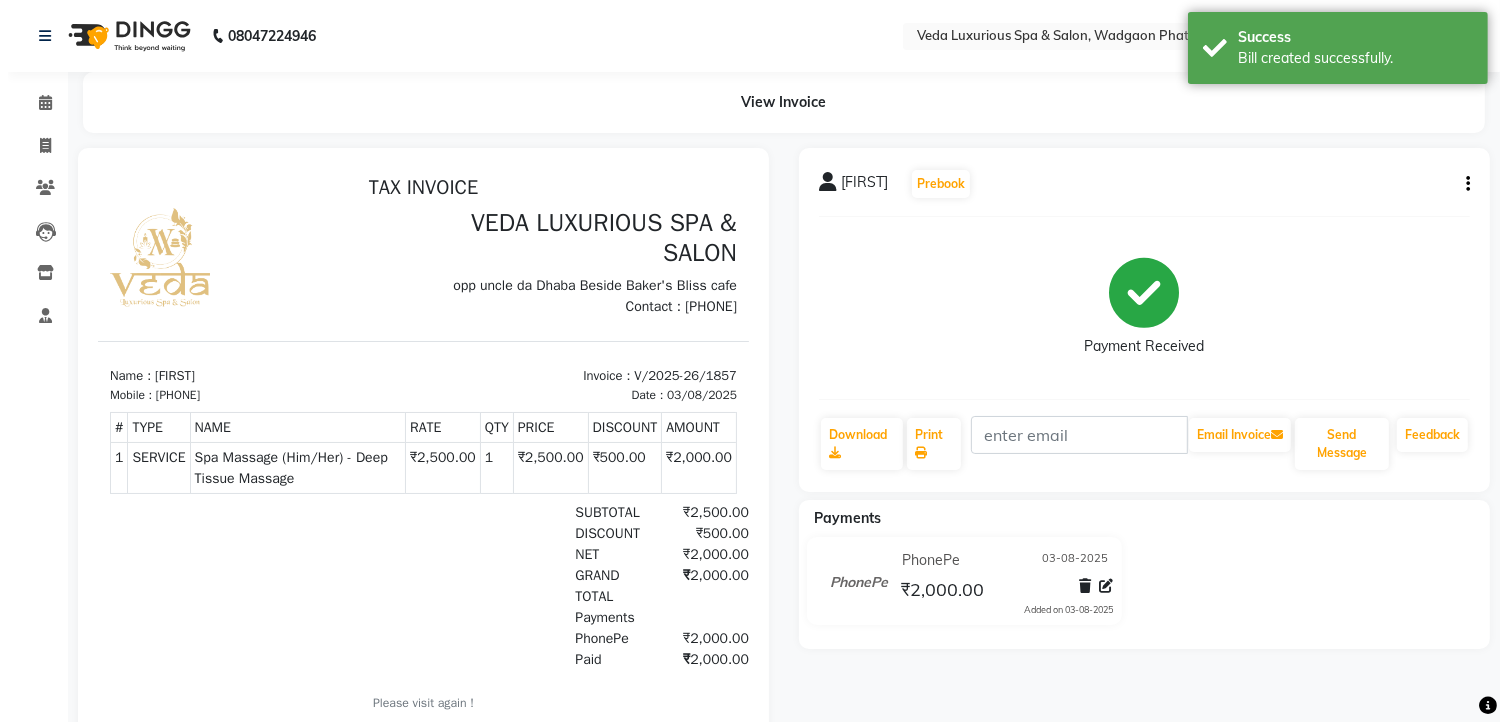 scroll, scrollTop: 0, scrollLeft: 0, axis: both 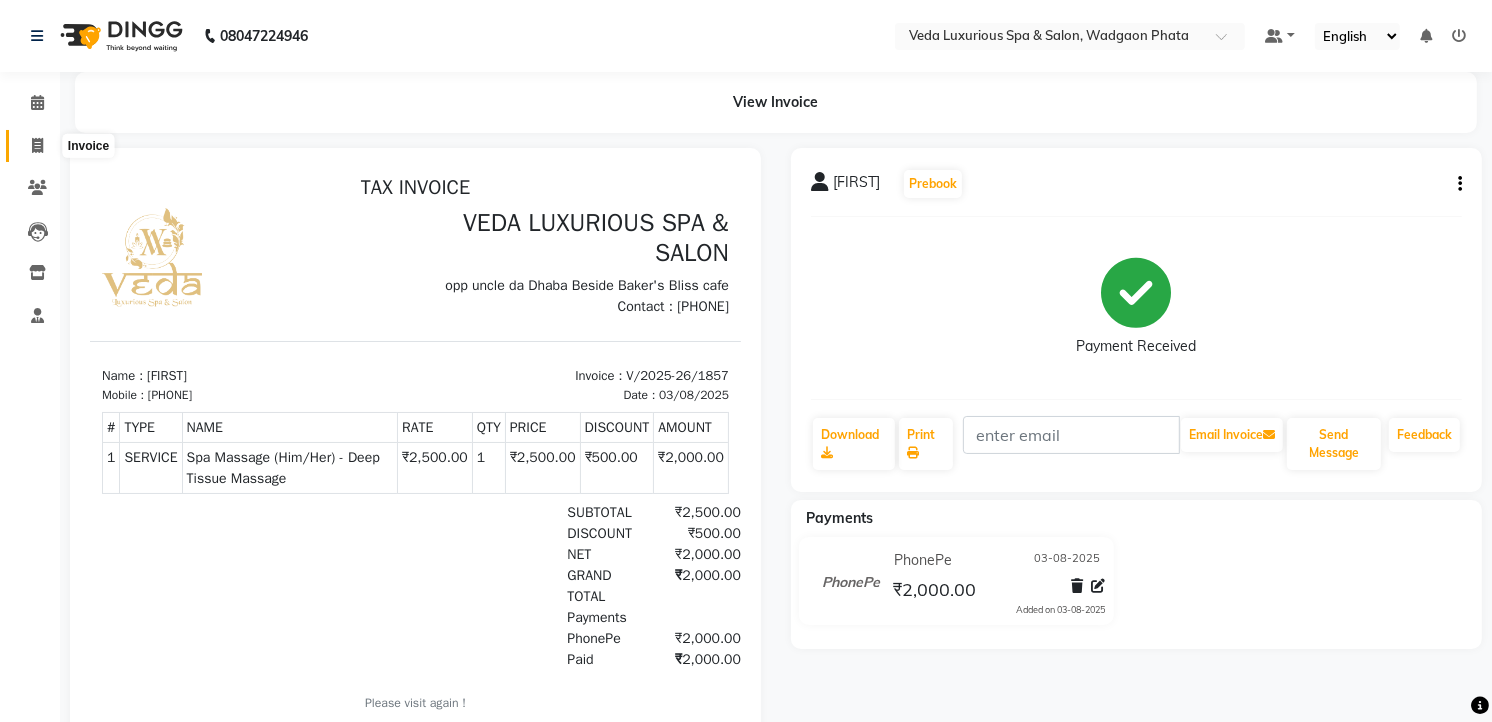 drag, startPoint x: 41, startPoint y: 143, endPoint x: 76, endPoint y: 157, distance: 37.696156 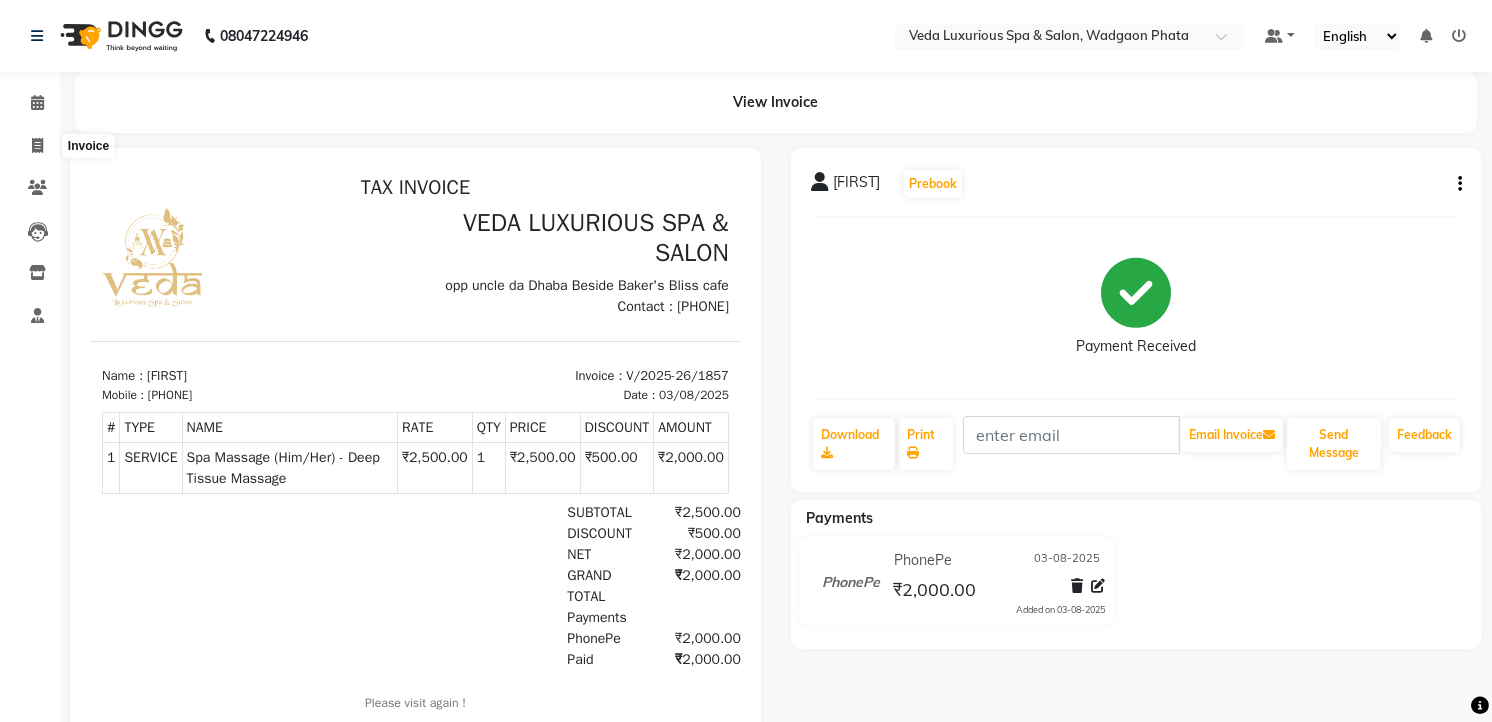 select on "service" 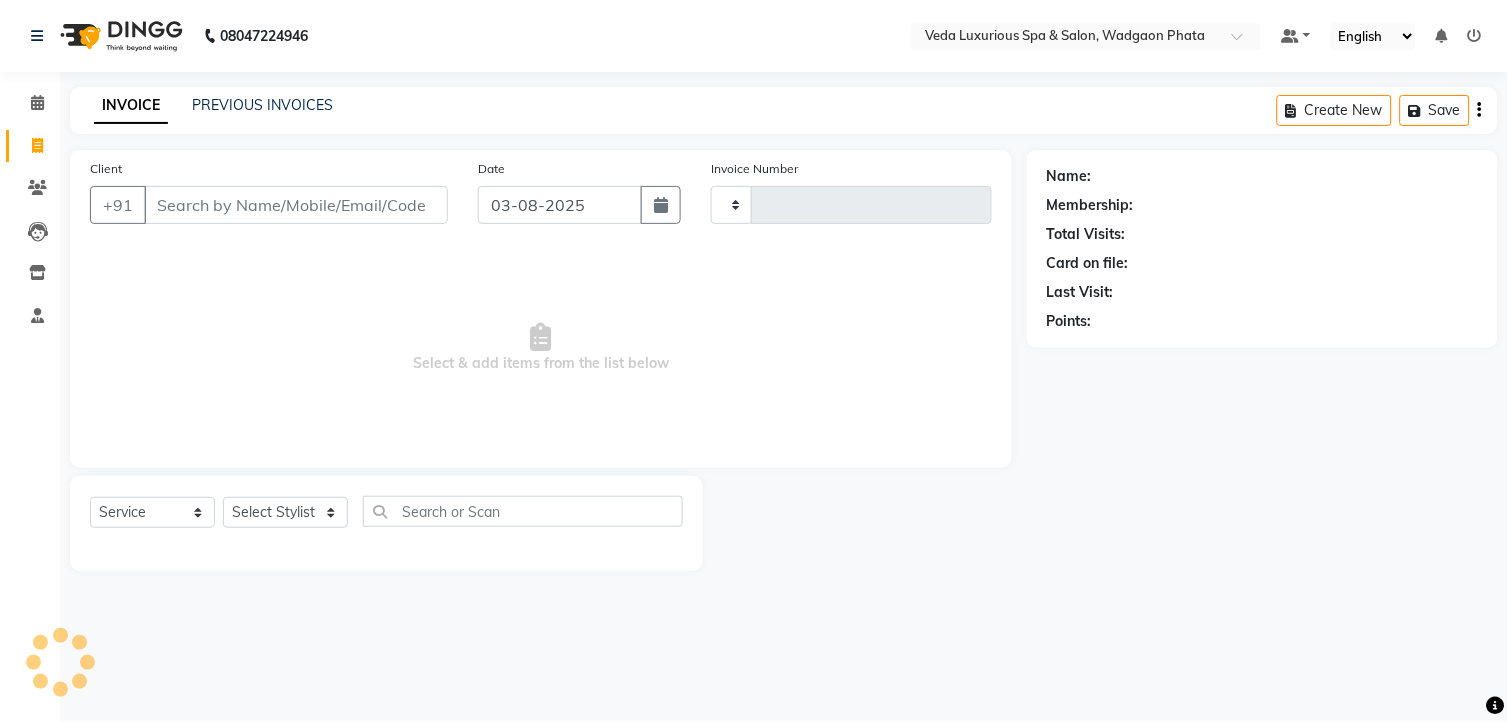 type on "1858" 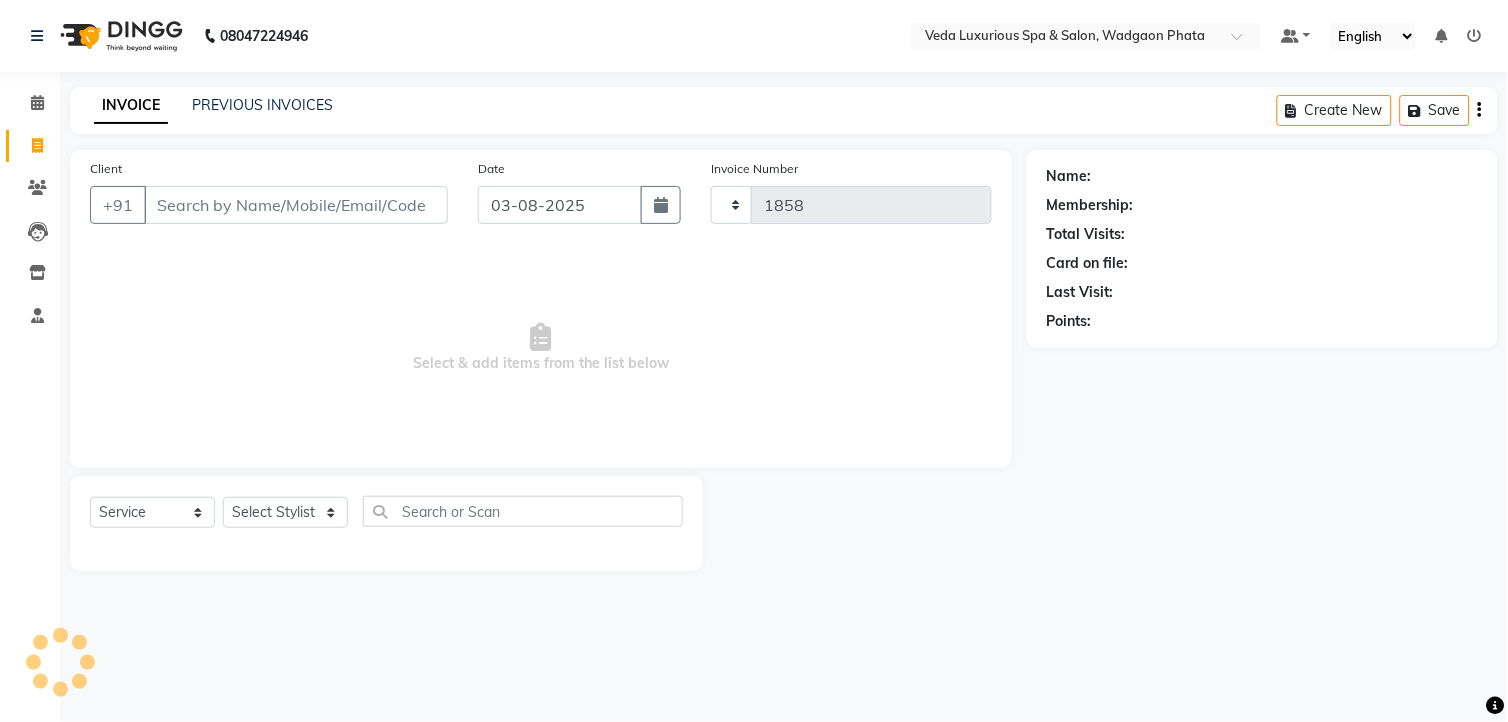 select on "4666" 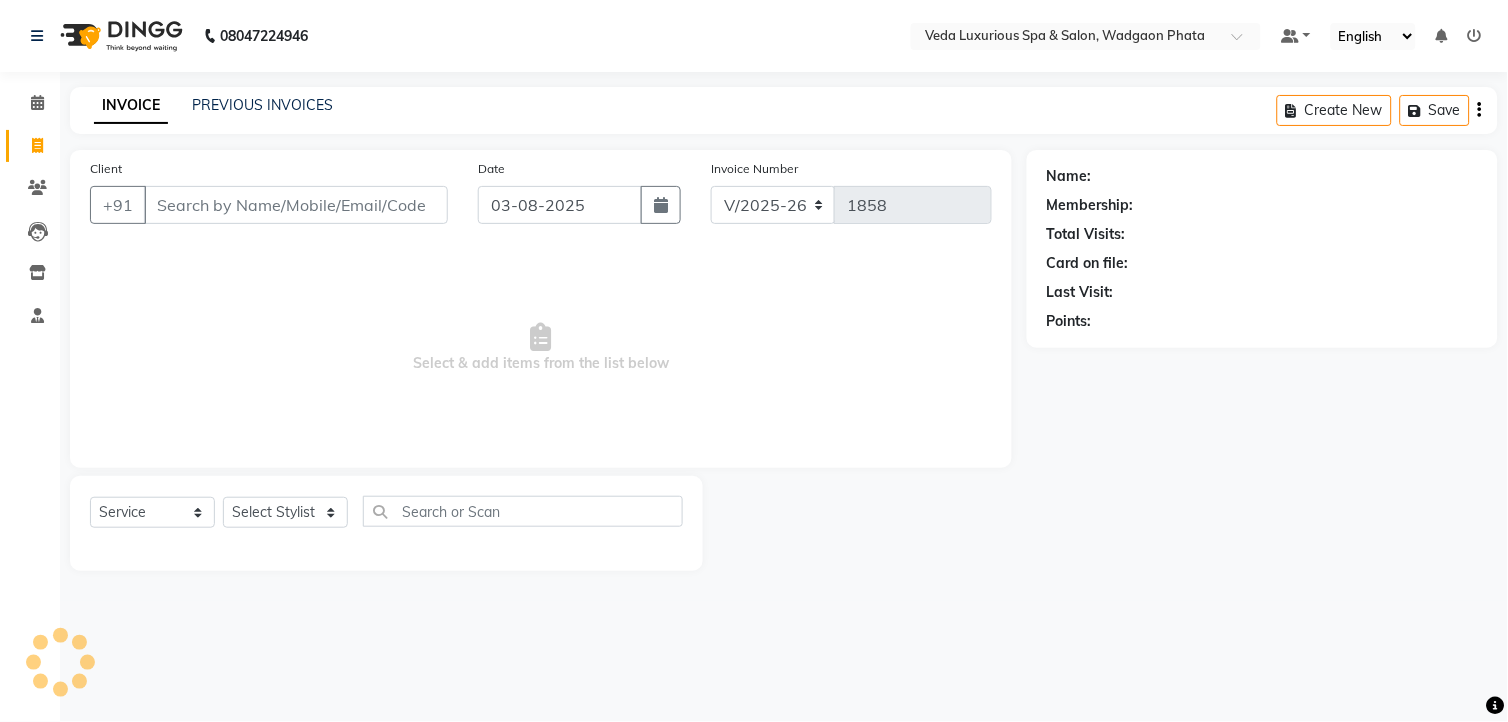 click on "Client" at bounding box center [296, 205] 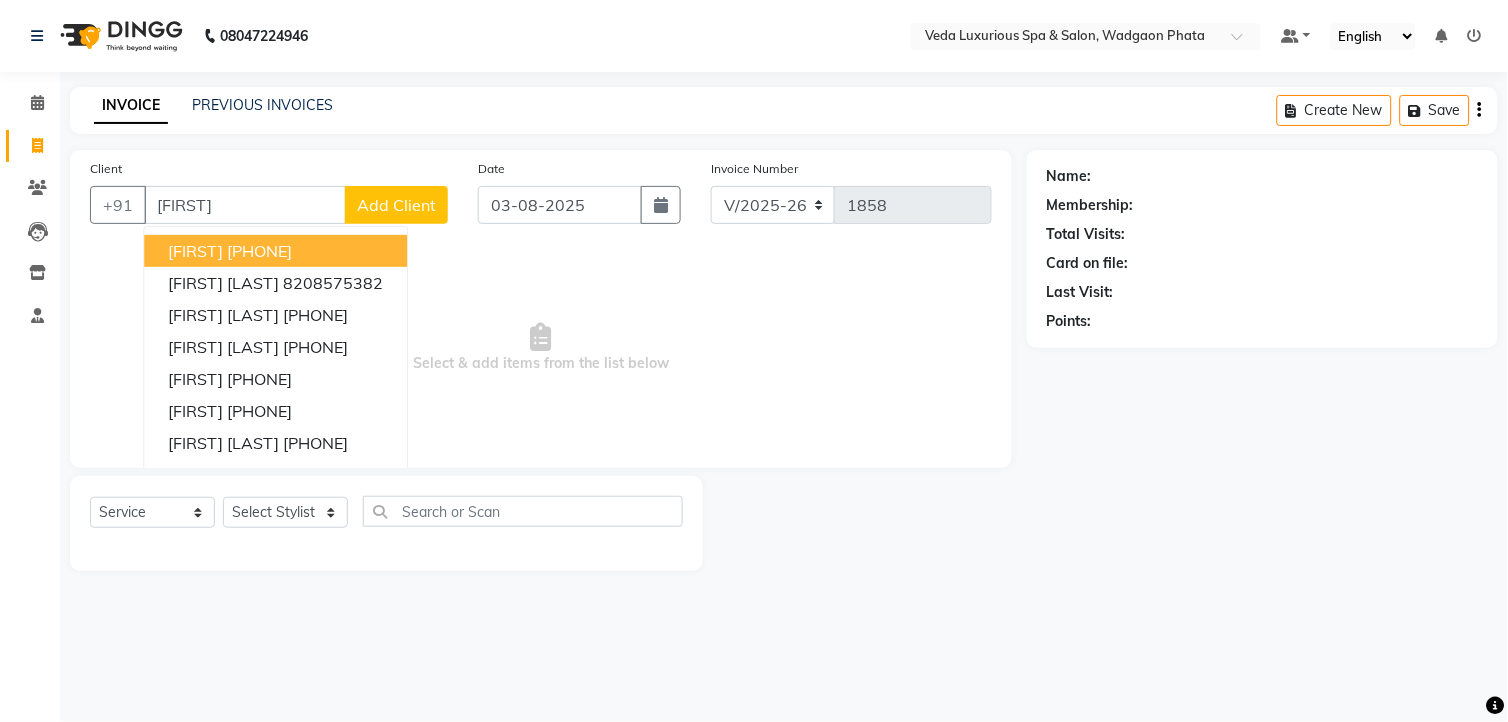 click on "[FIRST] [PHONE]" at bounding box center [275, 251] 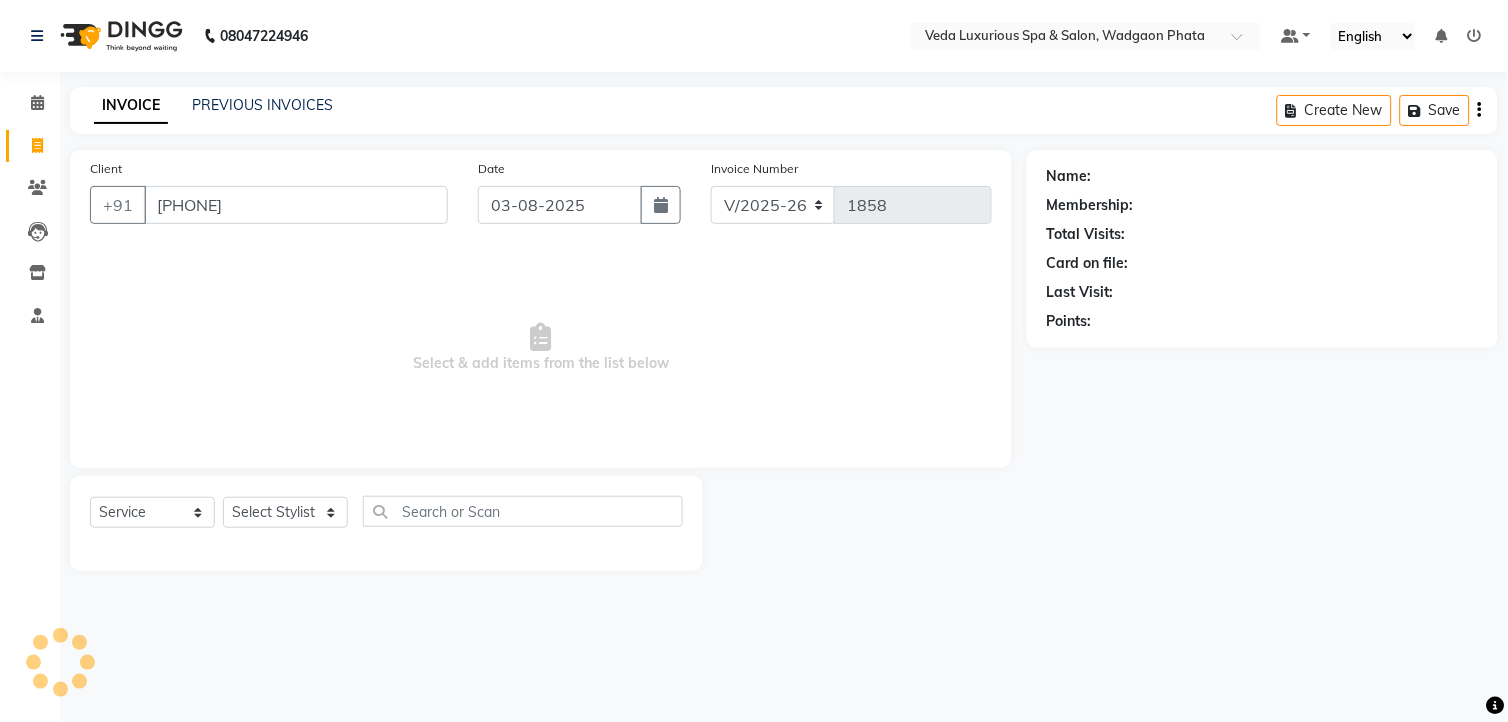 type on "[PHONE]" 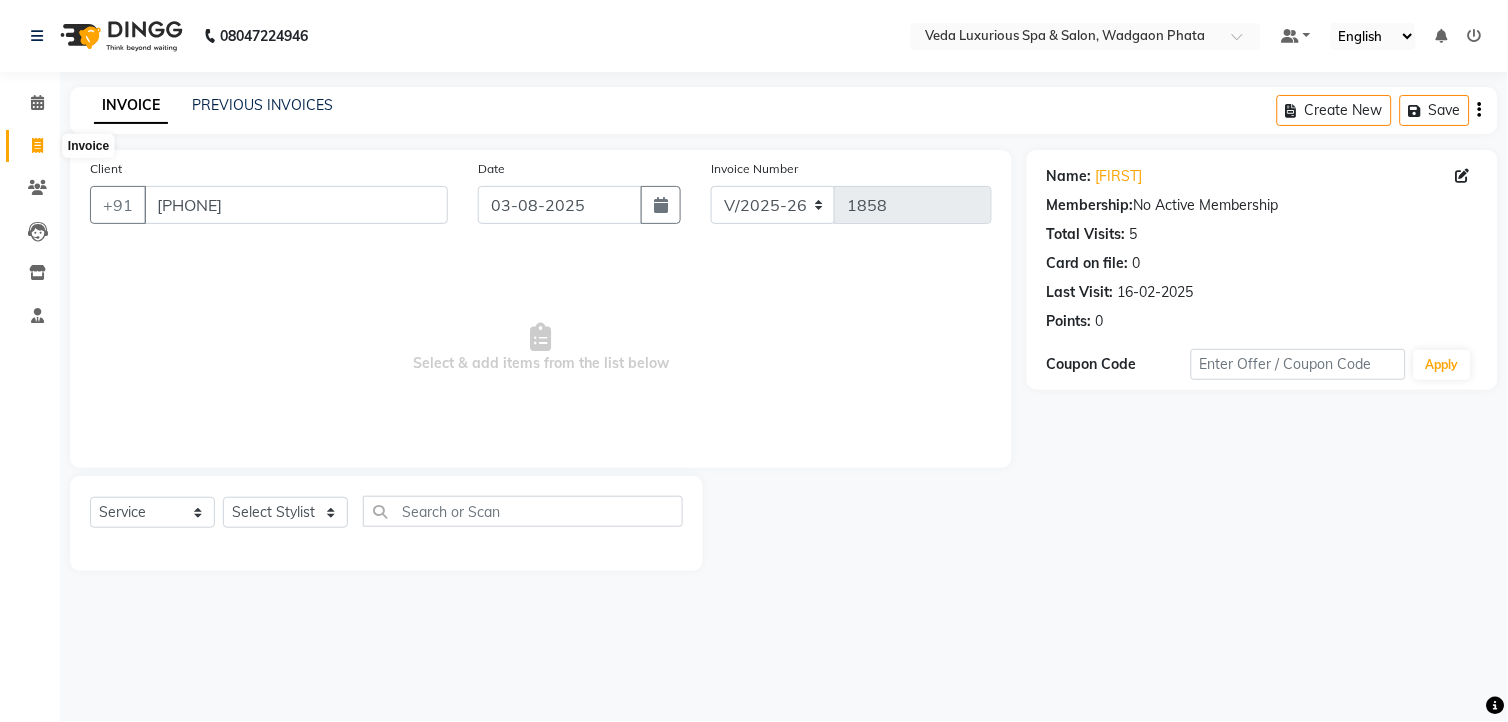 drag, startPoint x: 31, startPoint y: 141, endPoint x: 158, endPoint y: 70, distance: 145.49915 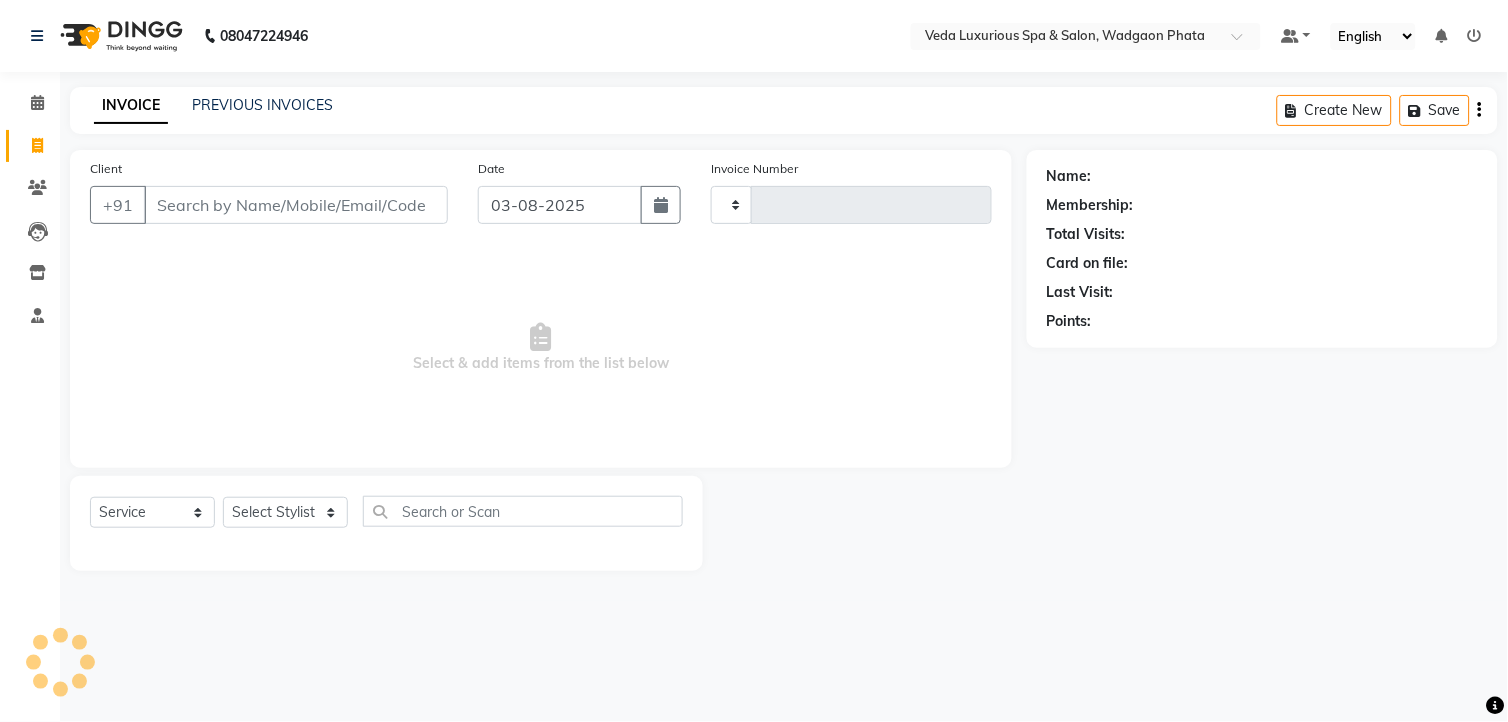 type on "1858" 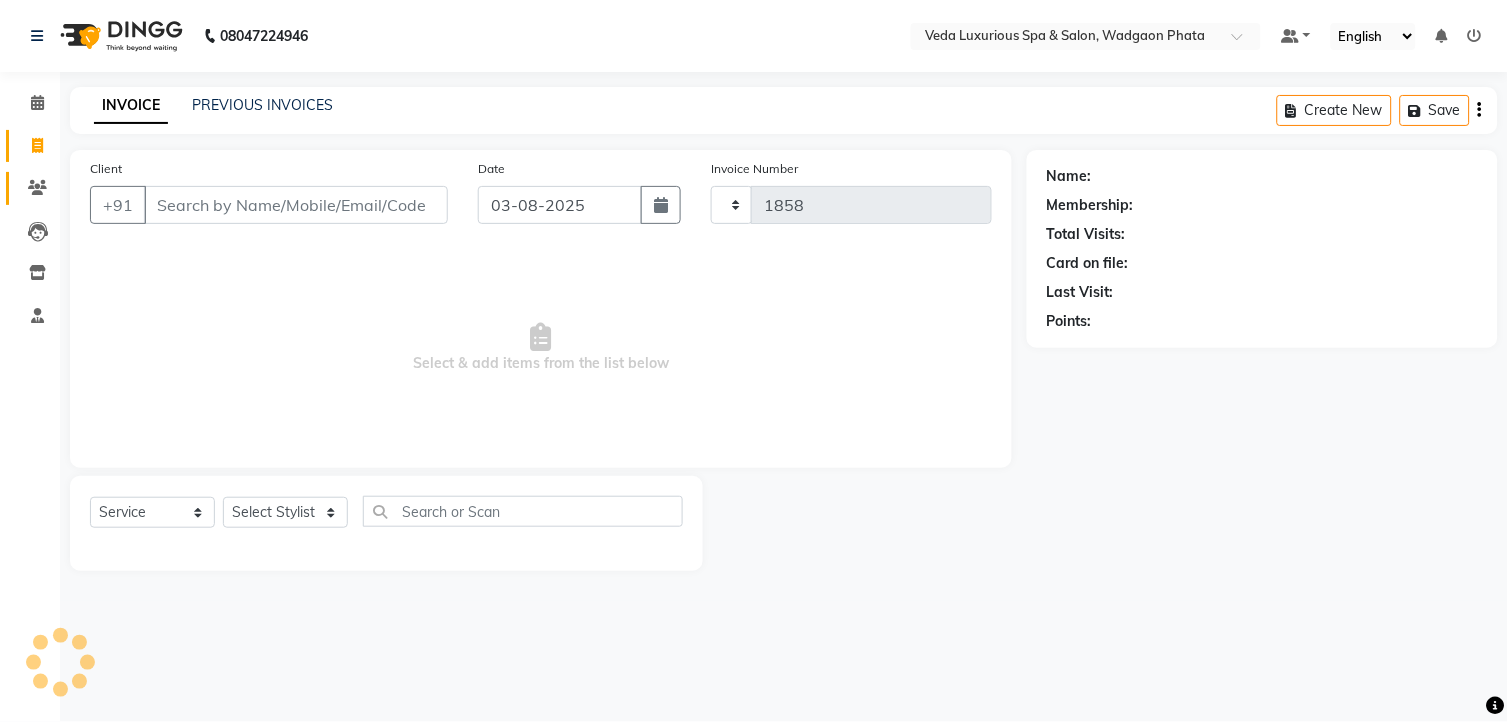 select on "4666" 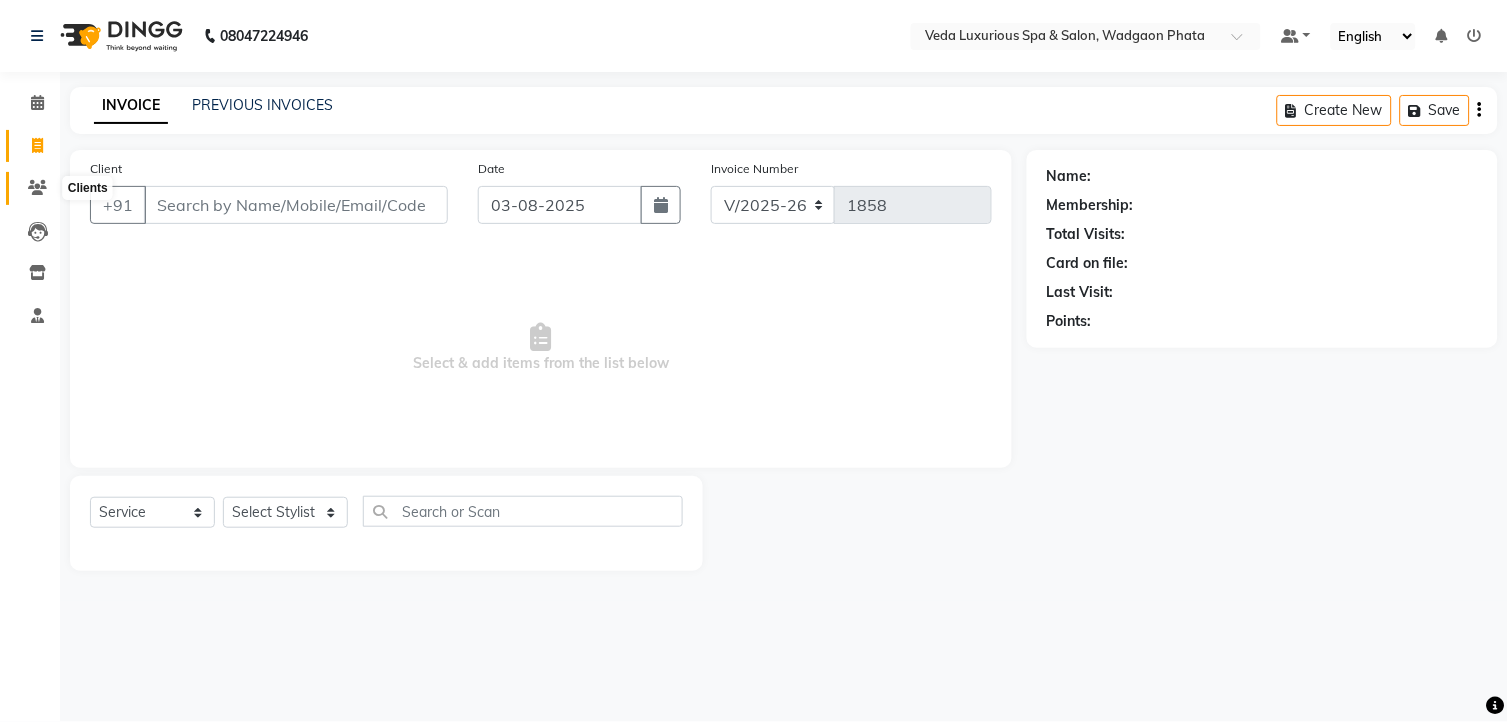click 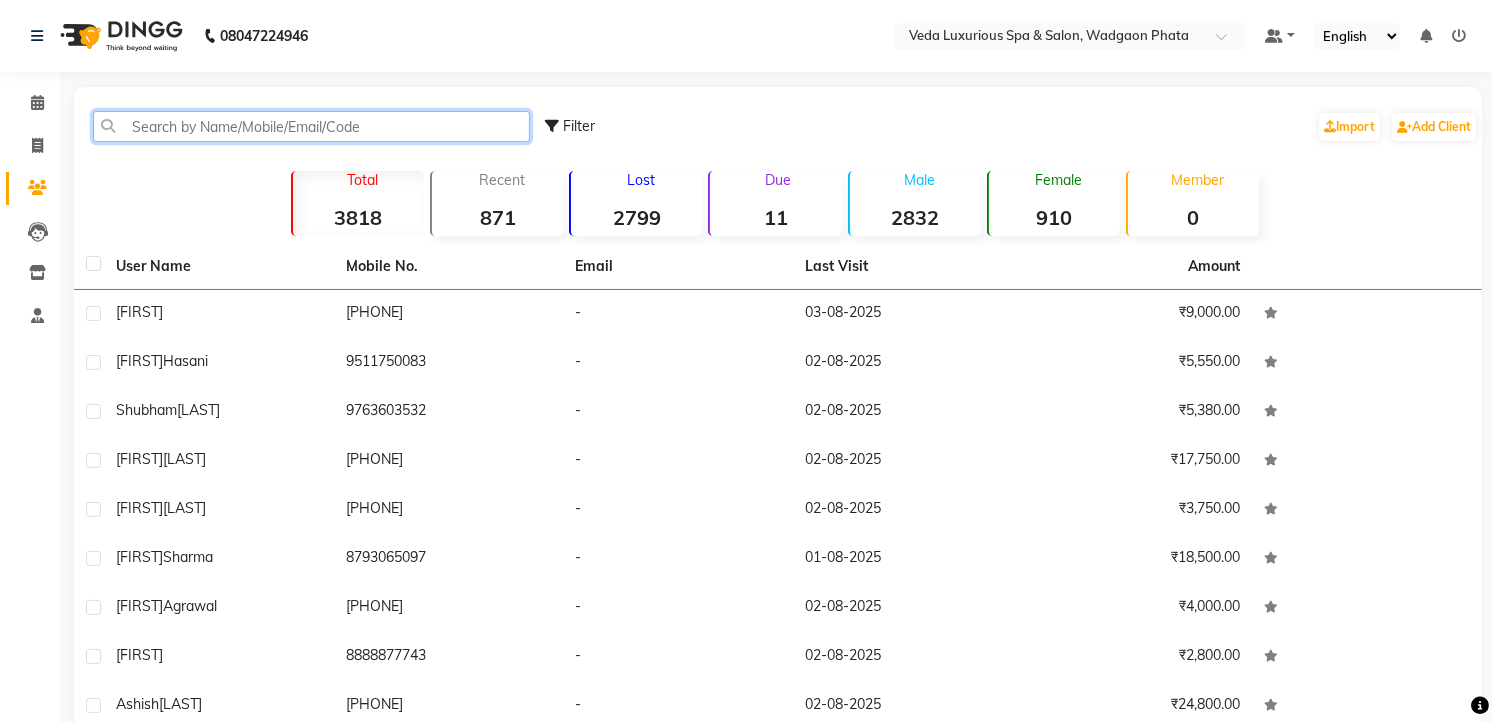 click 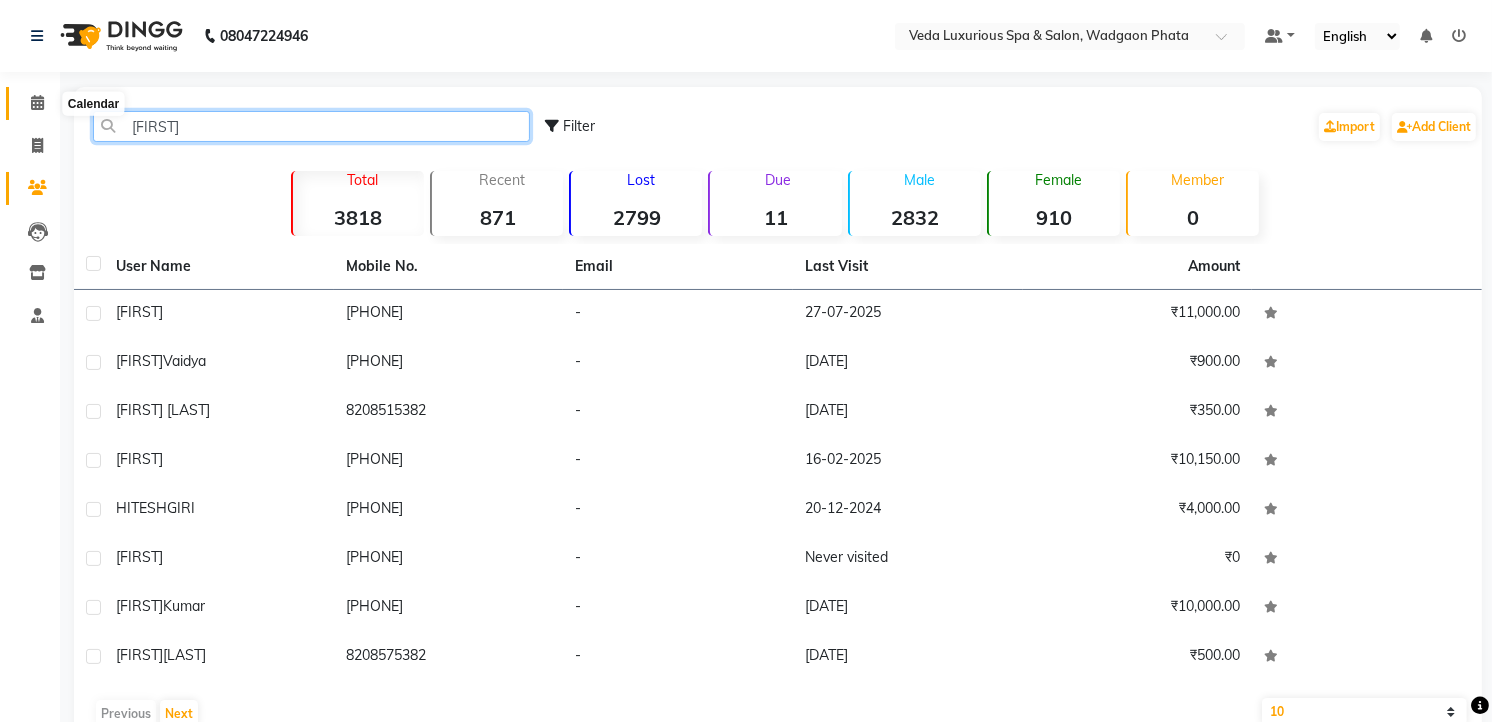 type on "[FIRST]" 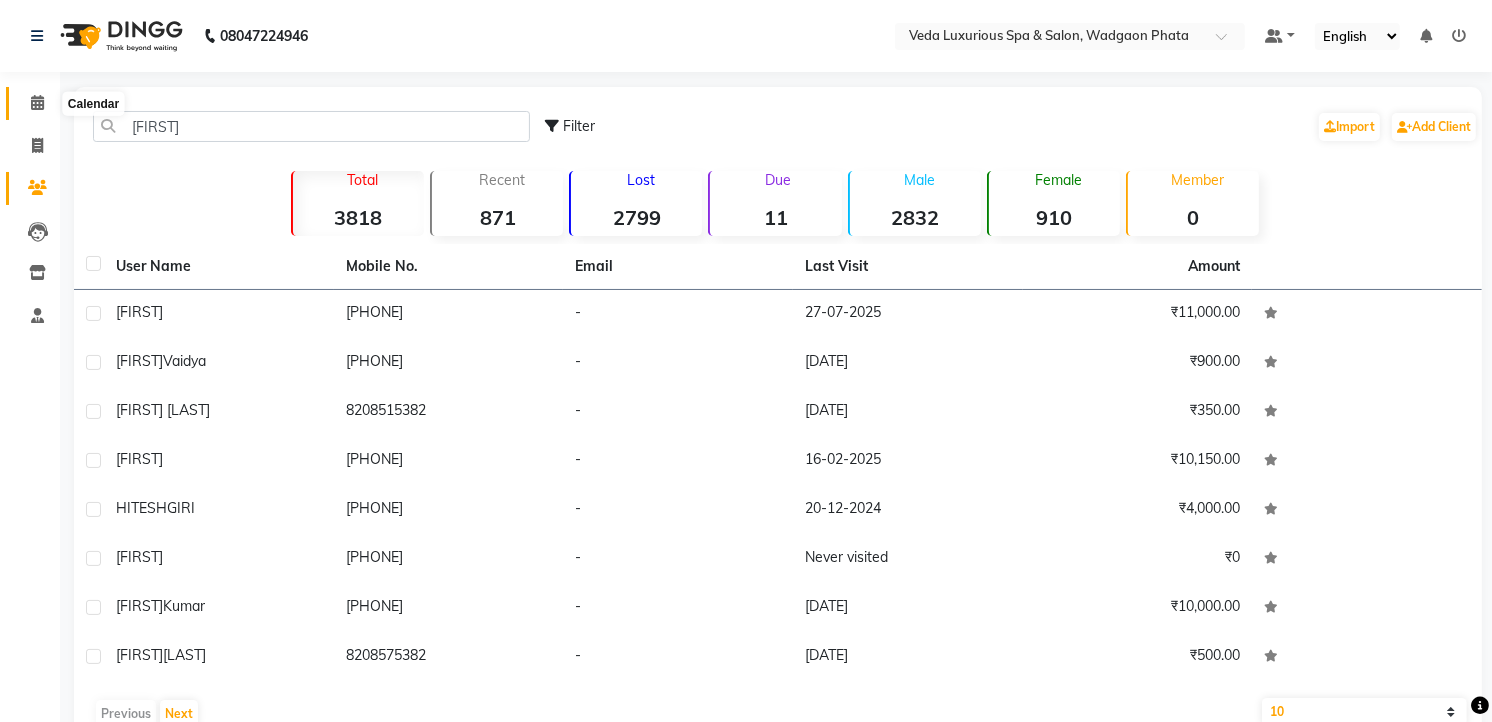 click 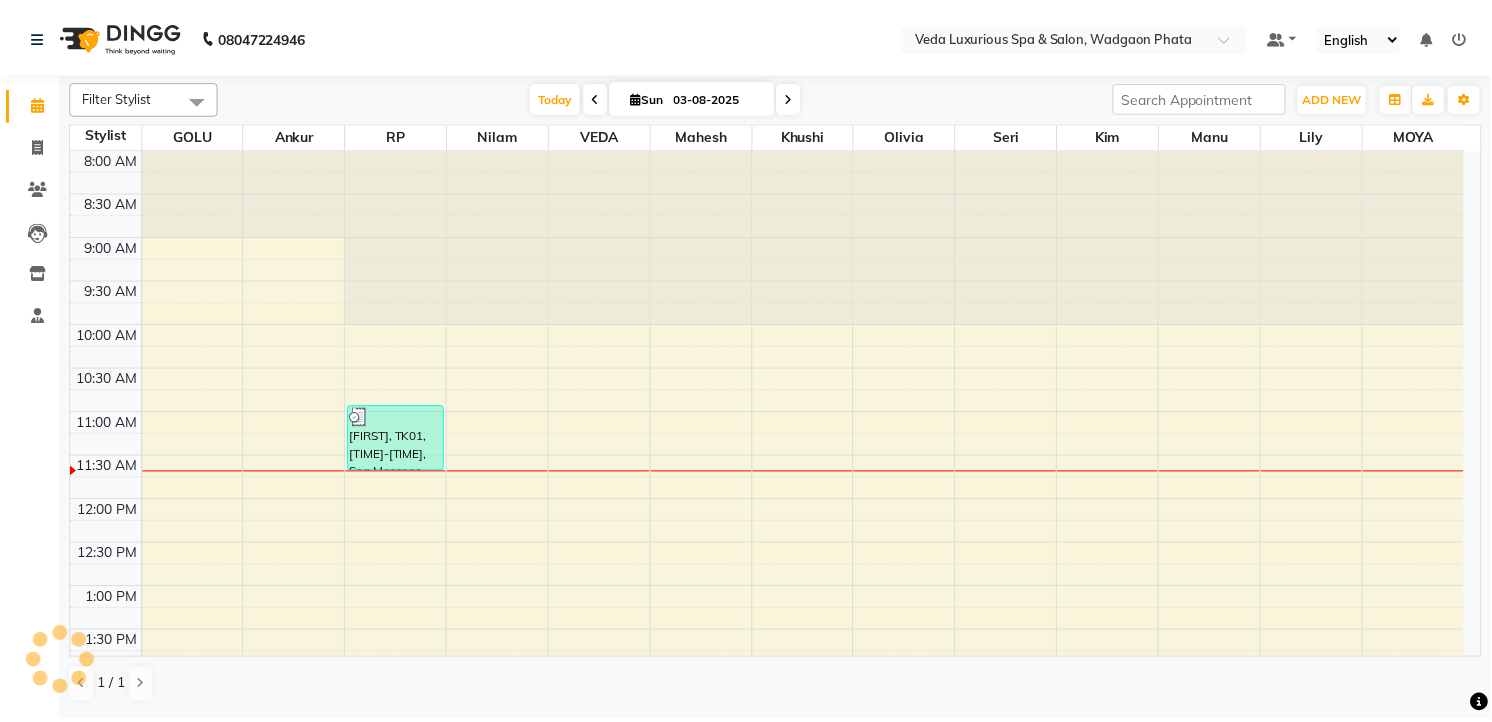 scroll, scrollTop: 0, scrollLeft: 0, axis: both 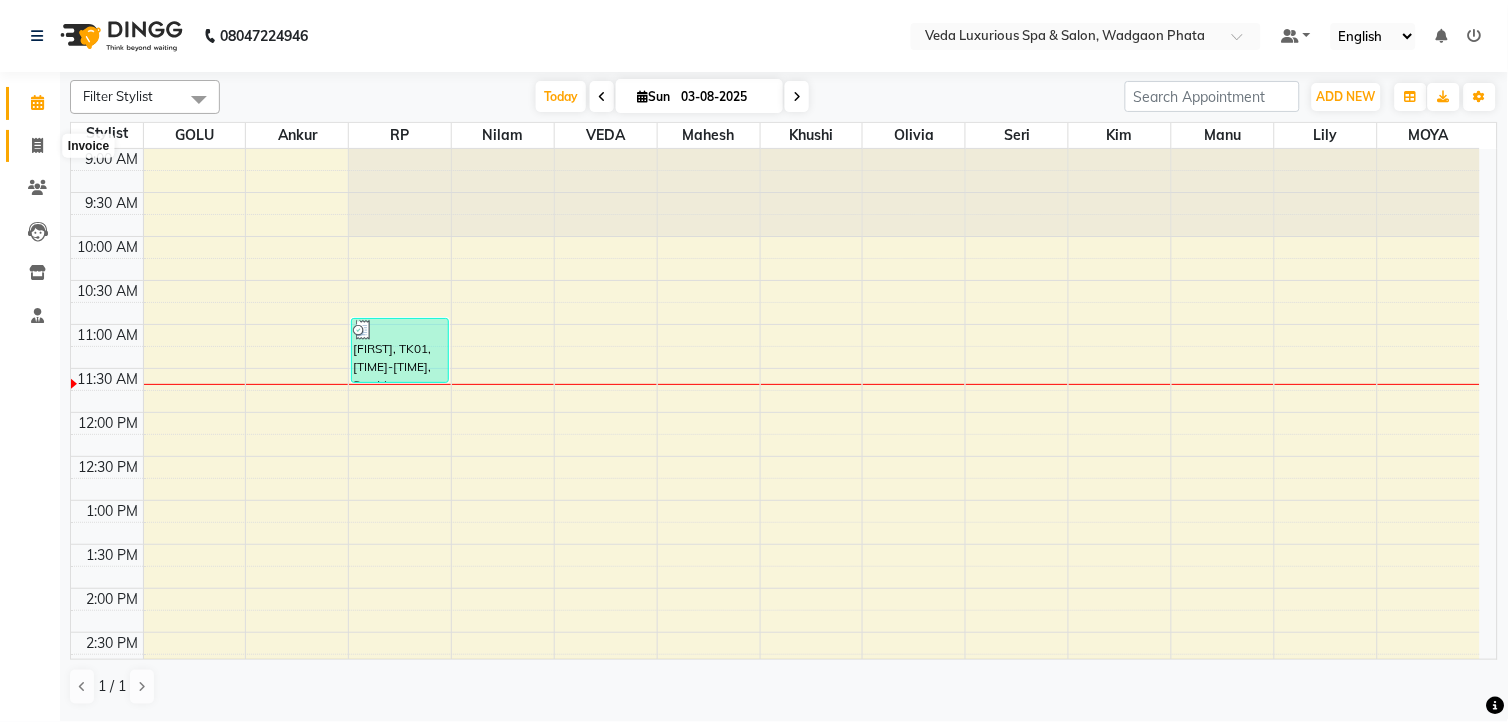 click 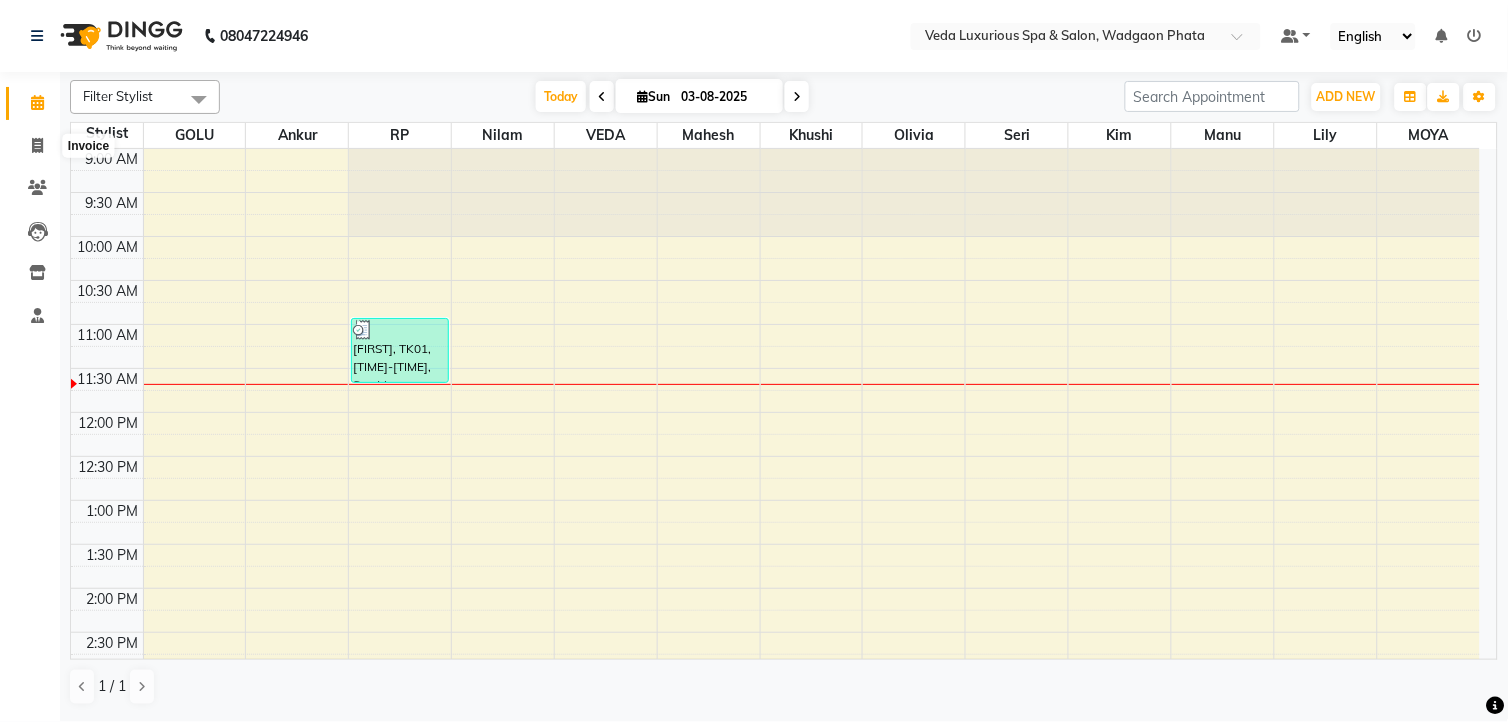 select on "service" 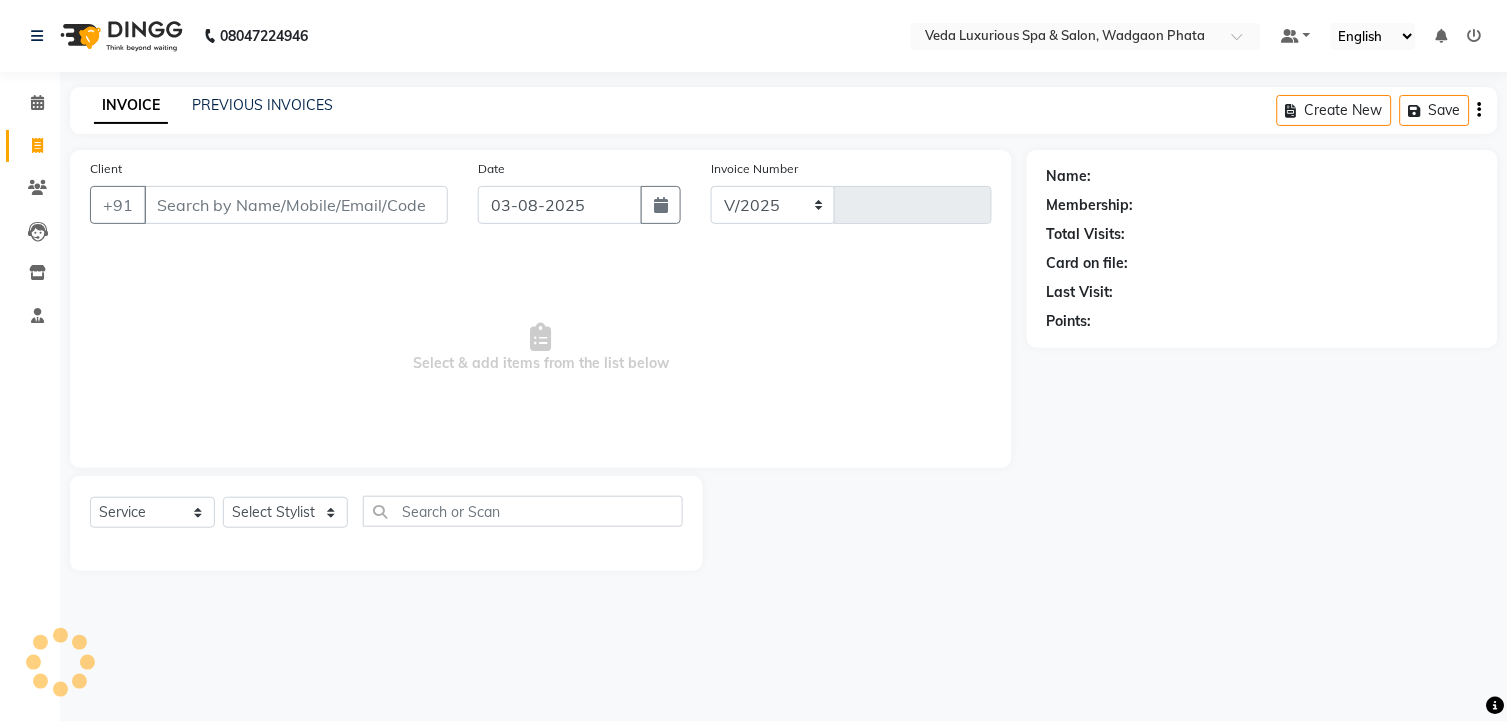 select on "4666" 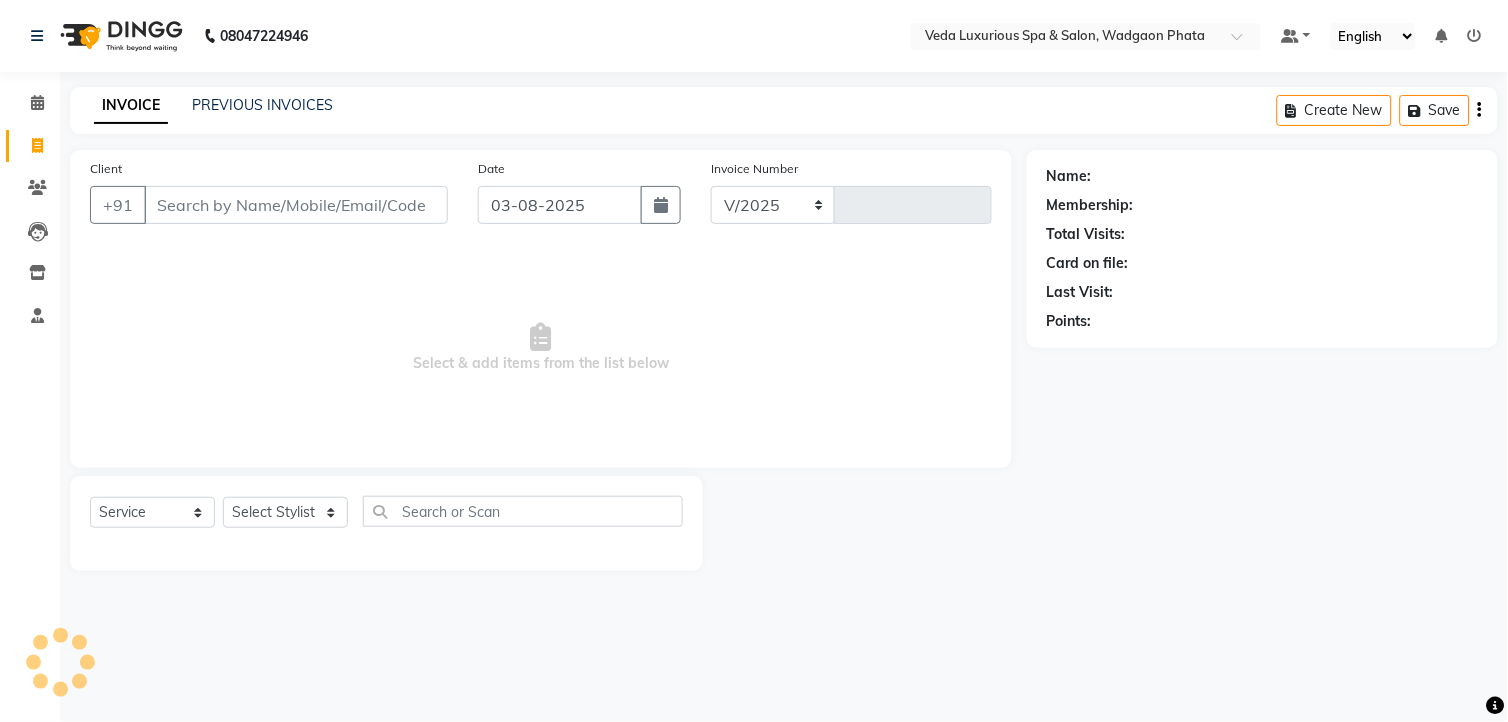 type on "1858" 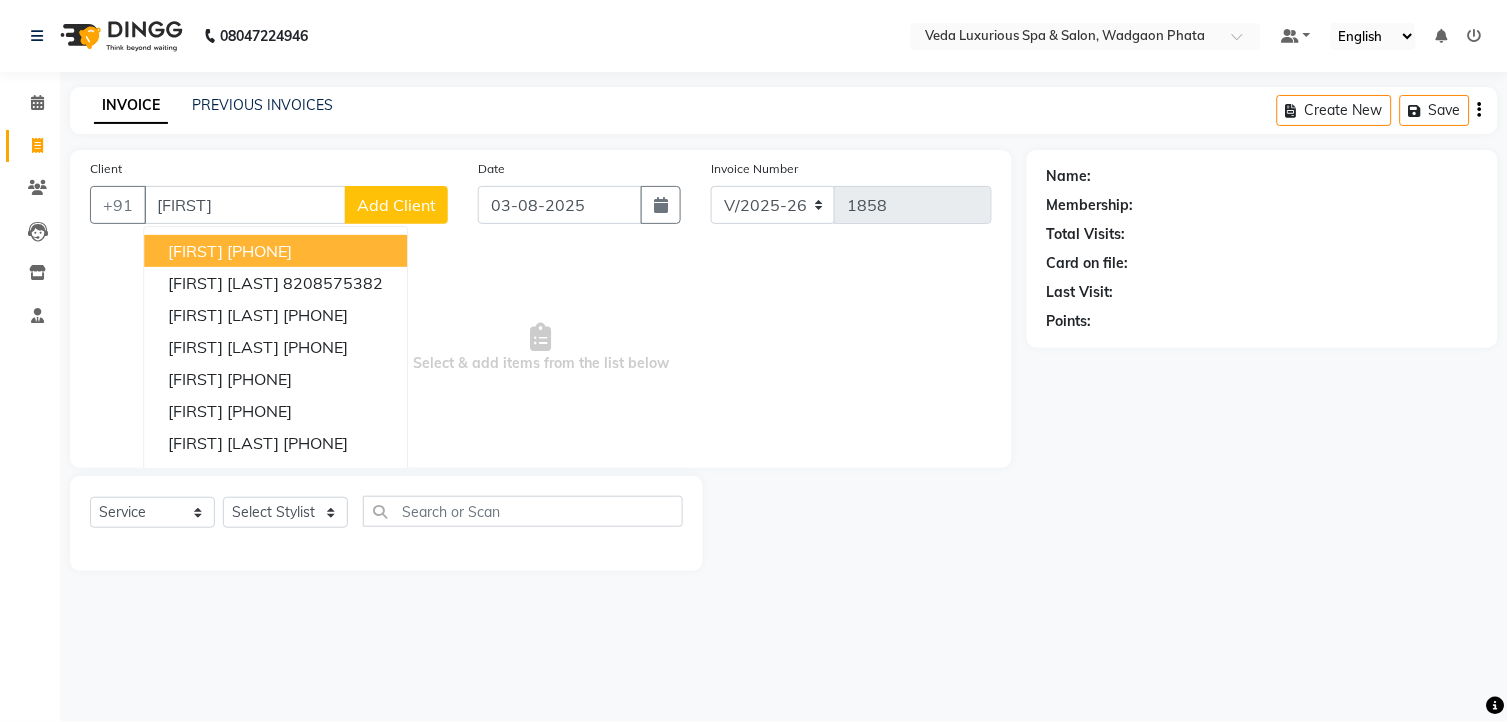 click on "[FIRST] [PHONE]" at bounding box center (275, 251) 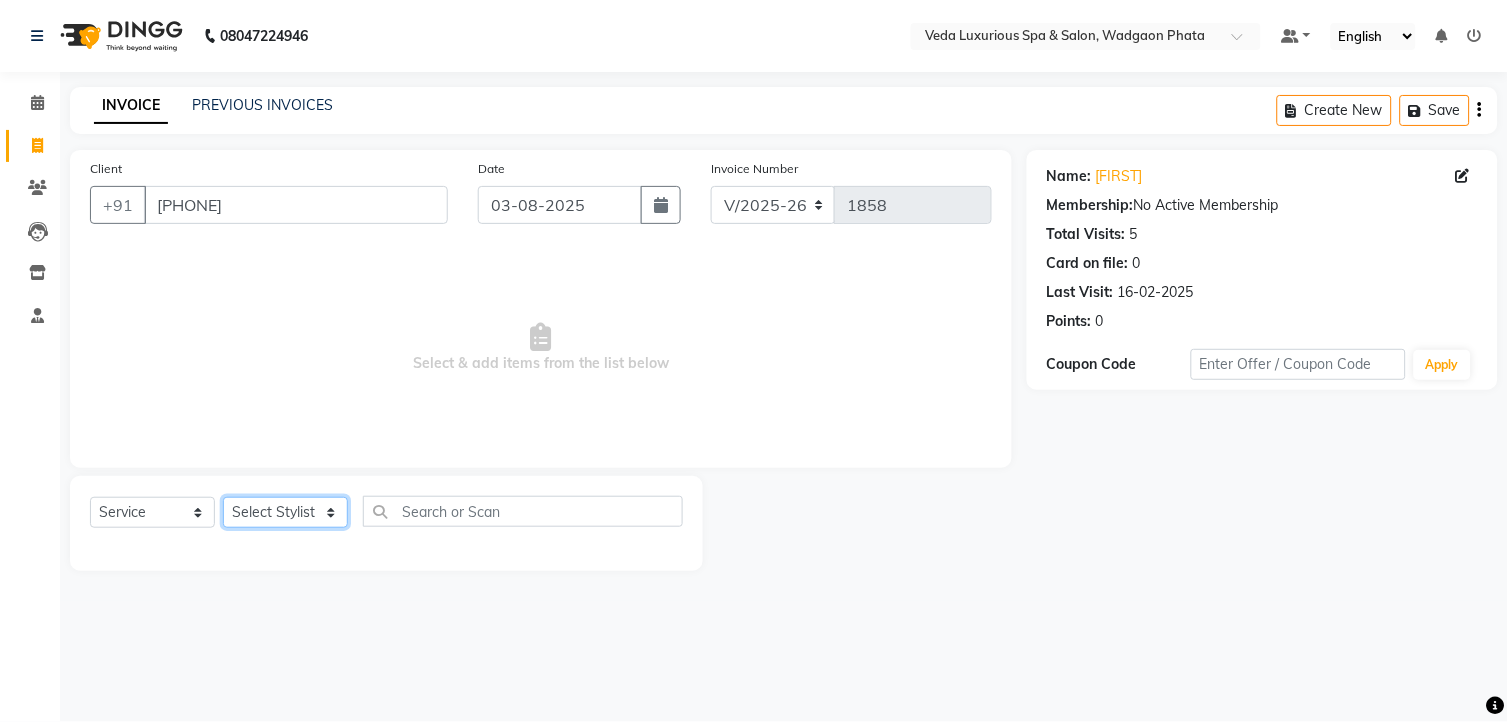 click on "Select Stylist [FIRST] [FIRST] [FIRST] [FIRST] [FIRST] [FIRST] [FIRST] [FIRST] [FIRST] [FIRST] [FIRST] [FIRST]" 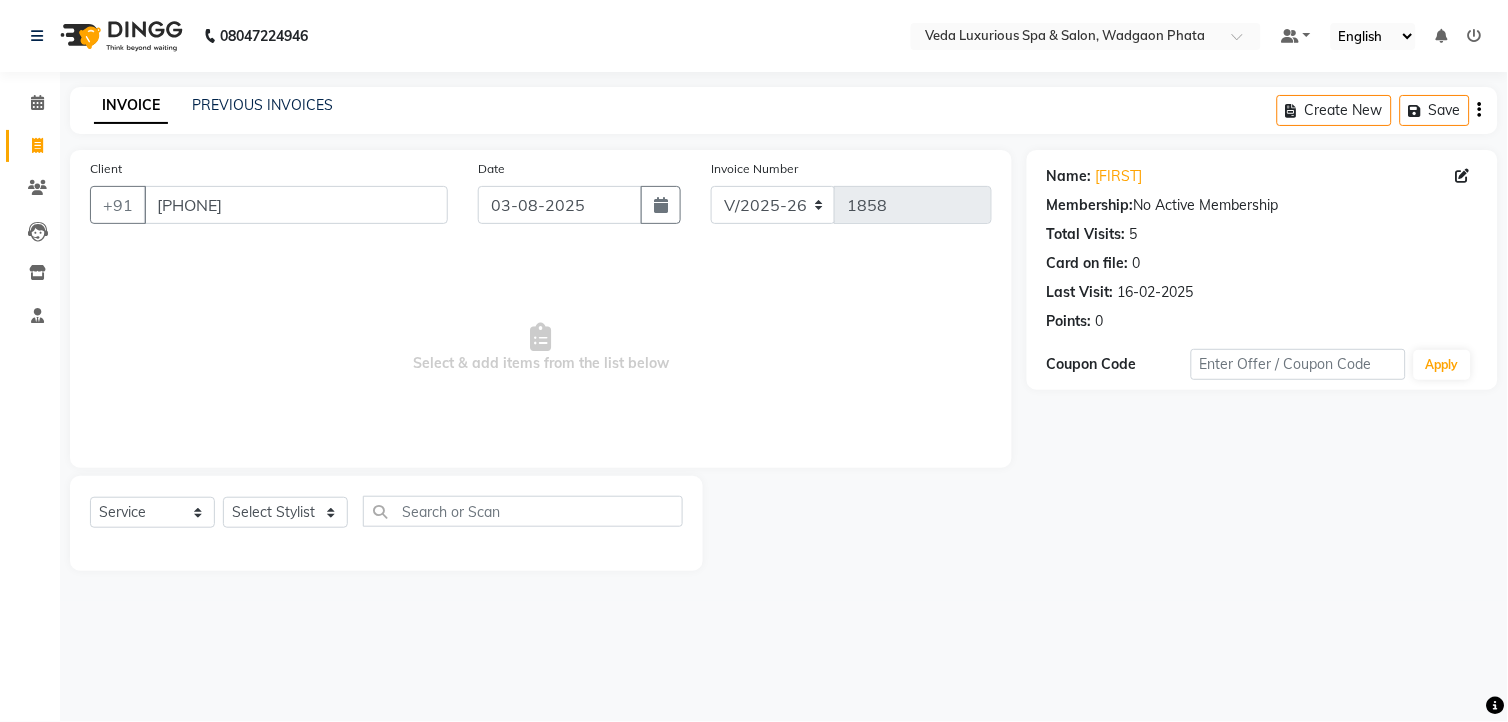 click on "Select & add items from the list below" at bounding box center [541, 348] 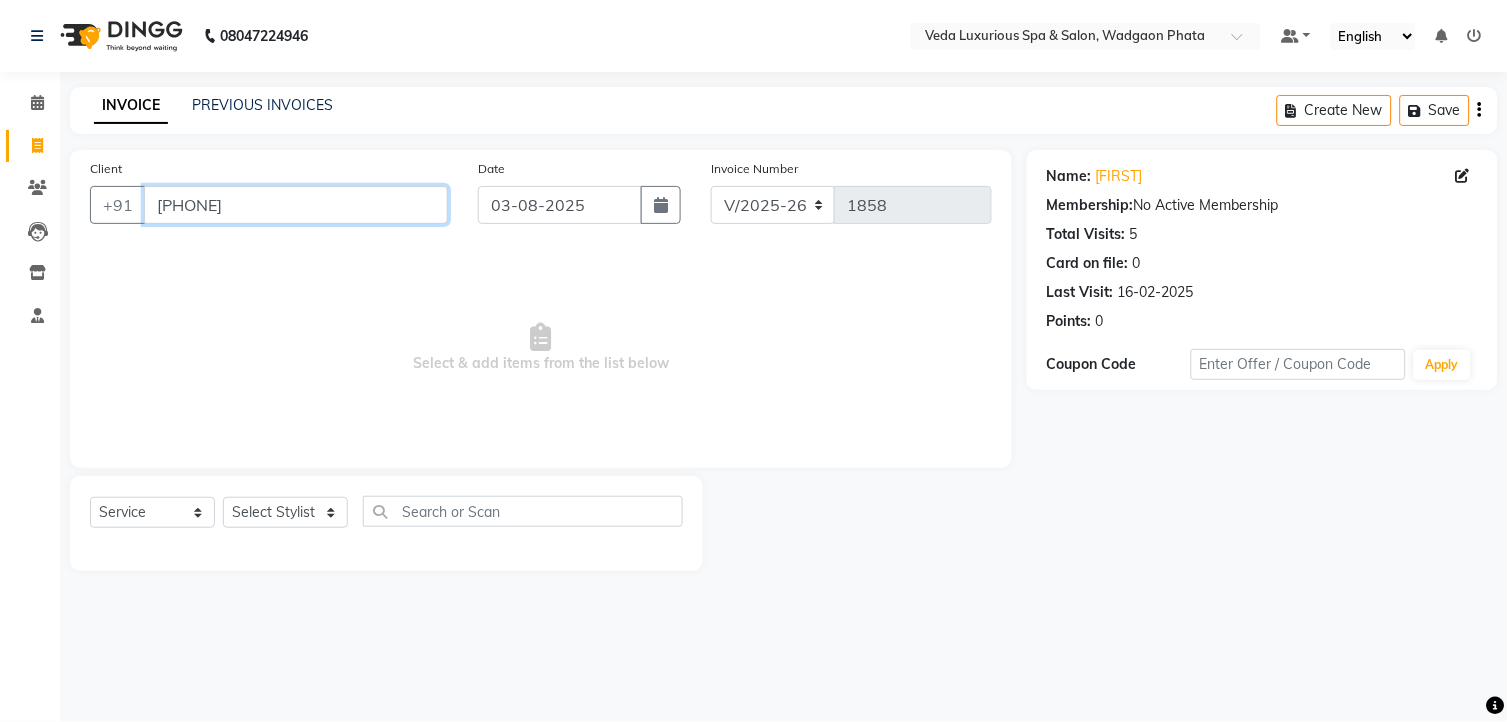 click on "[PHONE]" at bounding box center [296, 205] 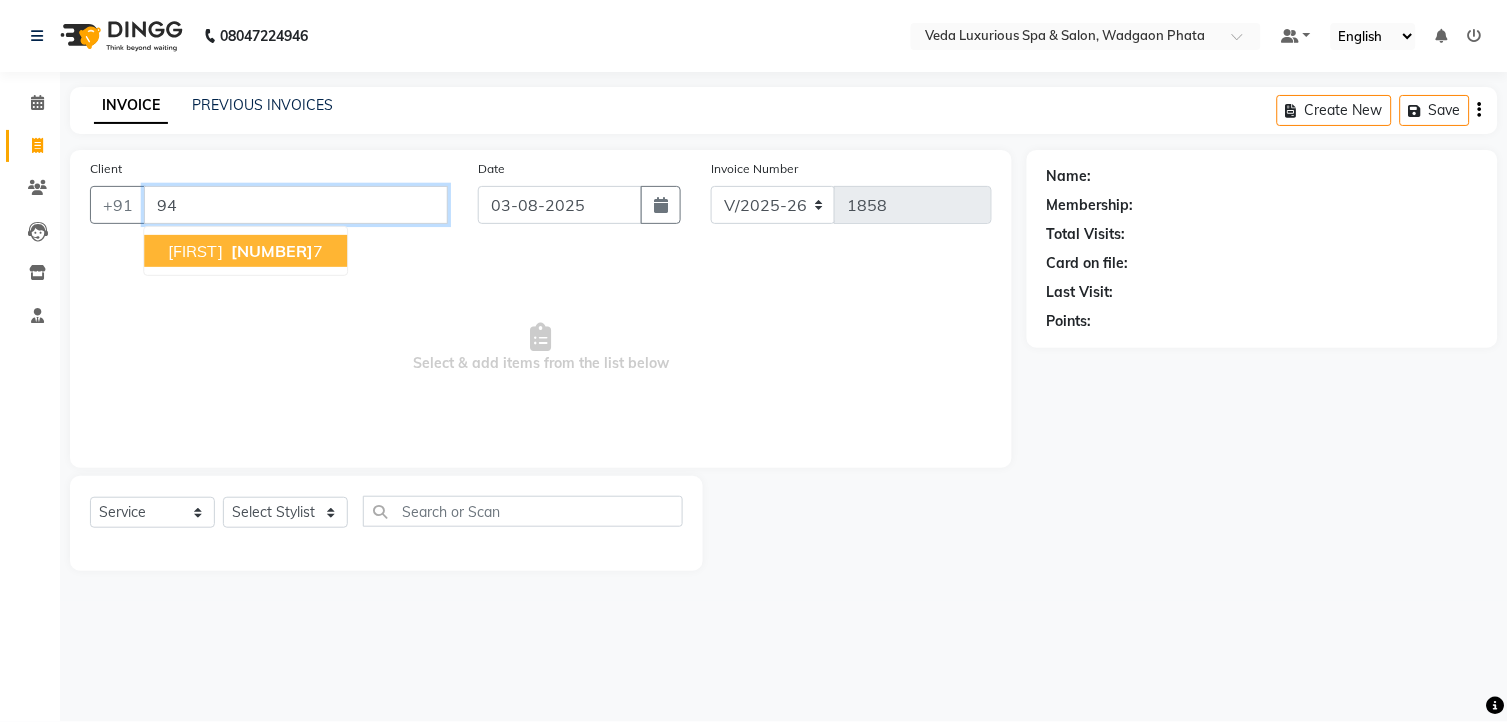 type on "9" 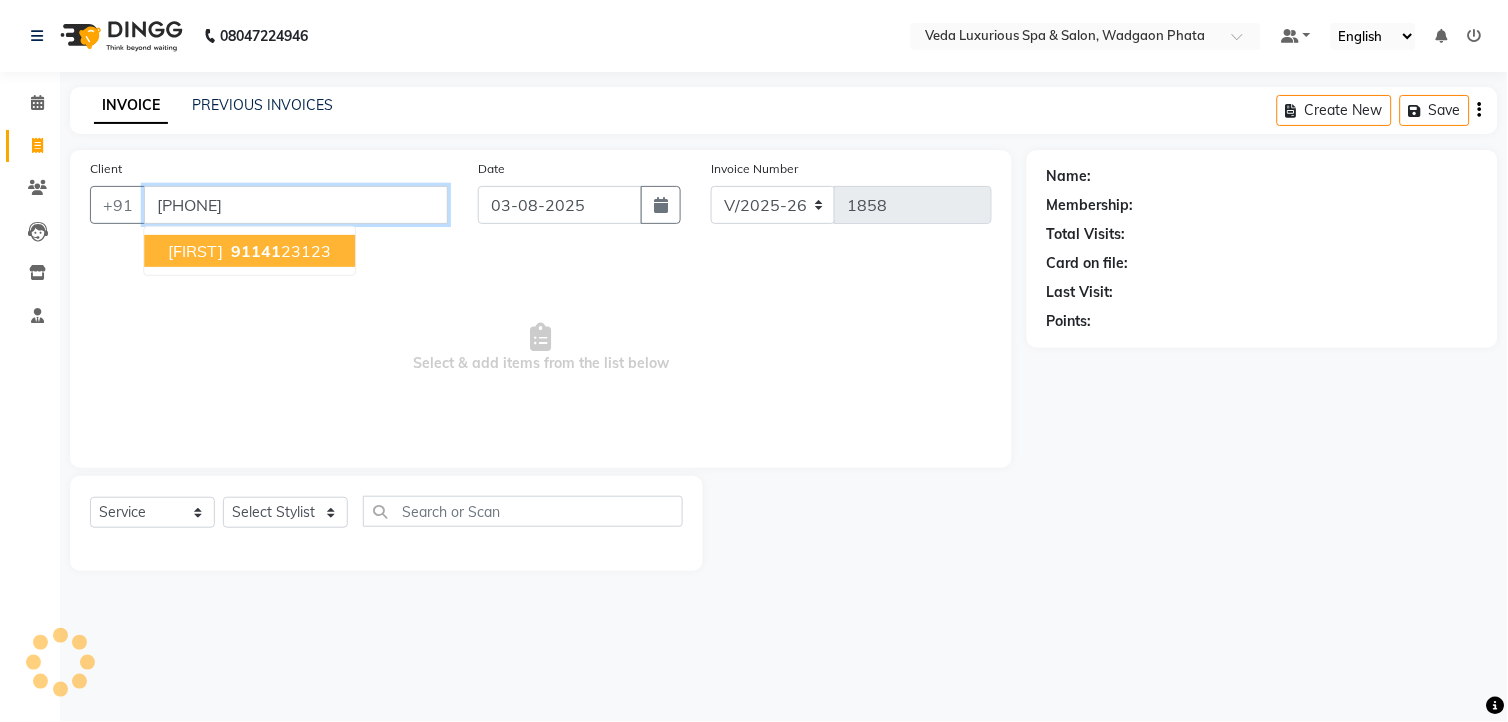 type on "[PHONE]" 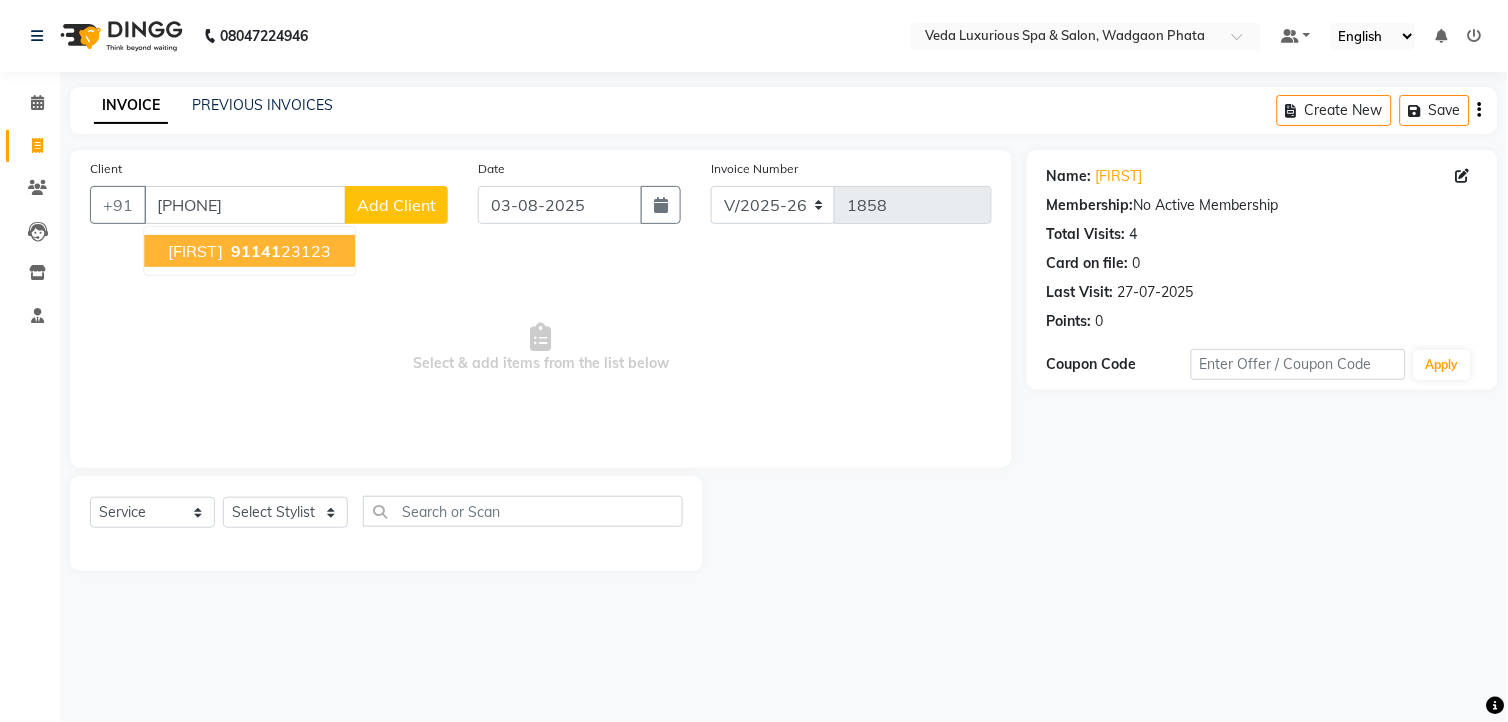 click on "91141" at bounding box center [256, 251] 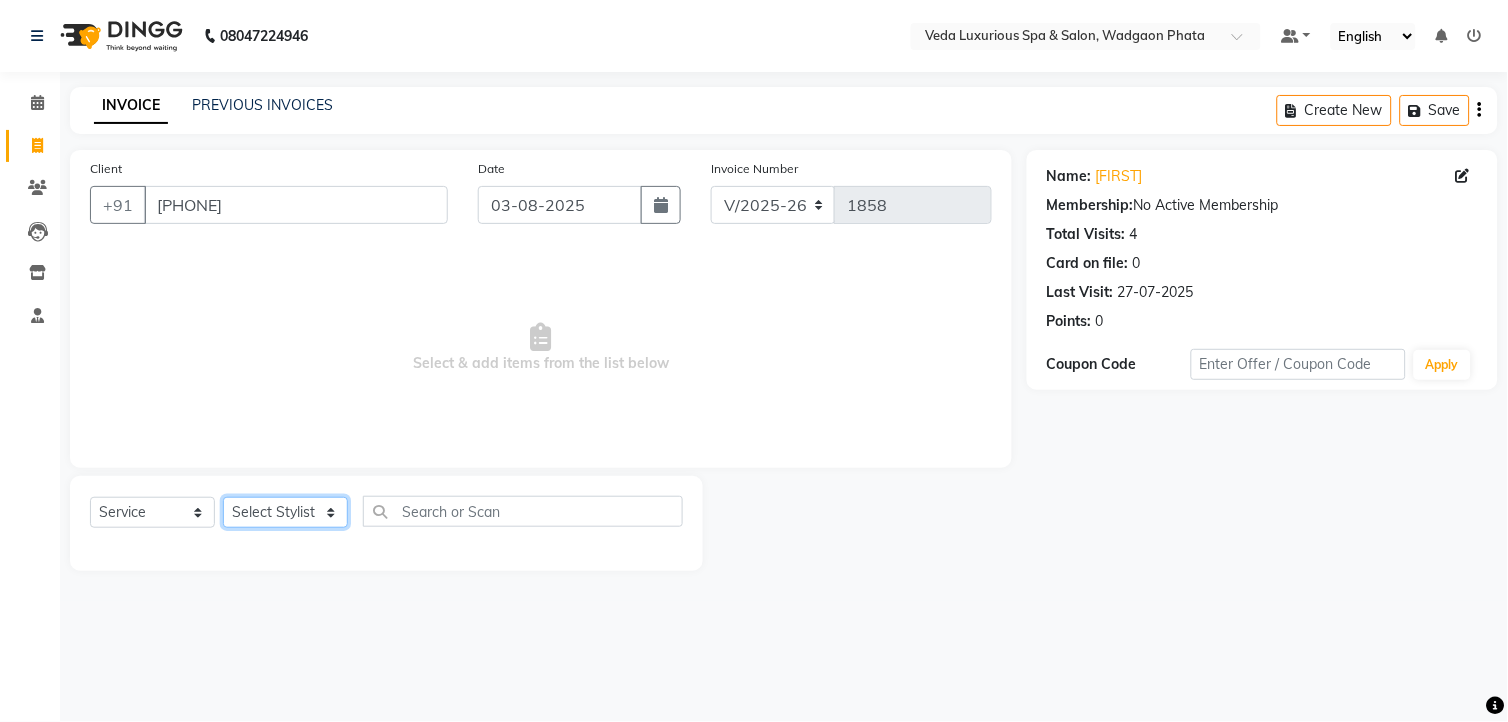 drag, startPoint x: 334, startPoint y: 516, endPoint x: 318, endPoint y: 494, distance: 27.202942 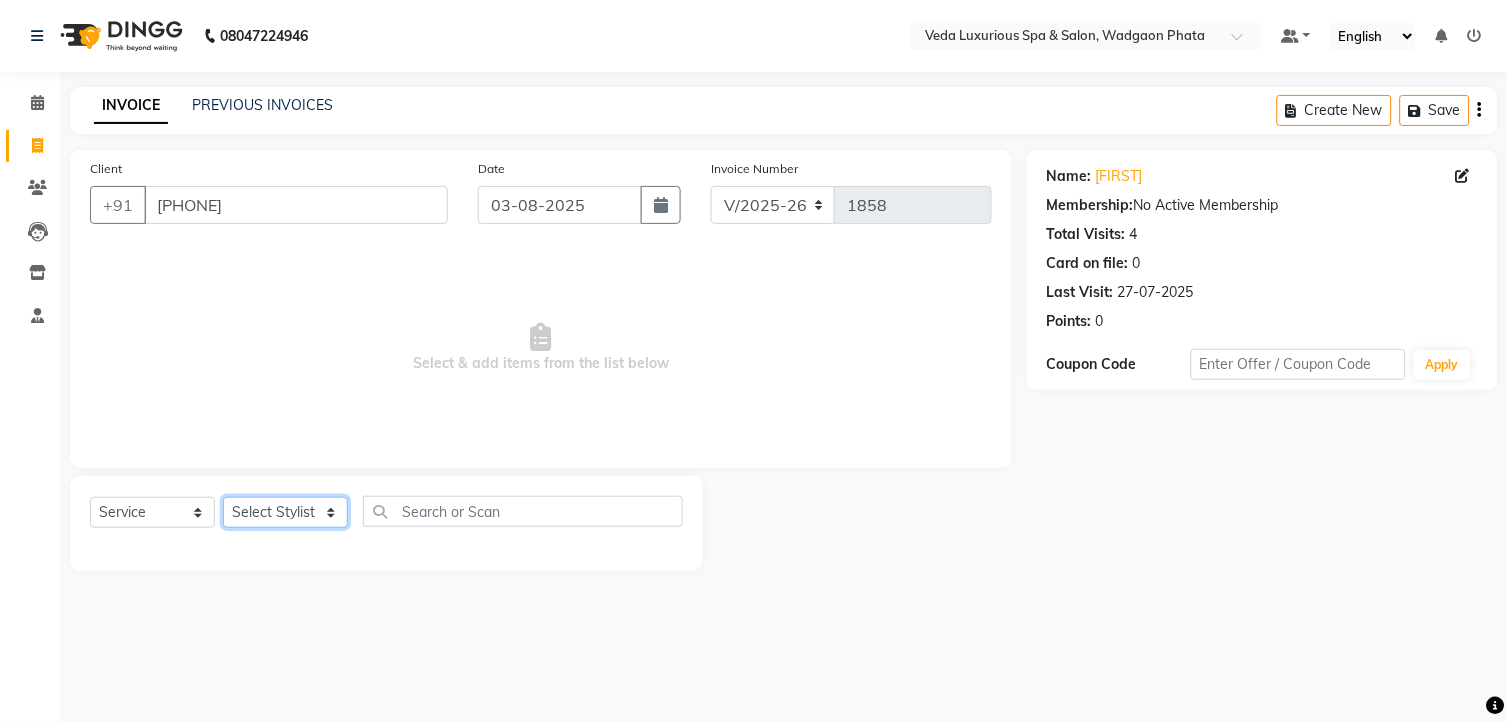 select on "70836" 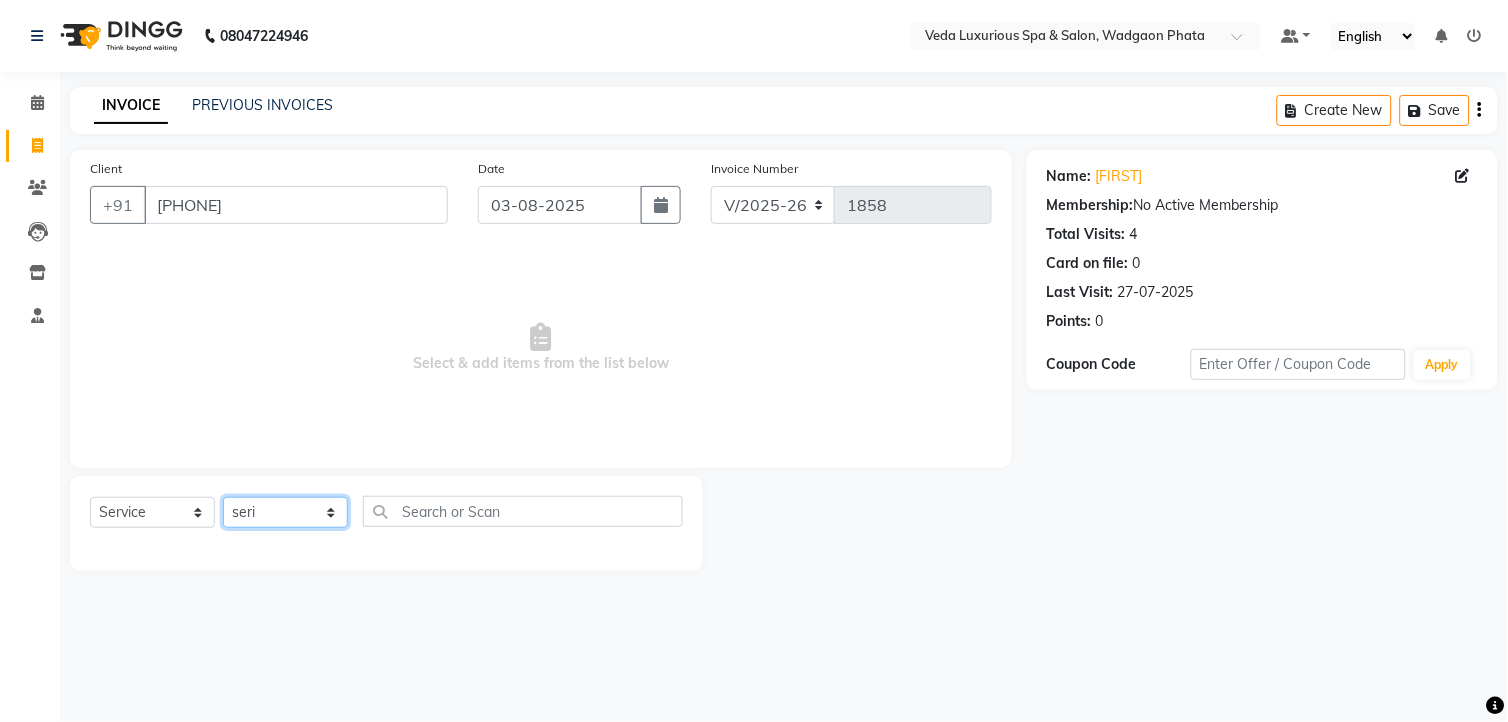 click on "Select Stylist [FIRST] [FIRST] [FIRST] [FIRST] [FIRST] [FIRST] [FIRST] [FIRST] [FIRST] [FIRST] [FIRST] [FIRST]" 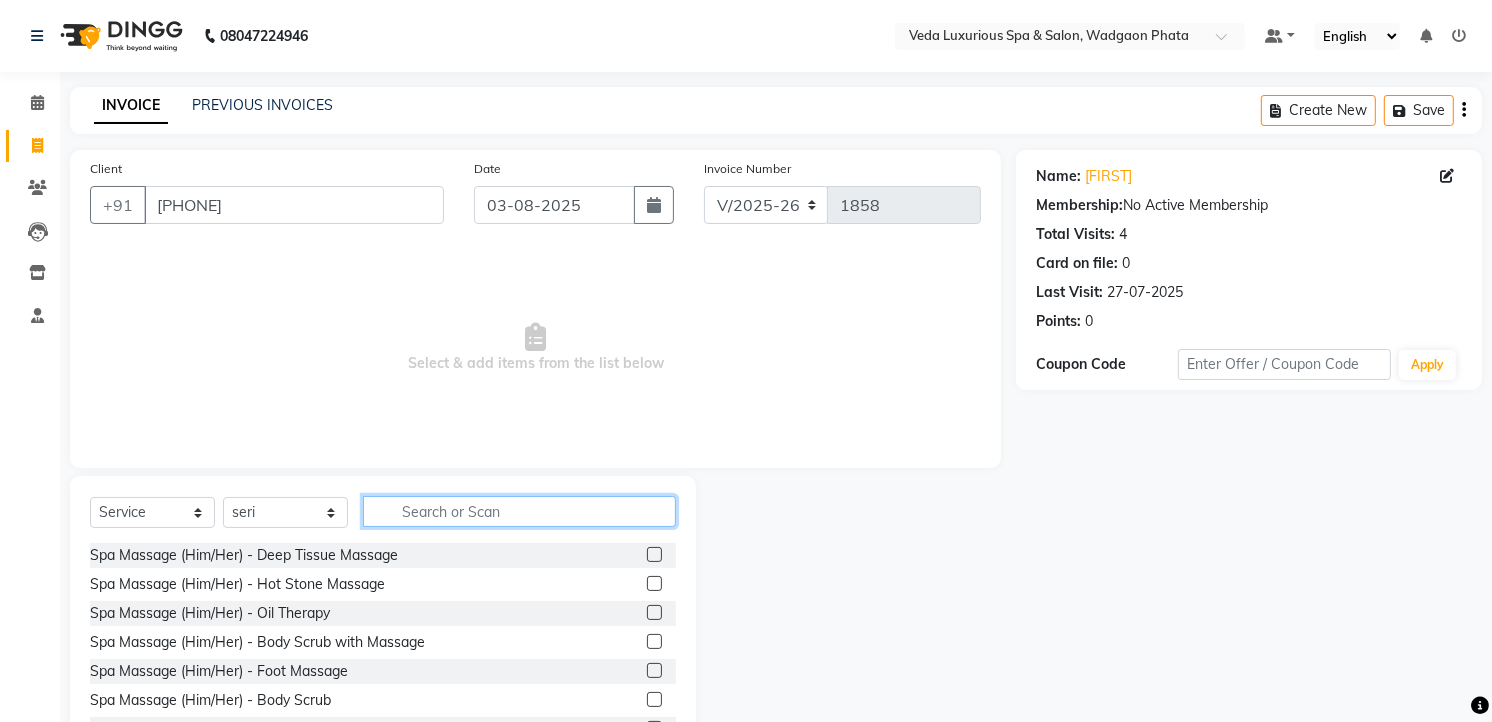 click 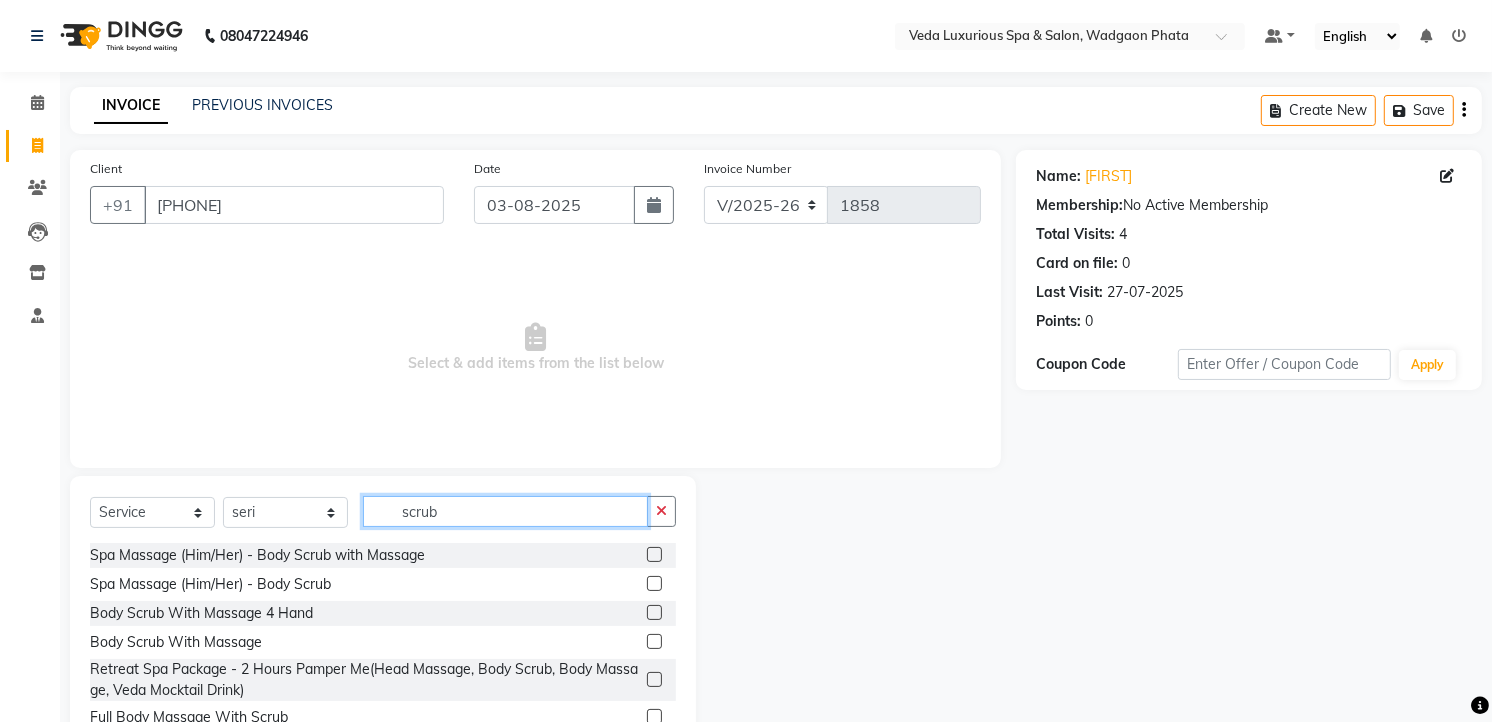 type on "scrub" 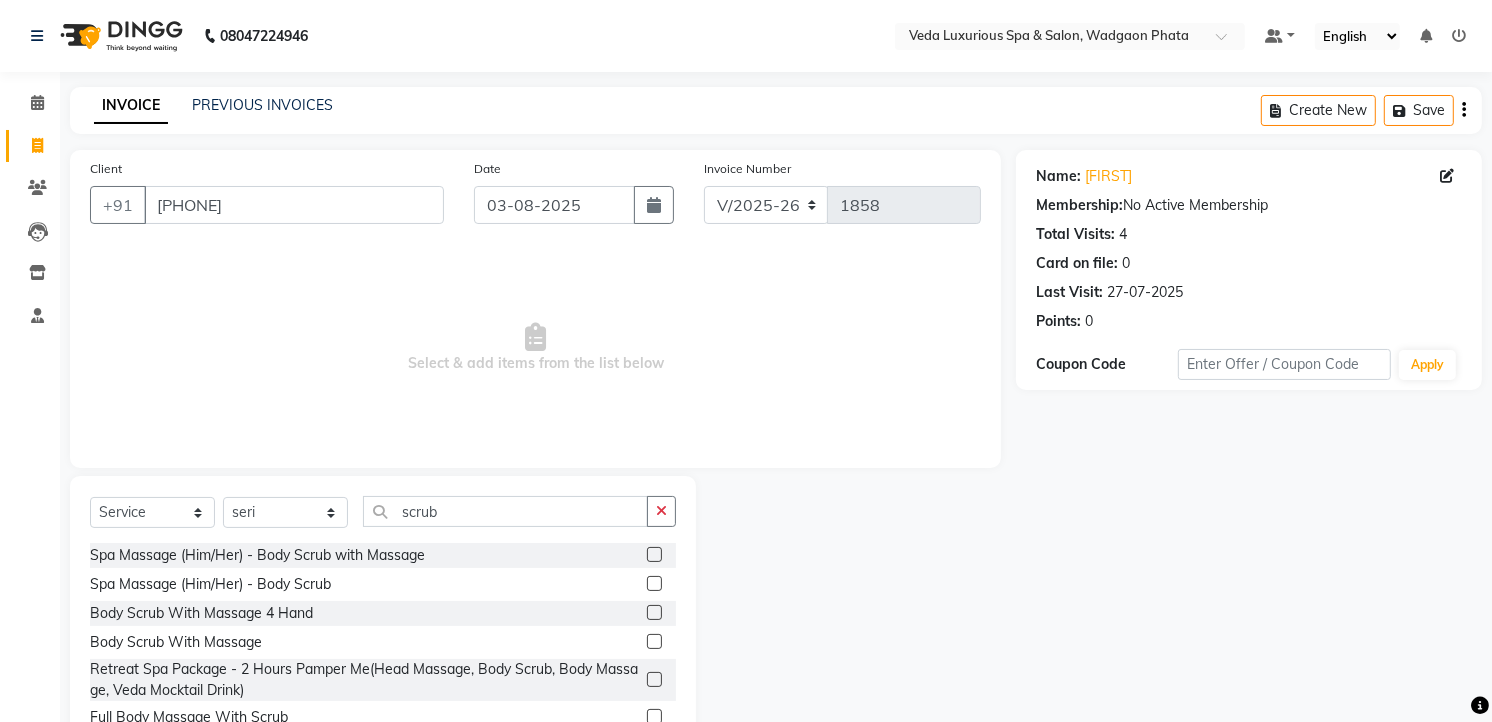 click 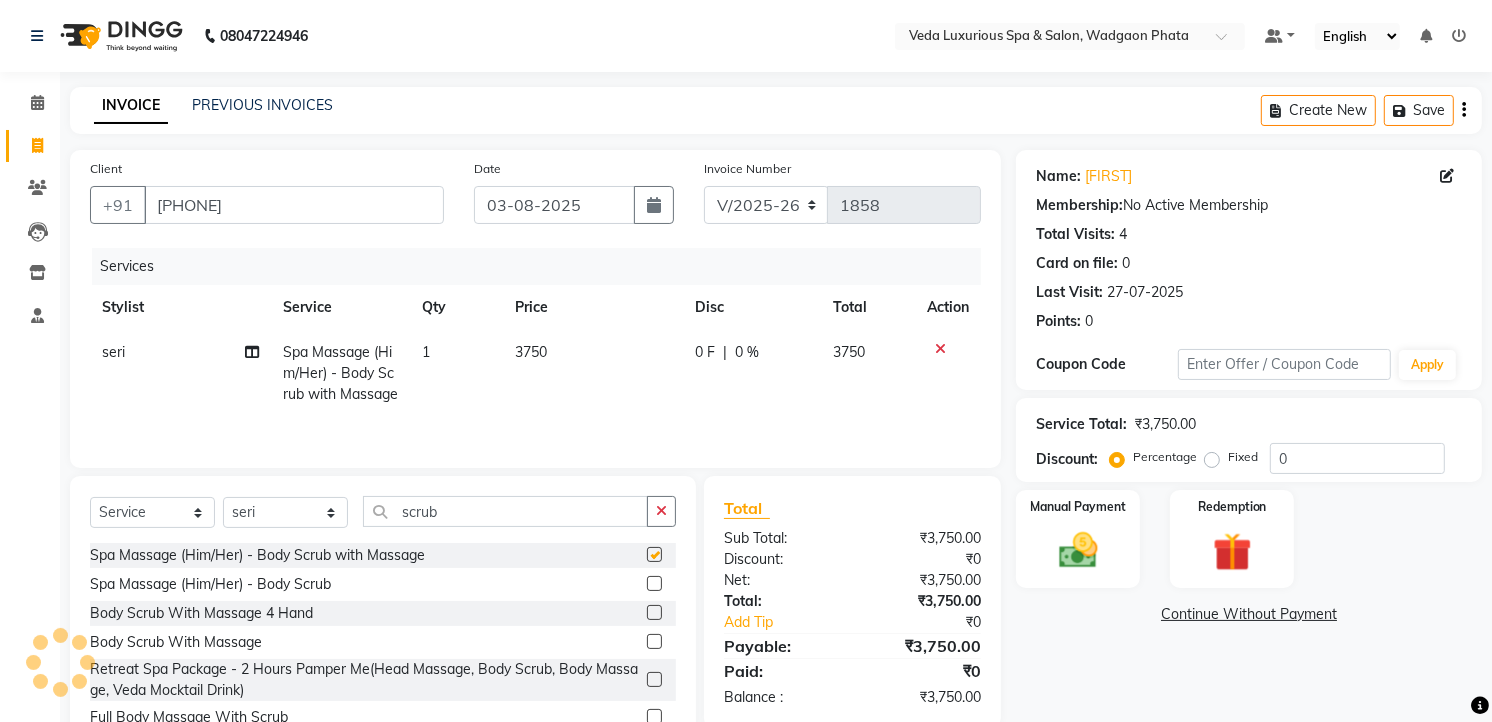 checkbox on "false" 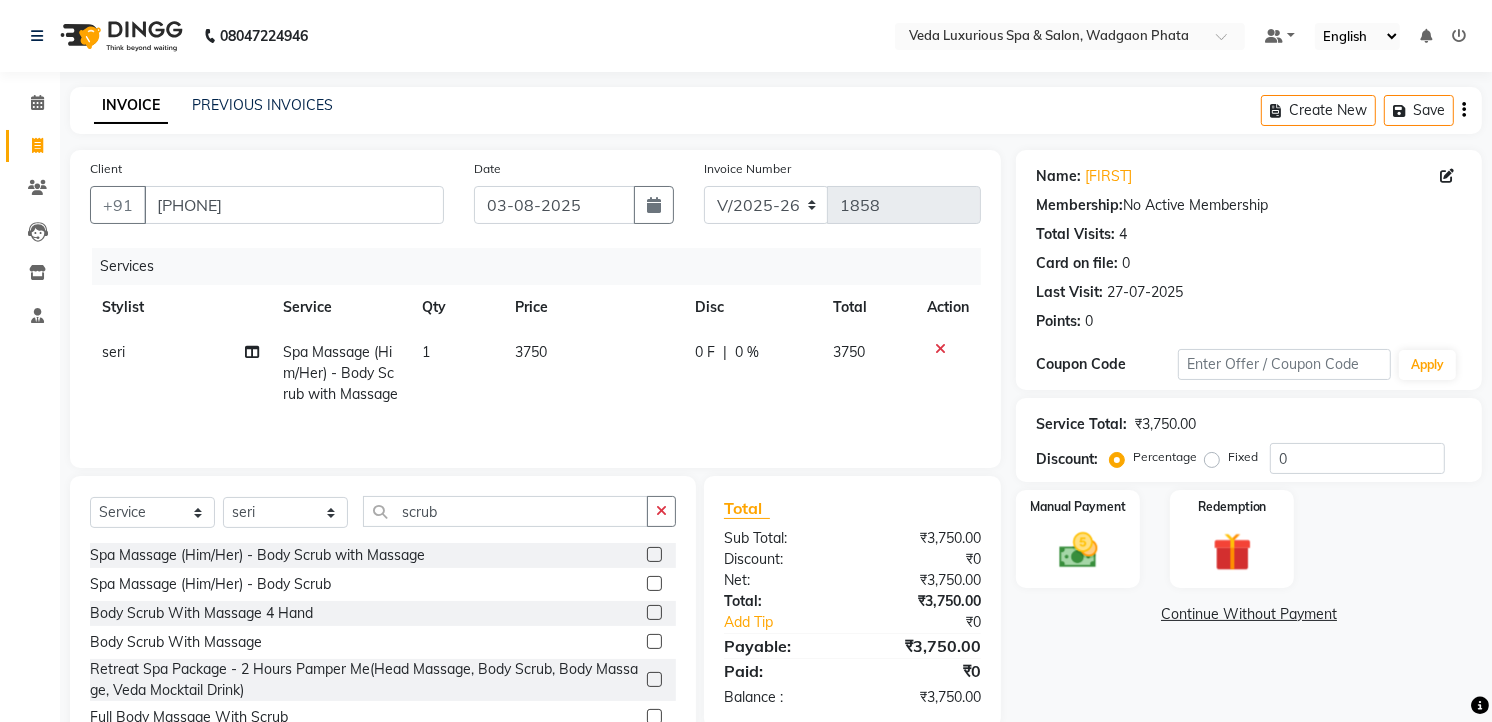 click on "0 F | 0 %" 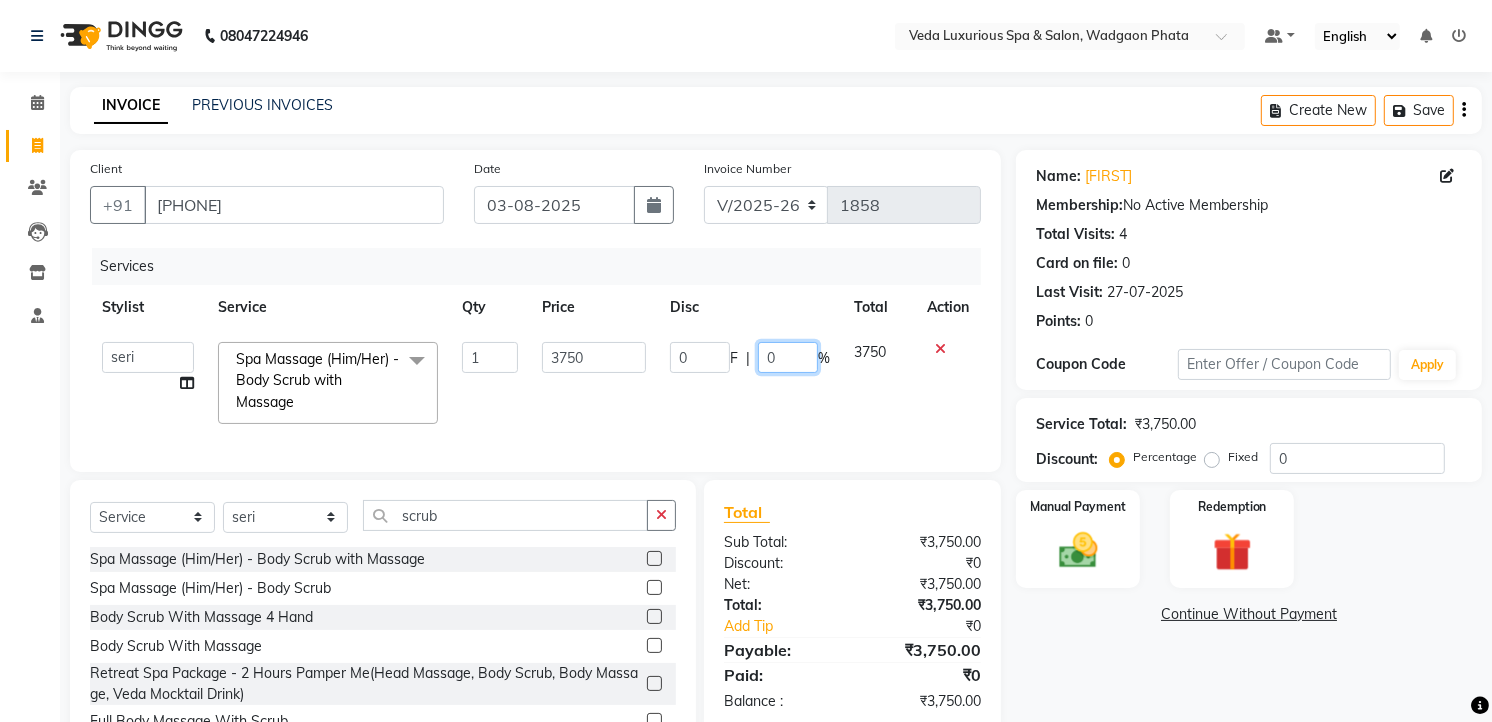 click on "0" 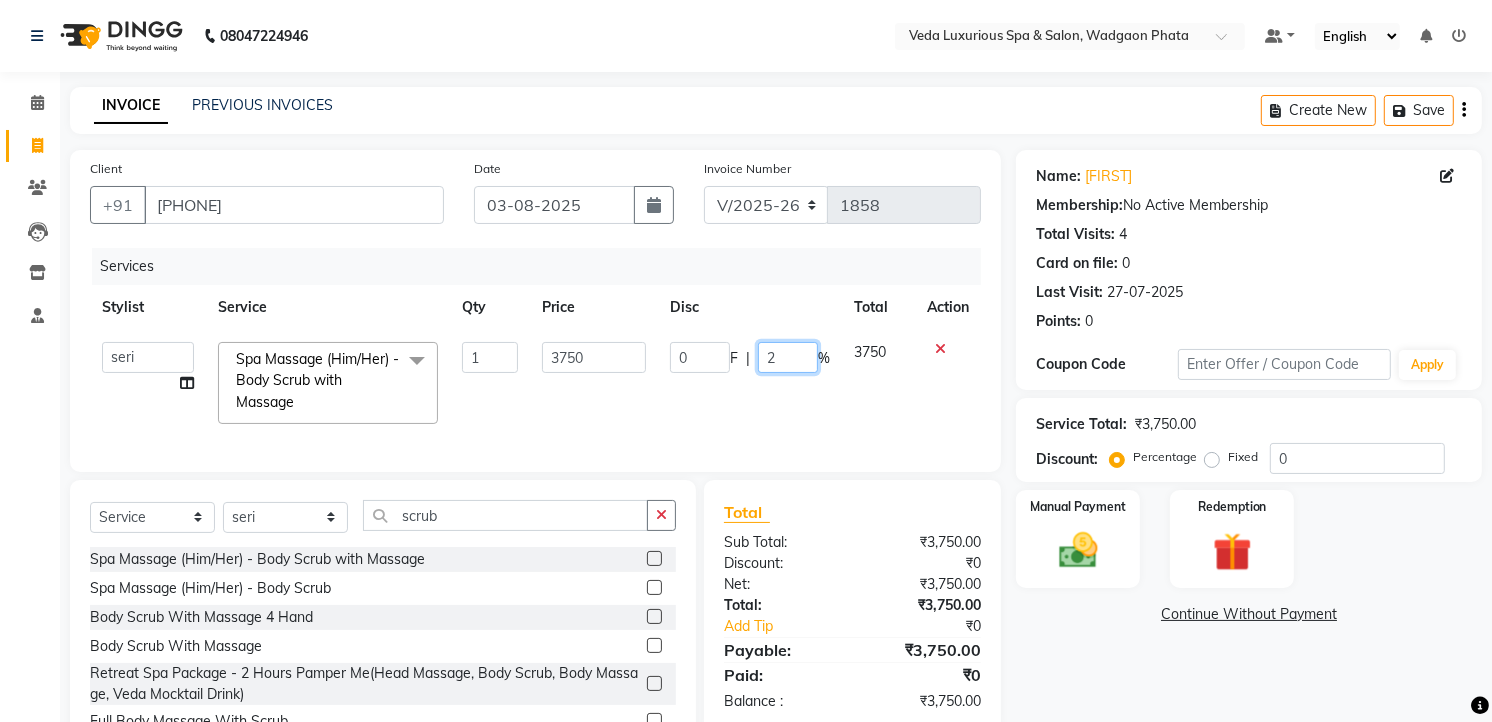 type on "20" 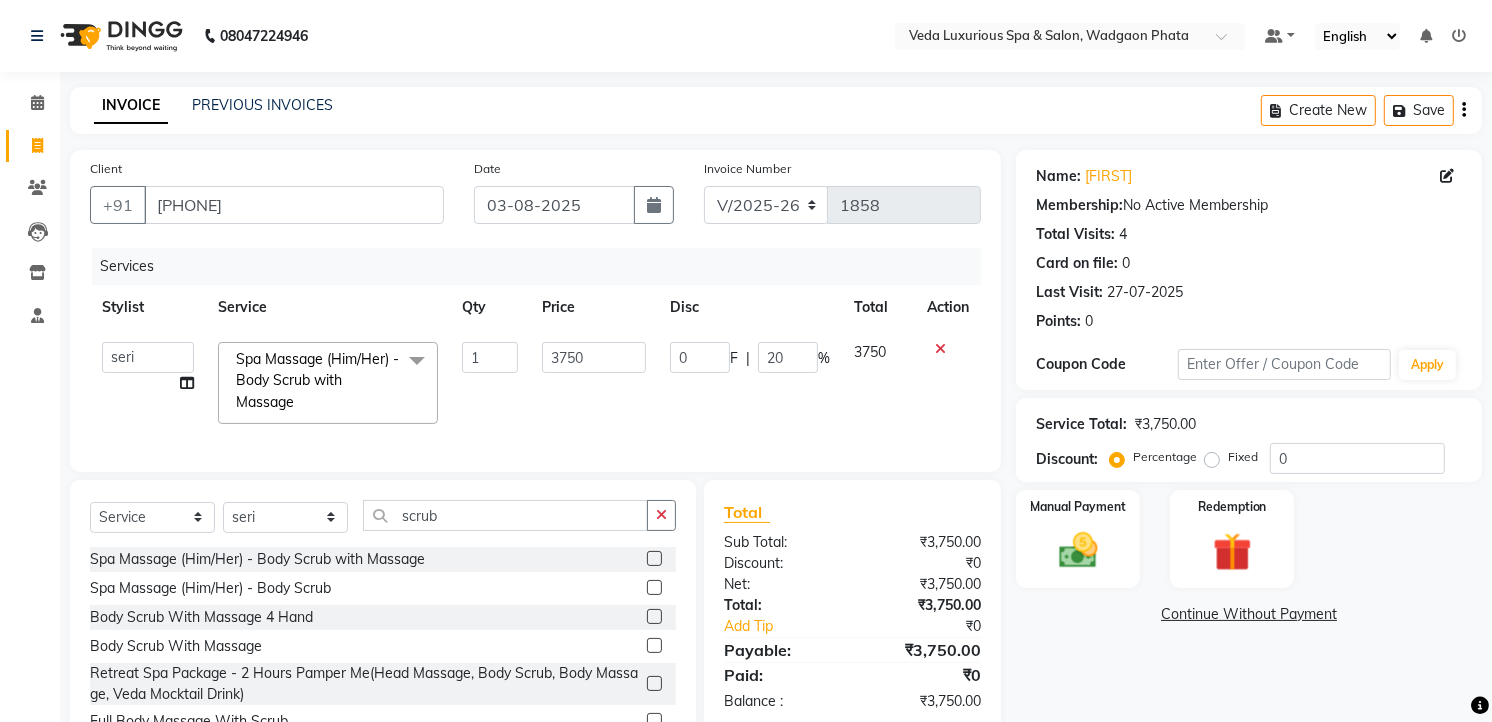 click on "0 F | 20 %" 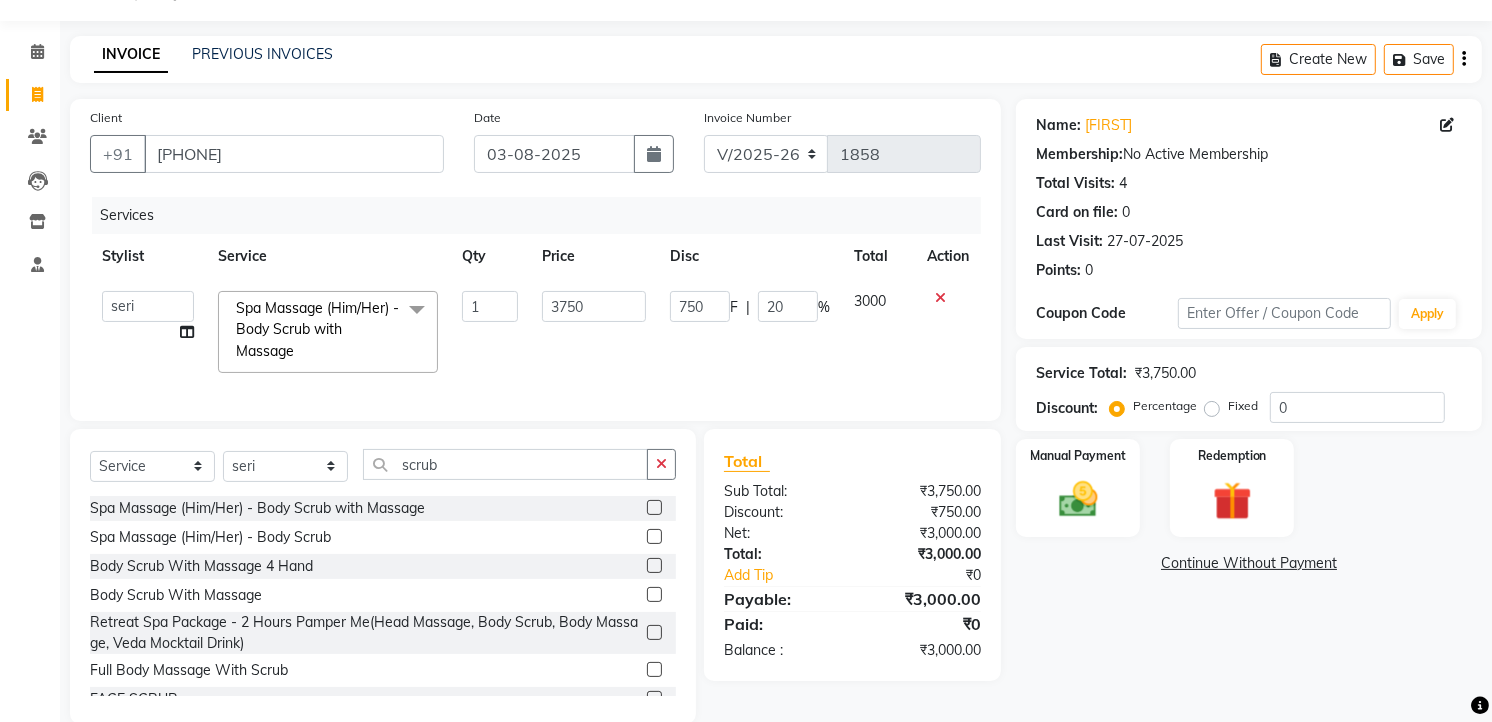 scroll, scrollTop: 100, scrollLeft: 0, axis: vertical 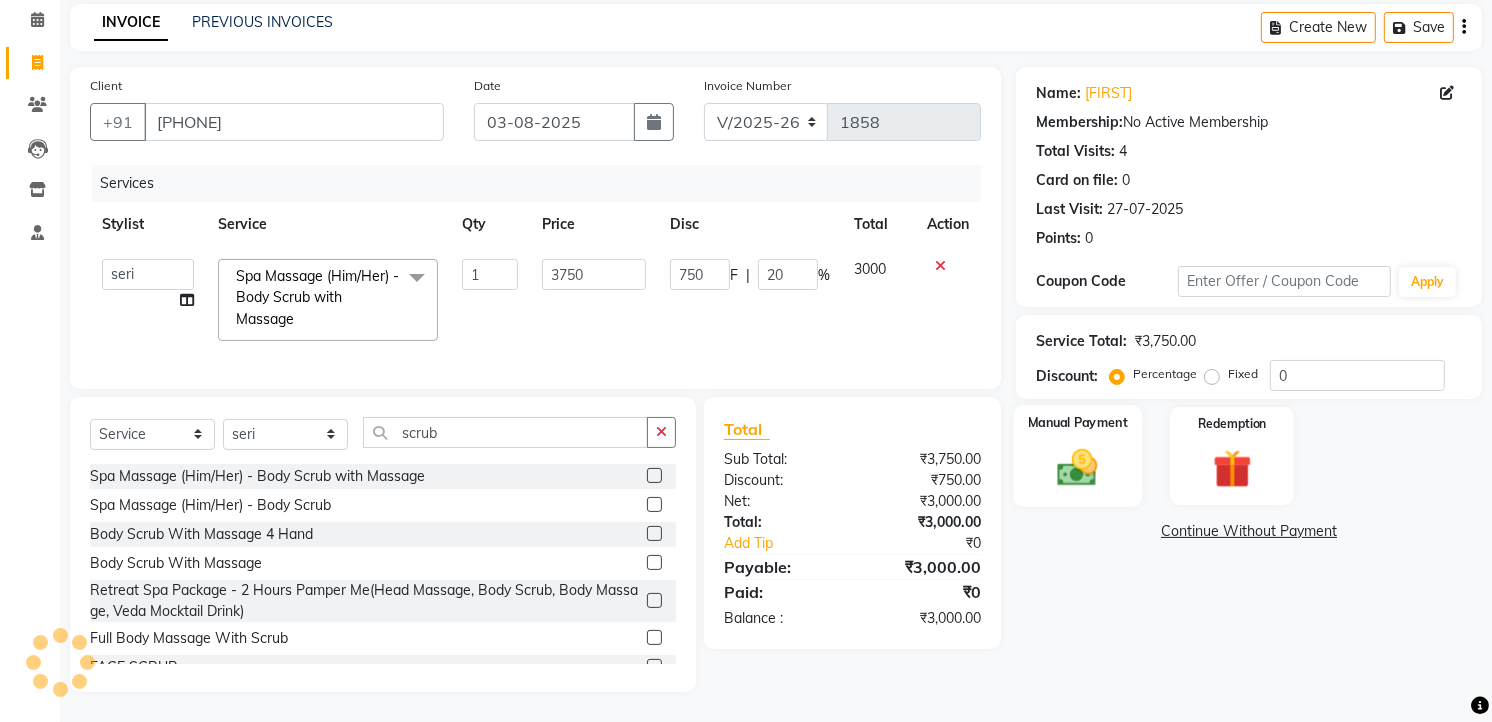 click 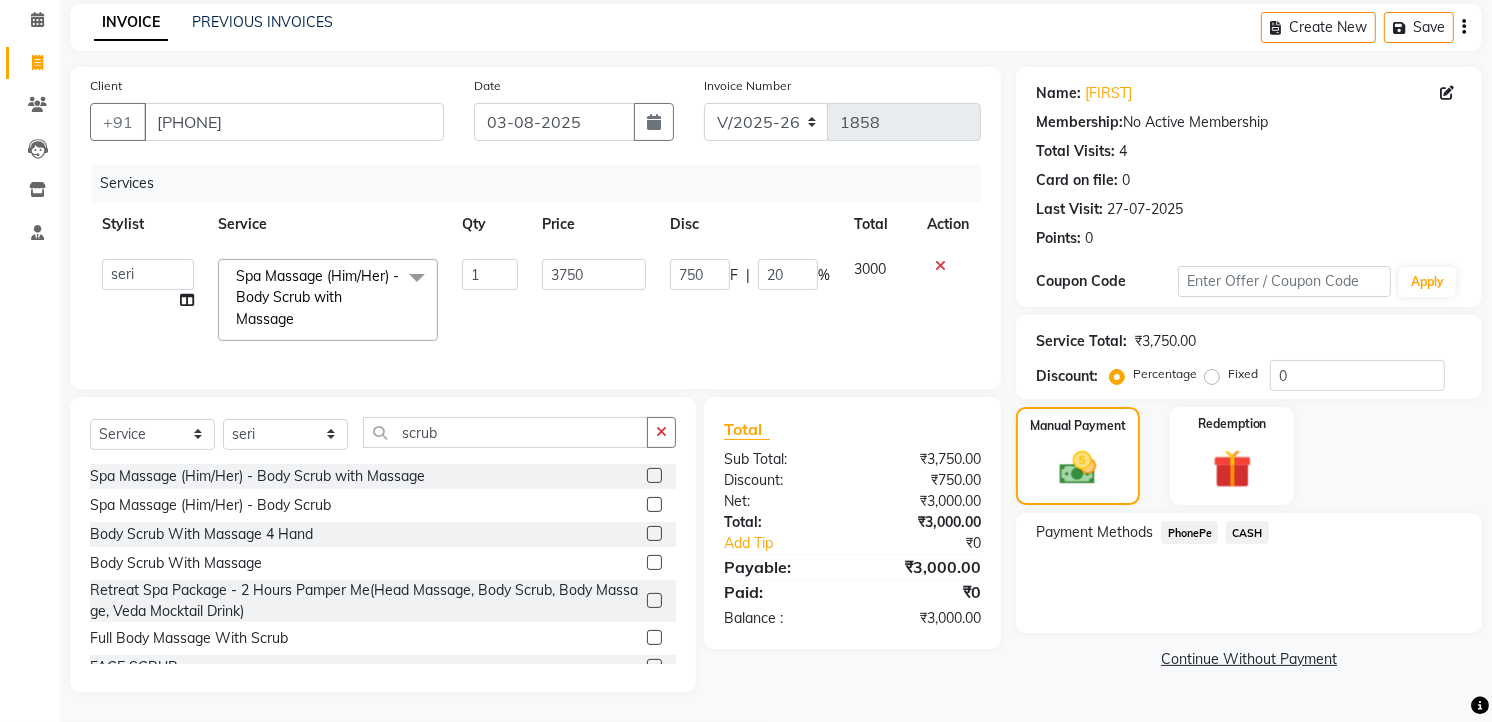 click on "CASH" 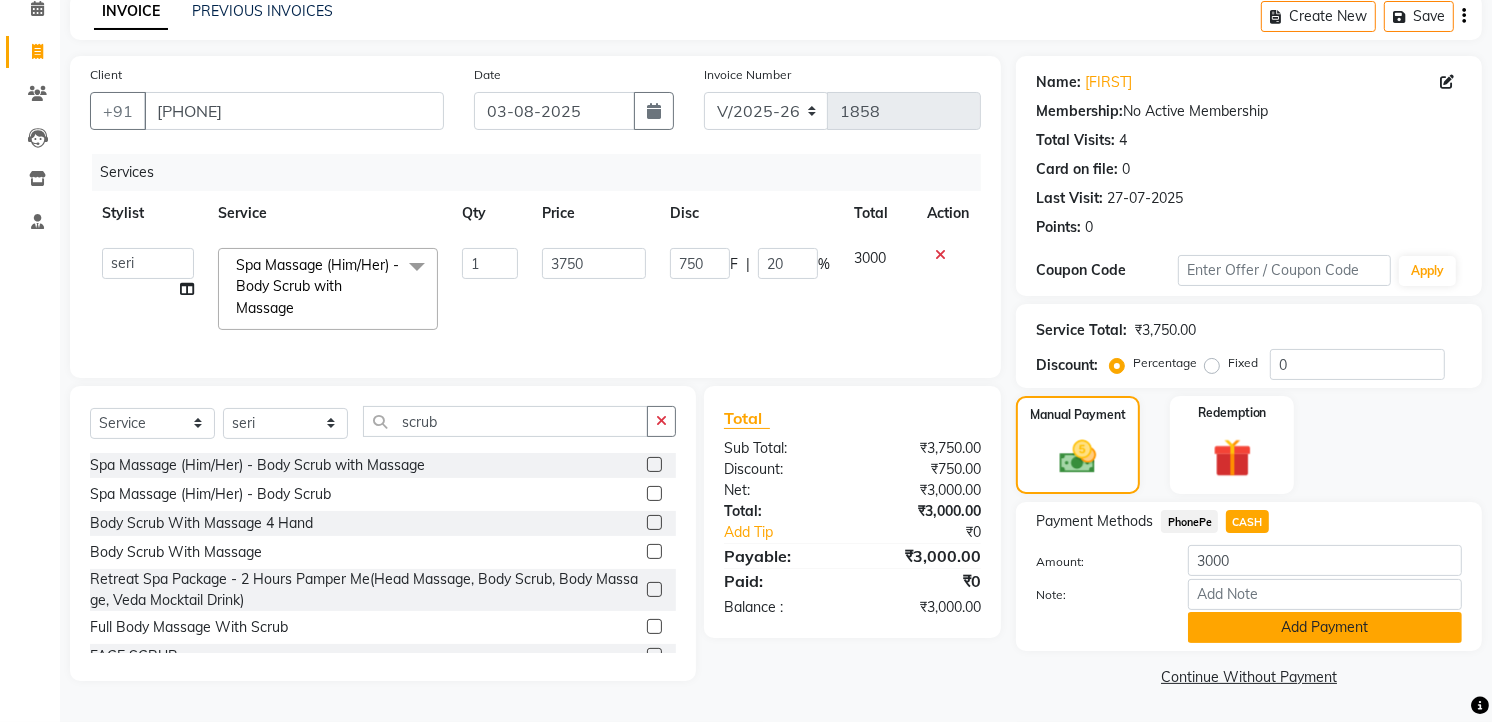 click on "Add Payment" 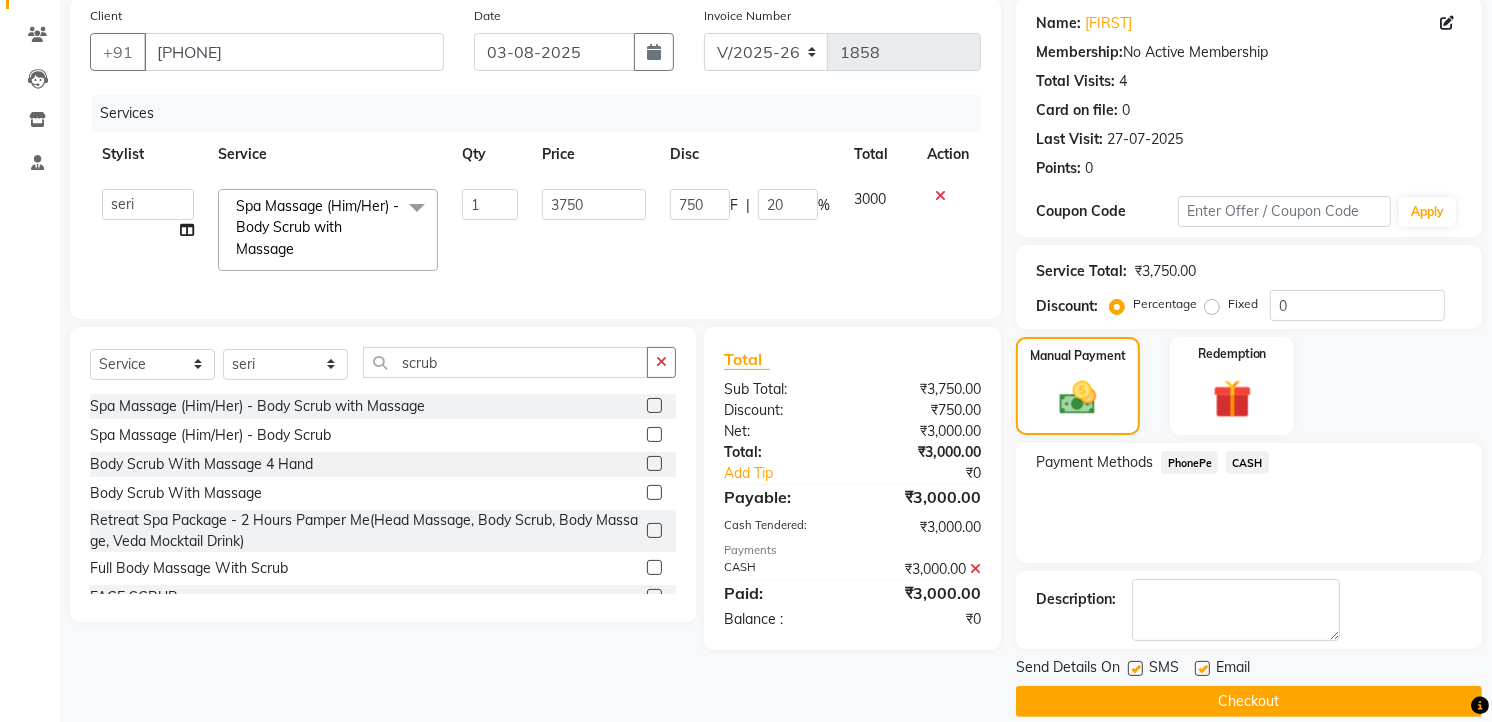 scroll, scrollTop: 177, scrollLeft: 0, axis: vertical 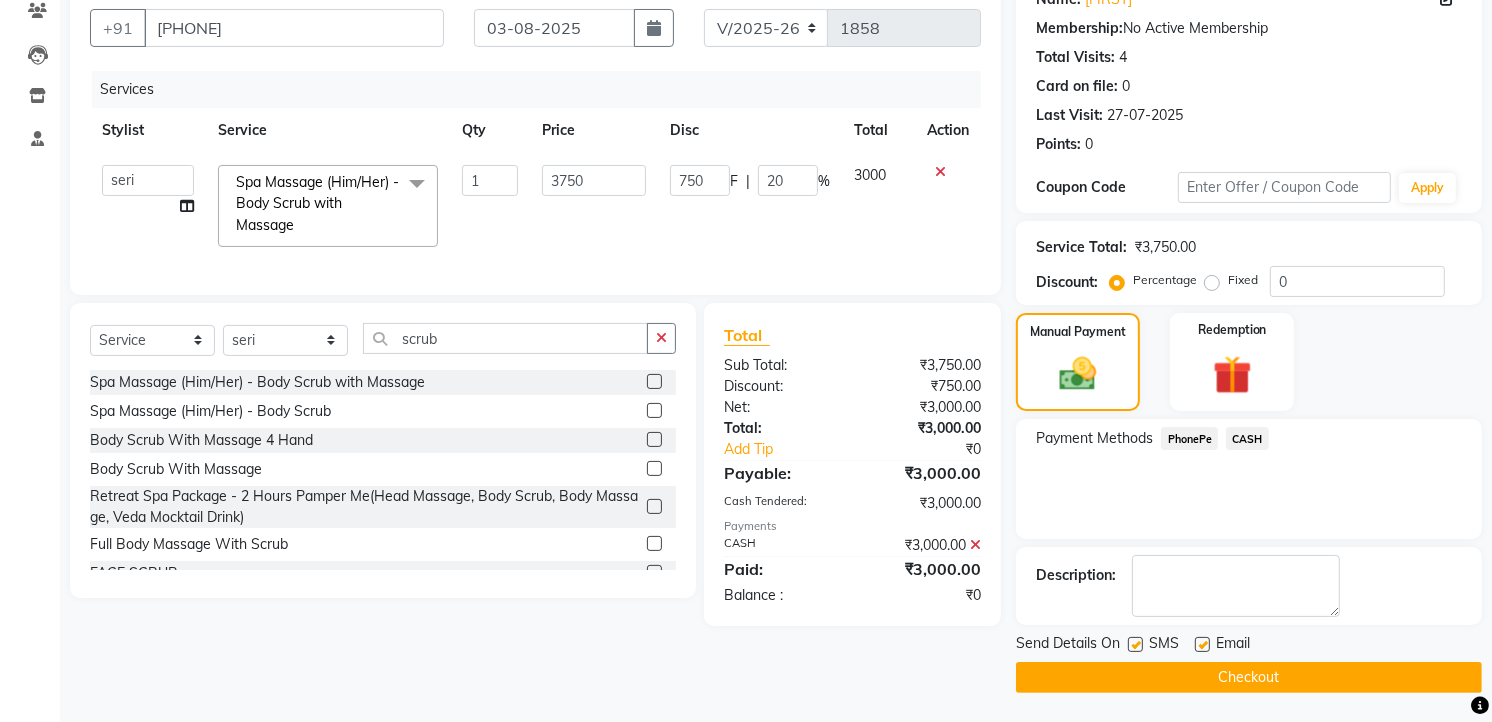 click on "Checkout" 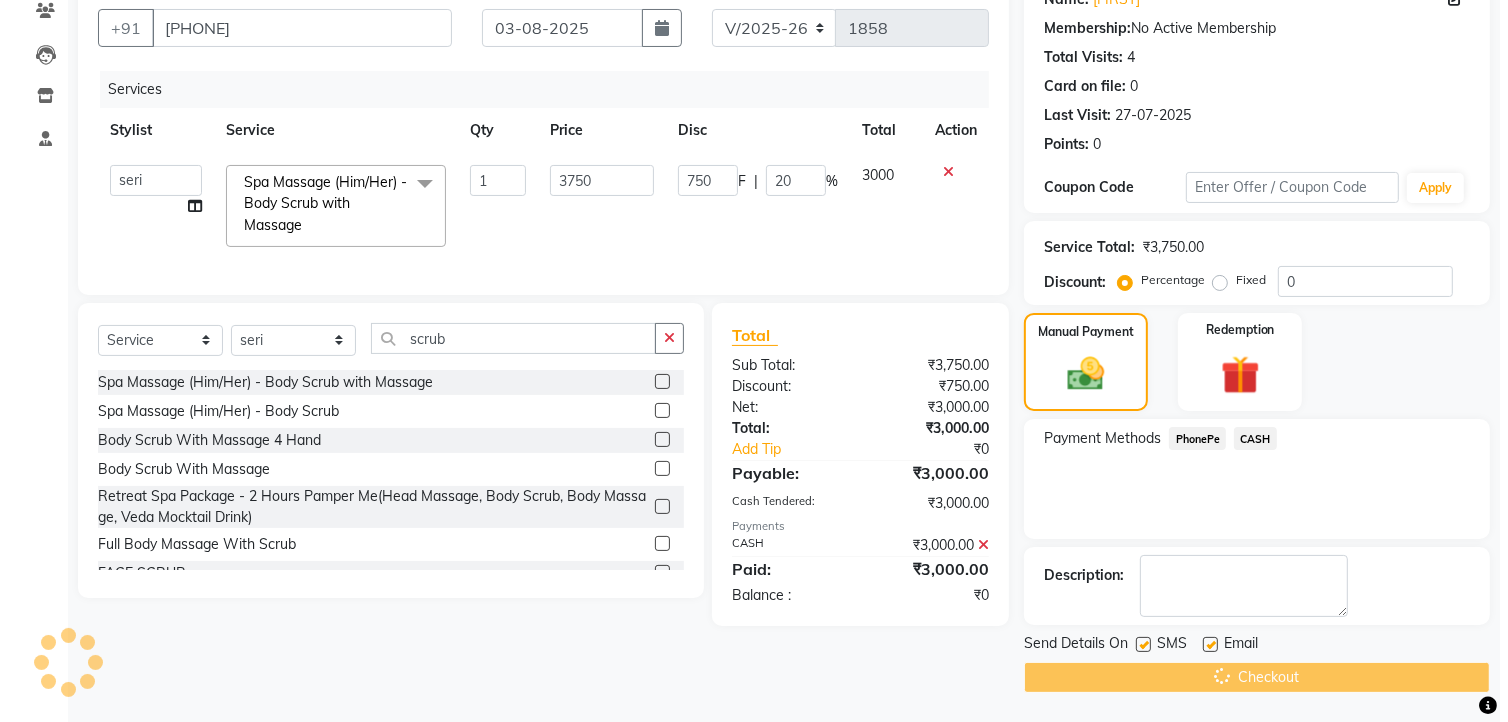 scroll, scrollTop: 0, scrollLeft: 0, axis: both 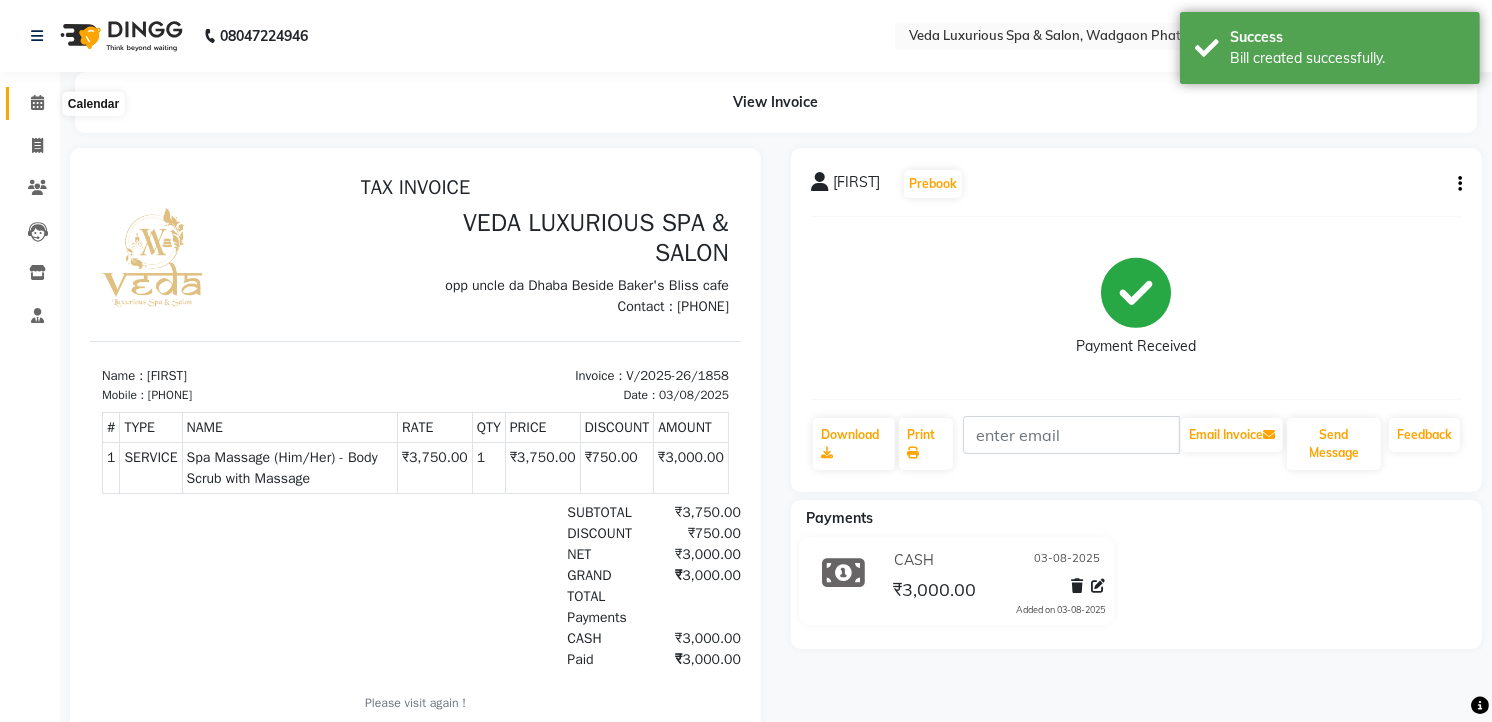 click 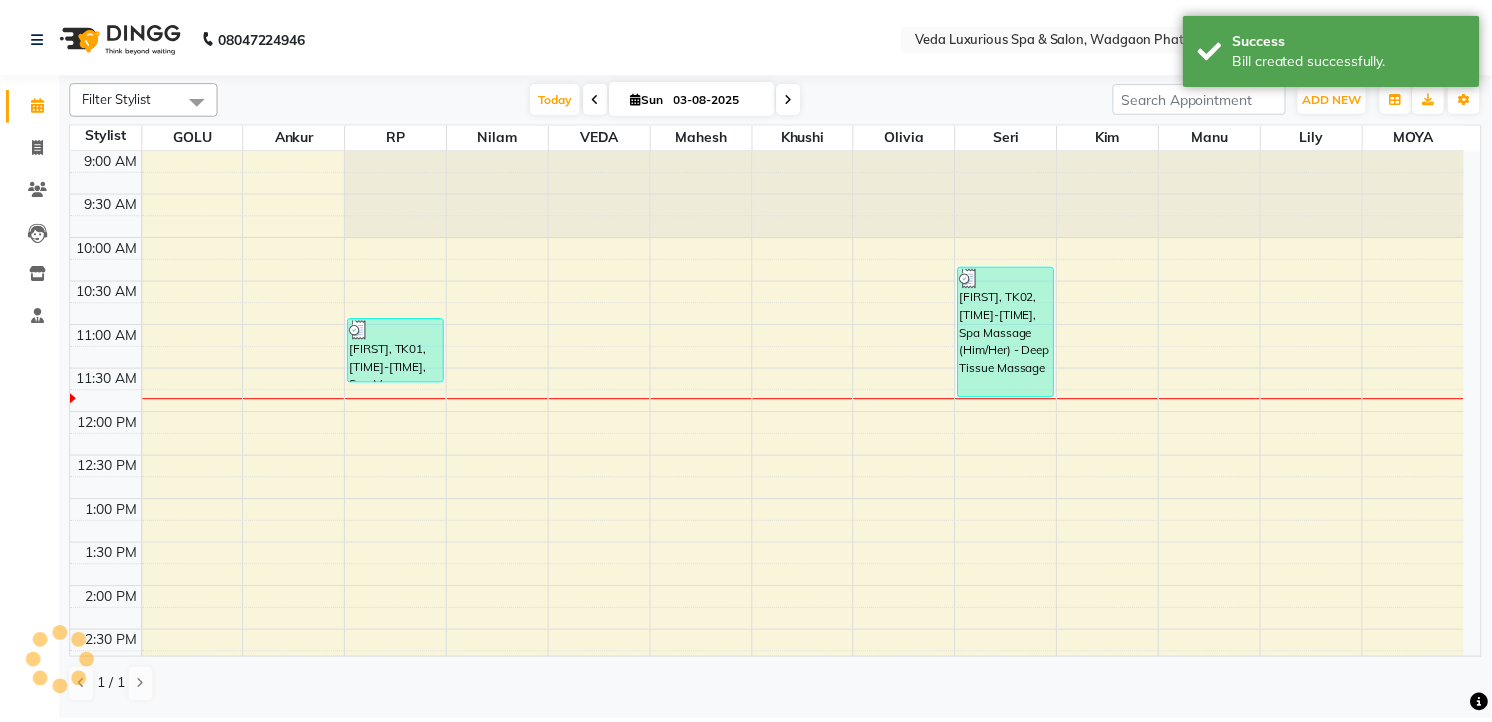 scroll, scrollTop: 0, scrollLeft: 0, axis: both 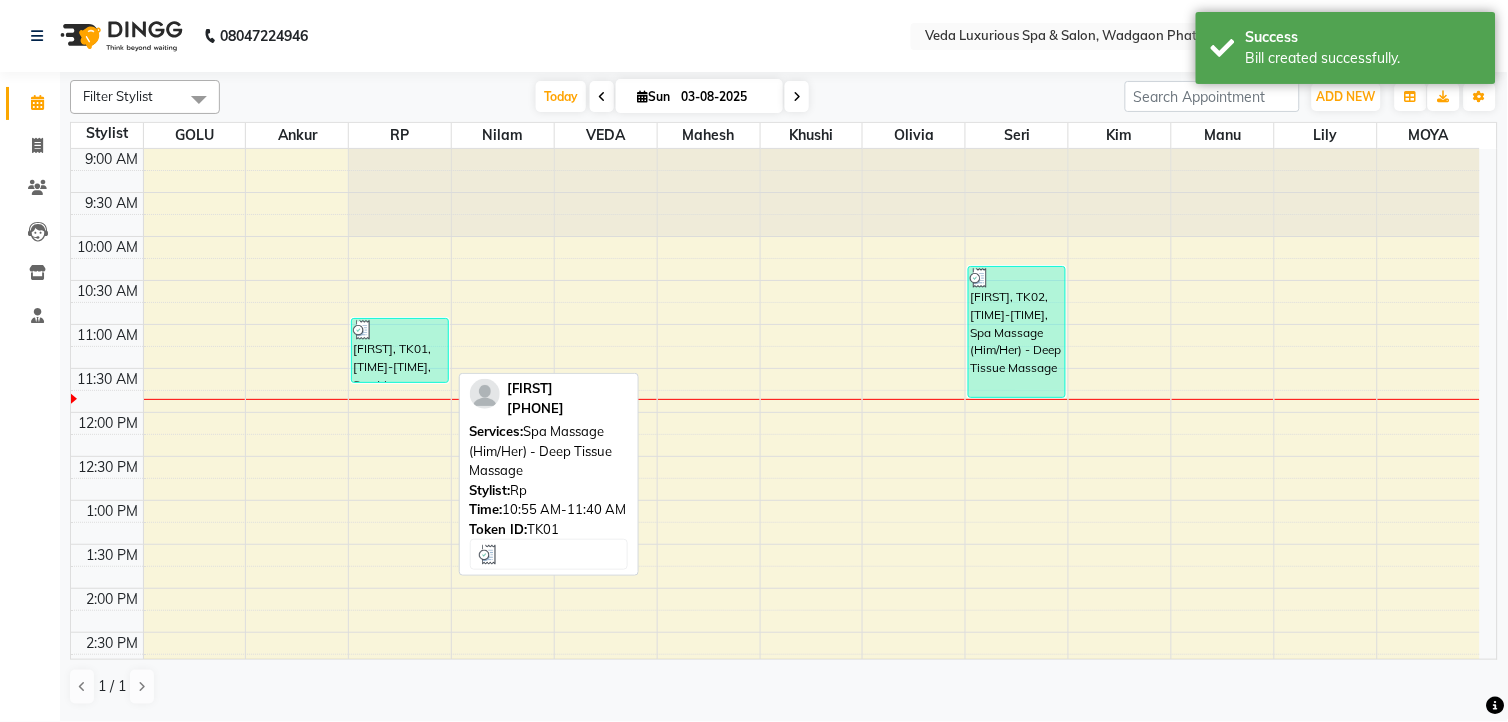 click on "[FIRST], TK01, [TIME]-[TIME], Spa Massage (Him/Her) - Deep Tissue Massage" at bounding box center (399, 350) 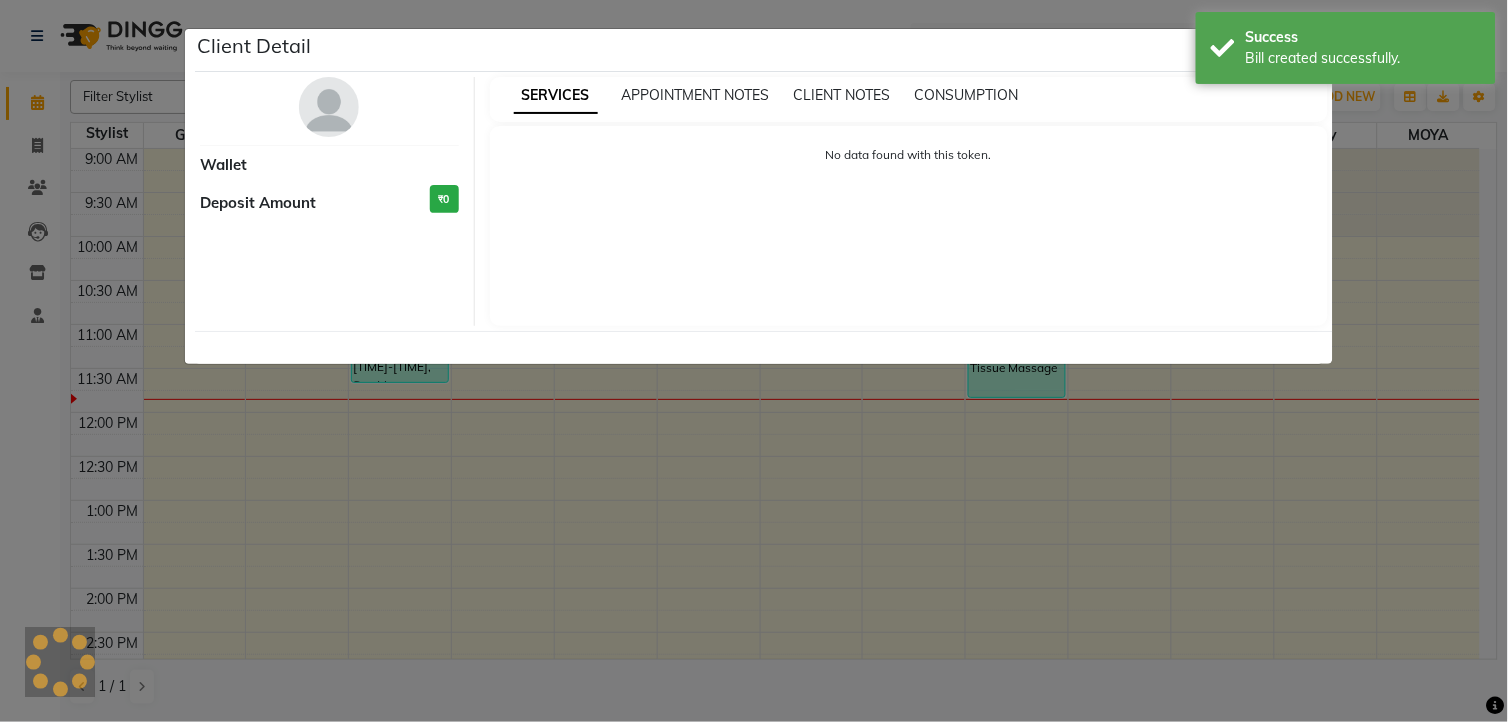 select on "3" 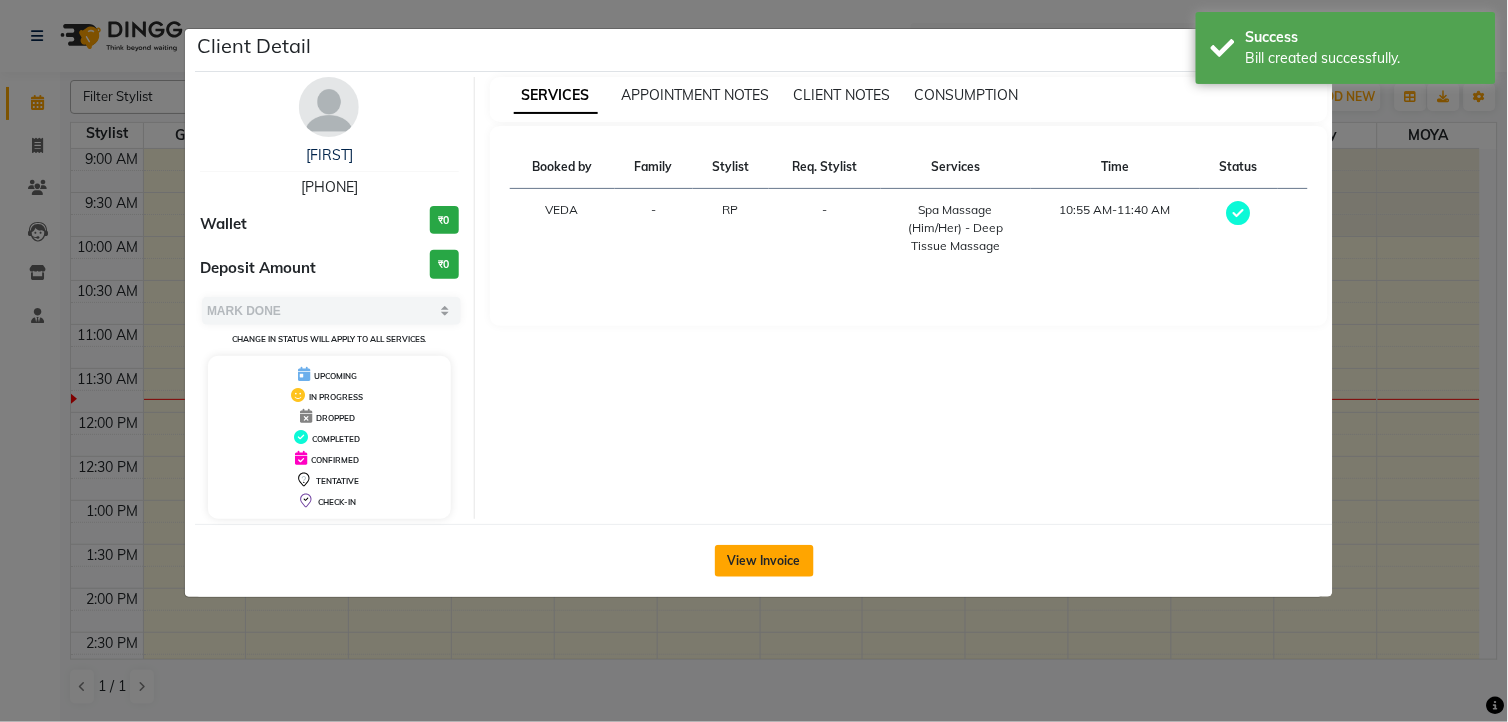 click on "View Invoice" 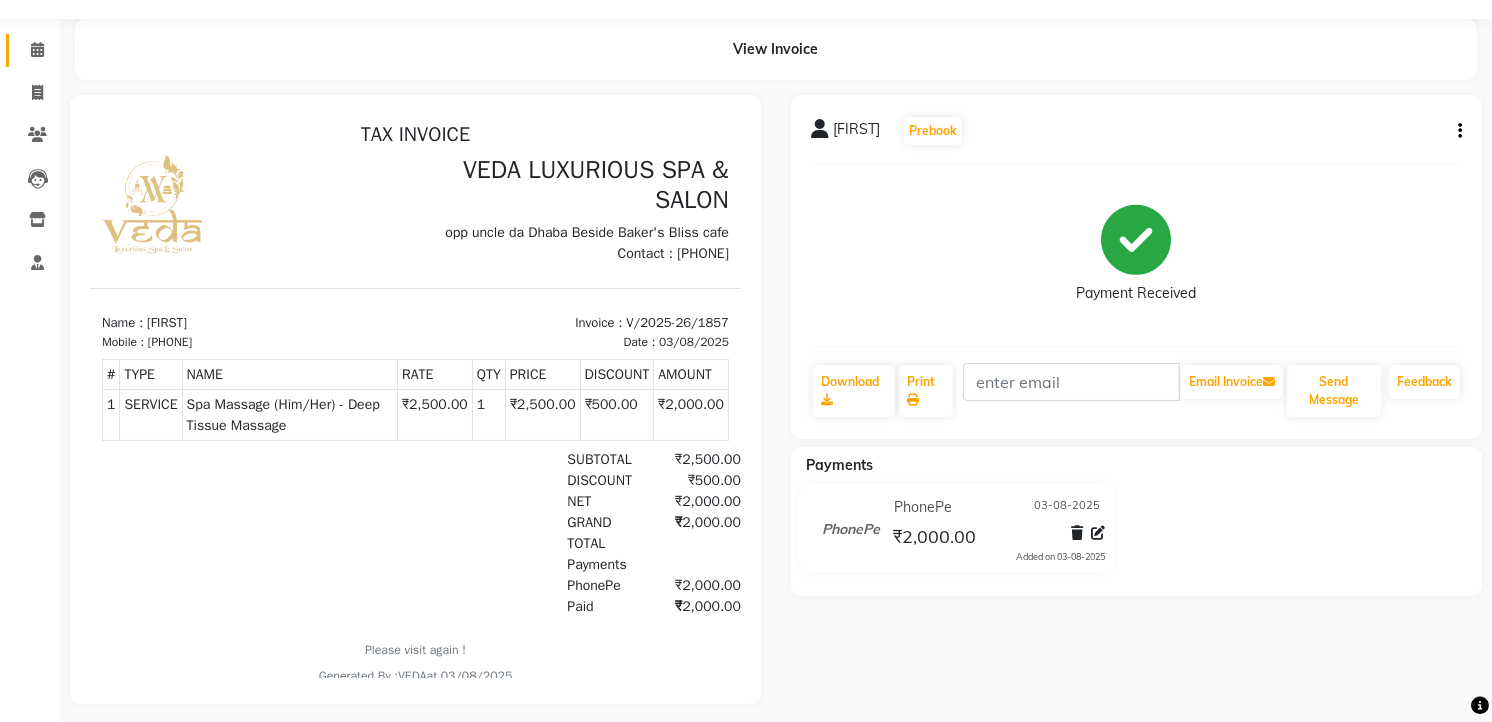 scroll, scrollTop: 81, scrollLeft: 0, axis: vertical 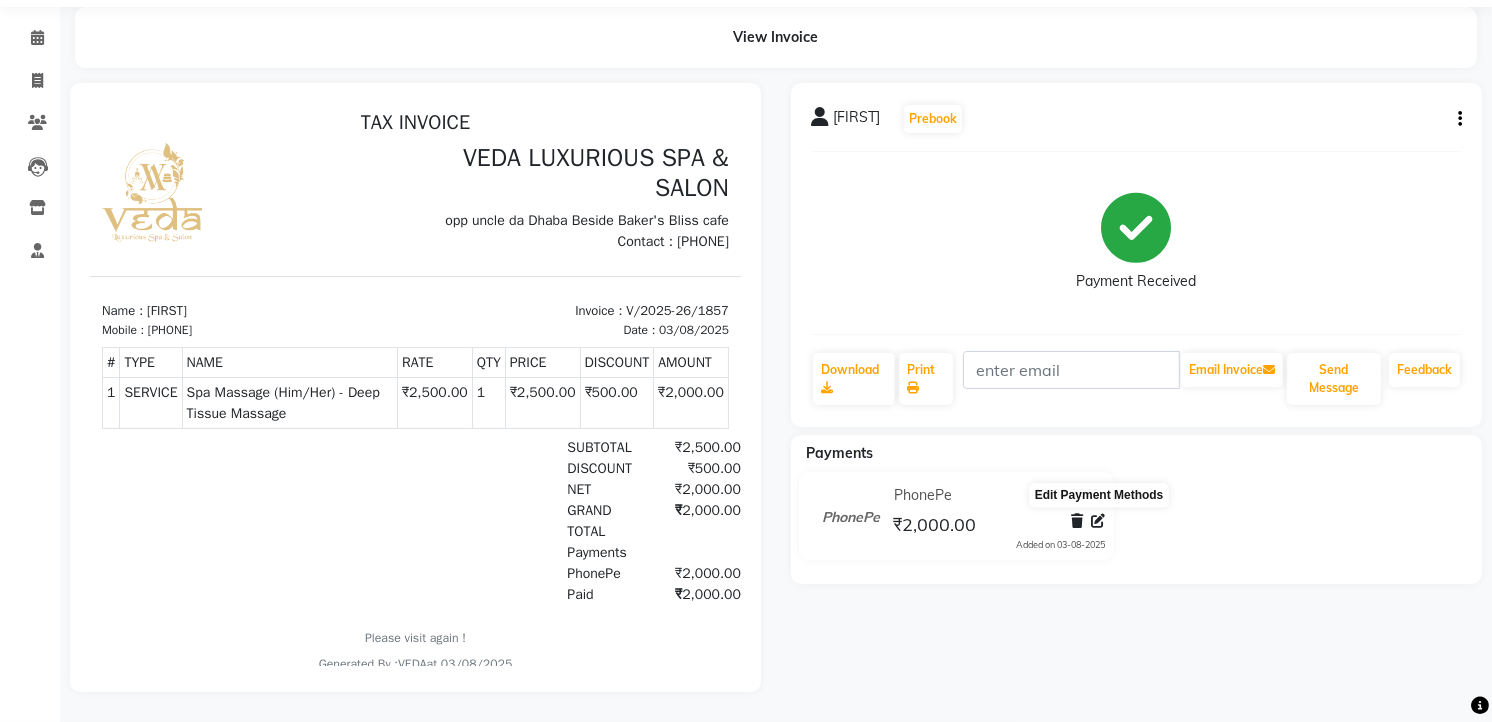 click 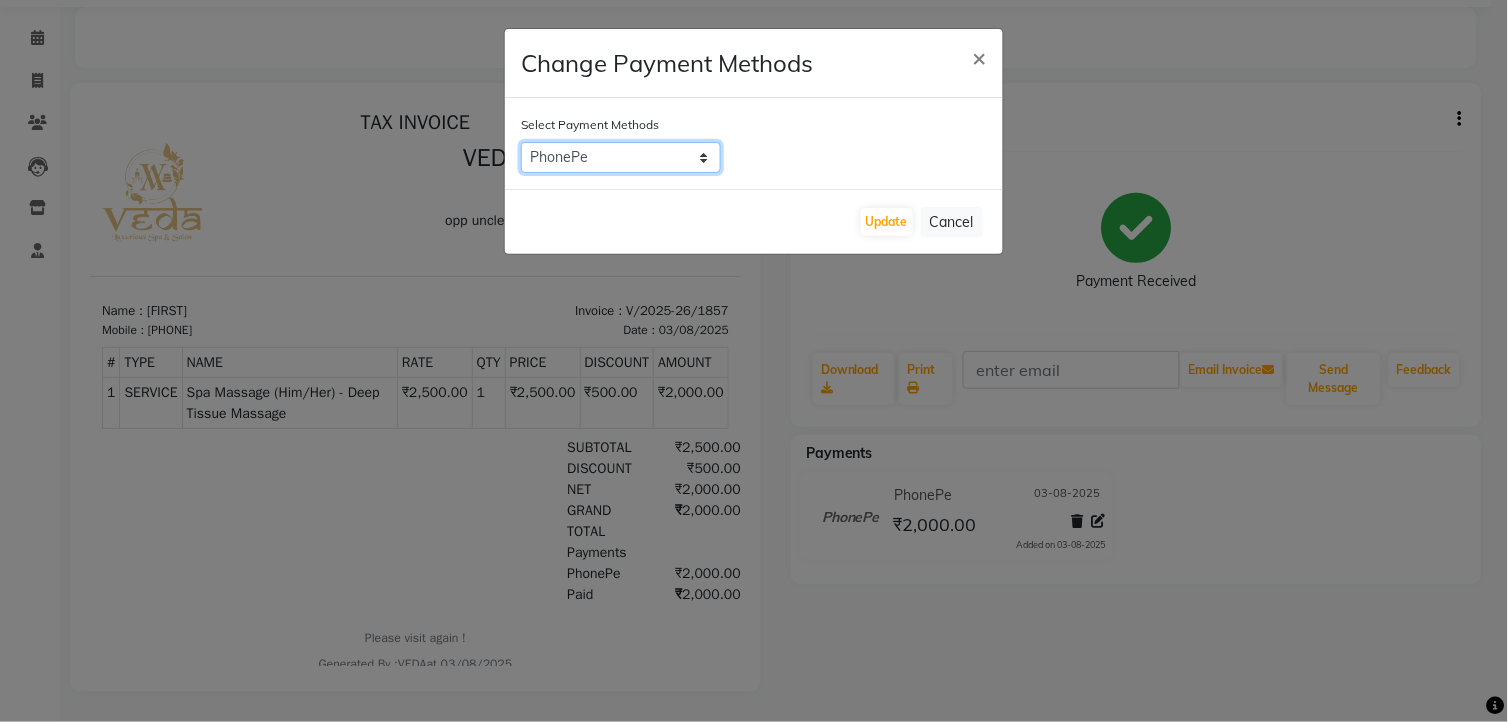 click on "PhonePe CASH" 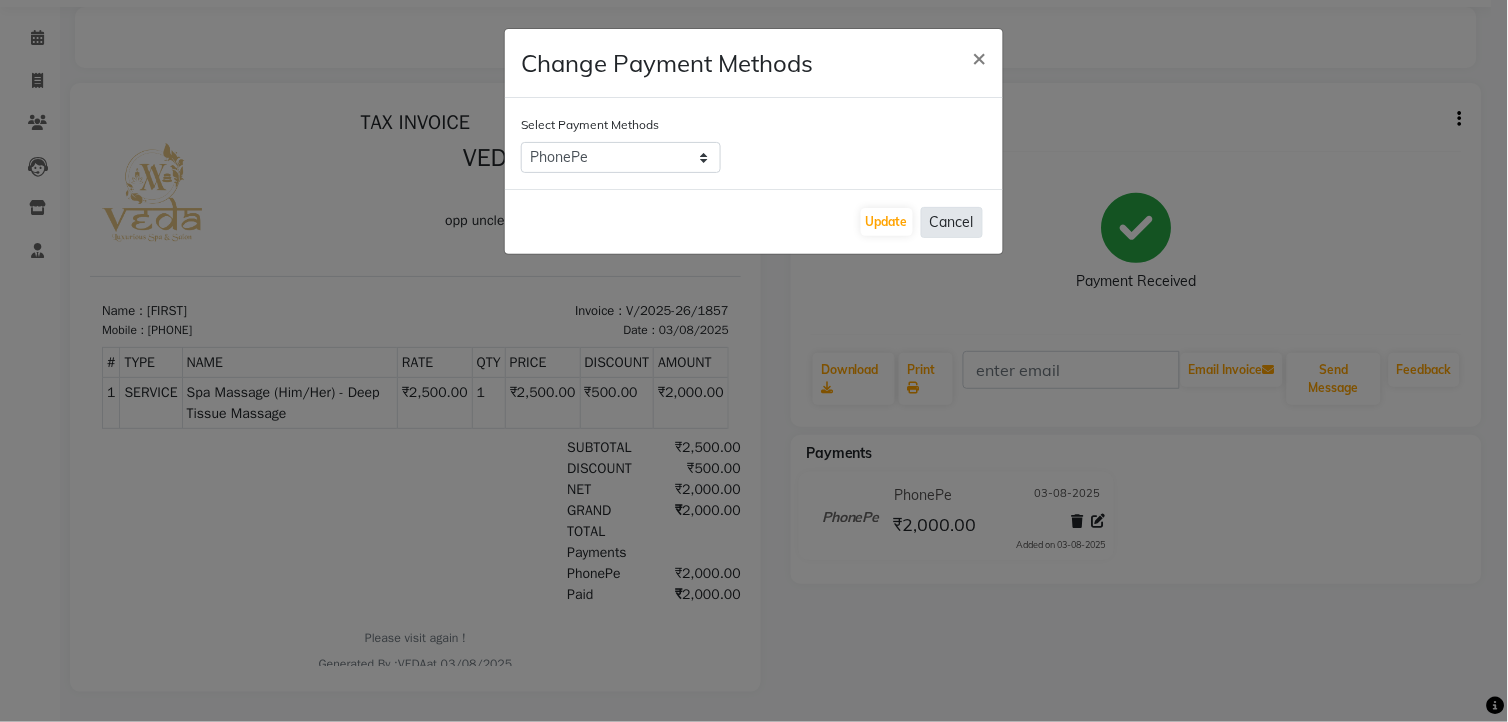 drag, startPoint x: 944, startPoint y: 222, endPoint x: 1018, endPoint y: 222, distance: 74 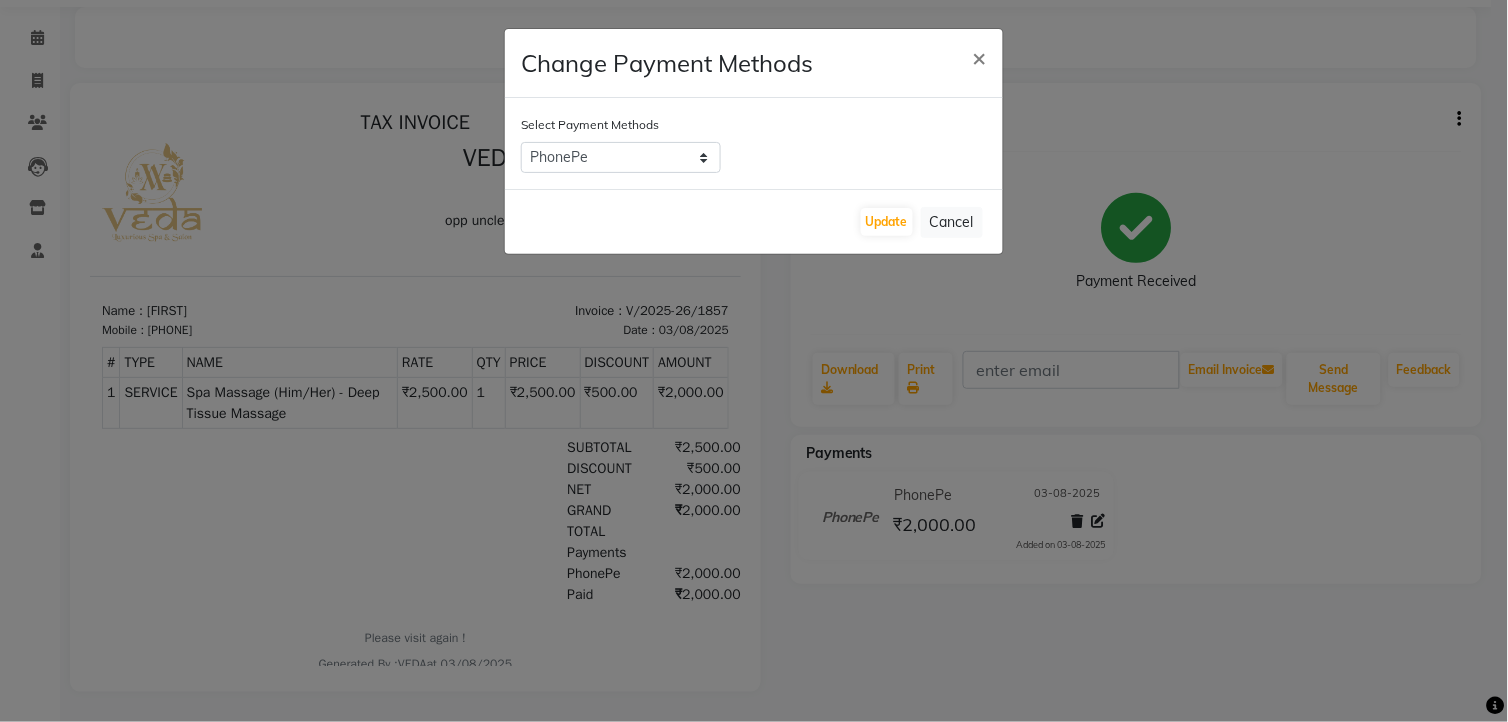 click on "Cancel" 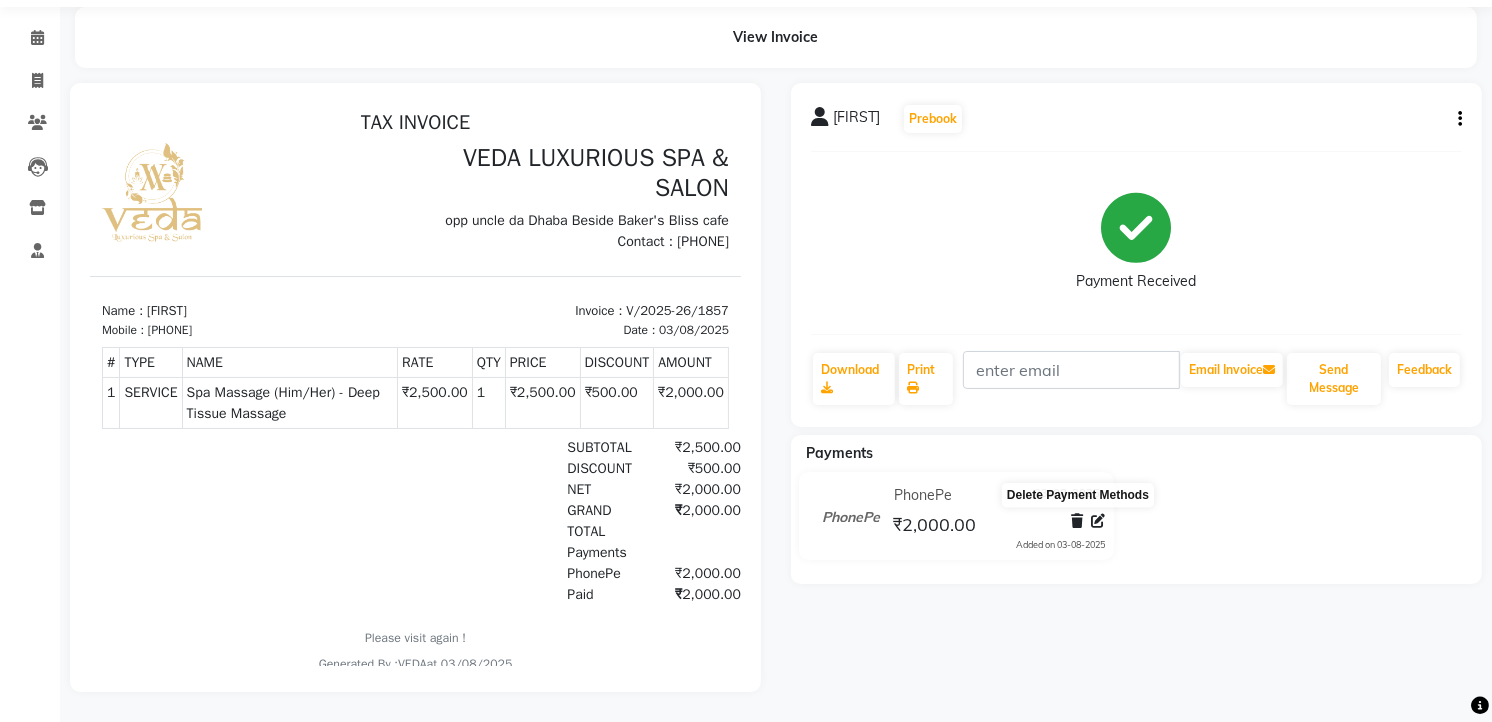 click 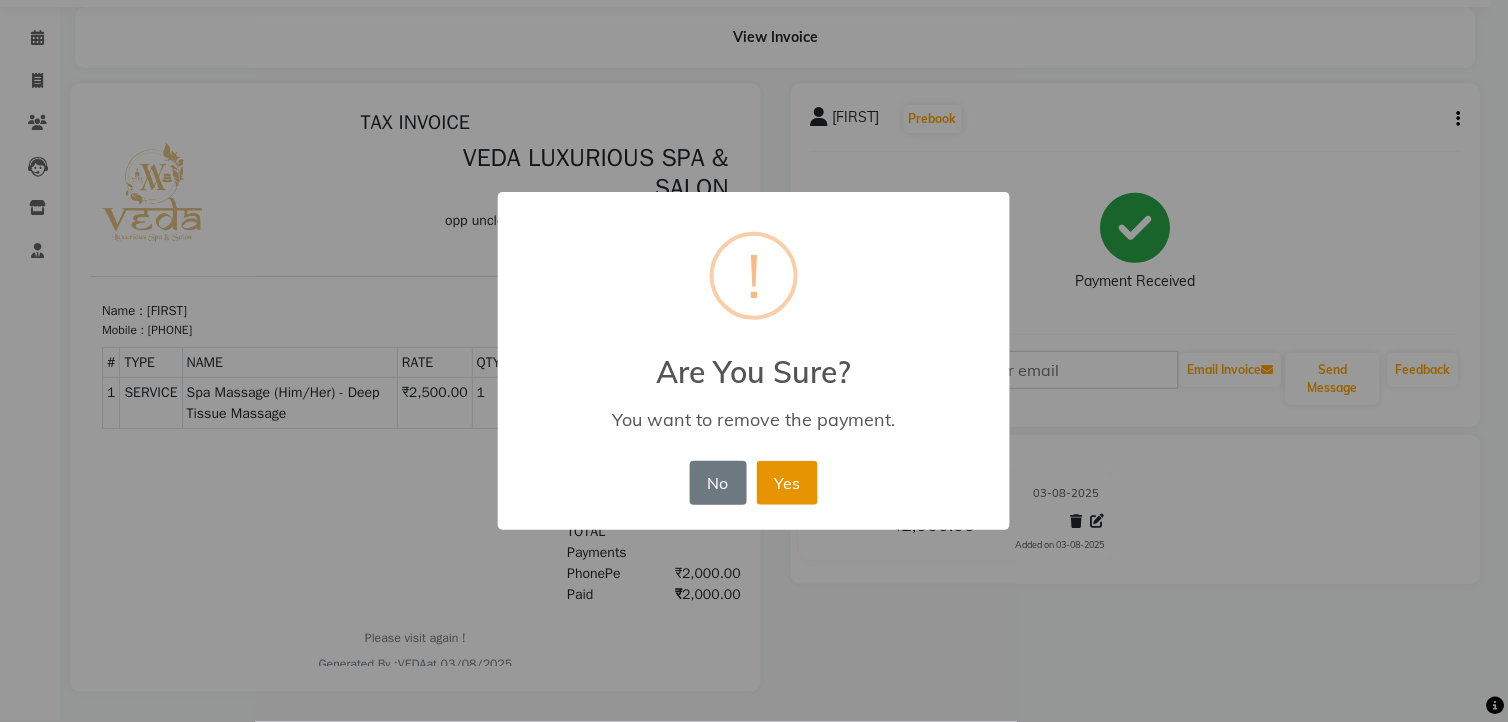click on "Yes" at bounding box center (787, 483) 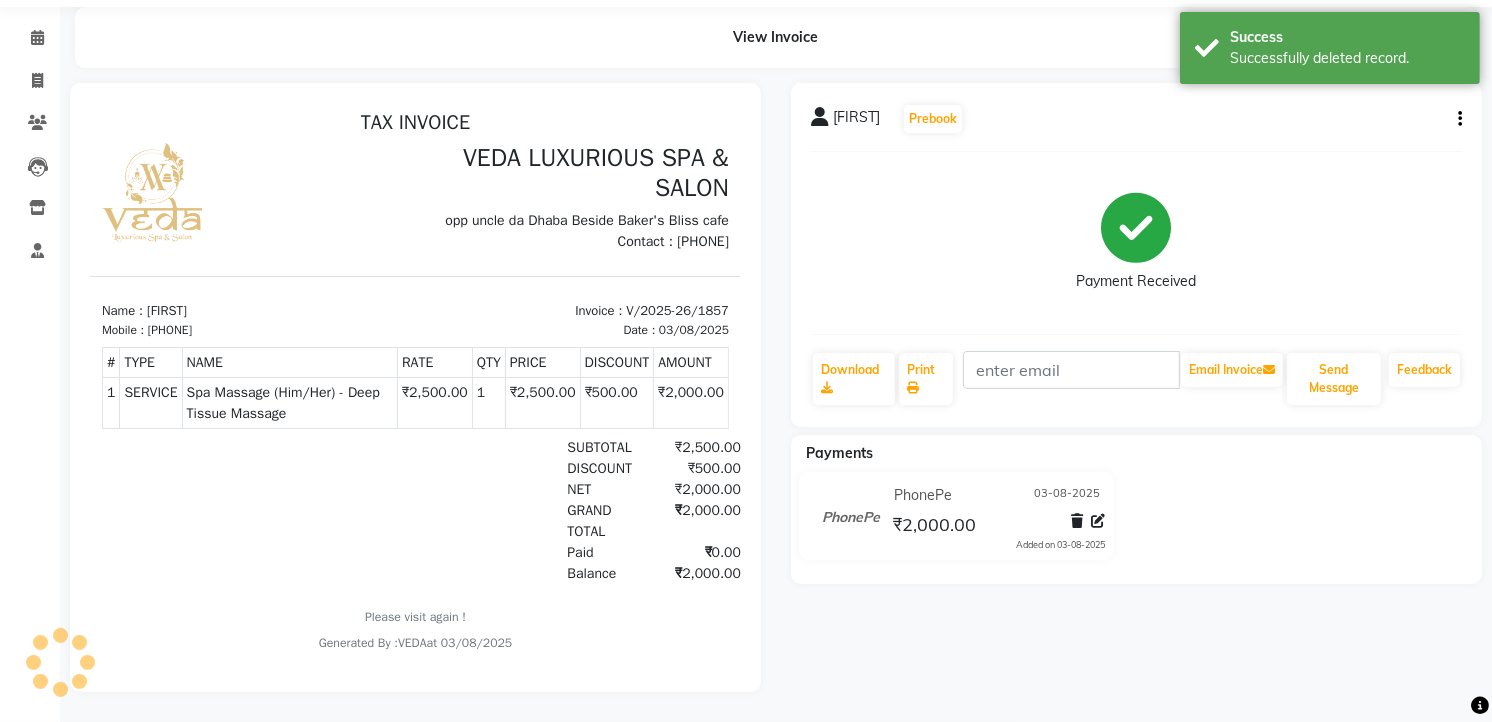 scroll, scrollTop: 58, scrollLeft: 0, axis: vertical 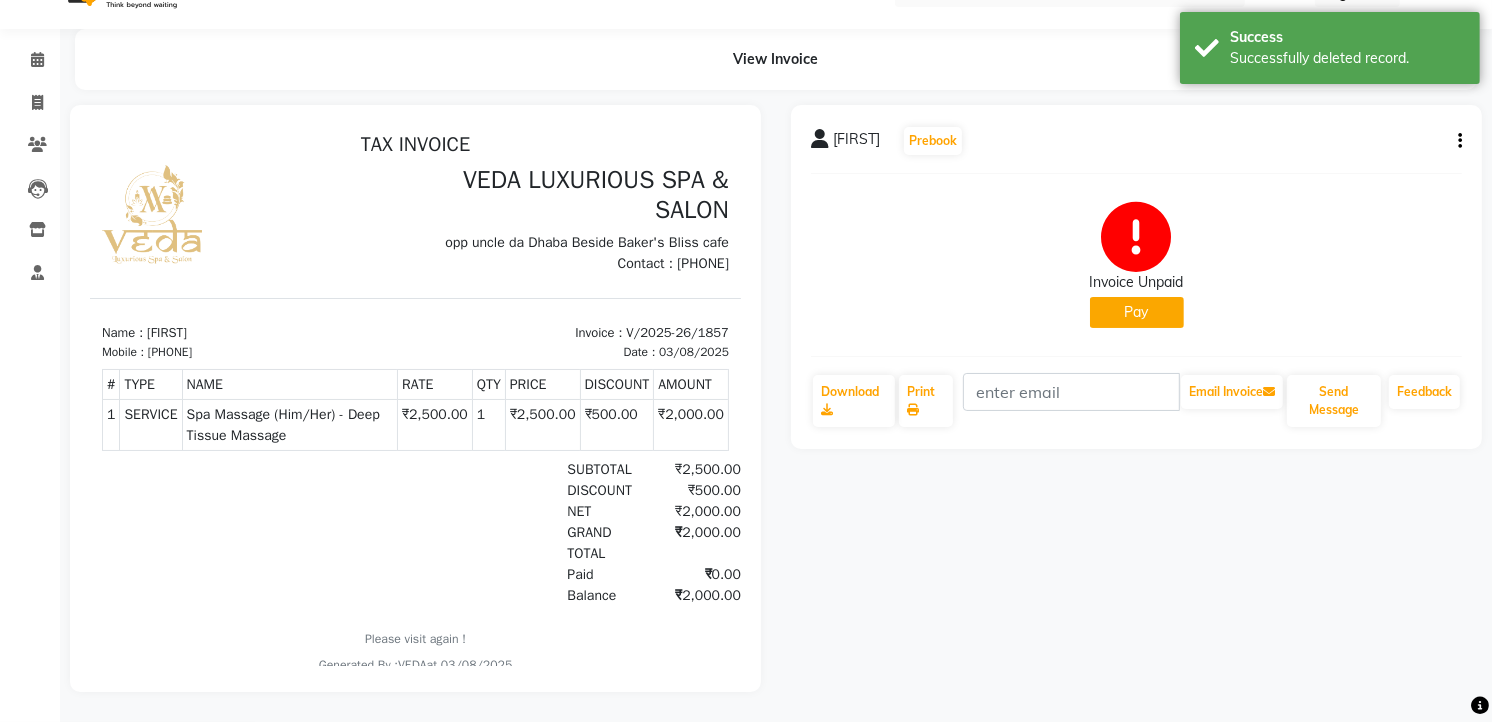 click on "Pay" 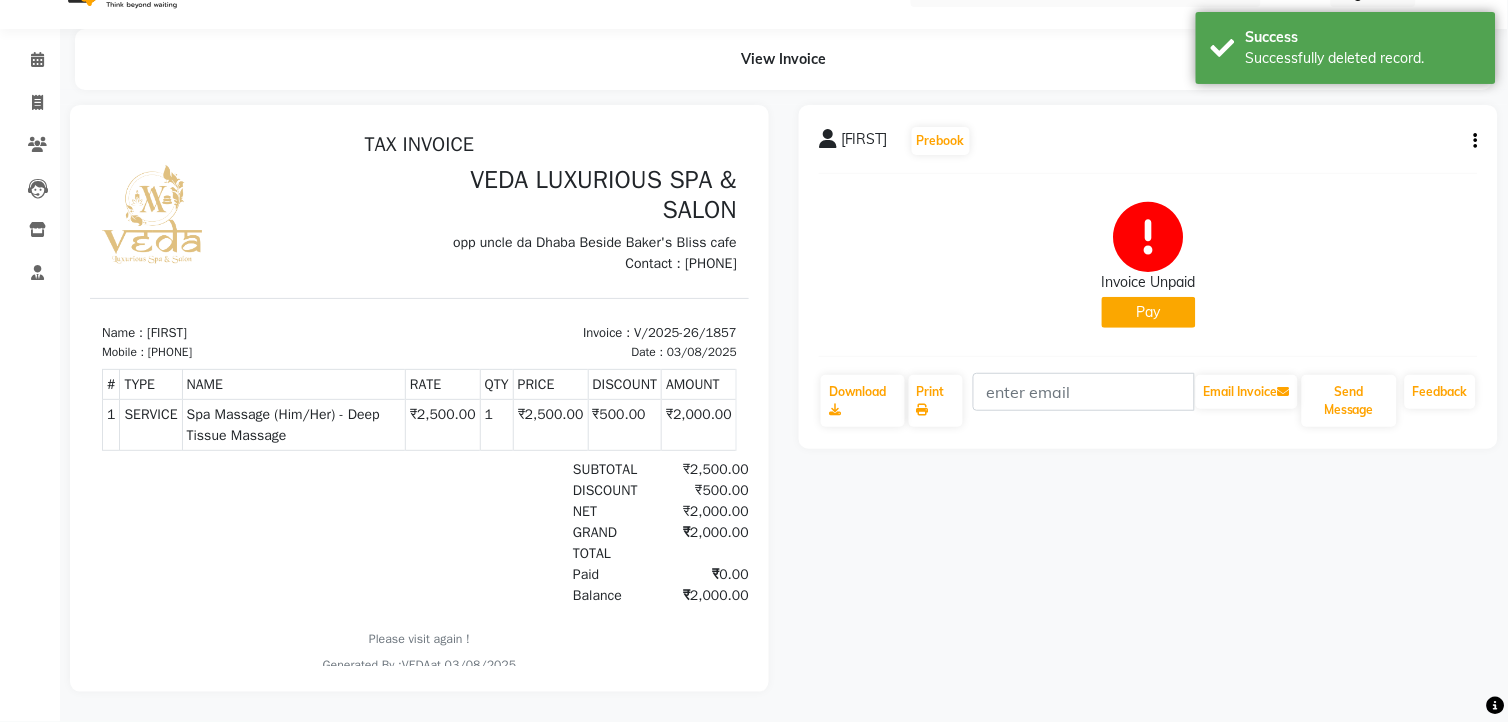 select on "1" 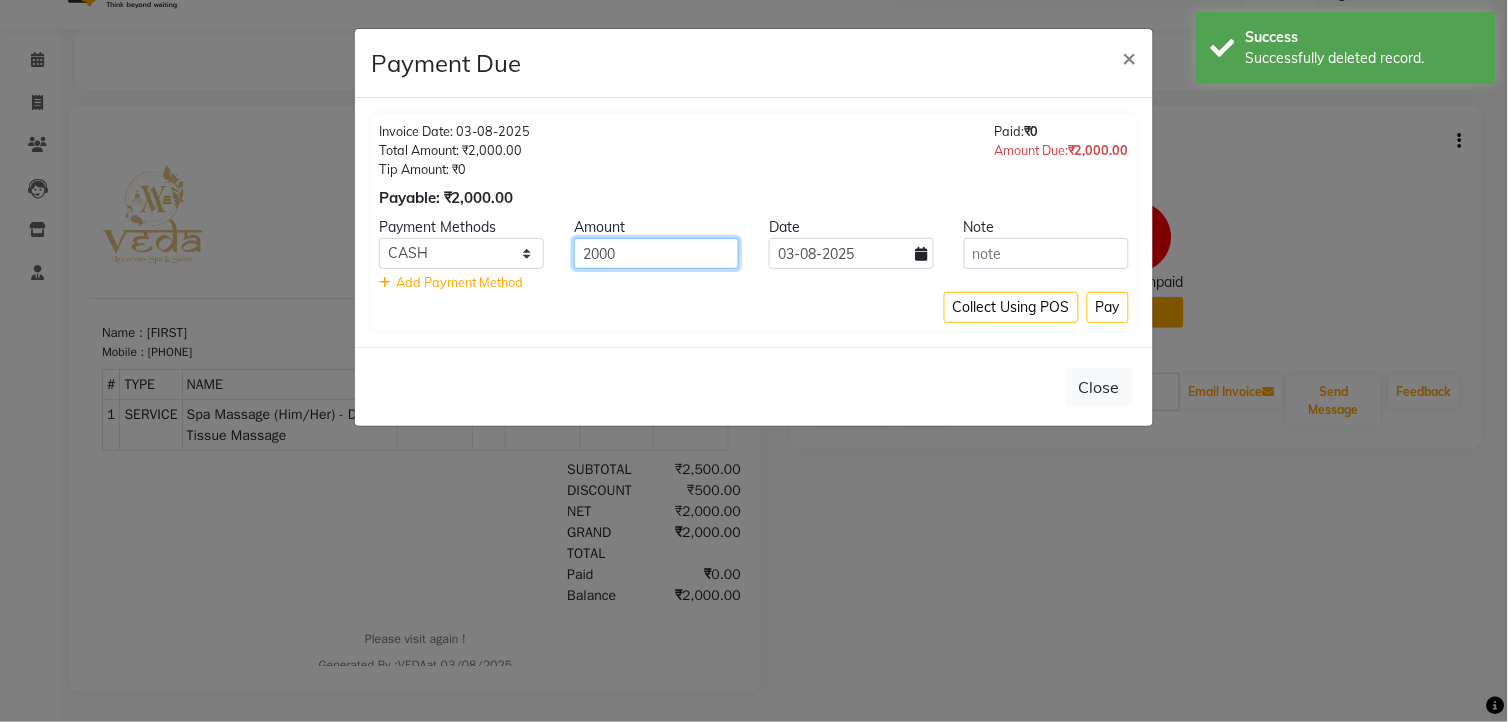 click on "2000" 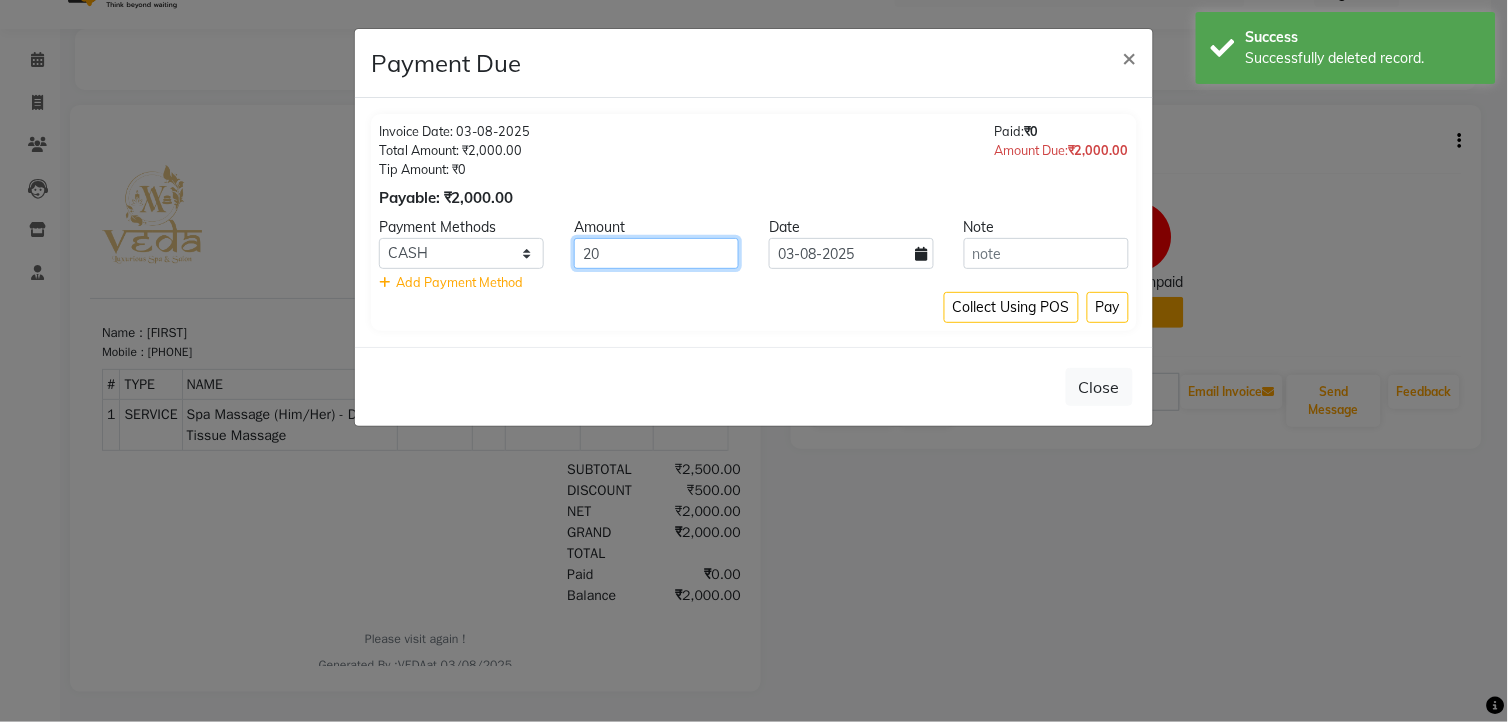 type on "2" 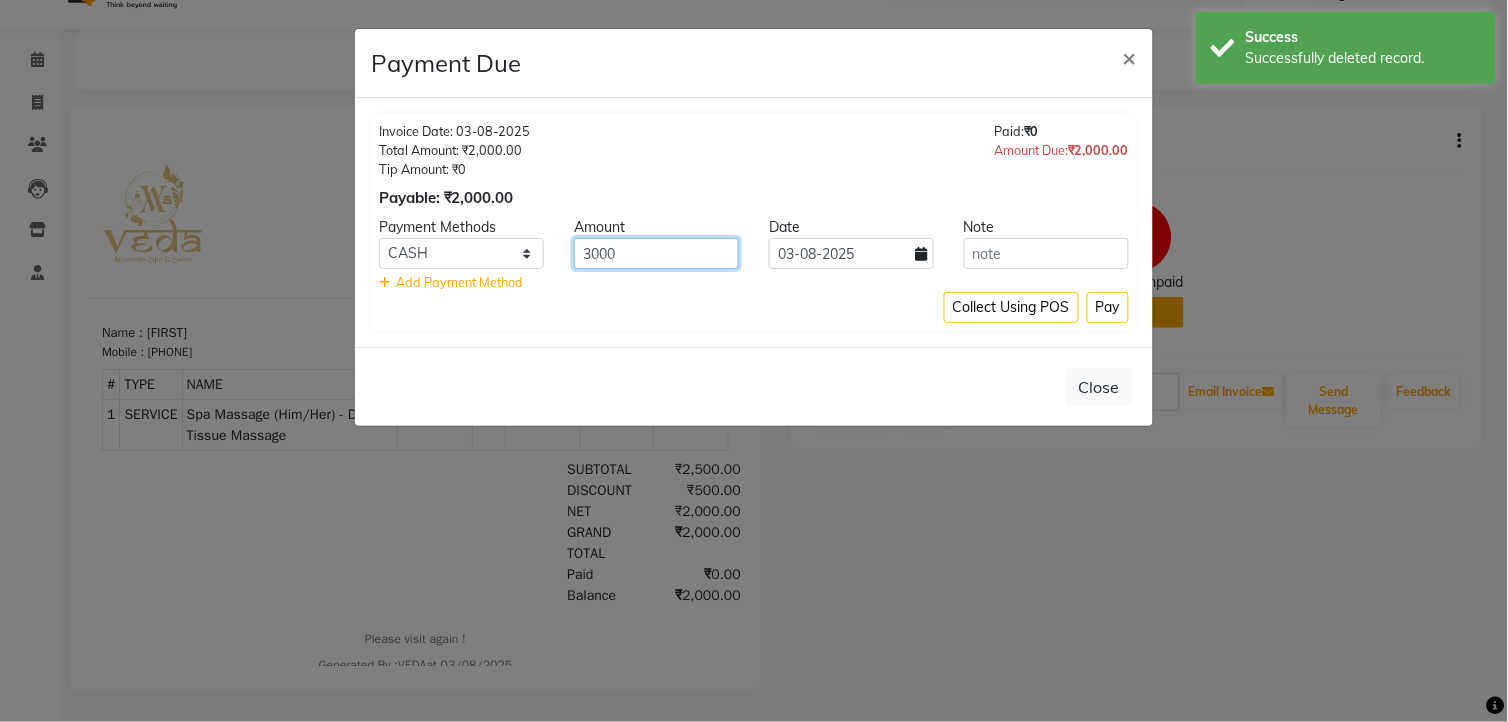 type on "3000" 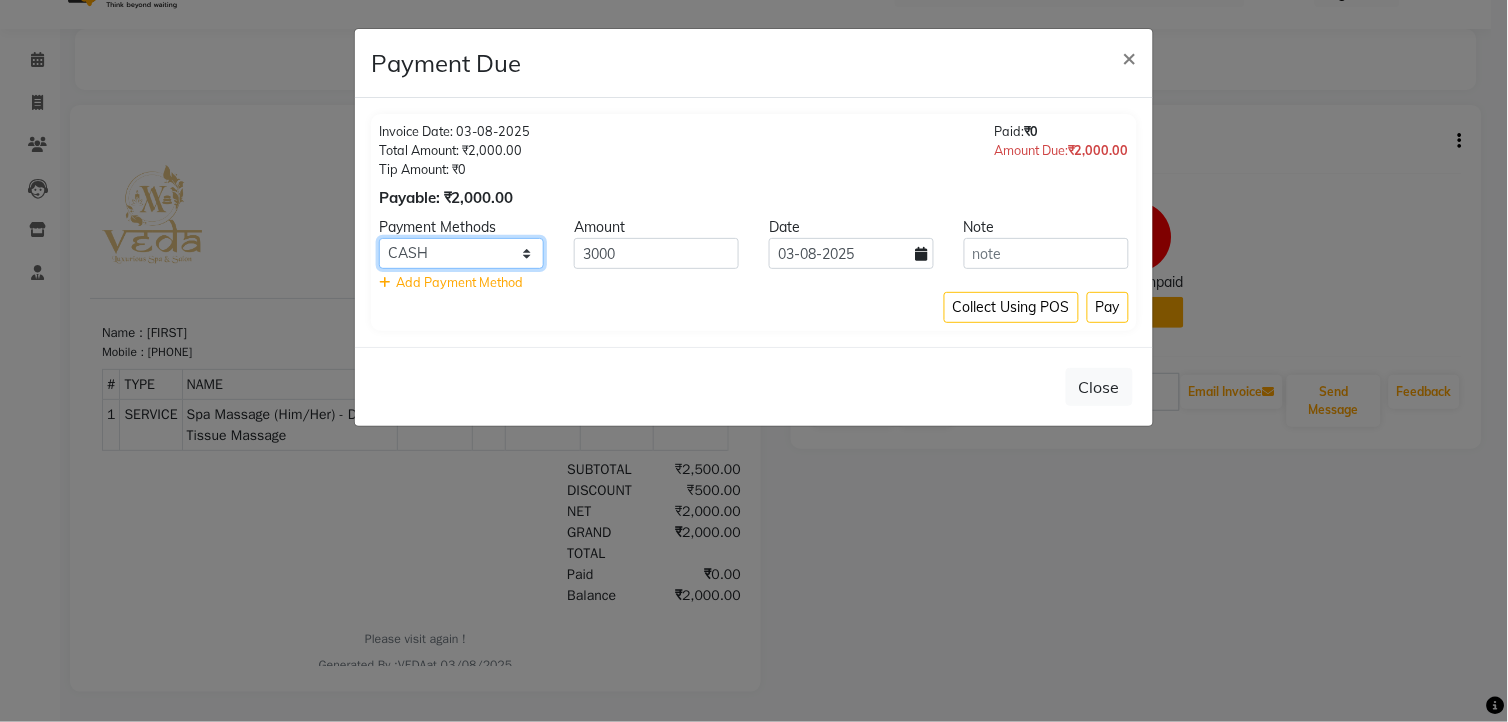 click on "PhonePe CASH" 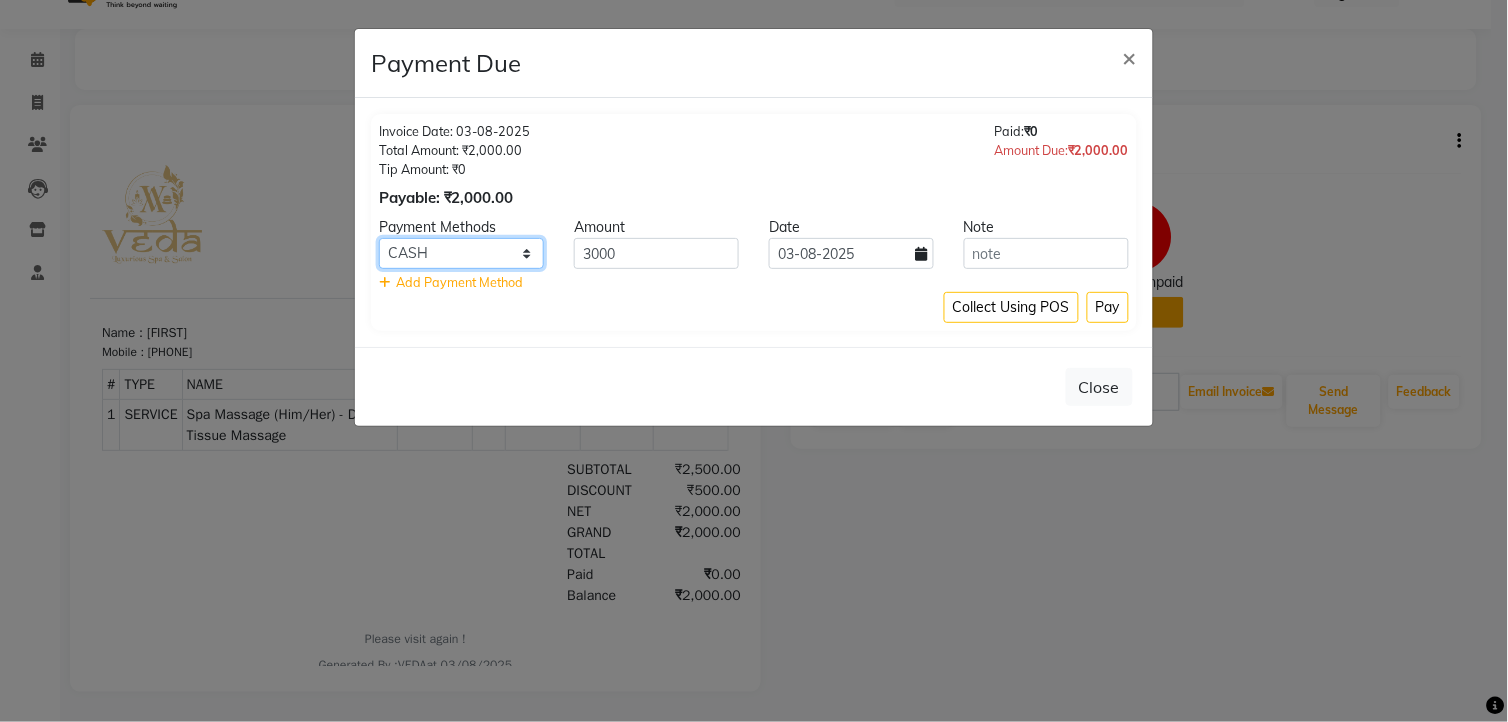 select on "7" 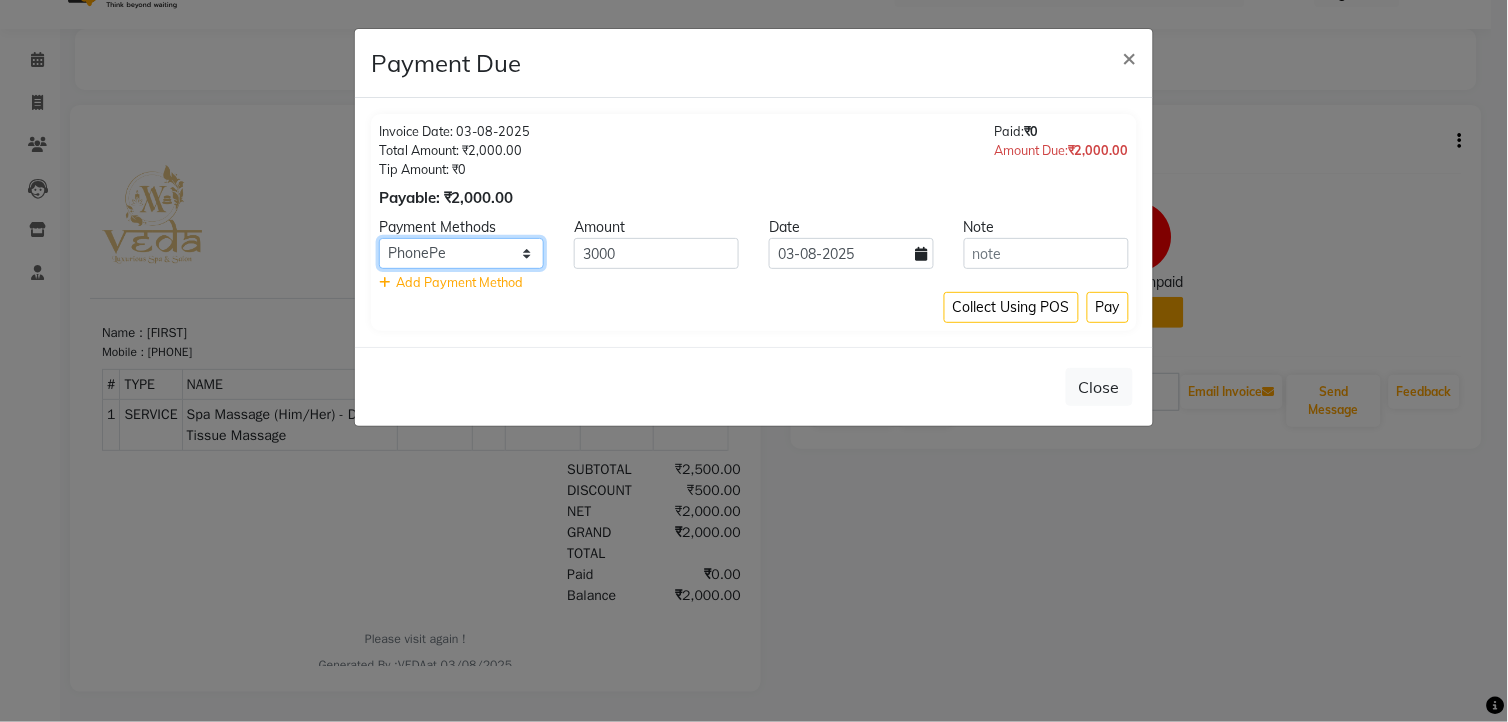click on "PhonePe CASH" 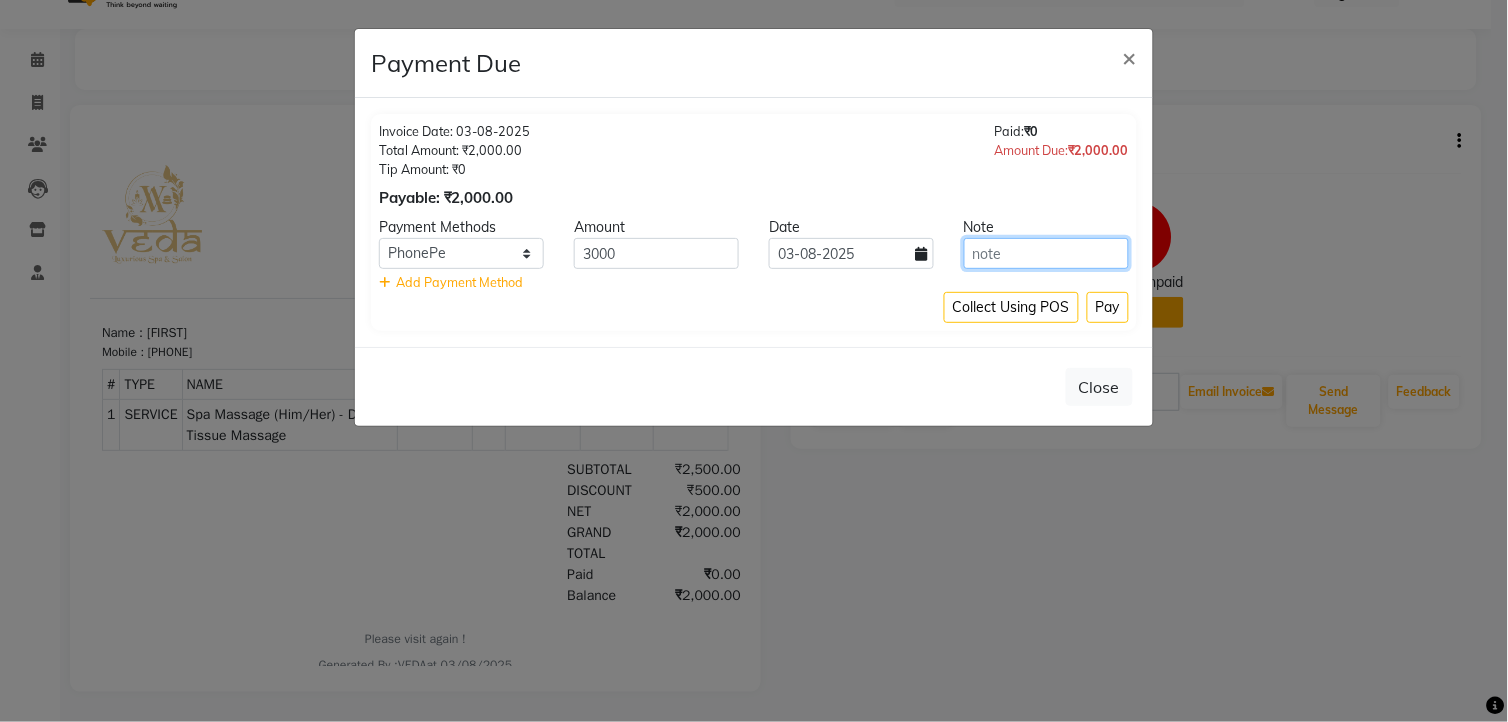 click 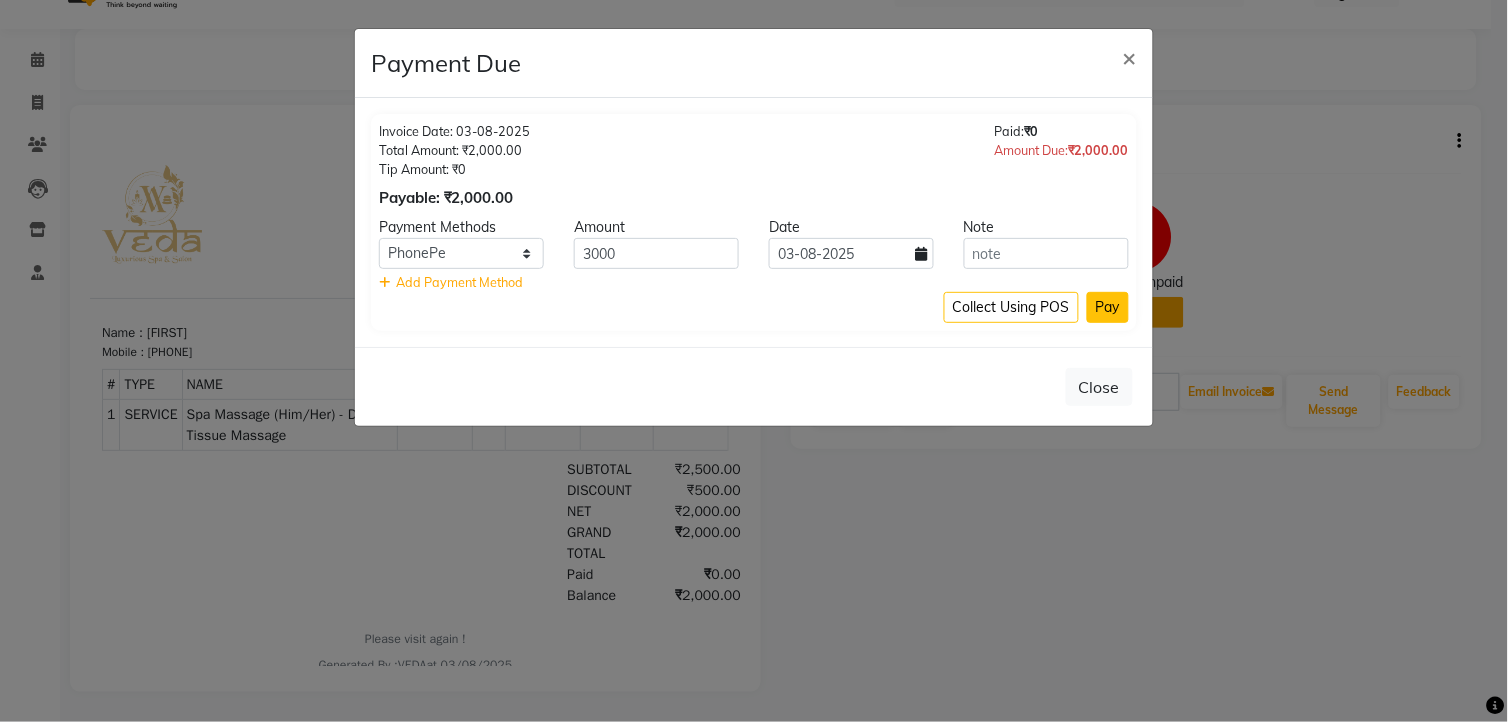 click on "Pay" 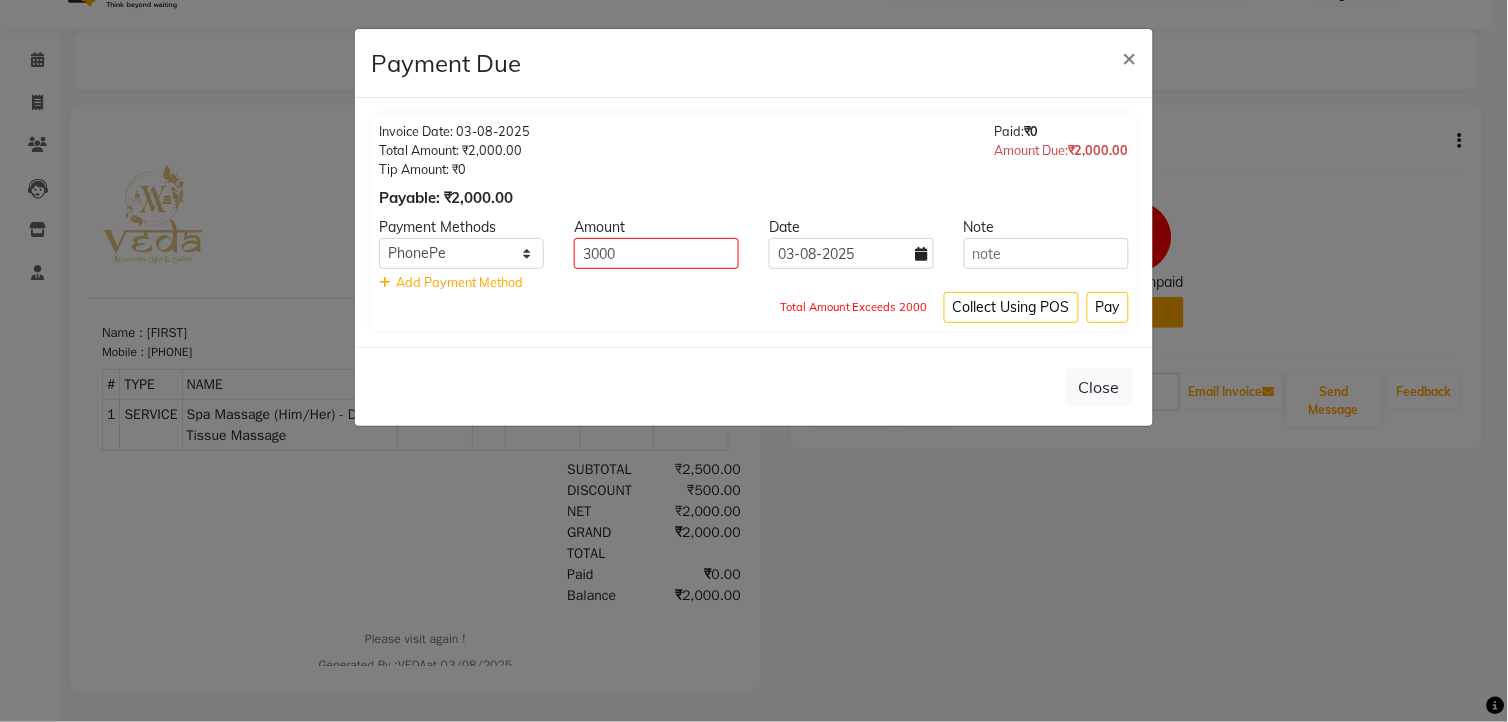 click on "Paid:  ₹0" 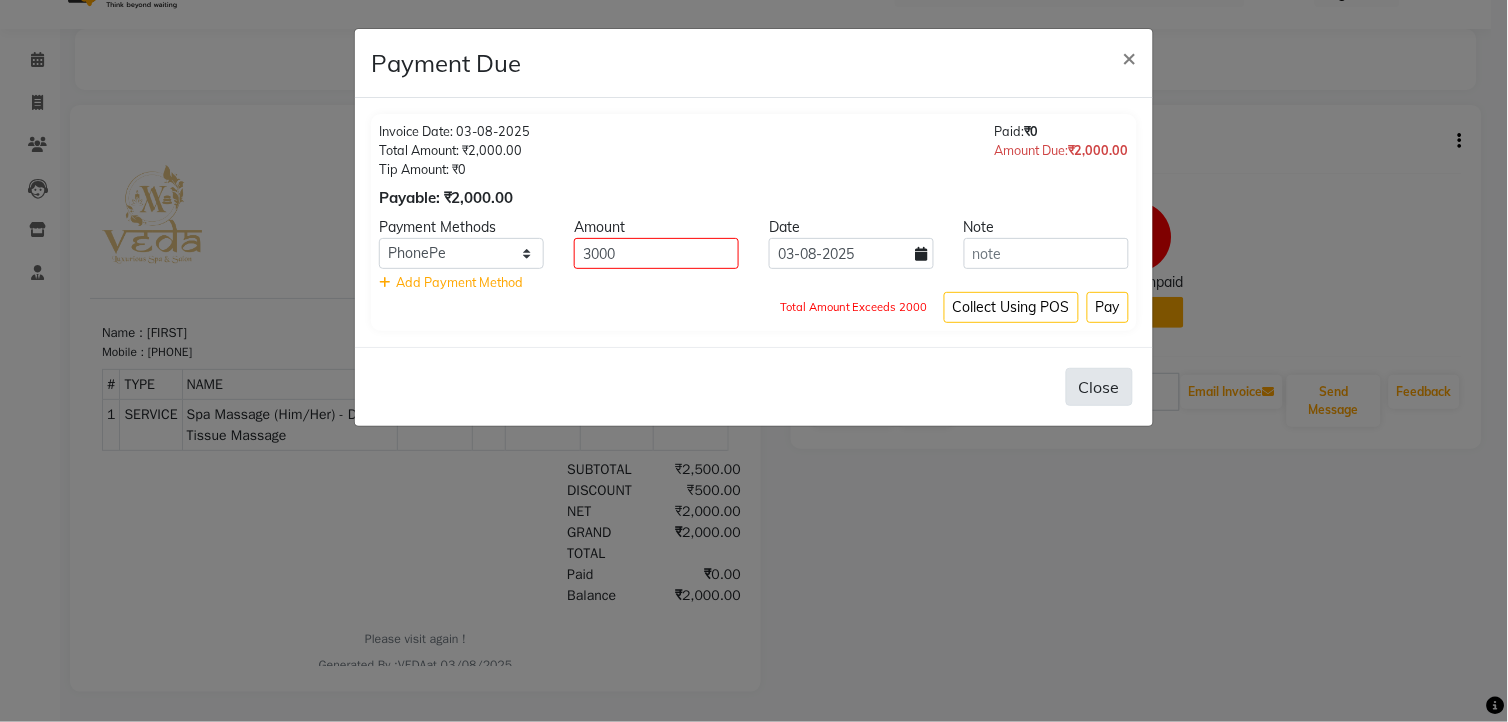 click on "Close" 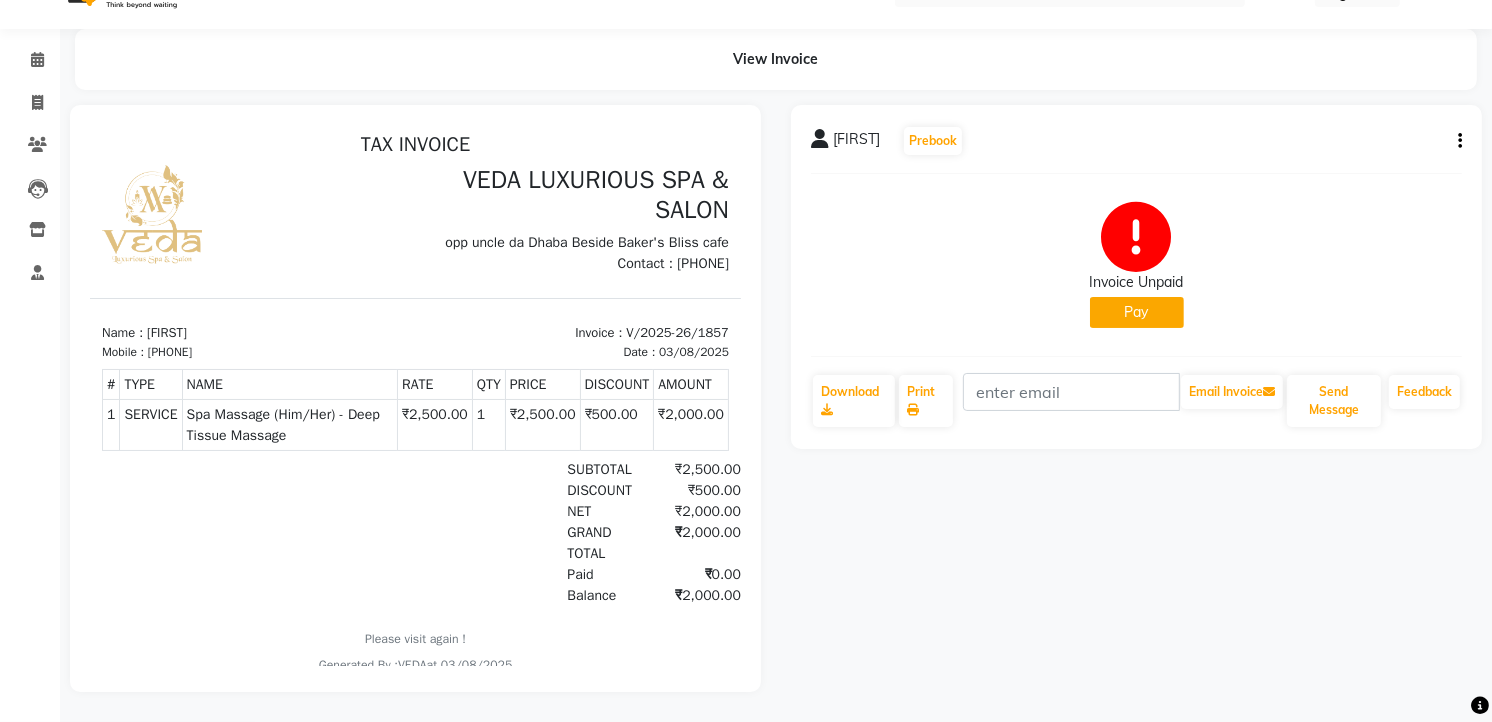 click 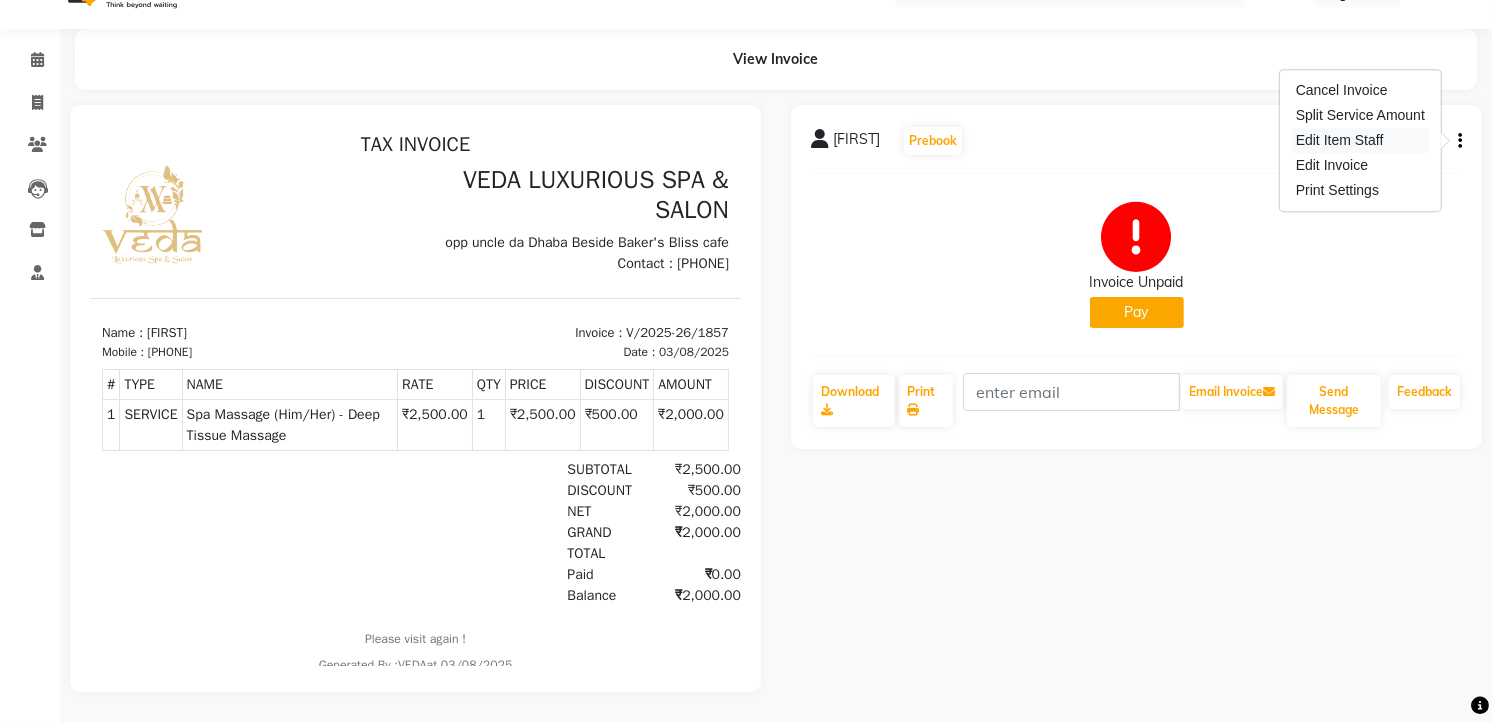 click on "Edit Item Staff" at bounding box center [1360, 140] 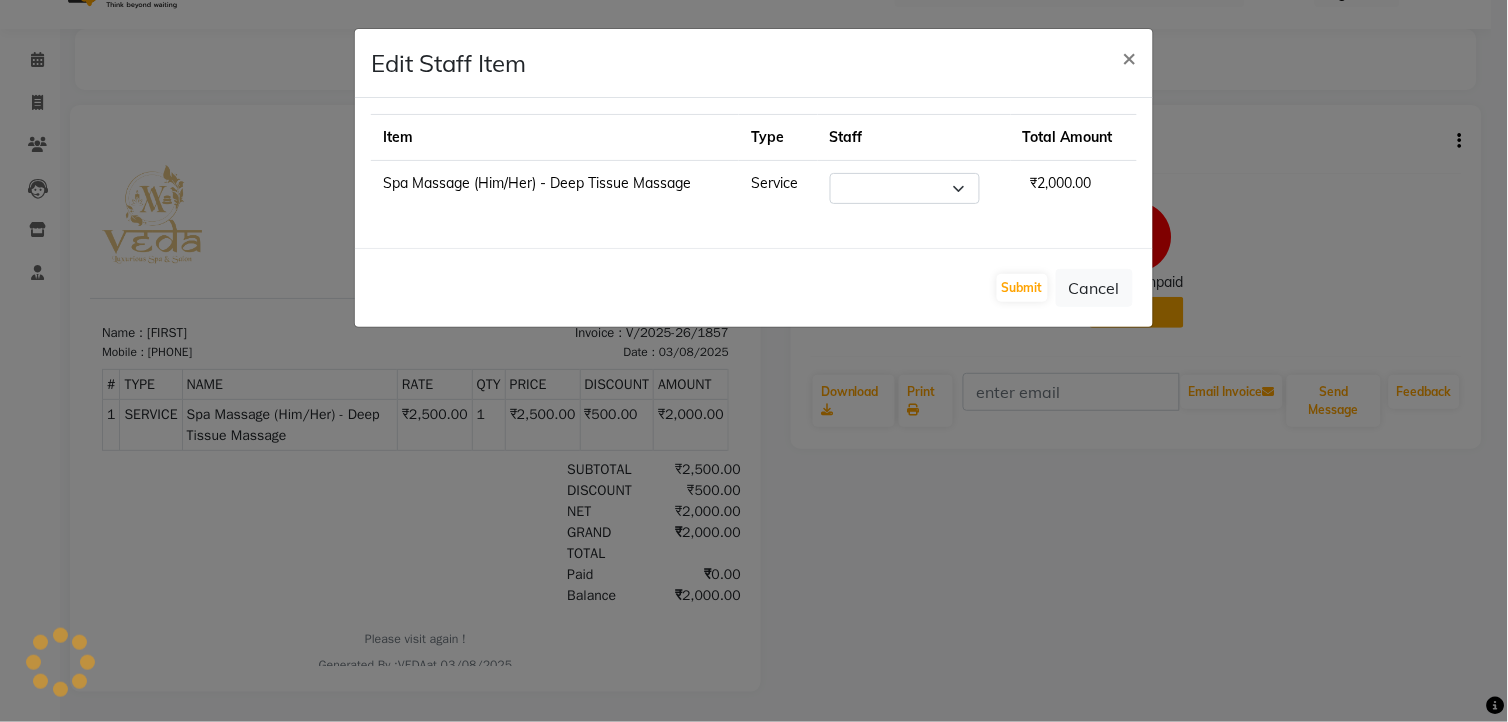 select on "44309" 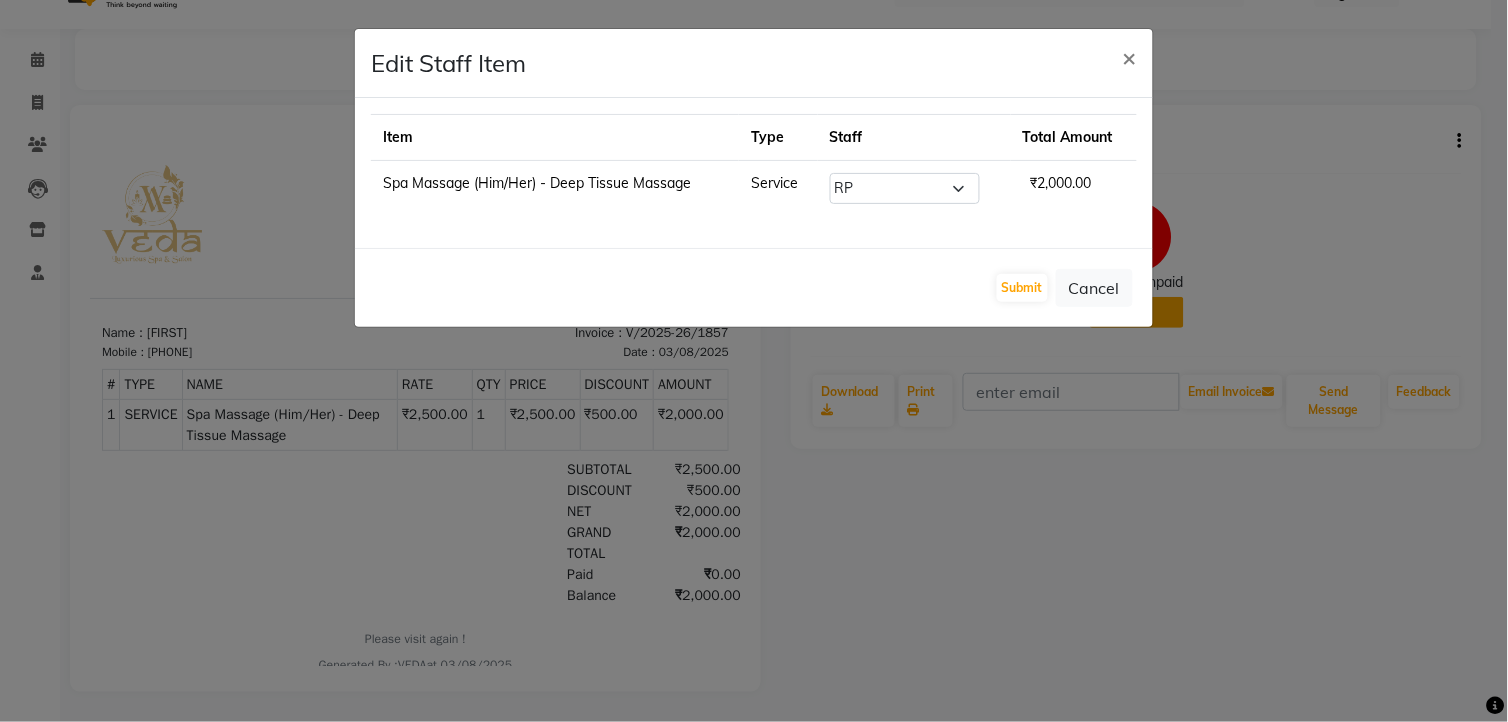 click on "Spa Massage (Him/Her) - Deep Tissue Massage" 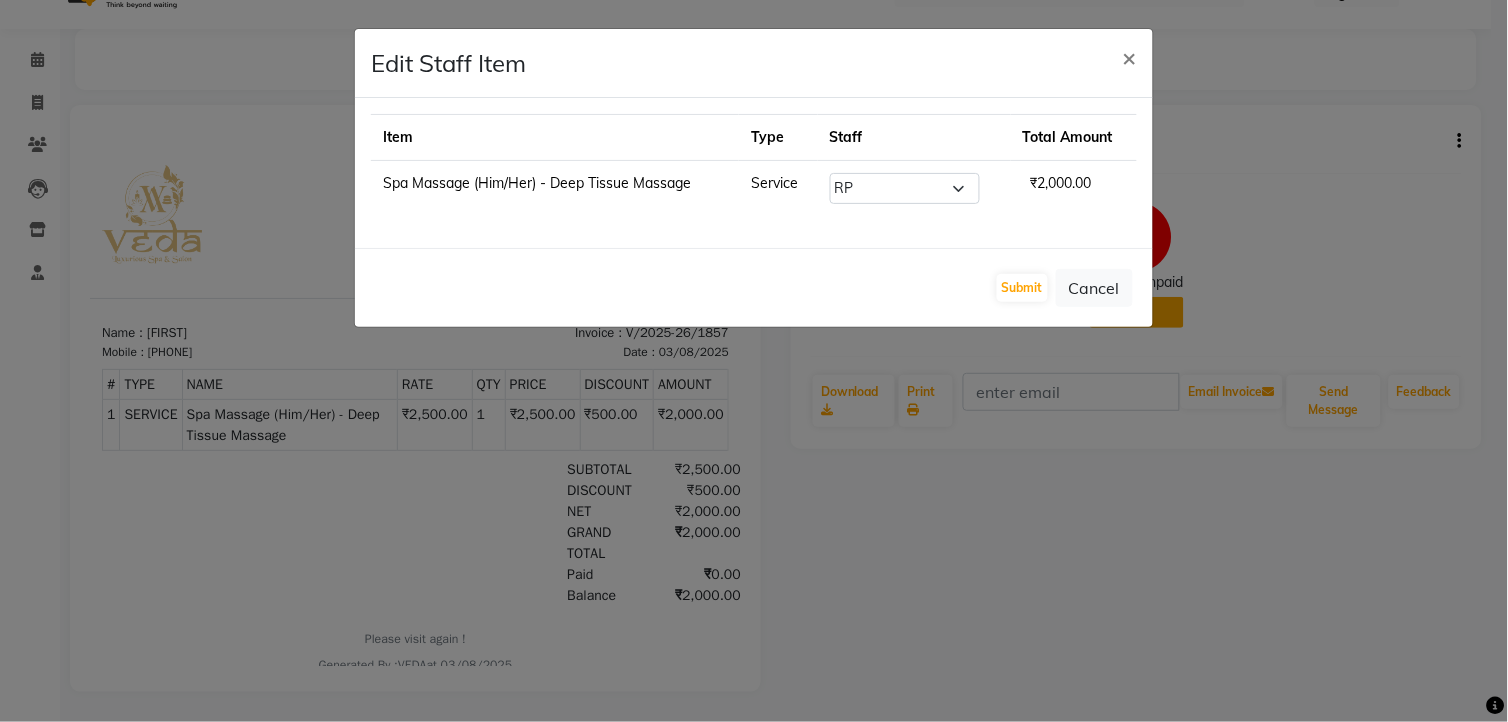 click on "Spa Massage (Him/Her) - Deep Tissue Massage" 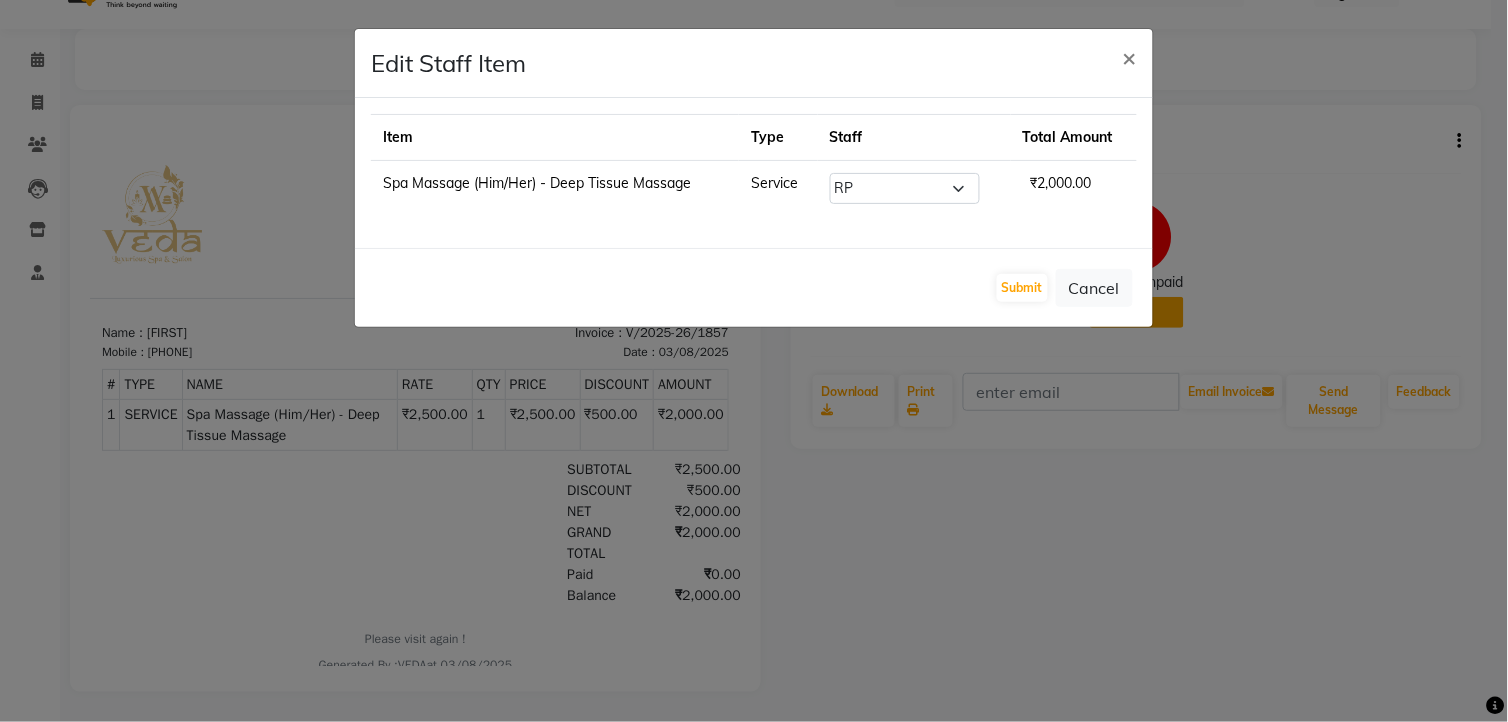 click on "Spa Massage (Him/Her) - Deep Tissue Massage" 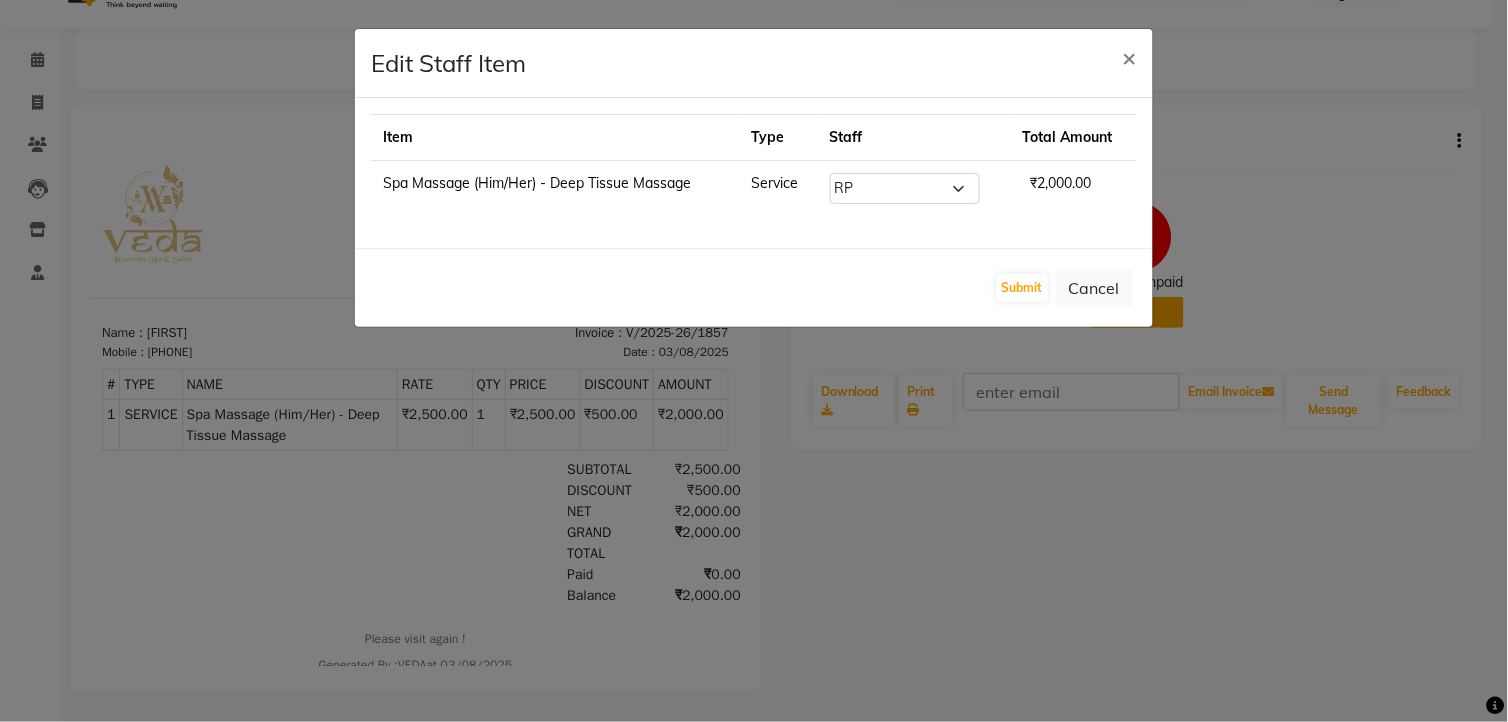 drag, startPoint x: 1088, startPoint y: 284, endPoint x: 1162, endPoint y: 250, distance: 81.437096 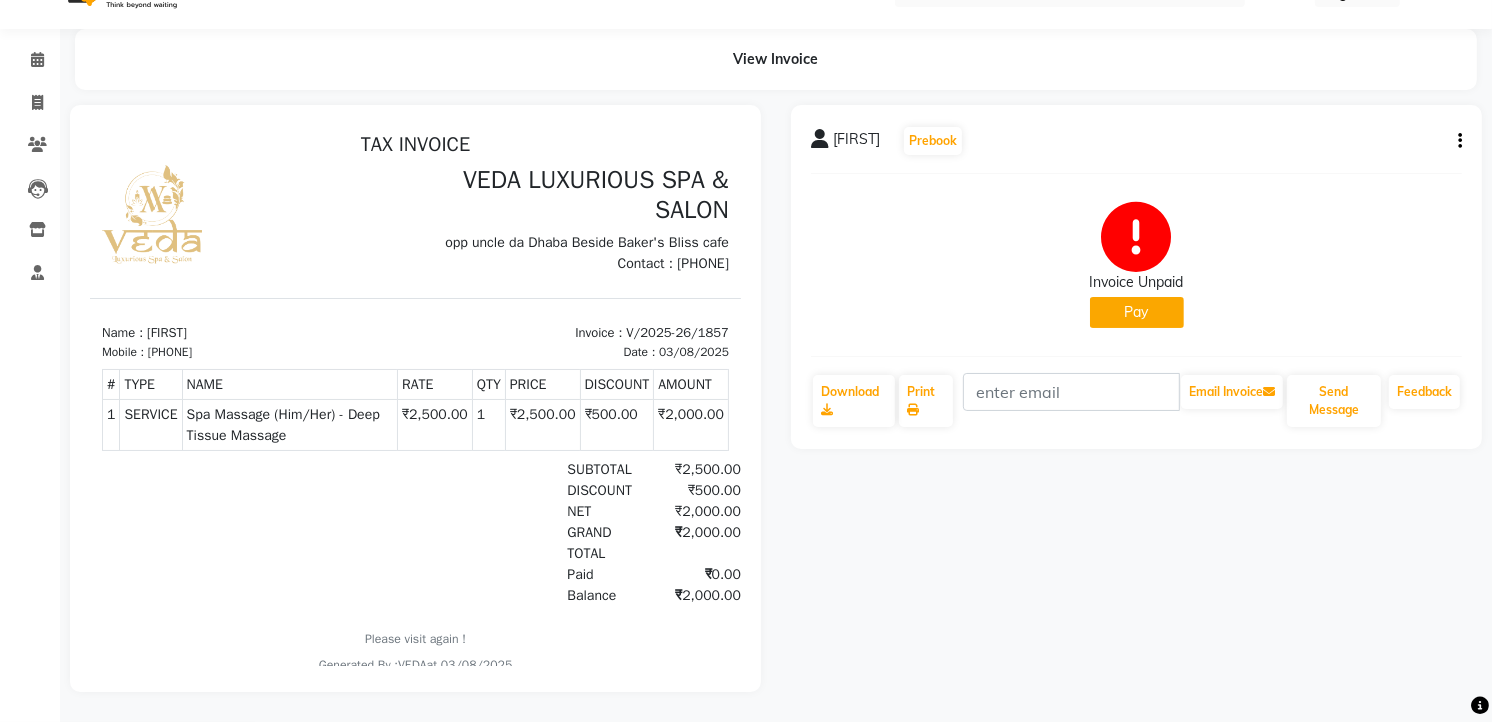 click on "[FIRST]   Prebook   Invoice Unpaid   Pay  Download  Print   Email Invoice   Send Message Feedback" 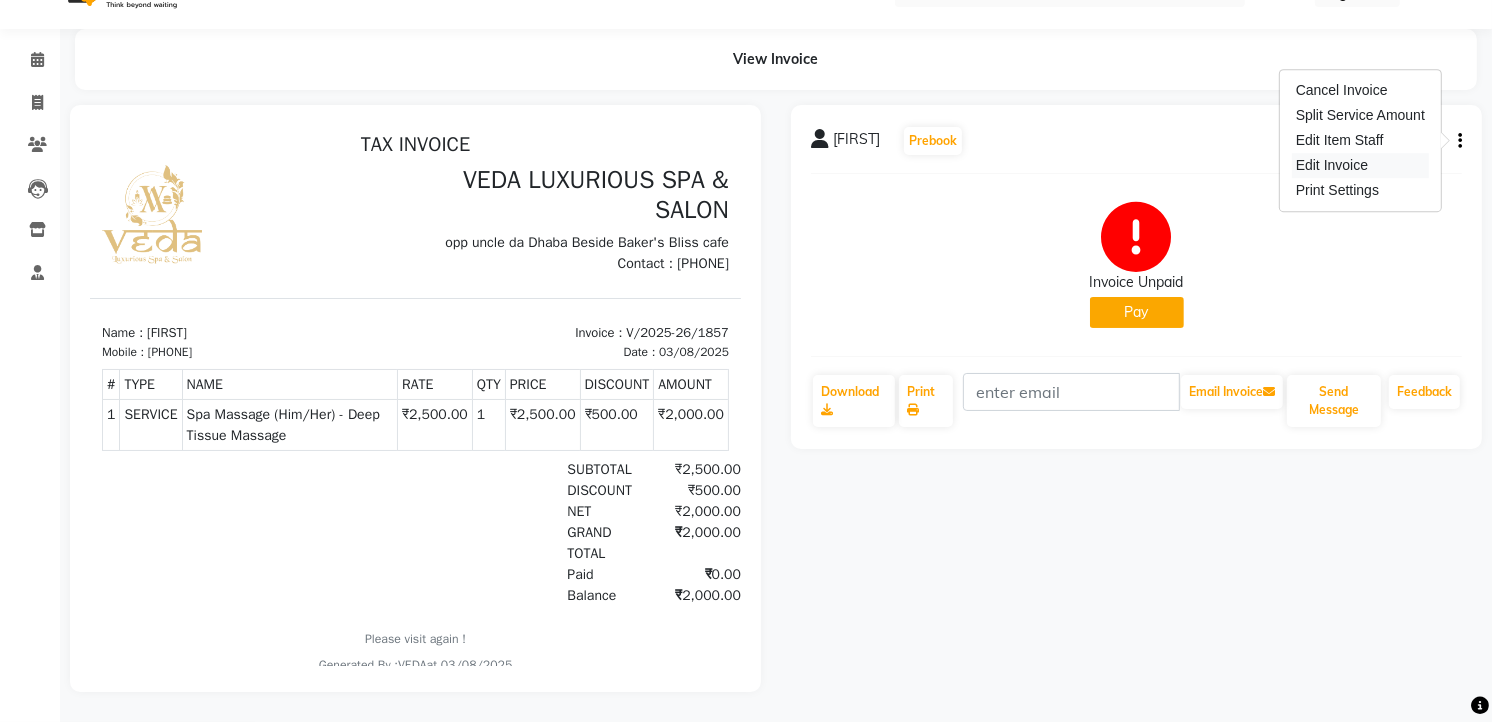 click on "Edit Invoice" at bounding box center [1360, 165] 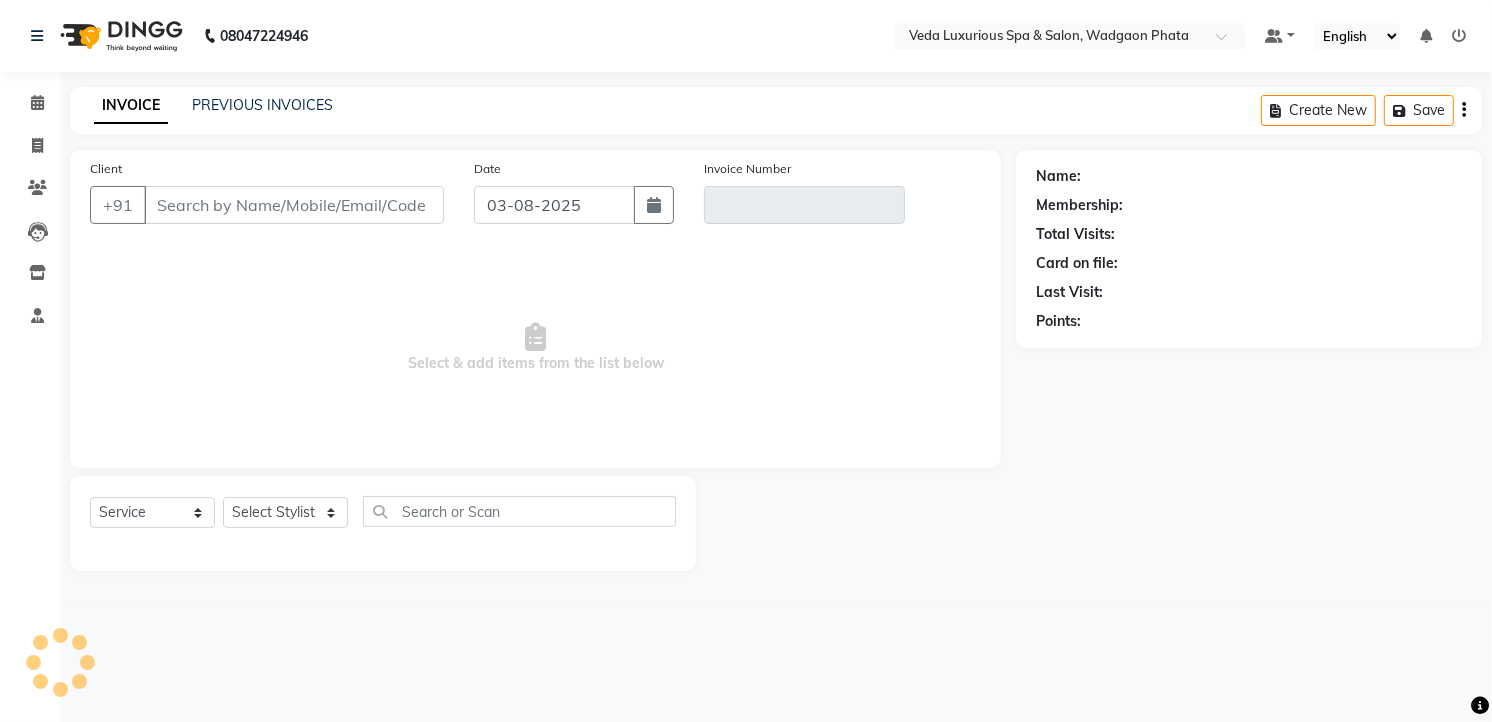 scroll, scrollTop: 0, scrollLeft: 0, axis: both 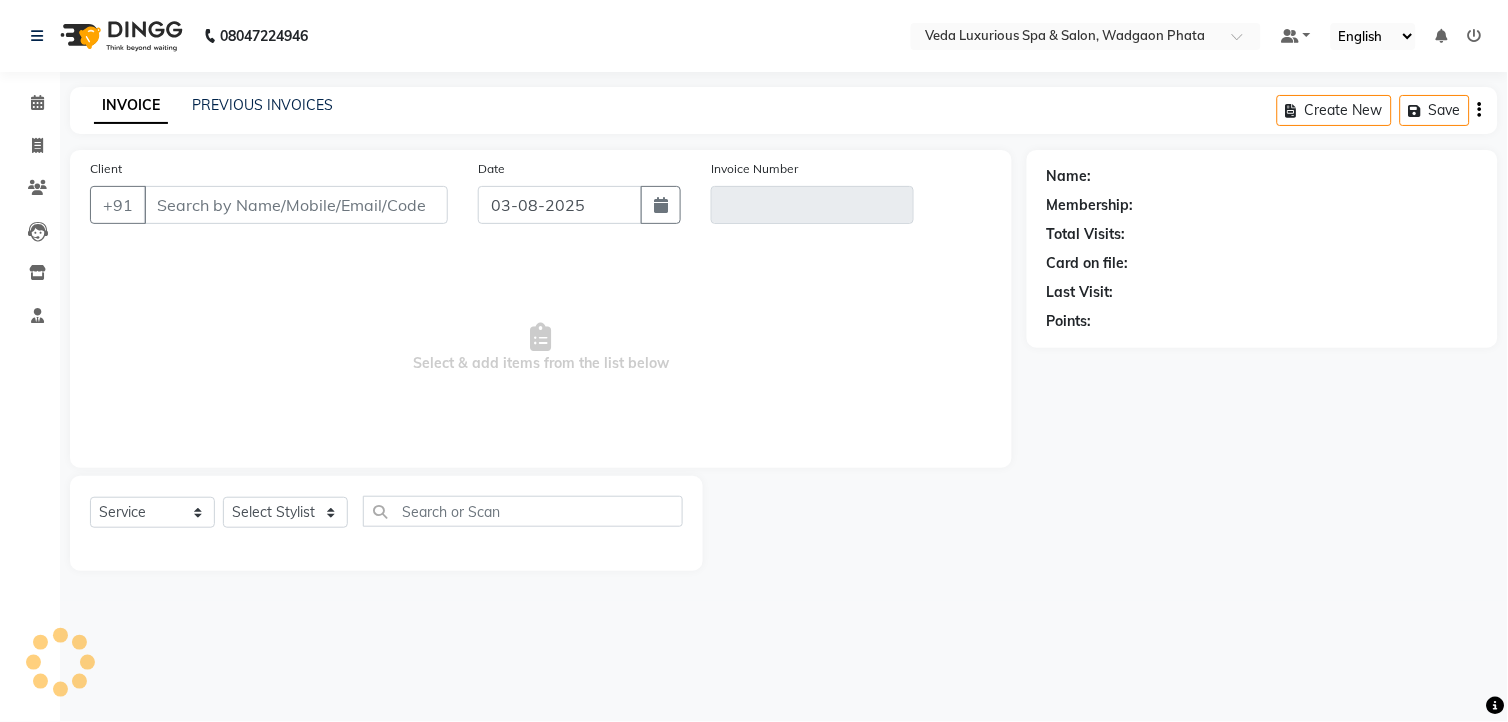 type on "[PHONE]" 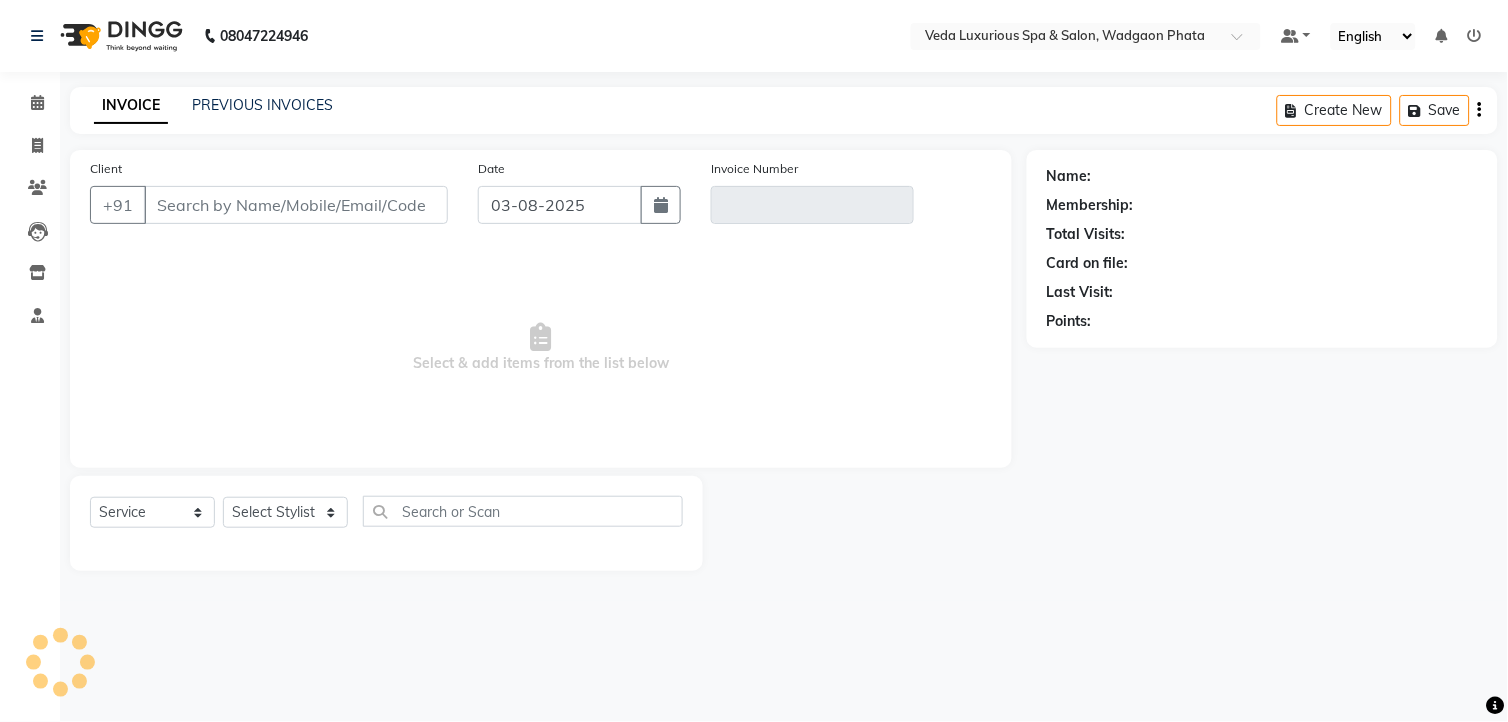 type on "V/2025-26/1857" 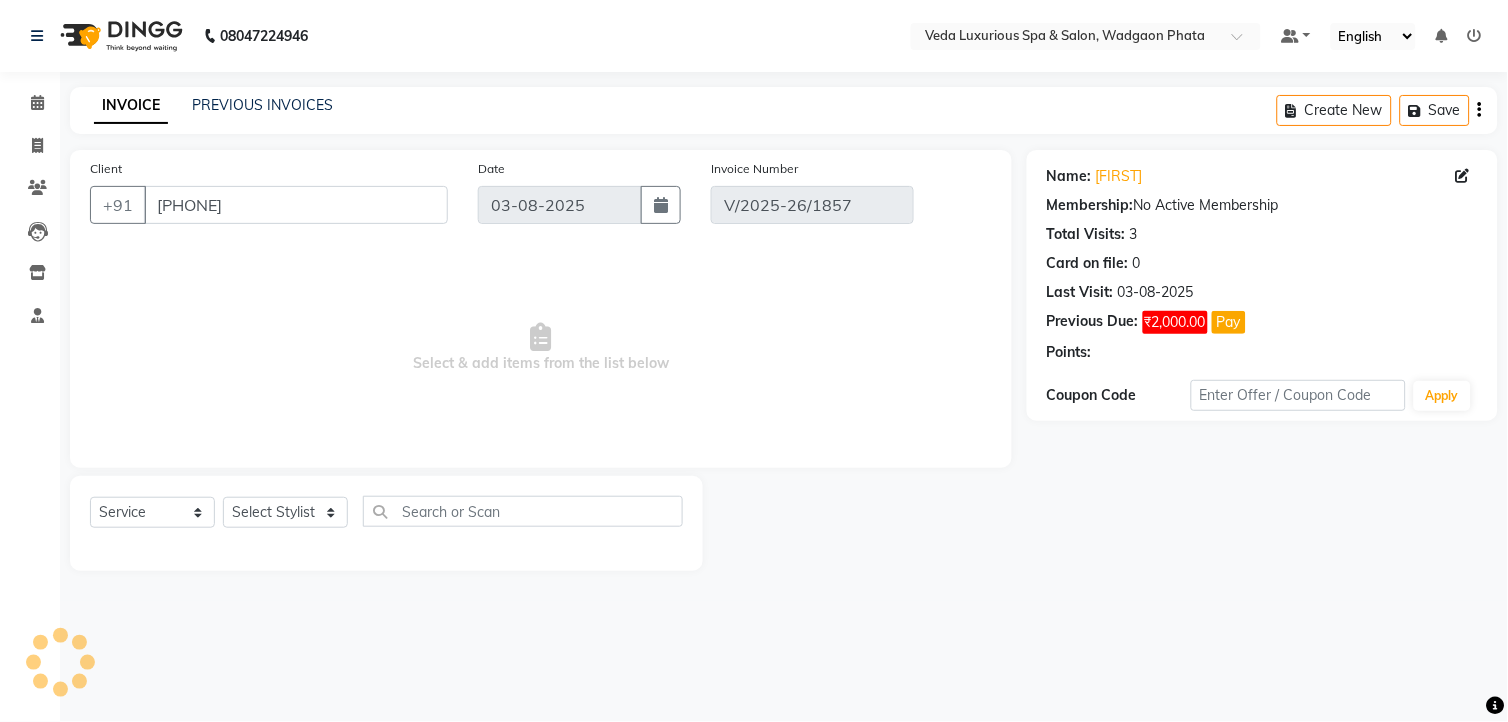 select on "select" 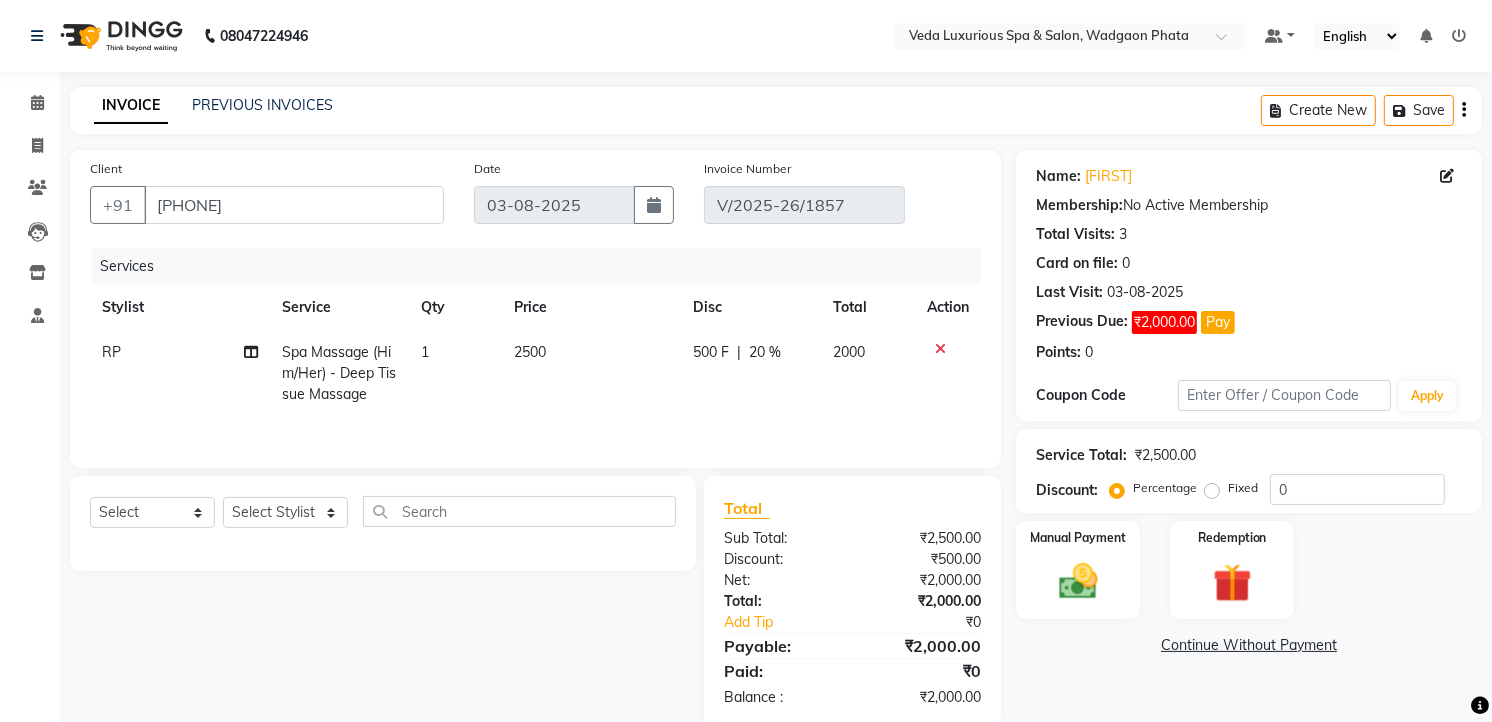click on "Spa Massage (Him/Her) - Deep Tissue Massage" 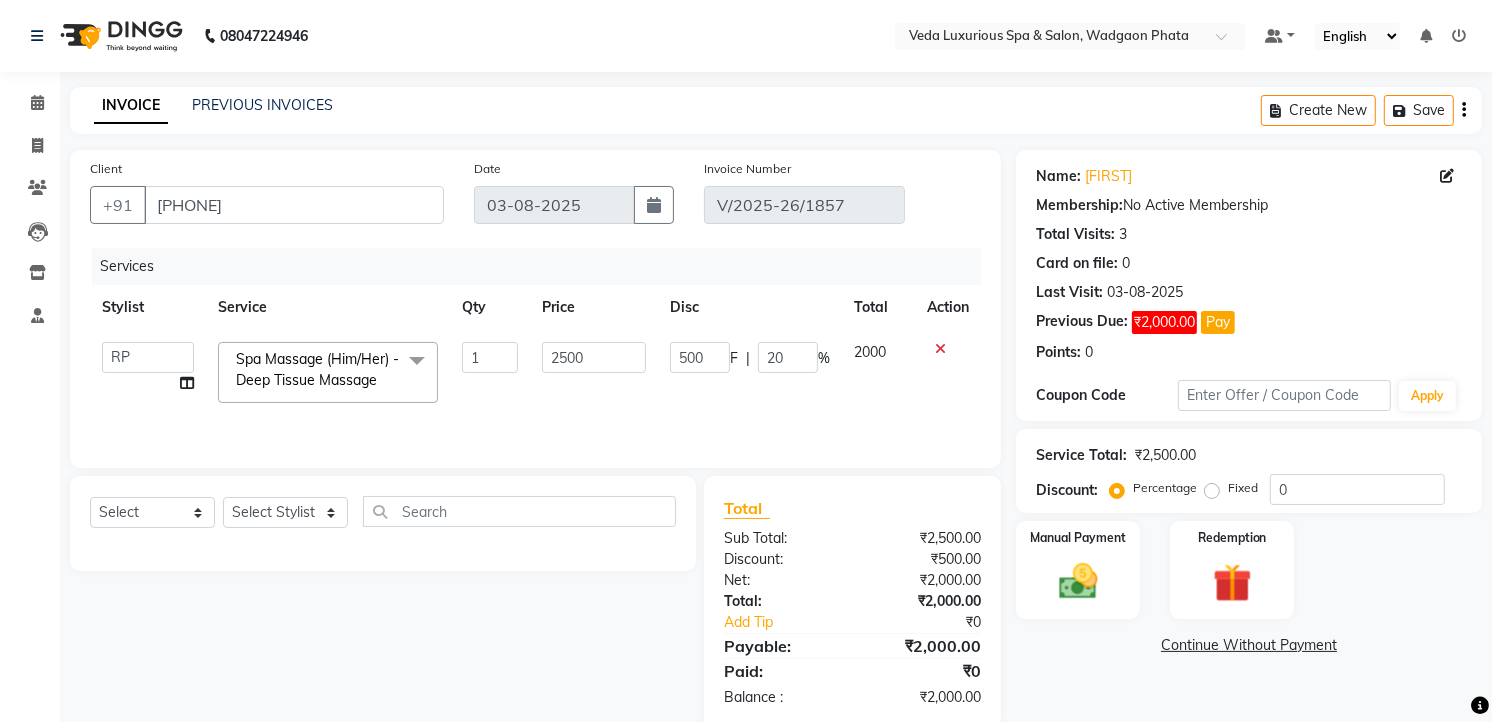 click 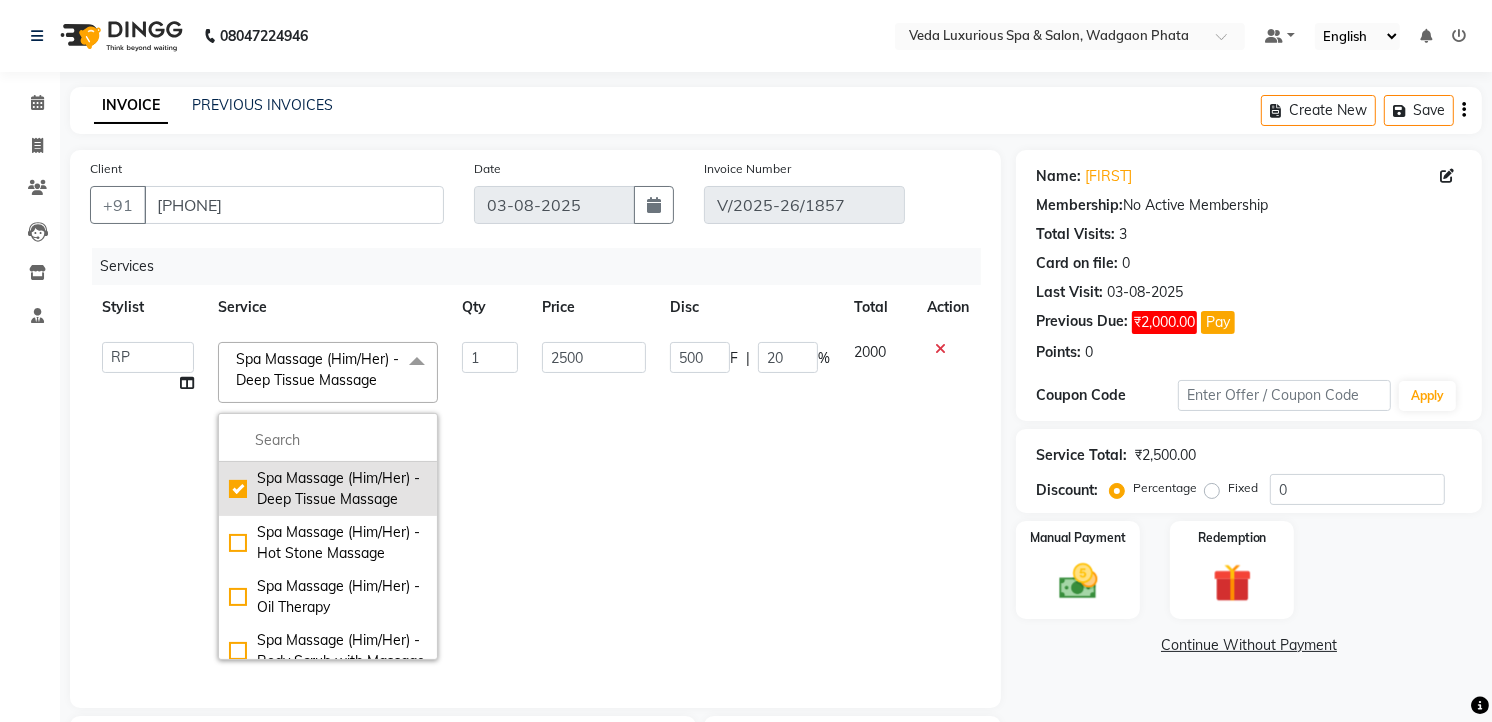 click on "Spa Massage (Him/Her) - Deep Tissue Massage" 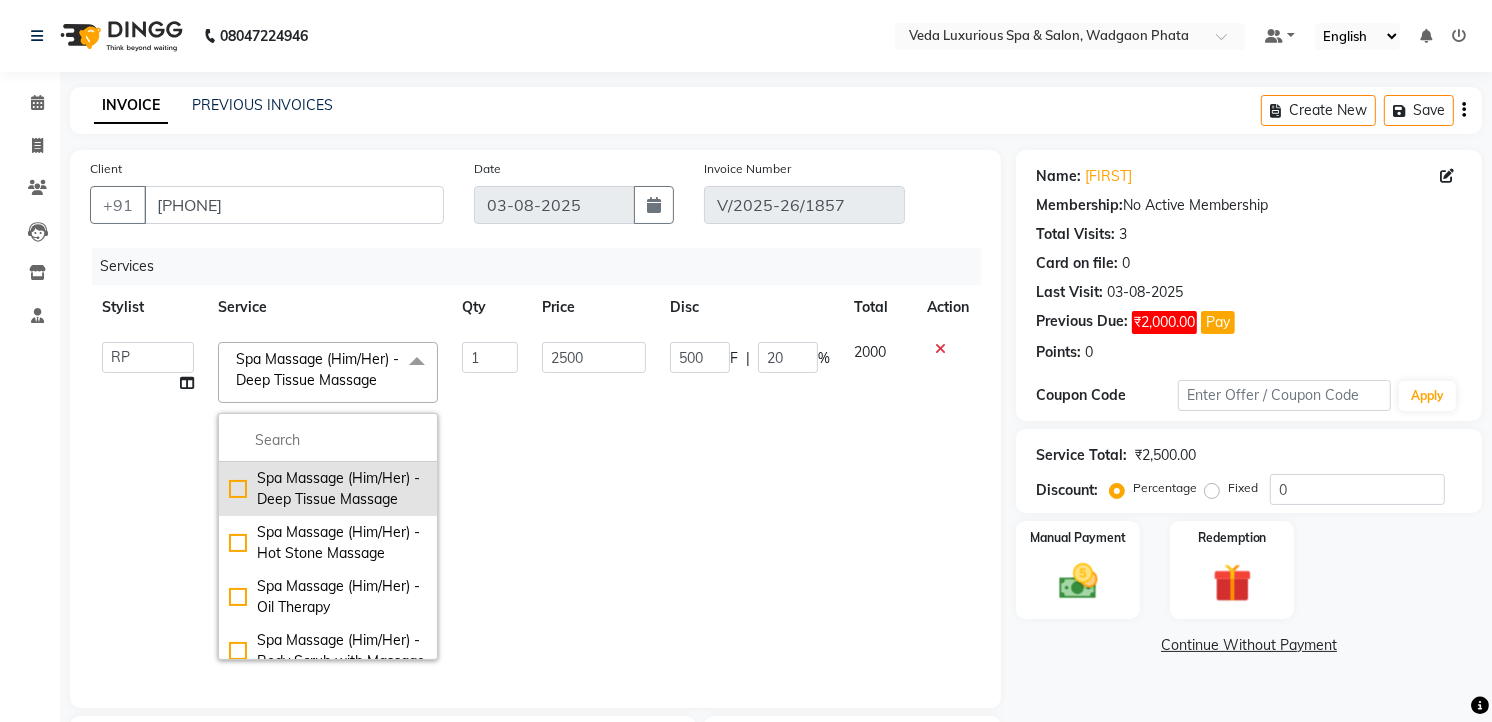 checkbox on "false" 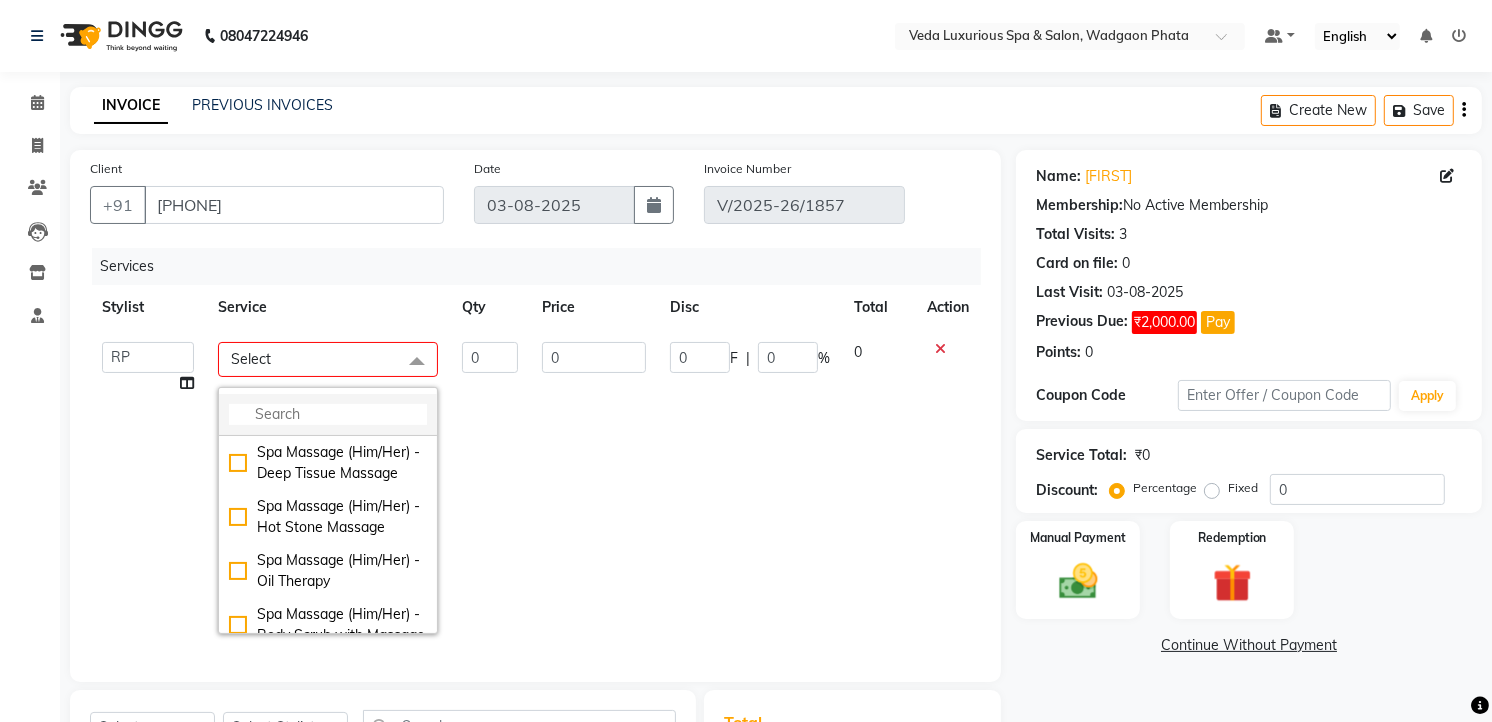 click 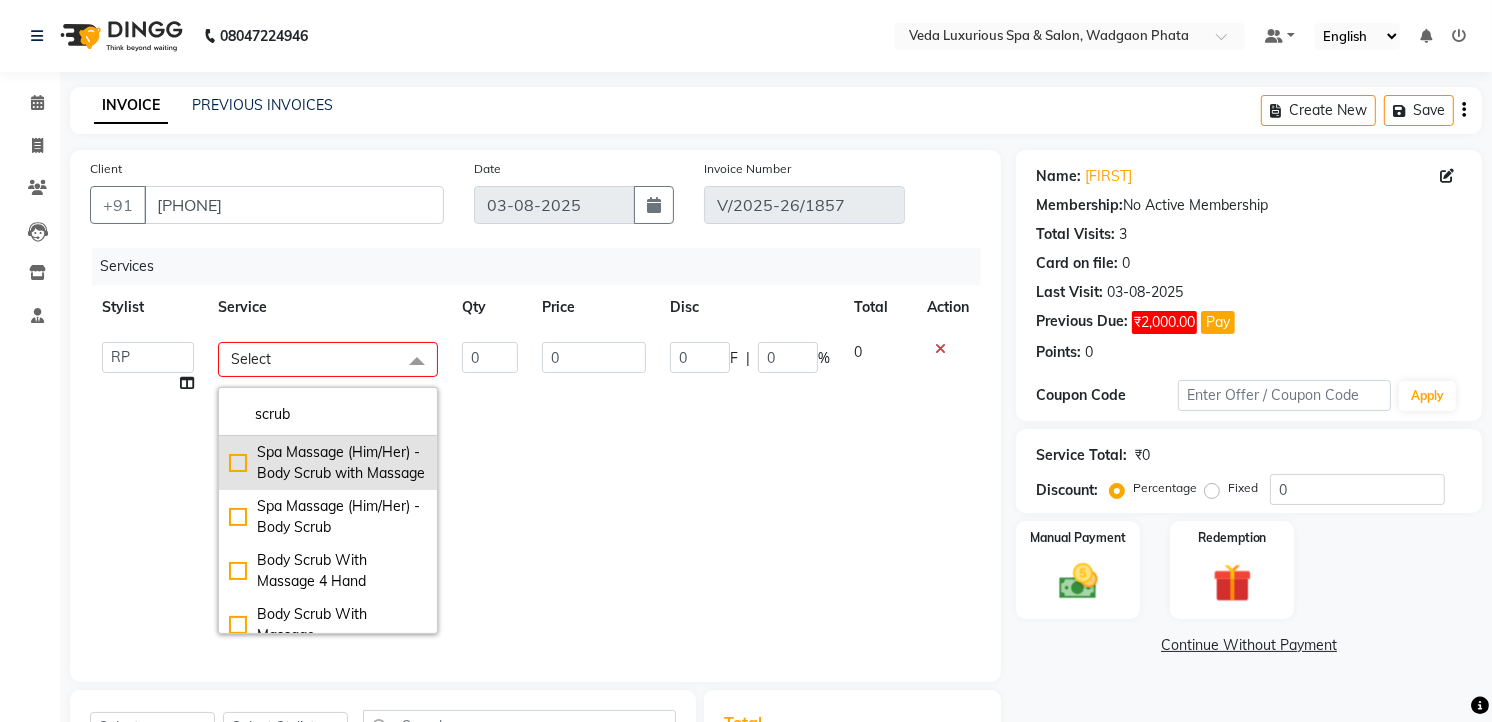 type on "scrub" 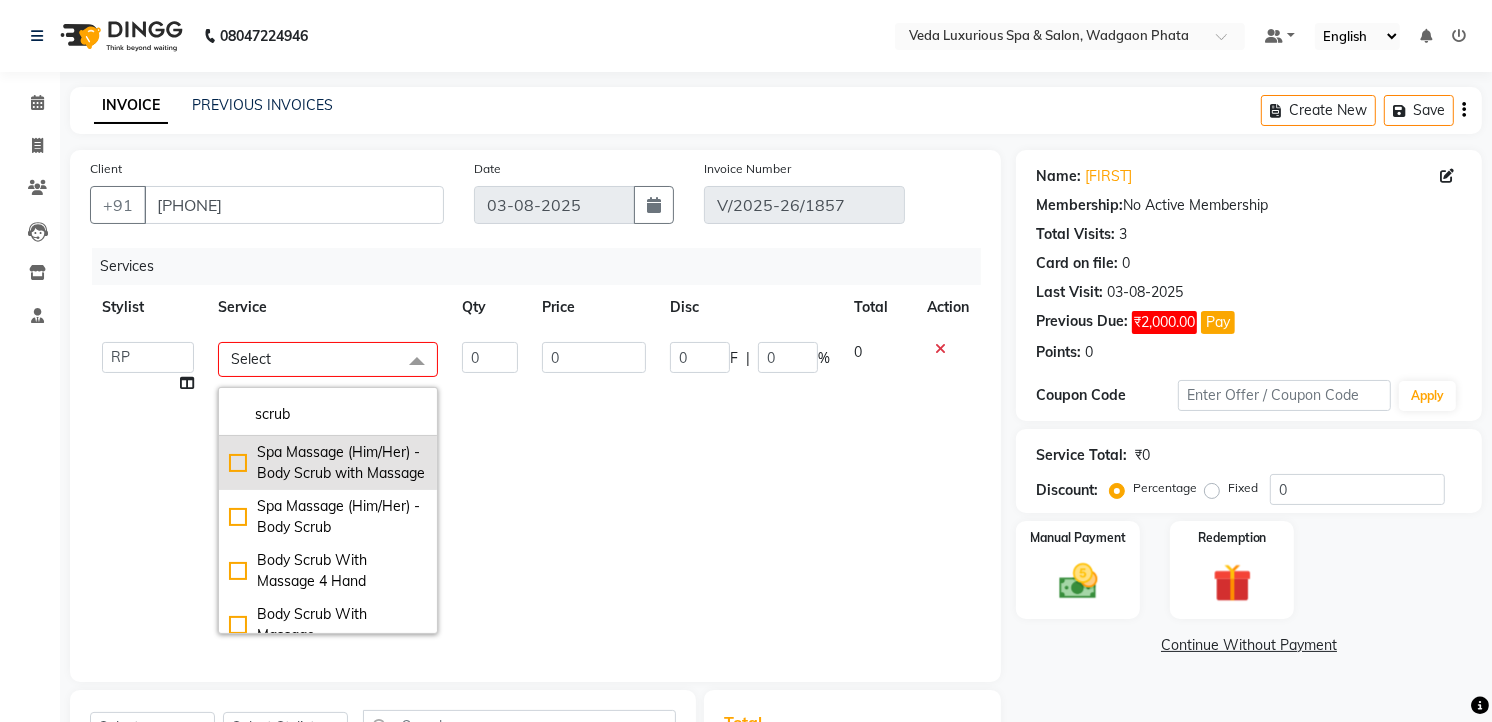 click on "Spa Massage (Him/Her) - Body Scrub with Massage" 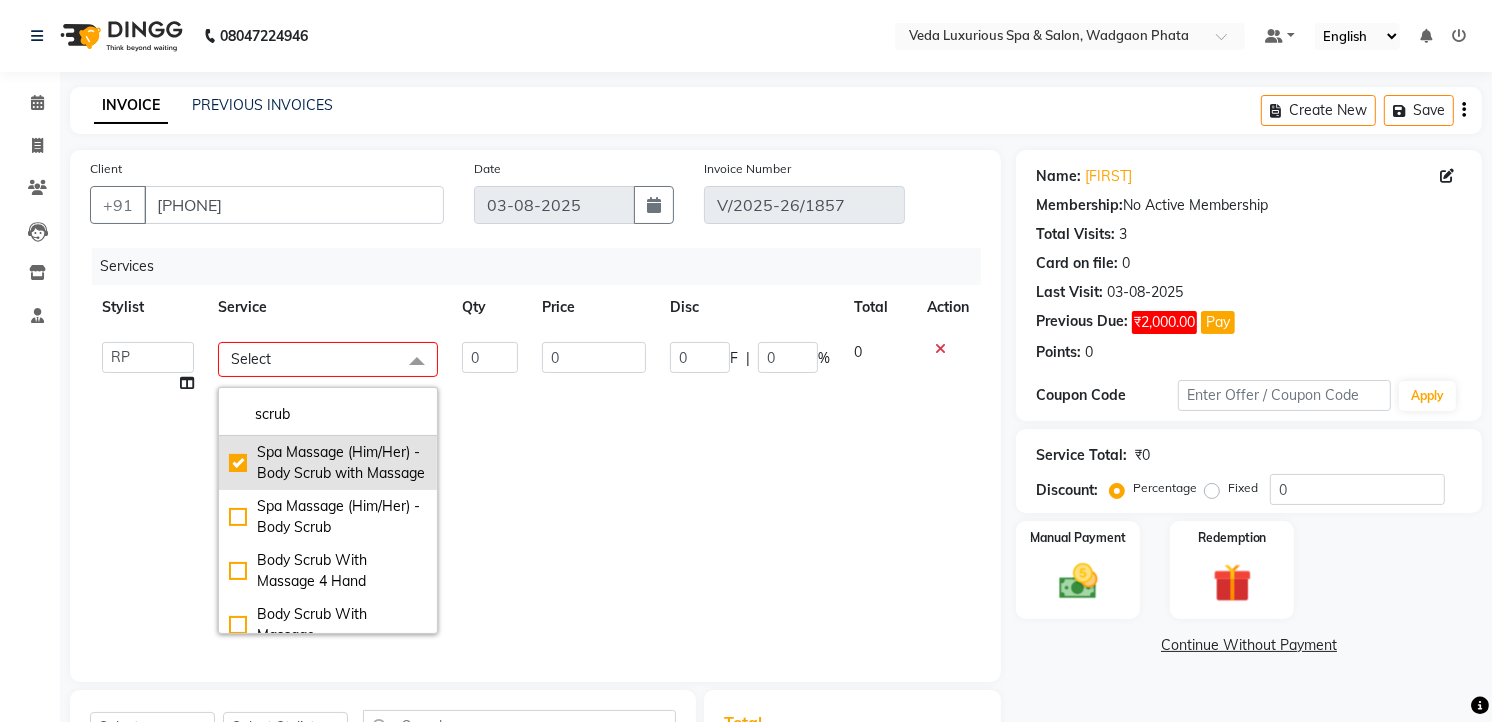 checkbox on "true" 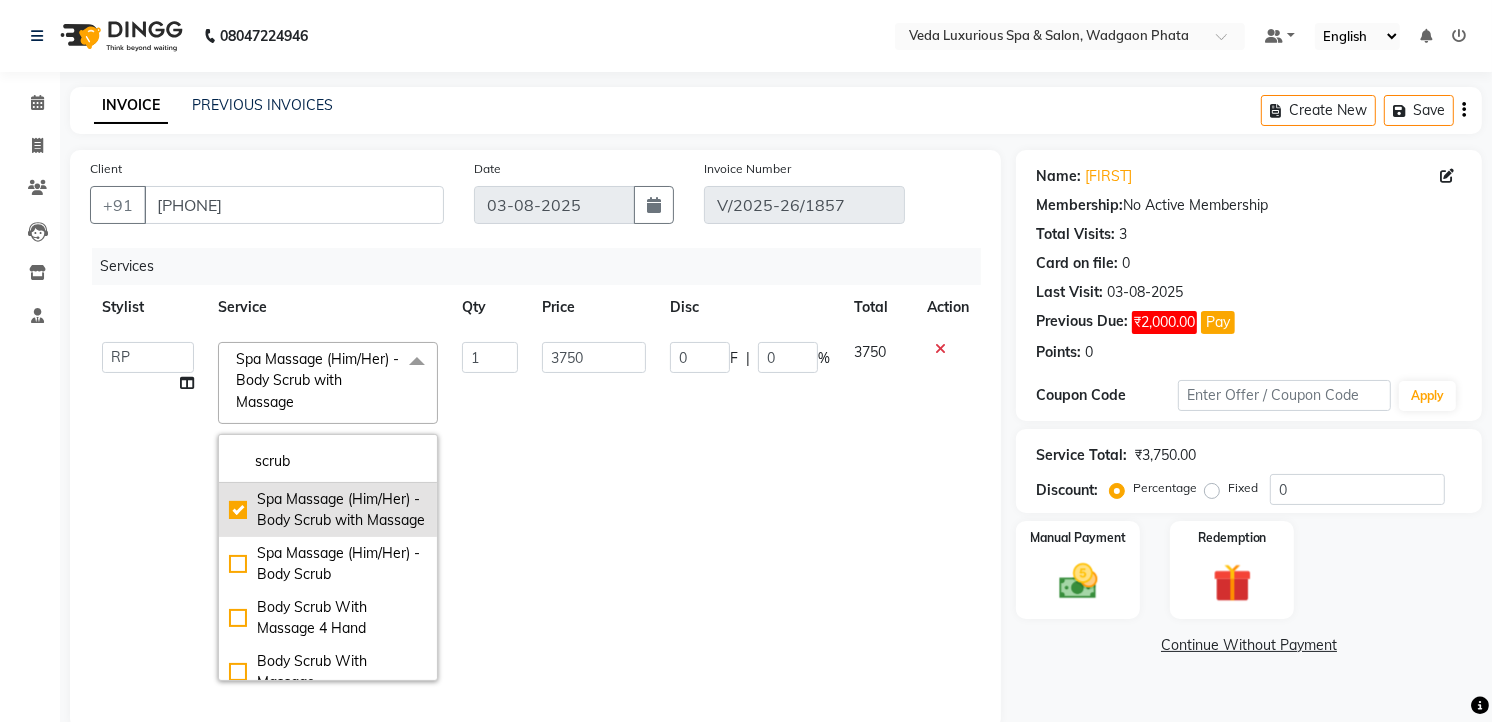 click on "Spa Massage (Him/Her) - Body Scrub with Massage" 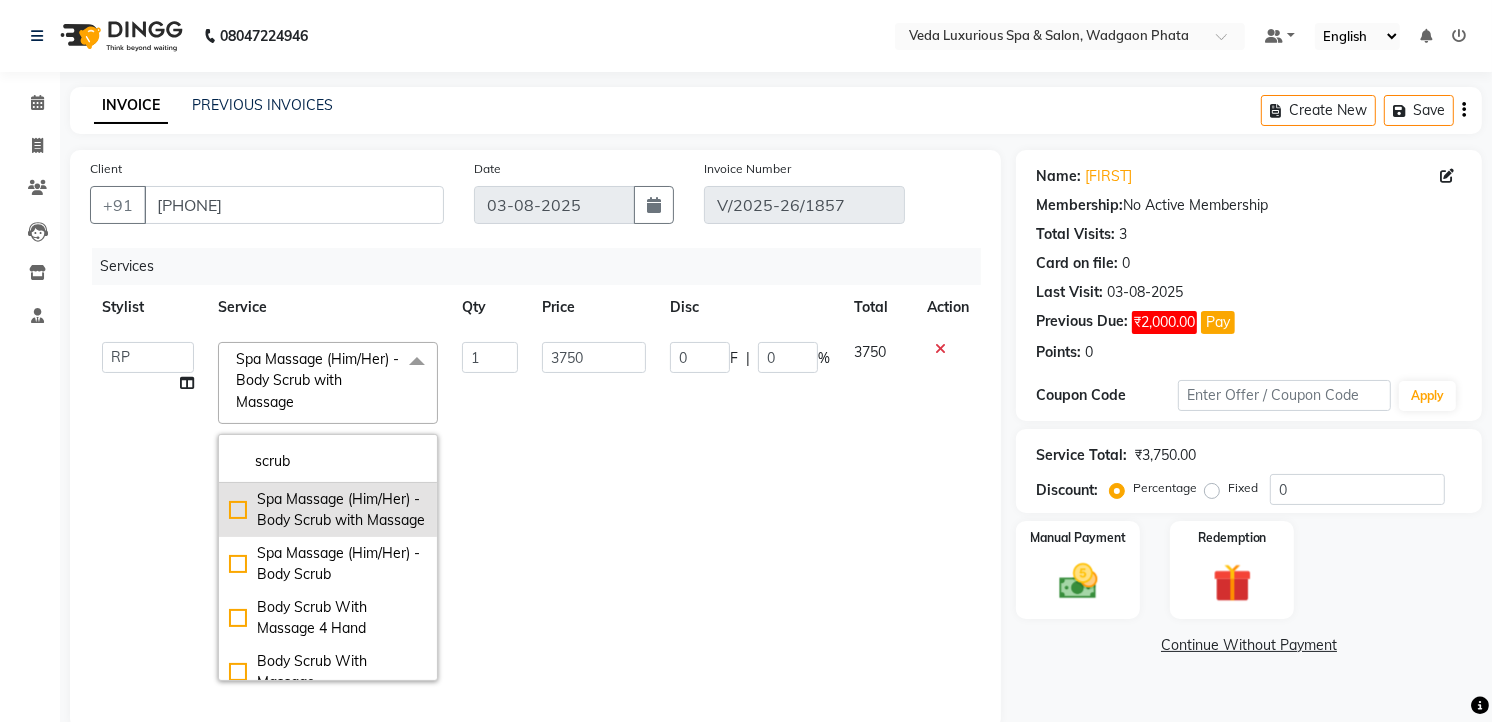 checkbox on "false" 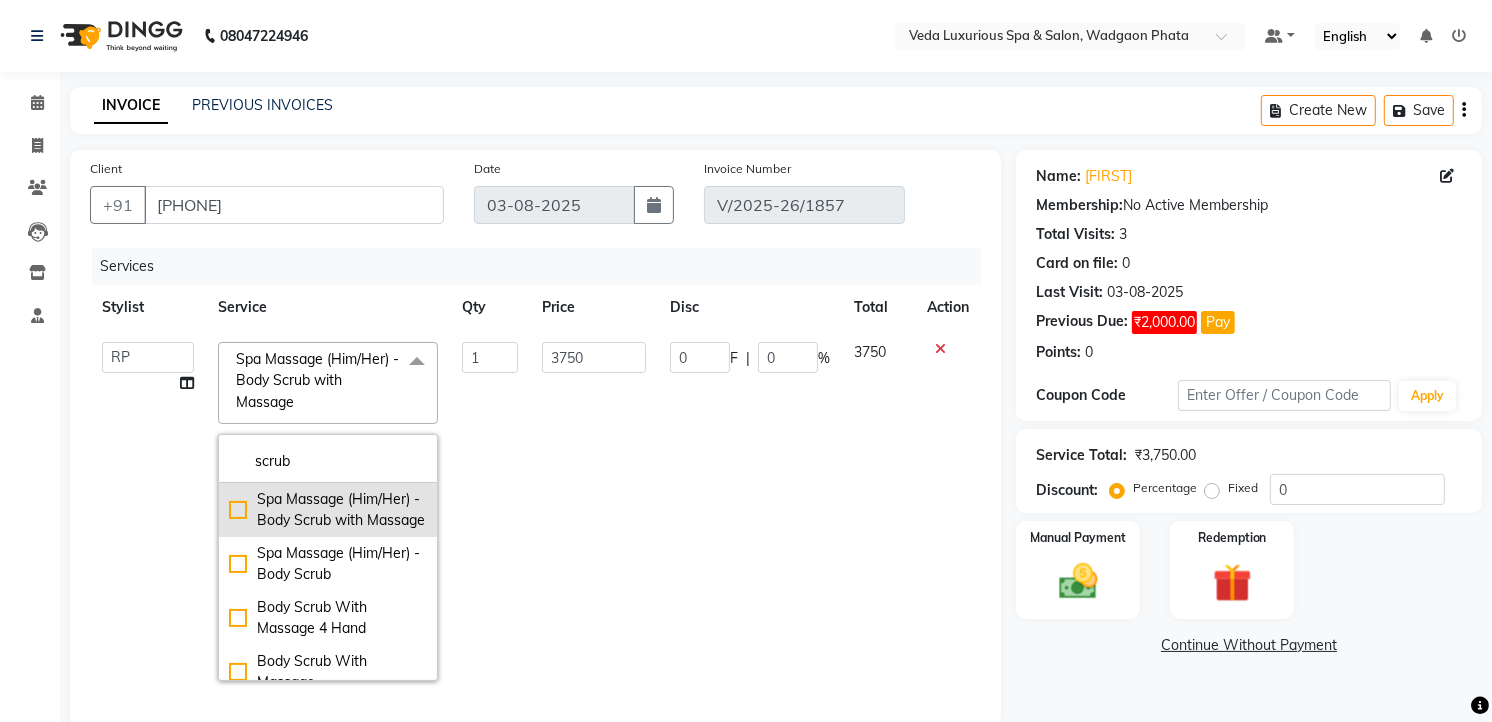 type on "0" 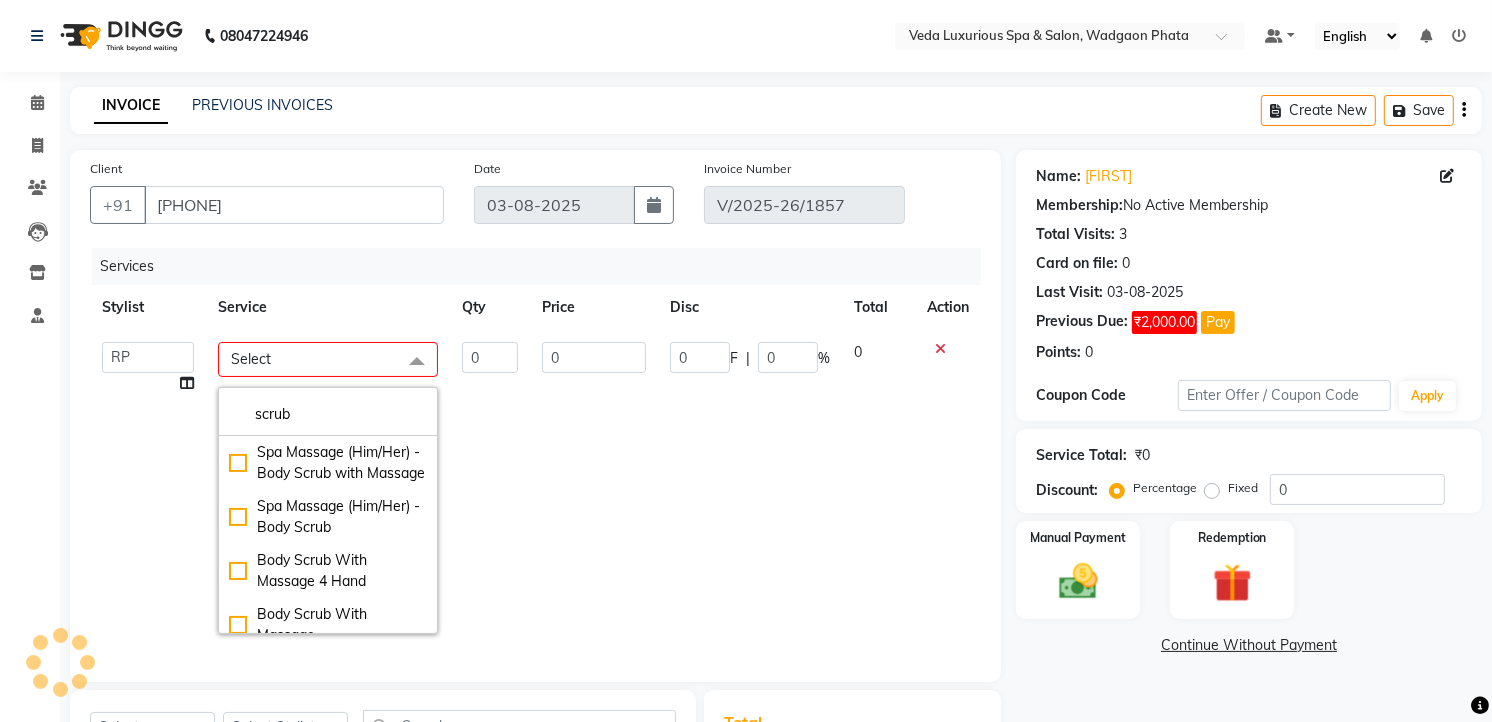 click on "0" 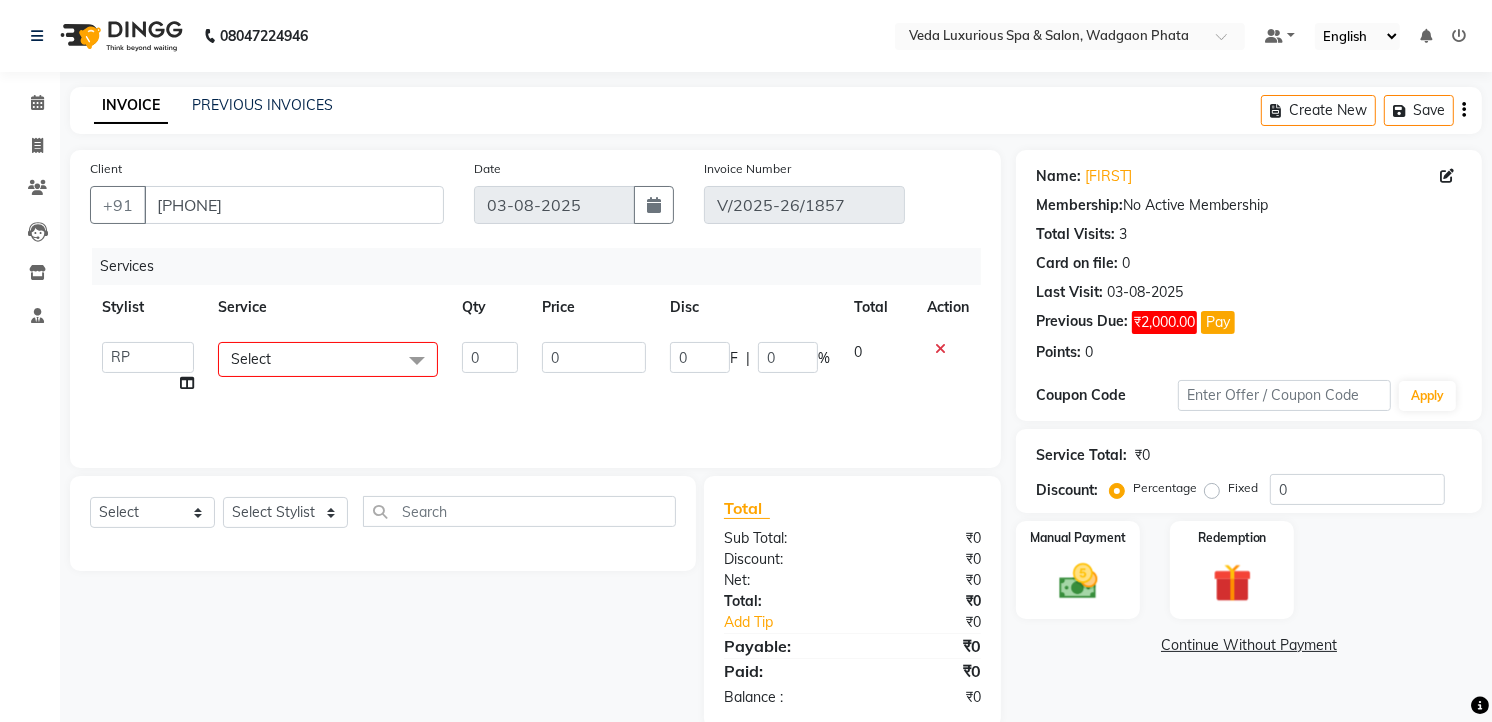 click 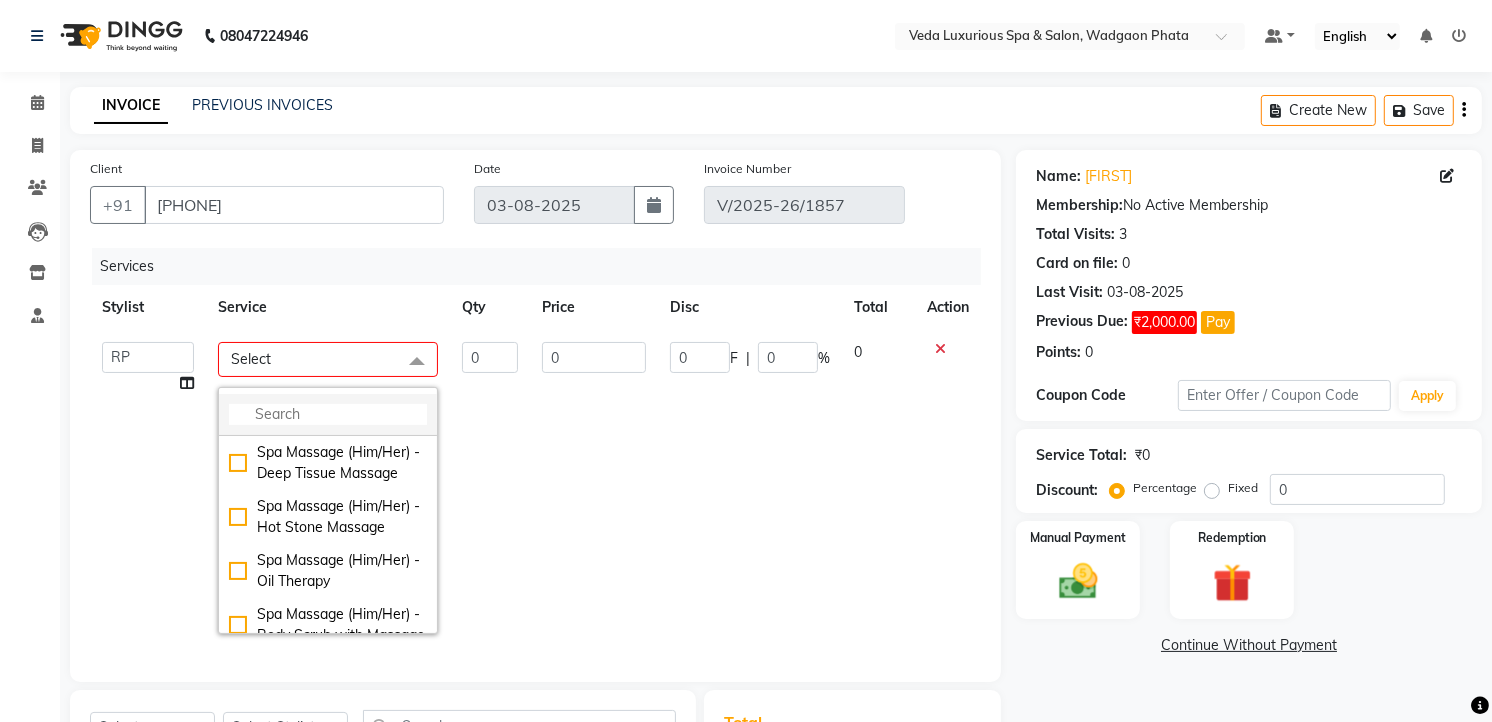 click 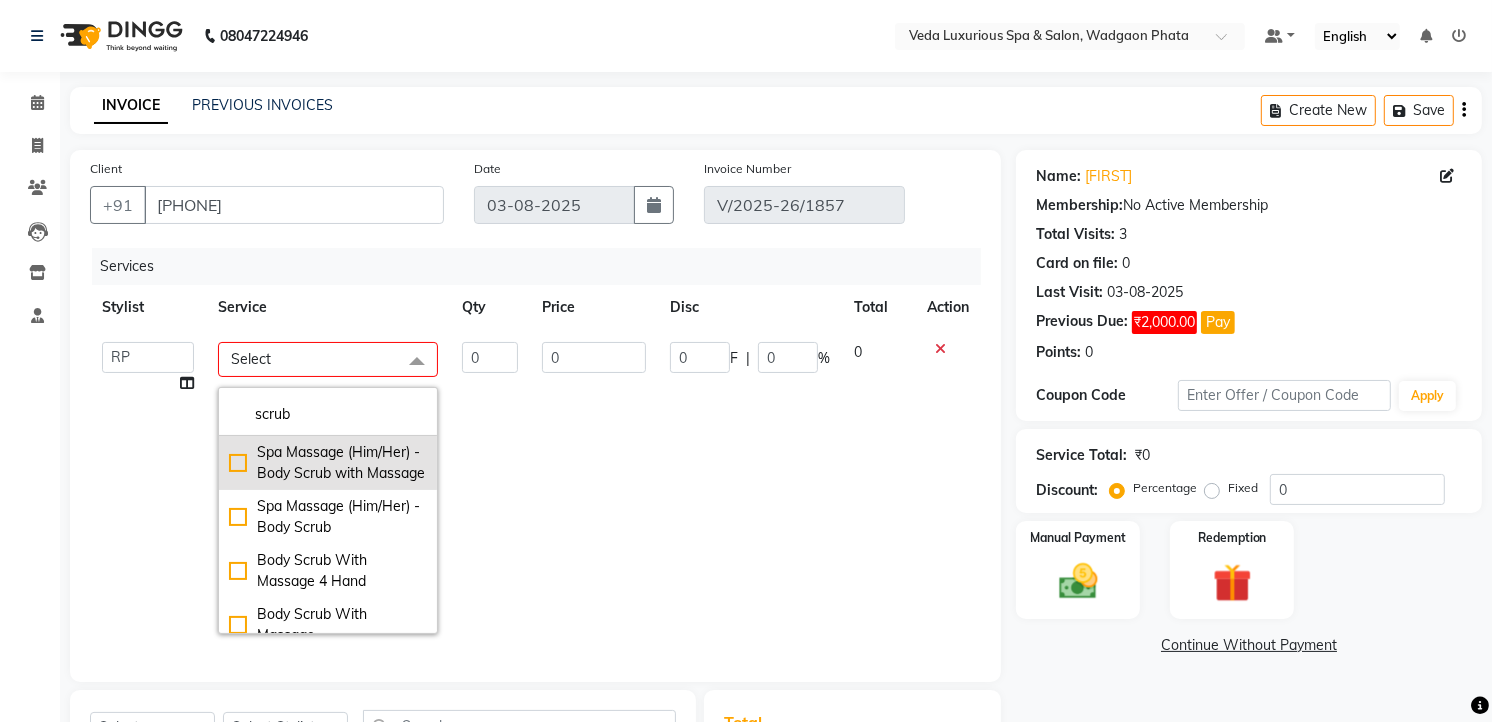 type on "scrub" 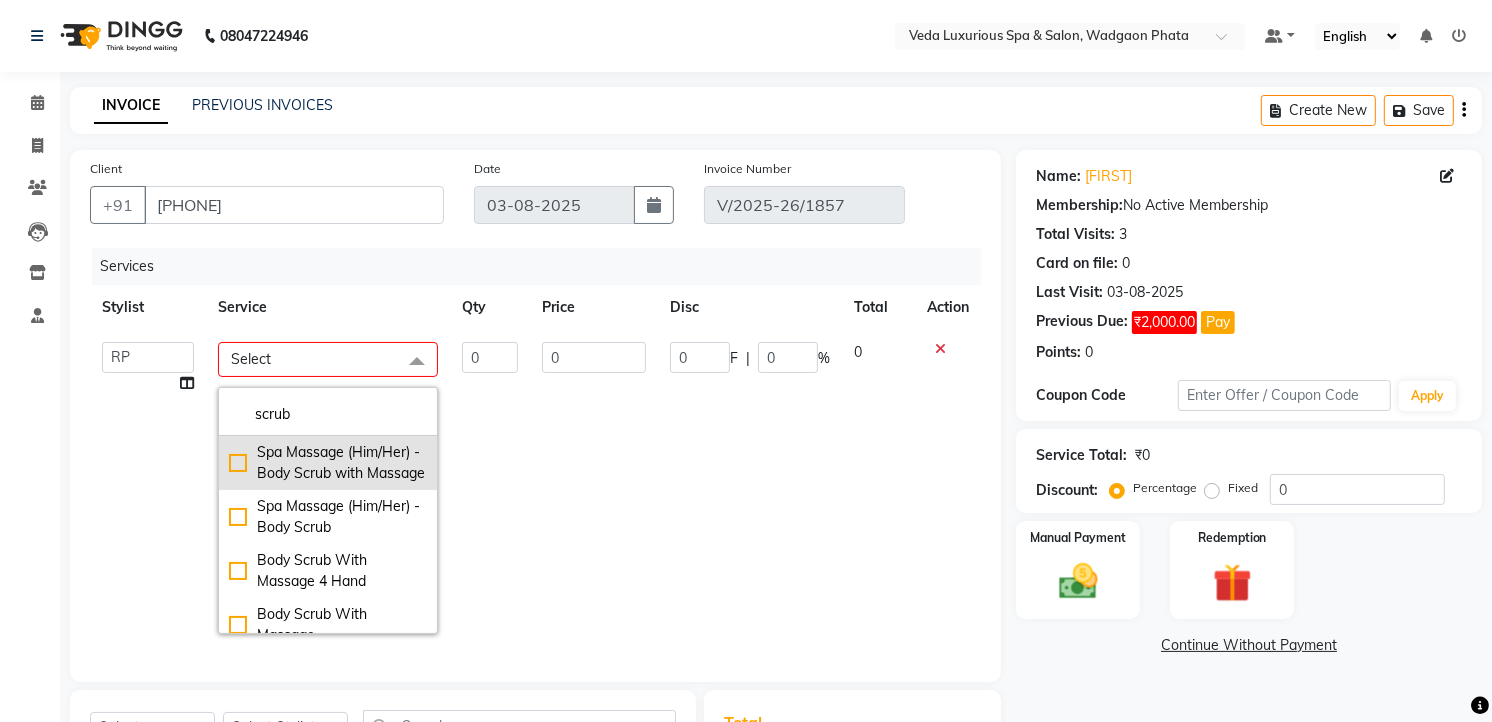 click on "Spa Massage (Him/Her) - Body Scrub with Massage" 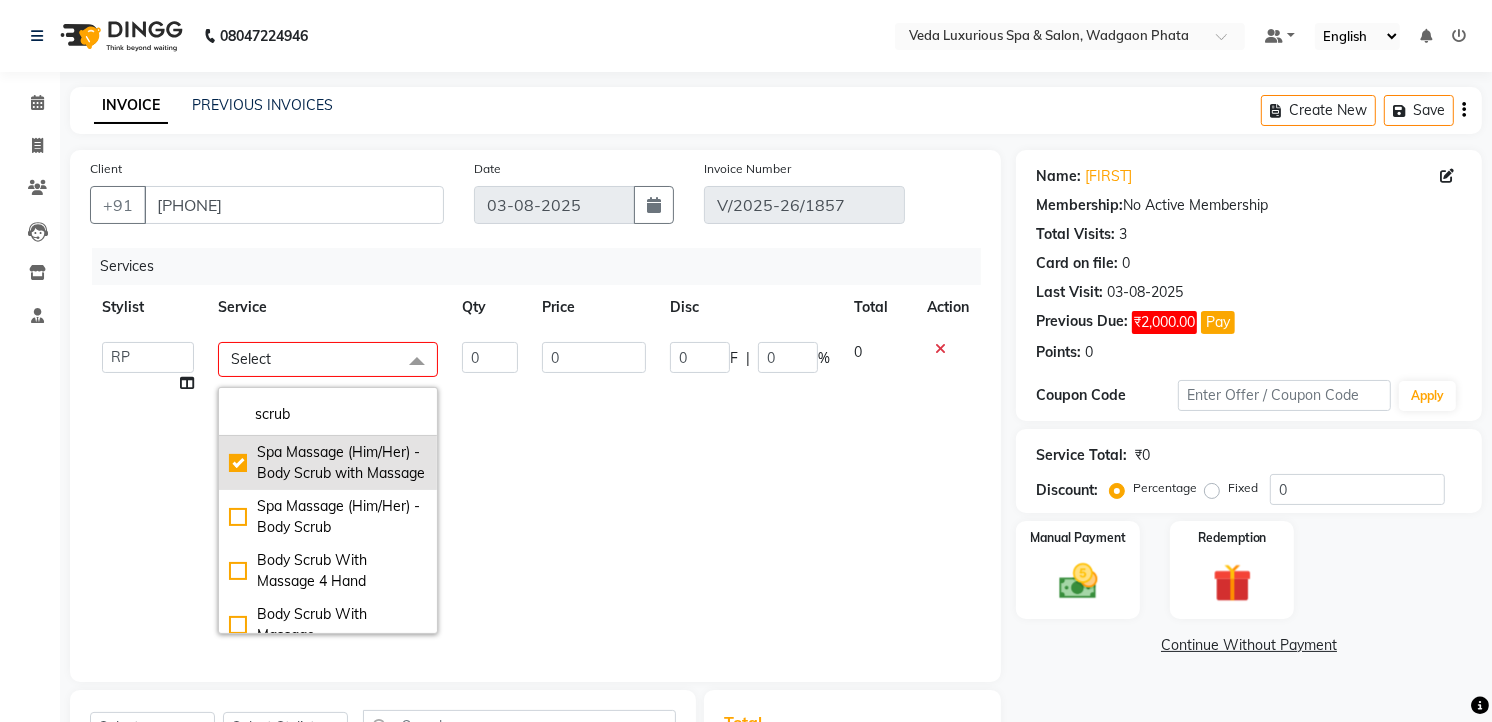 checkbox on "true" 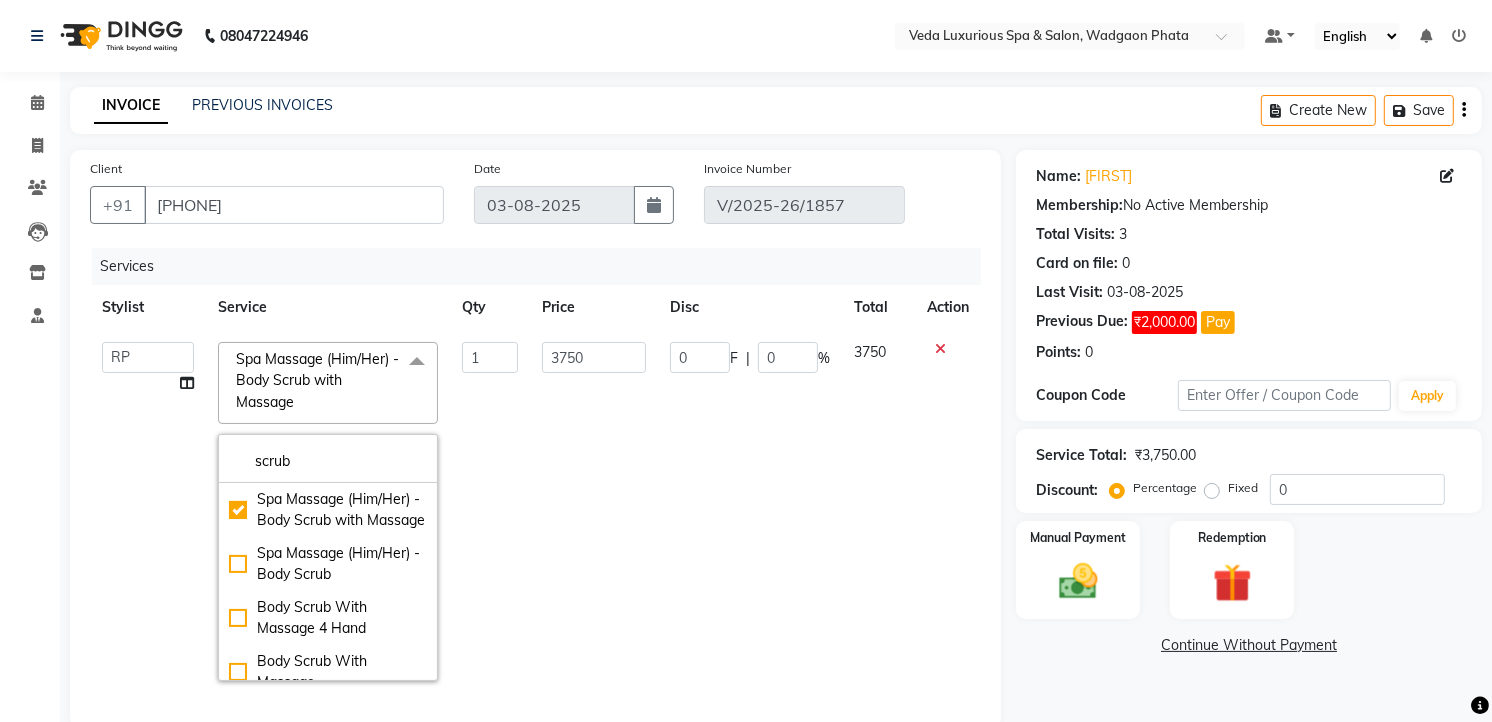 click on "3750" 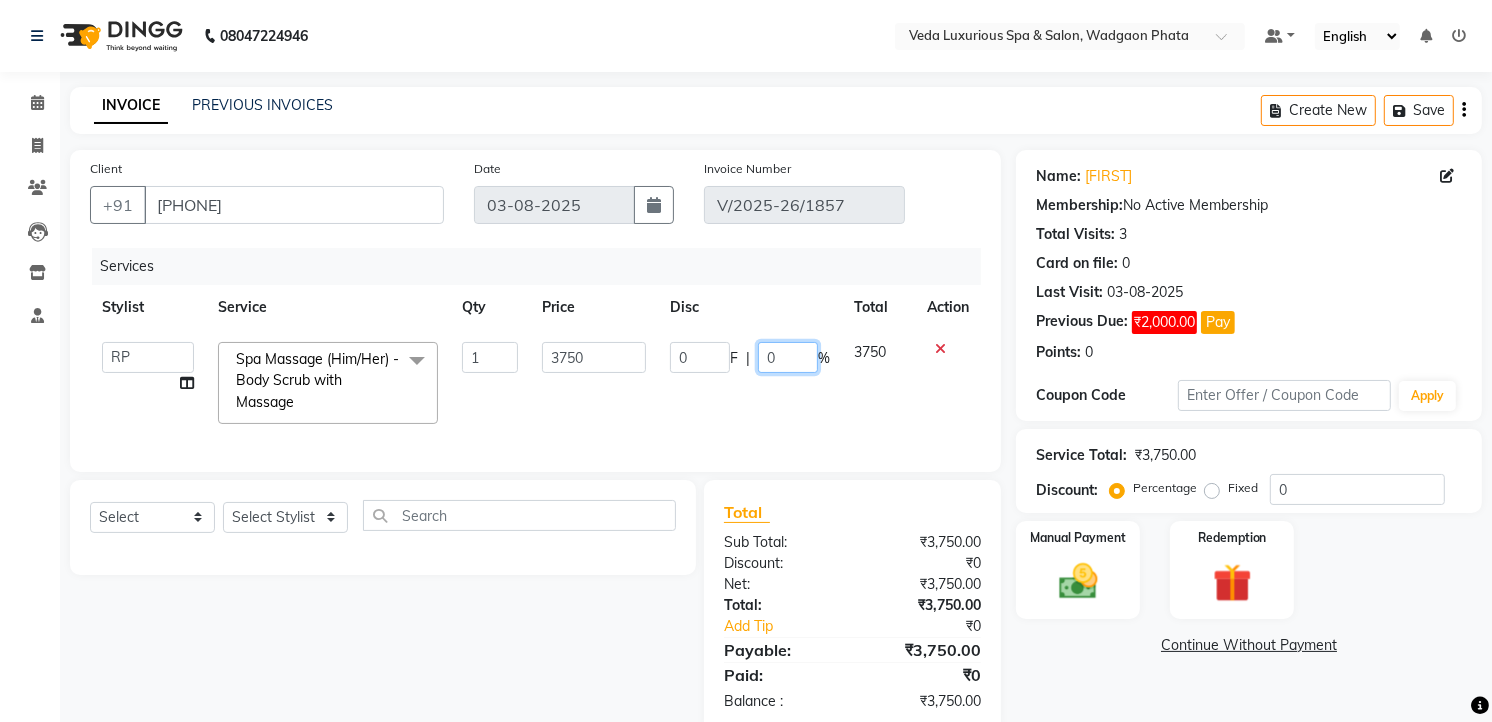 click on "0" 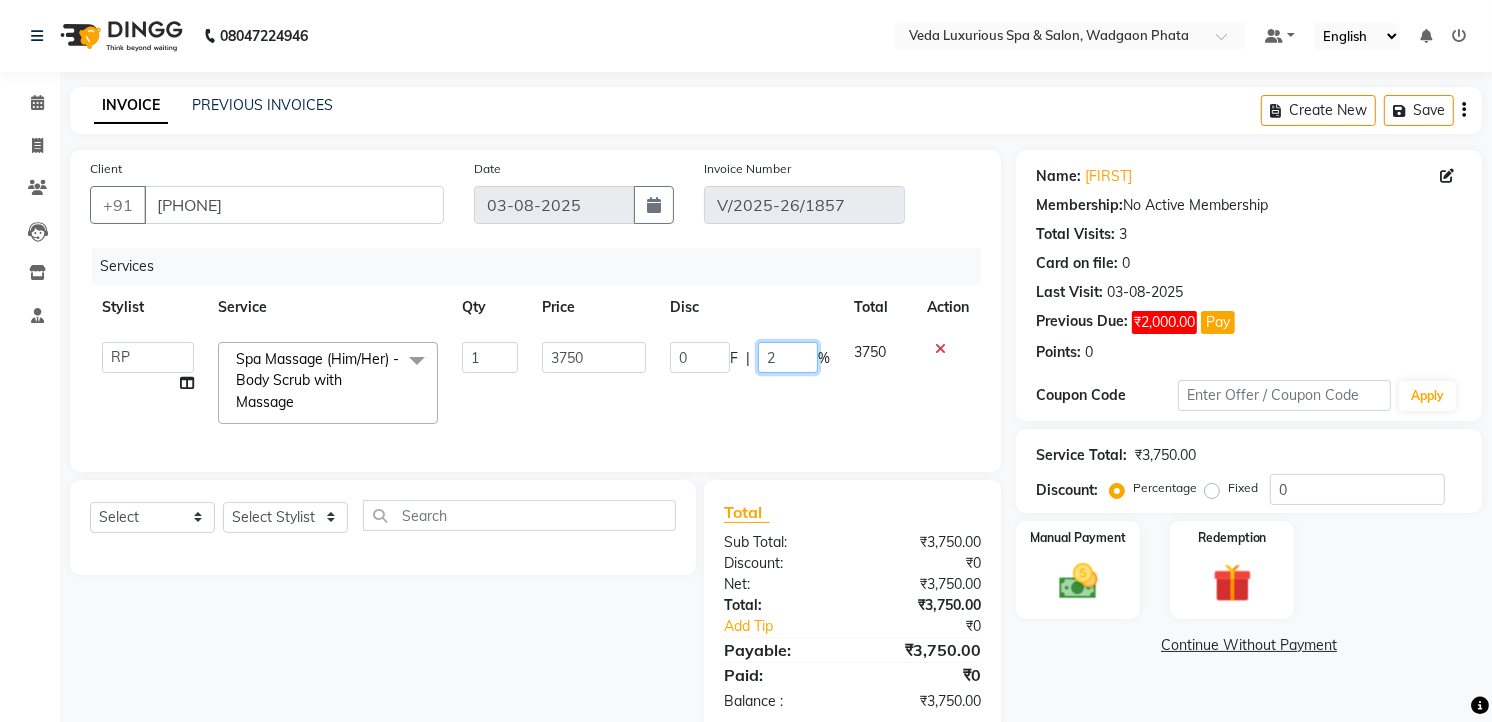 type on "20" 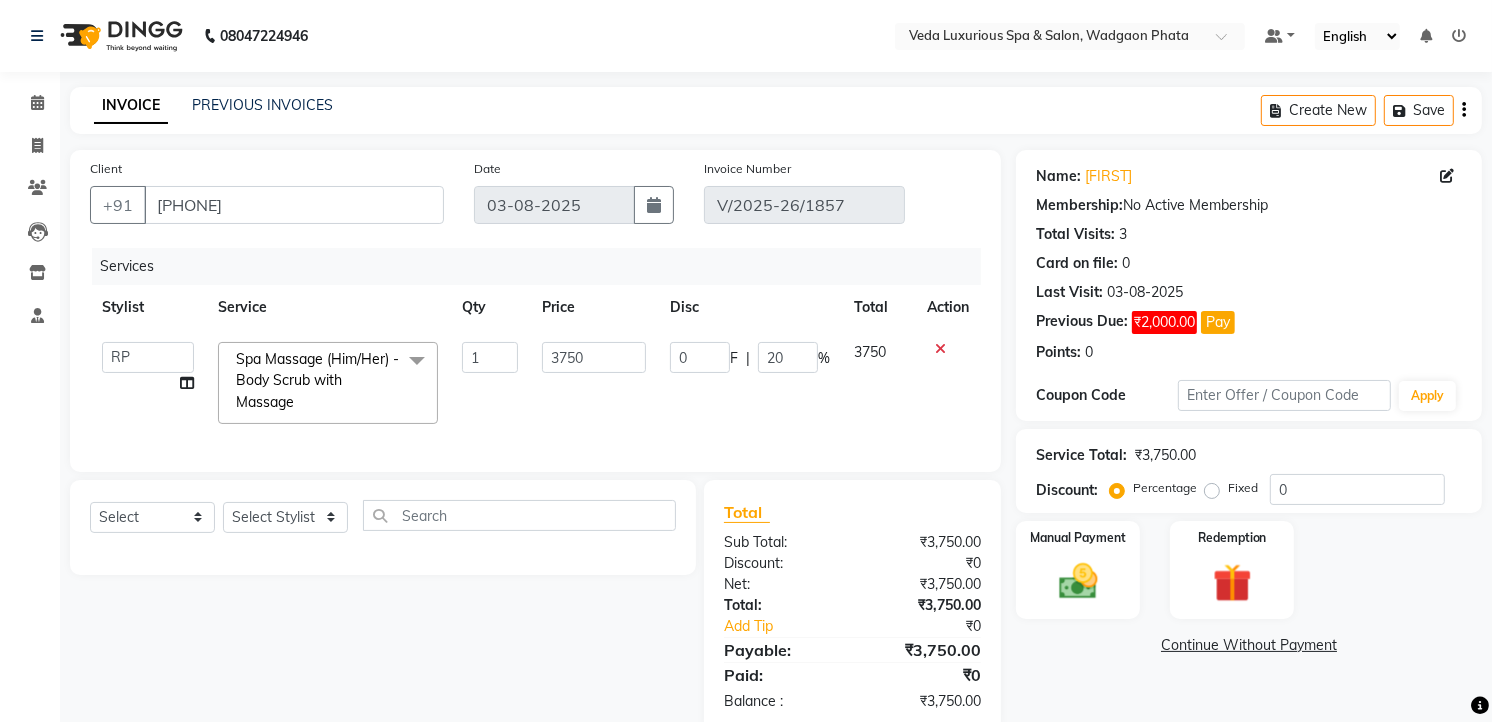 click on "3750" 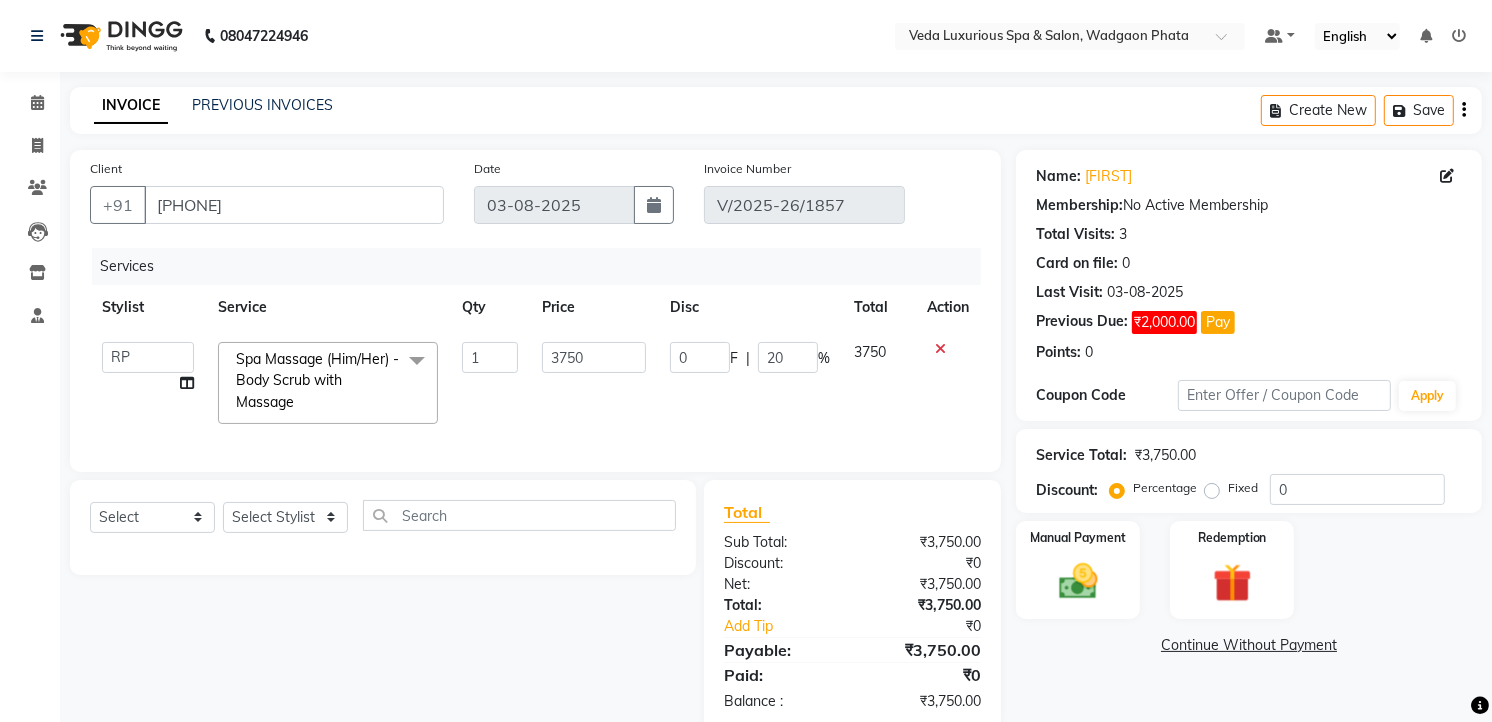 select on "44309" 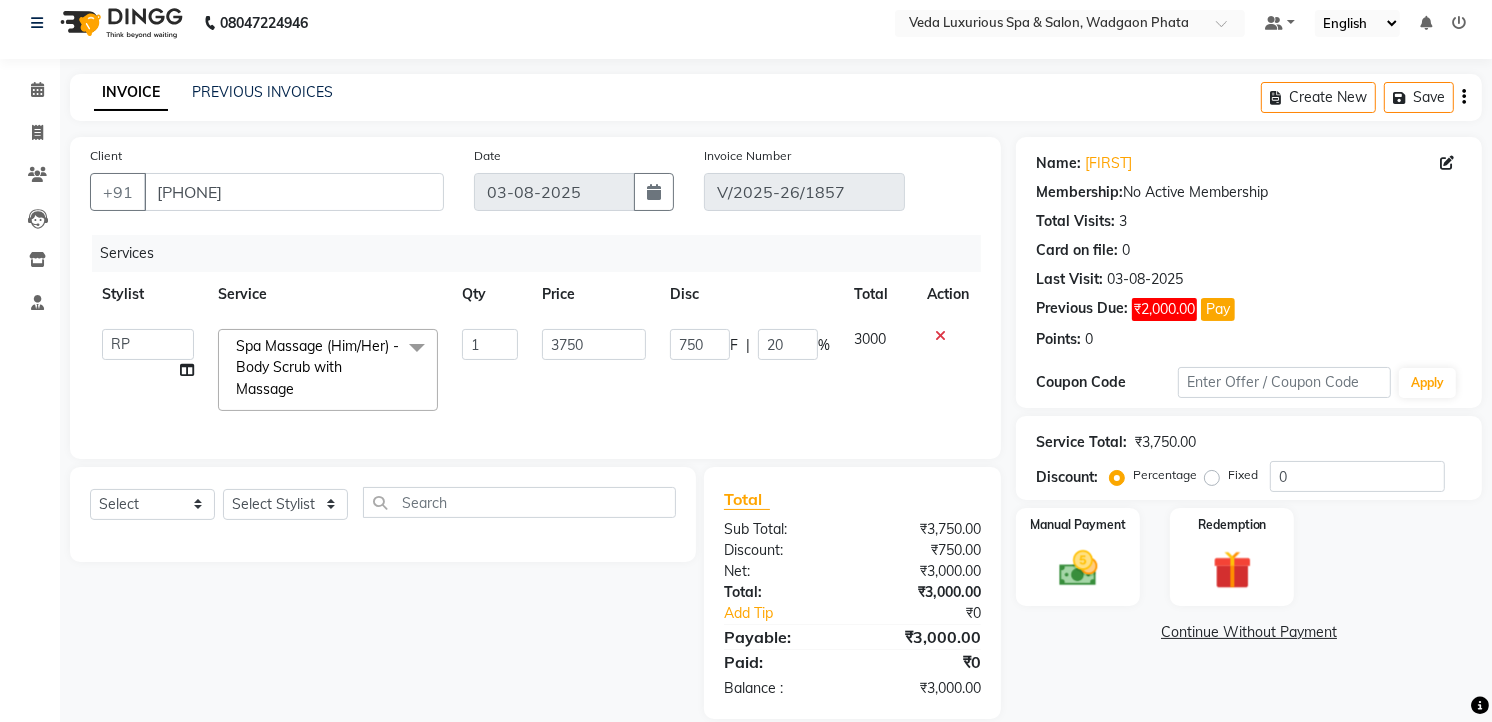 scroll, scrollTop: 56, scrollLeft: 0, axis: vertical 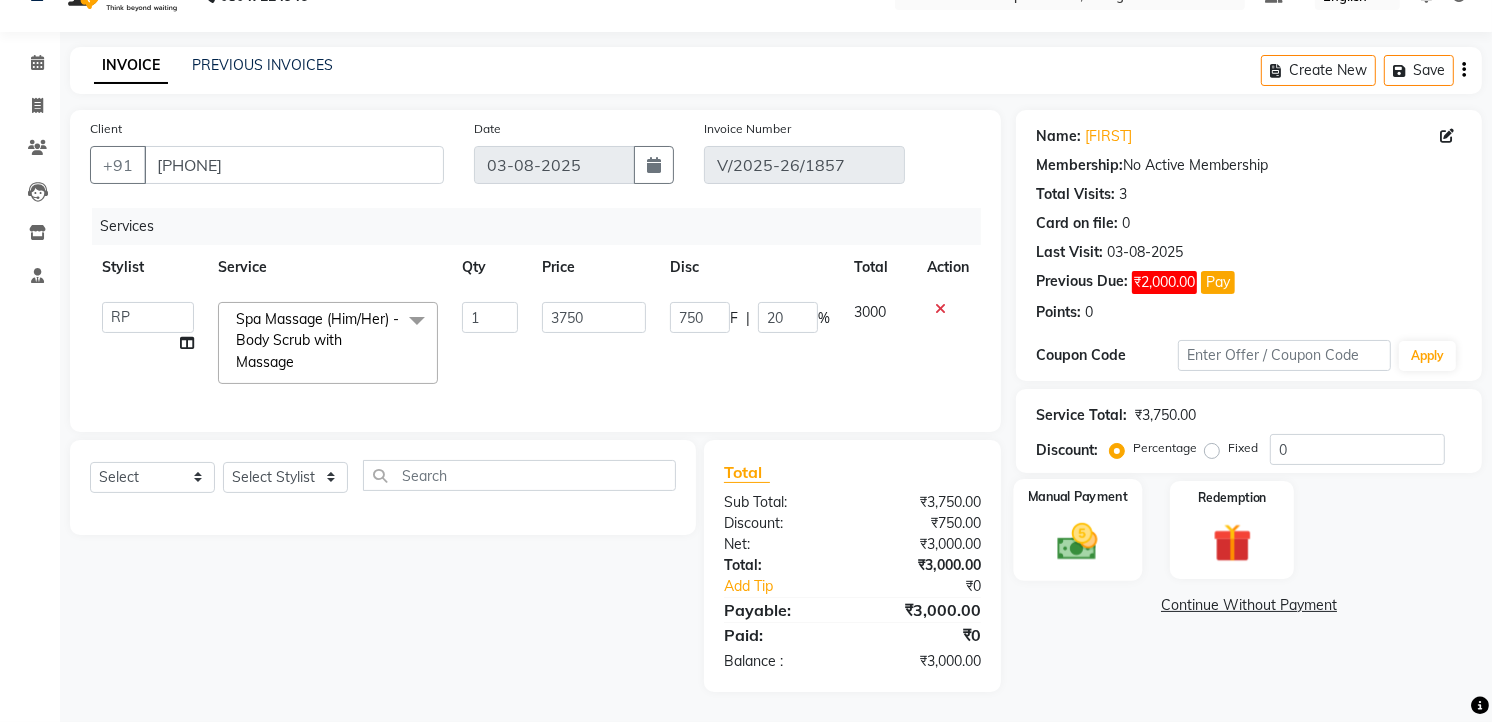 click on "Manual Payment" 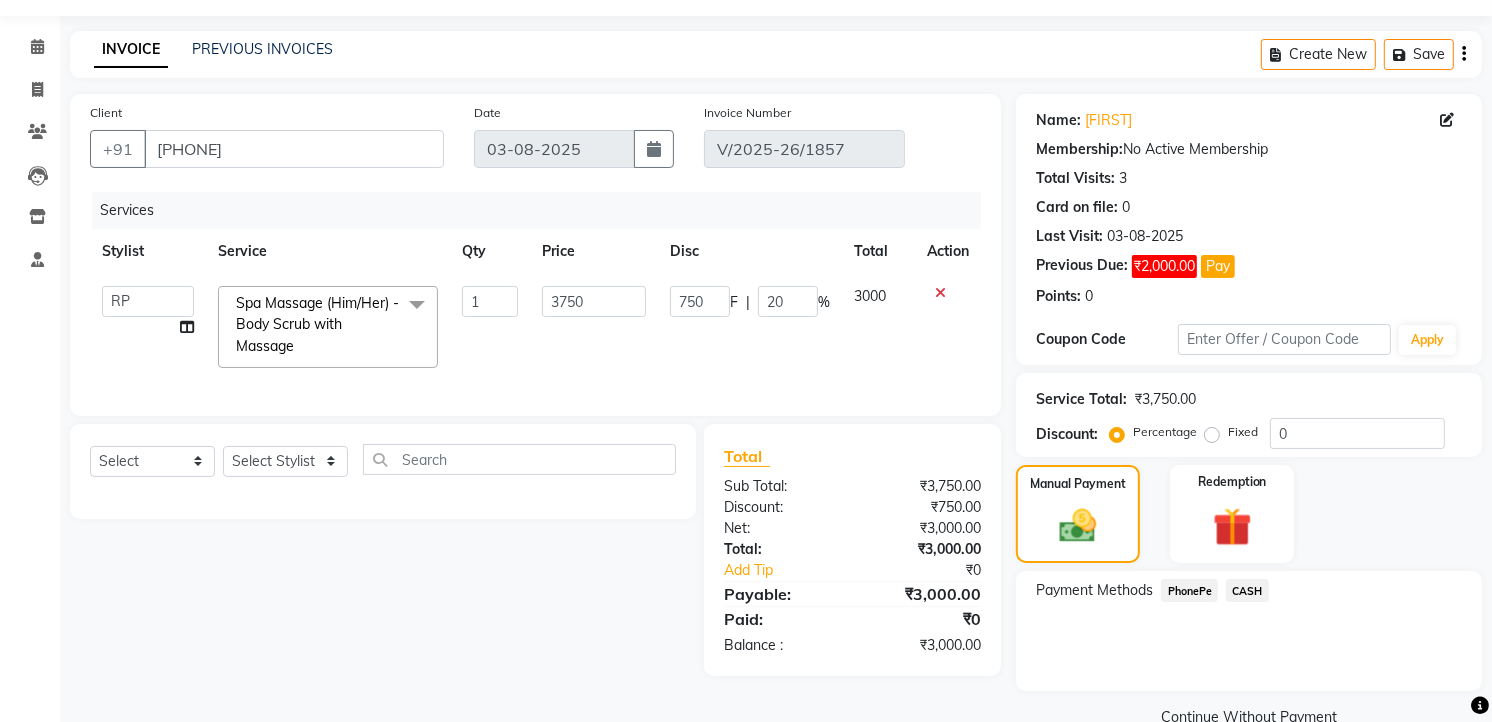 scroll, scrollTop: 95, scrollLeft: 0, axis: vertical 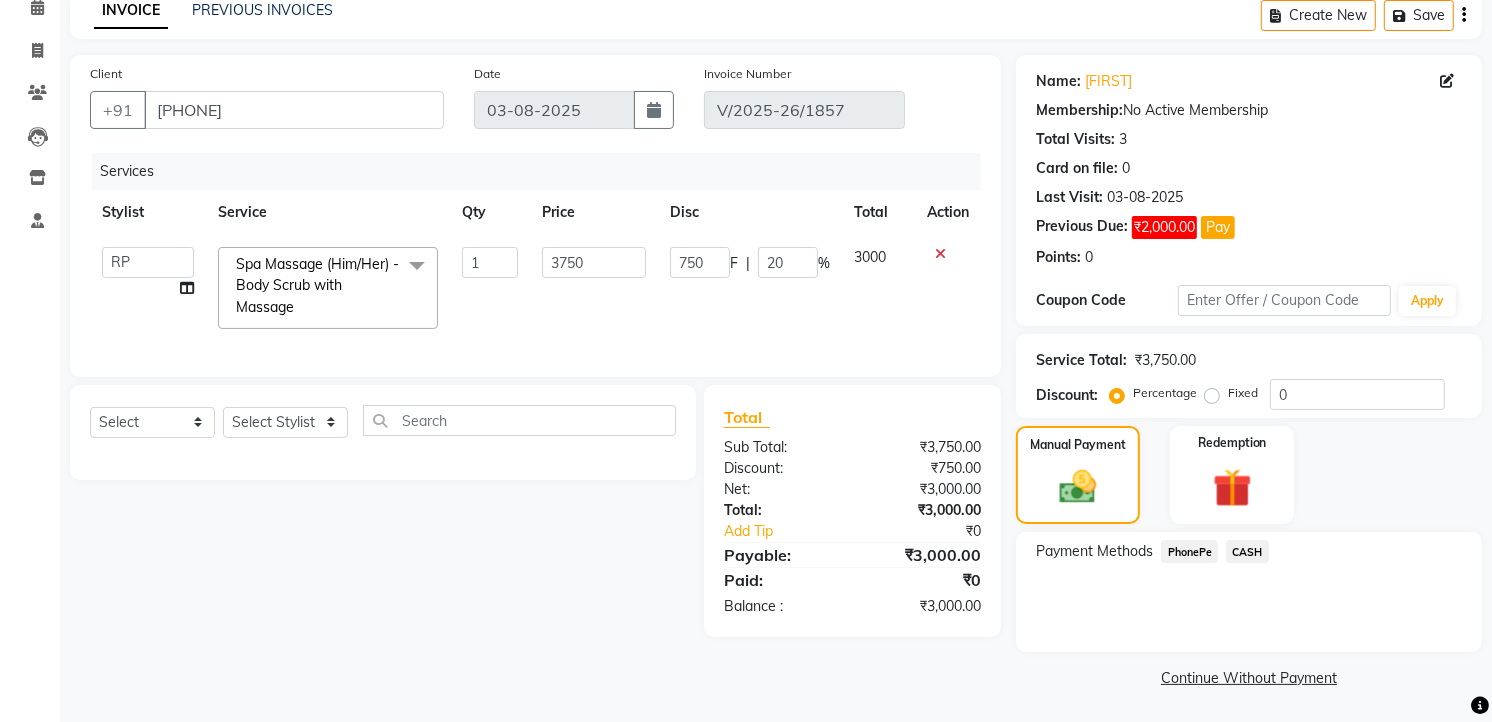 click on "PhonePe" 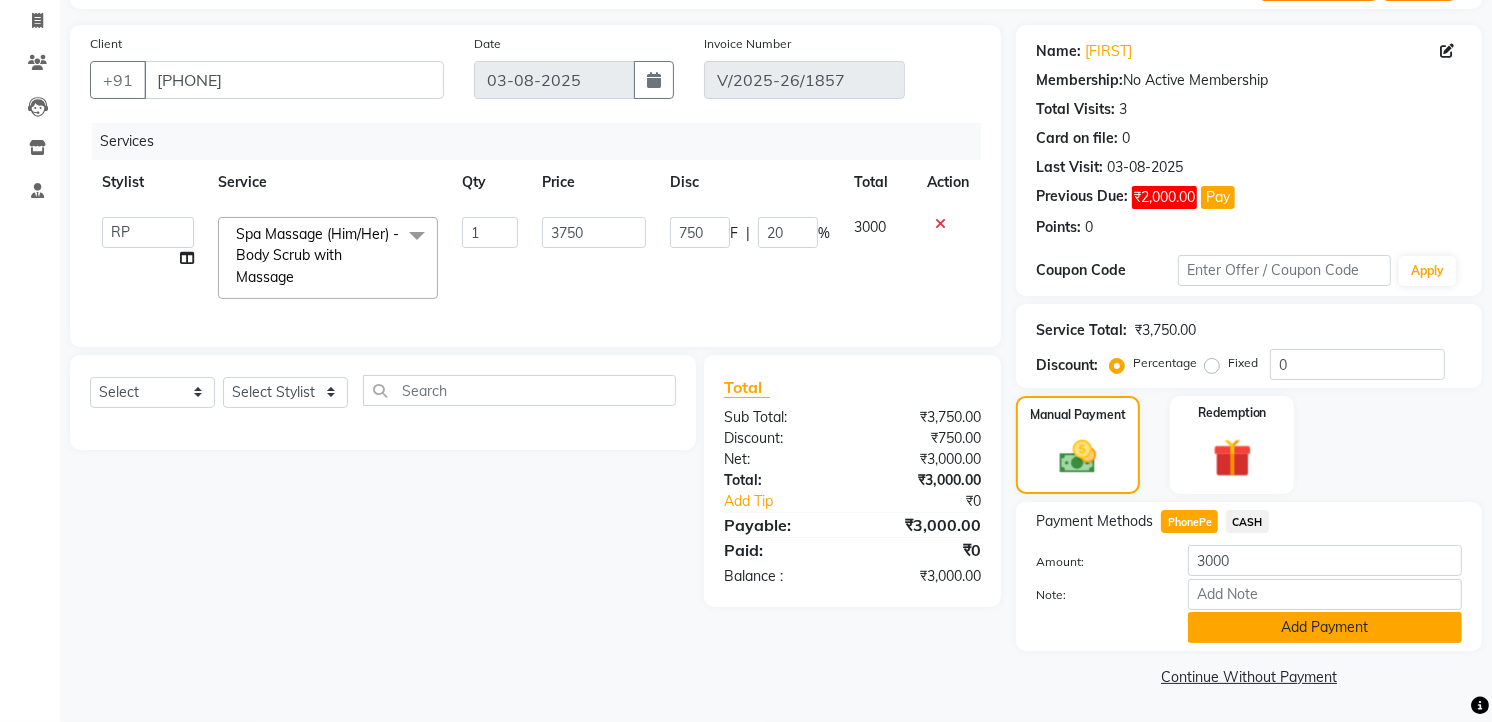 click on "Add Payment" 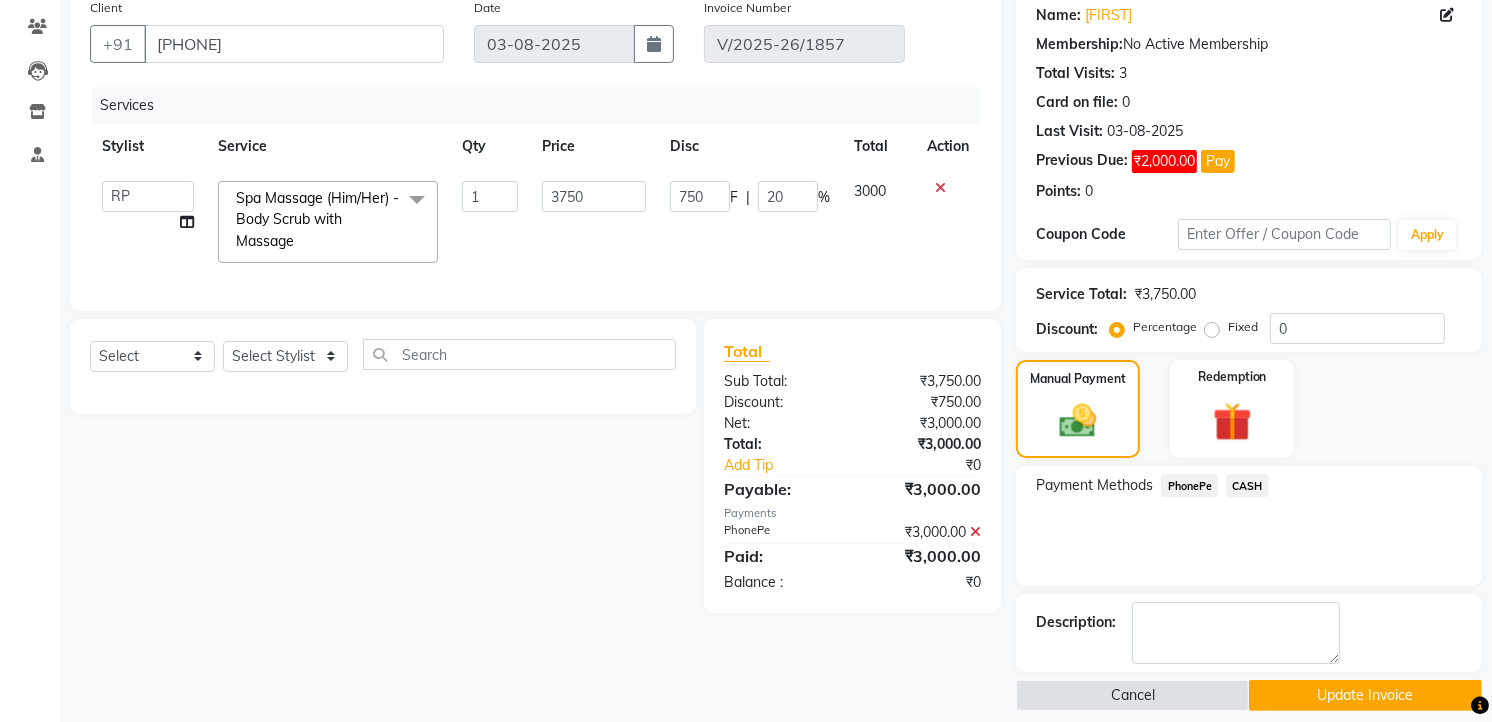 scroll, scrollTop: 180, scrollLeft: 0, axis: vertical 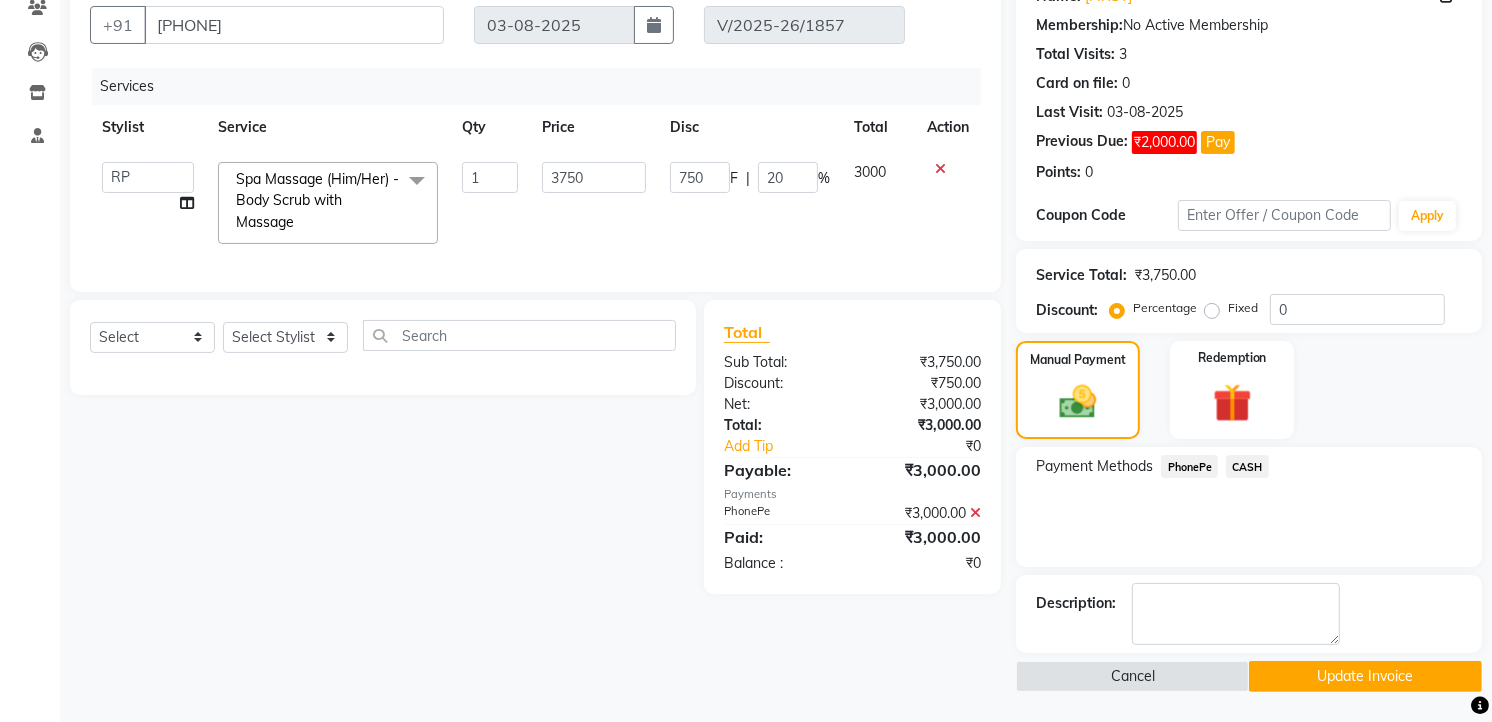 click on "Update Invoice" 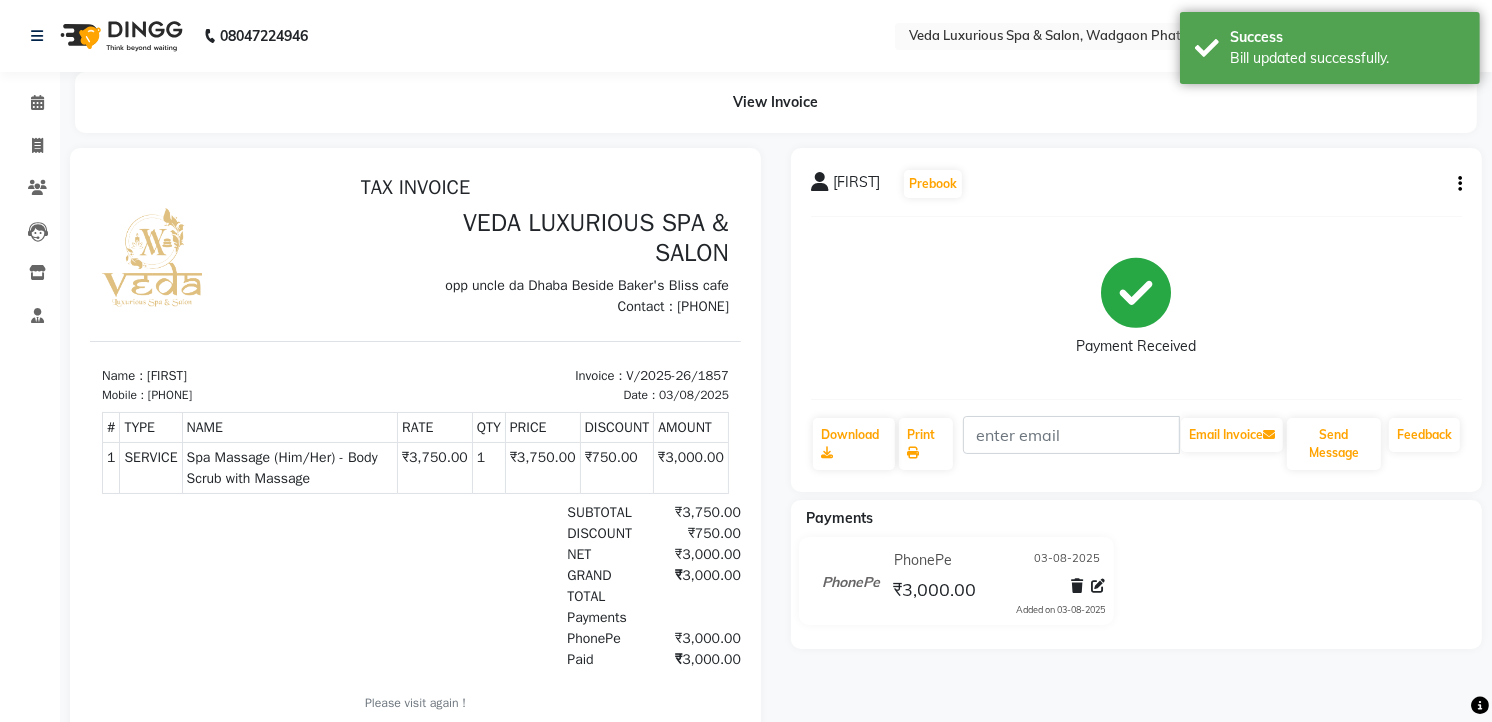 scroll, scrollTop: 0, scrollLeft: 0, axis: both 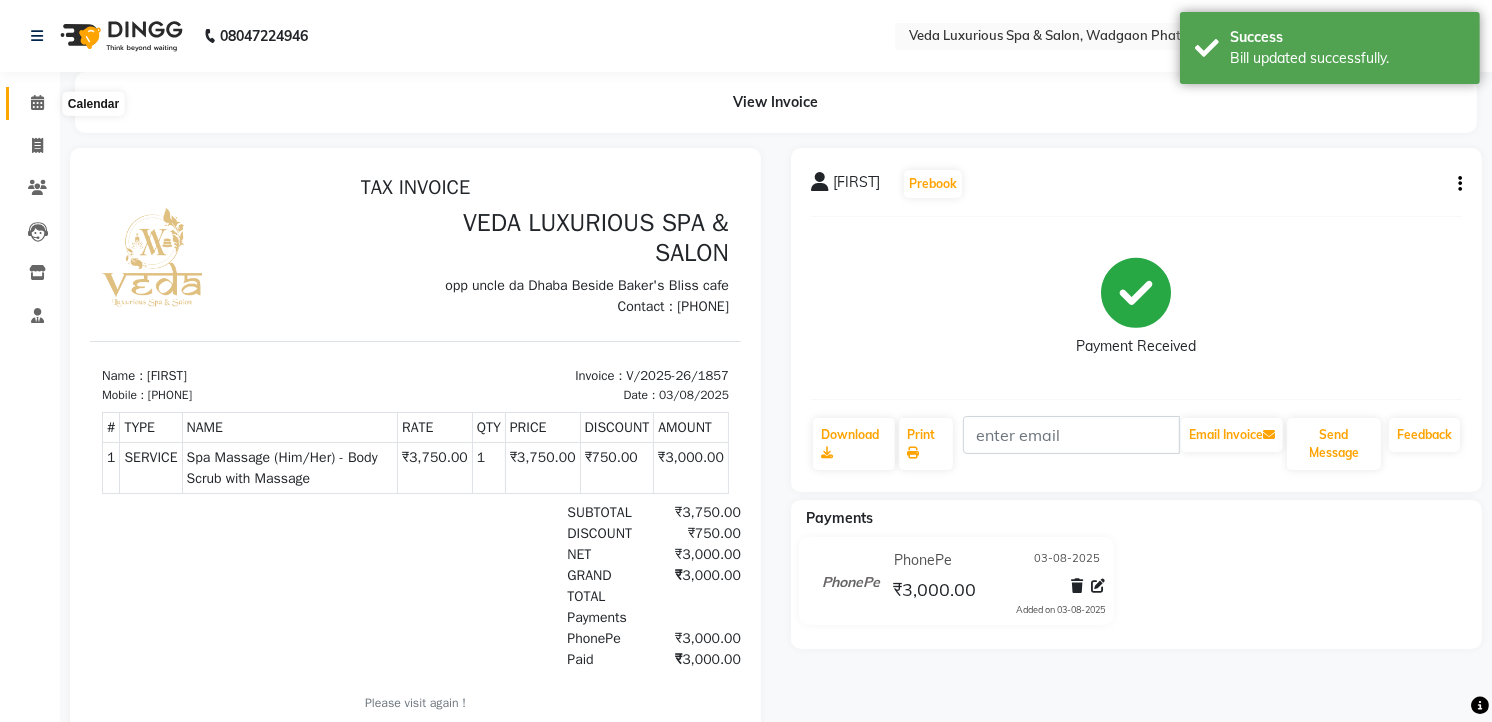 click 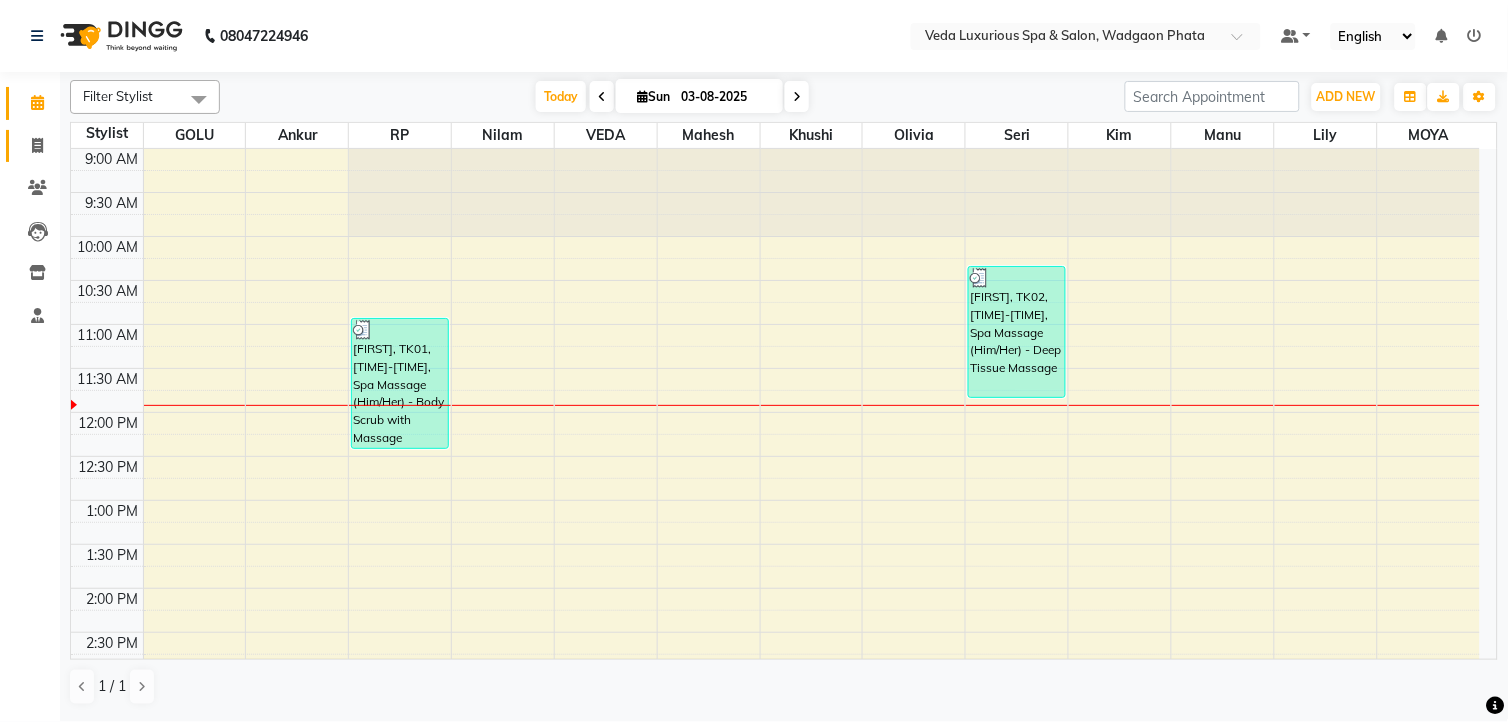 click 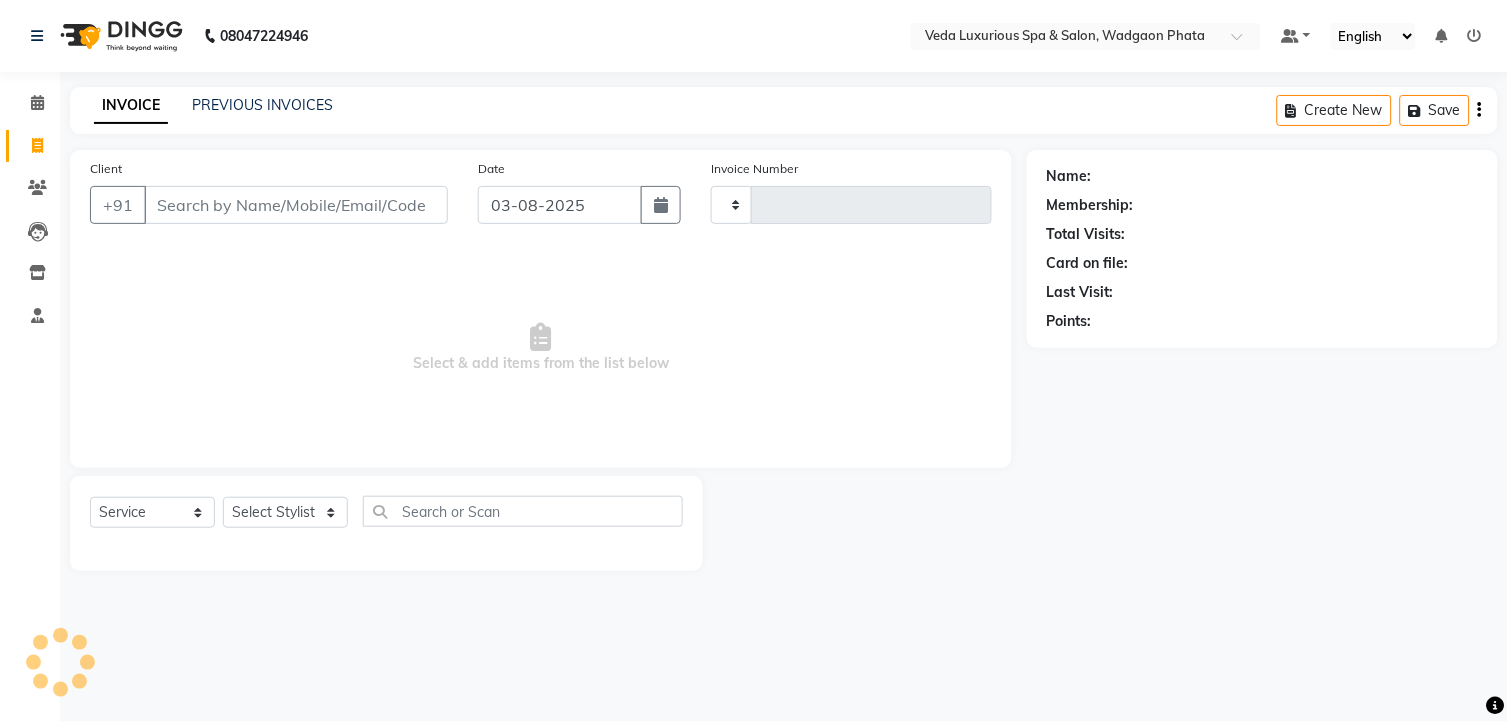 type on "1859" 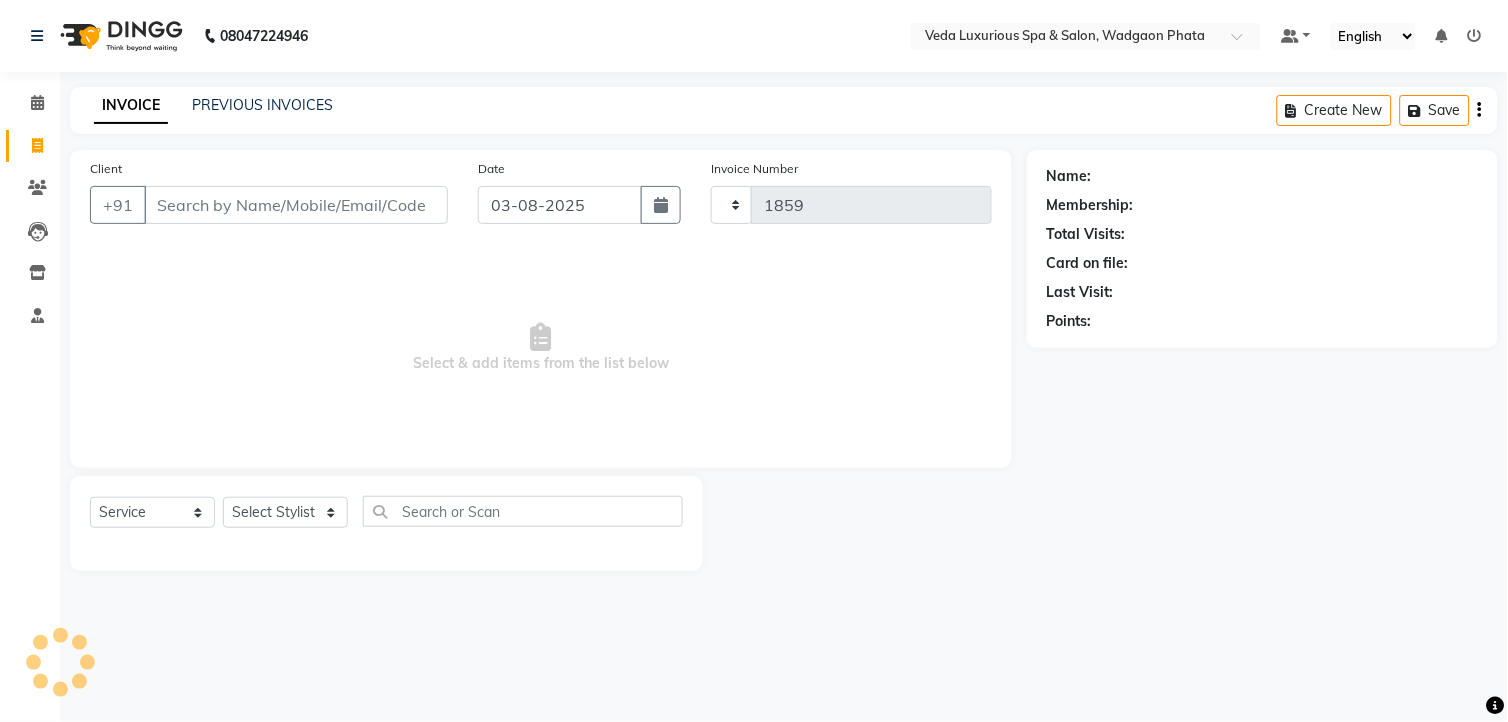 select on "4666" 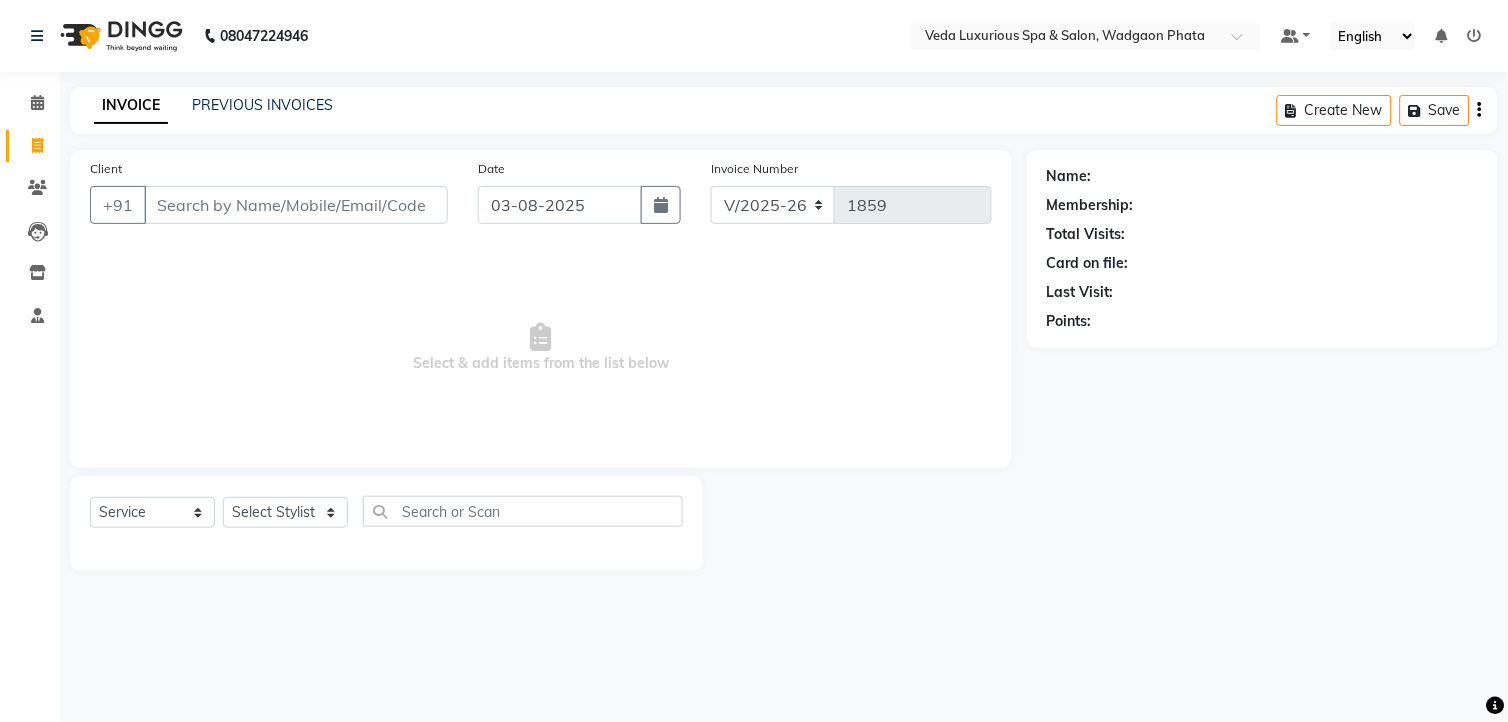 click on "Client" at bounding box center (296, 205) 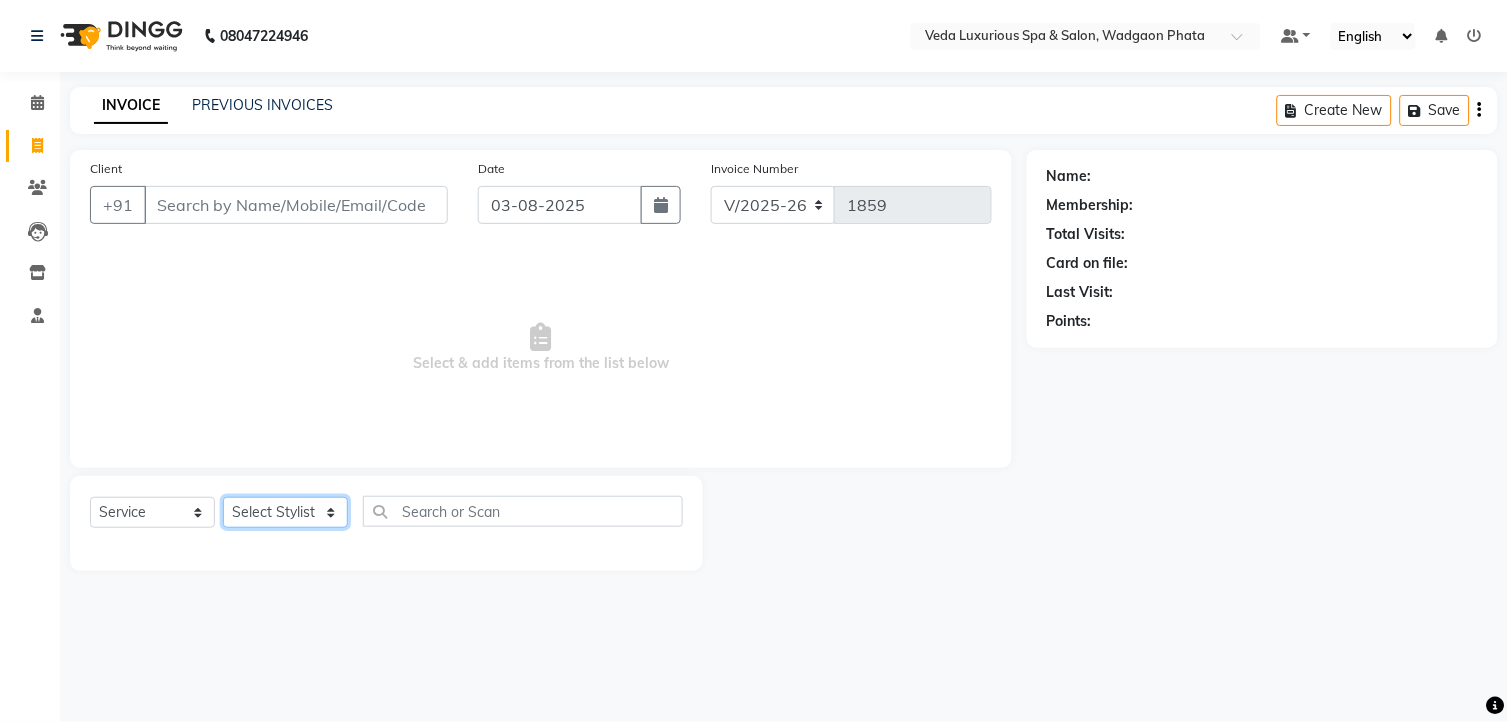 click on "Select Stylist [FIRST] [FIRST] [FIRST] [FIRST] [FIRST] [FIRST] [FIRST] [FIRST] [FIRST] [FIRST] [FIRST] [FIRST]" 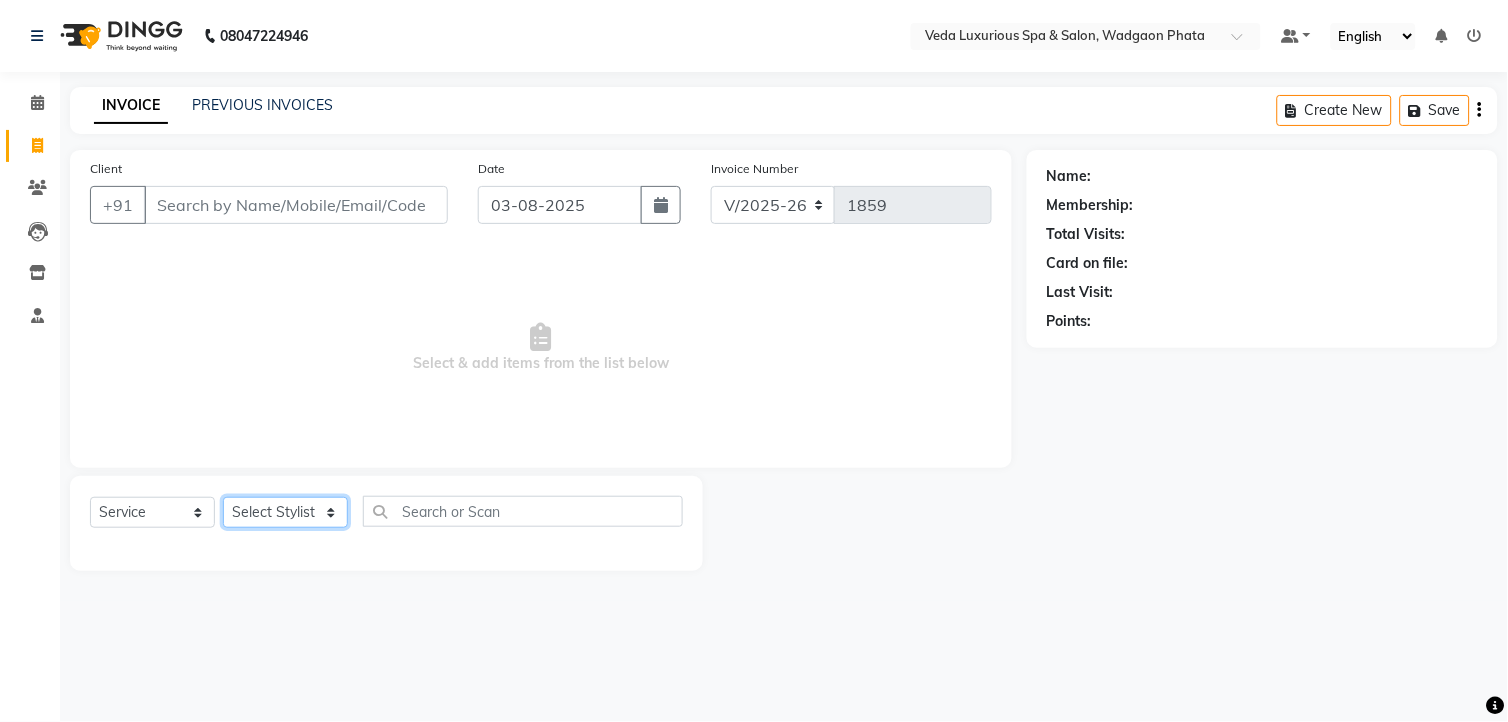 select on "27587" 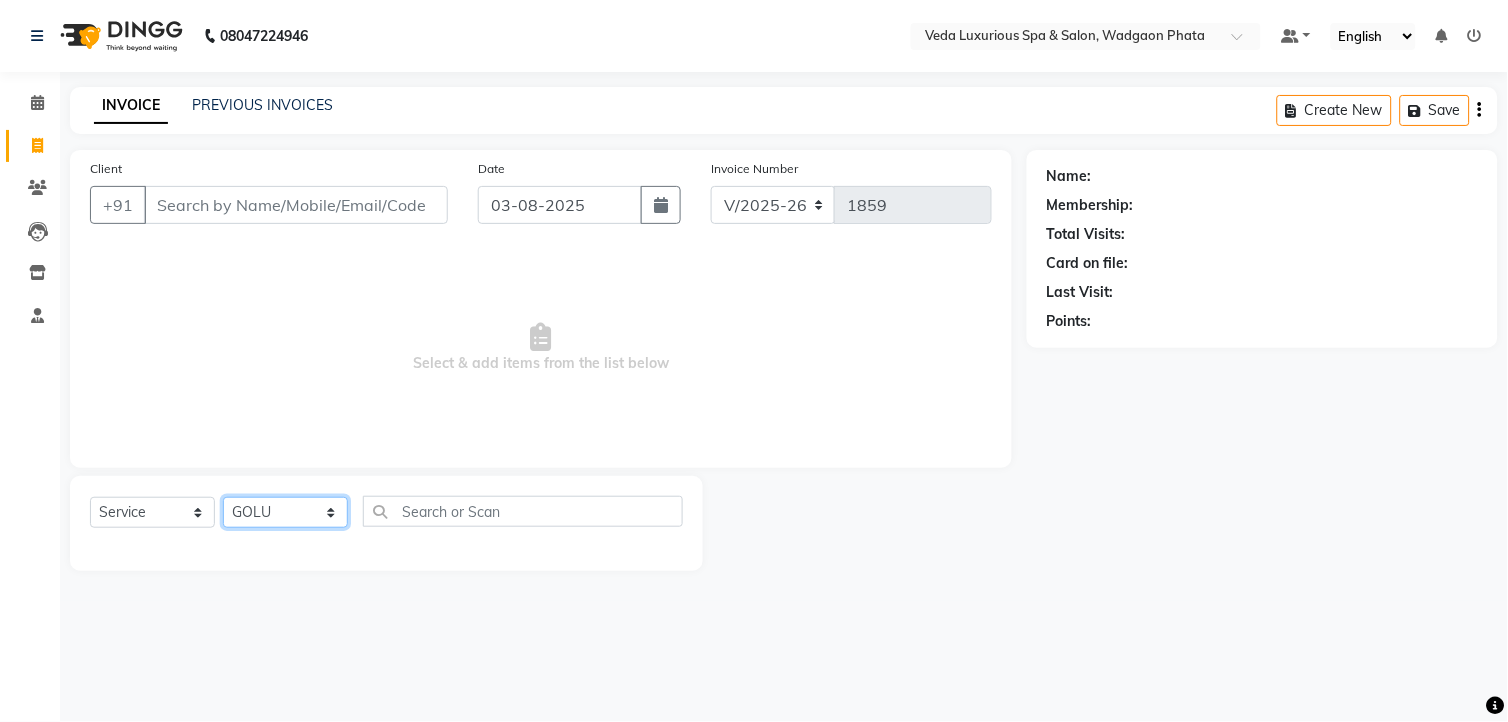 click on "Select Stylist [FIRST] [FIRST] [FIRST] [FIRST] [FIRST] [FIRST] [FIRST] [FIRST] [FIRST] [FIRST] [FIRST] [FIRST]" 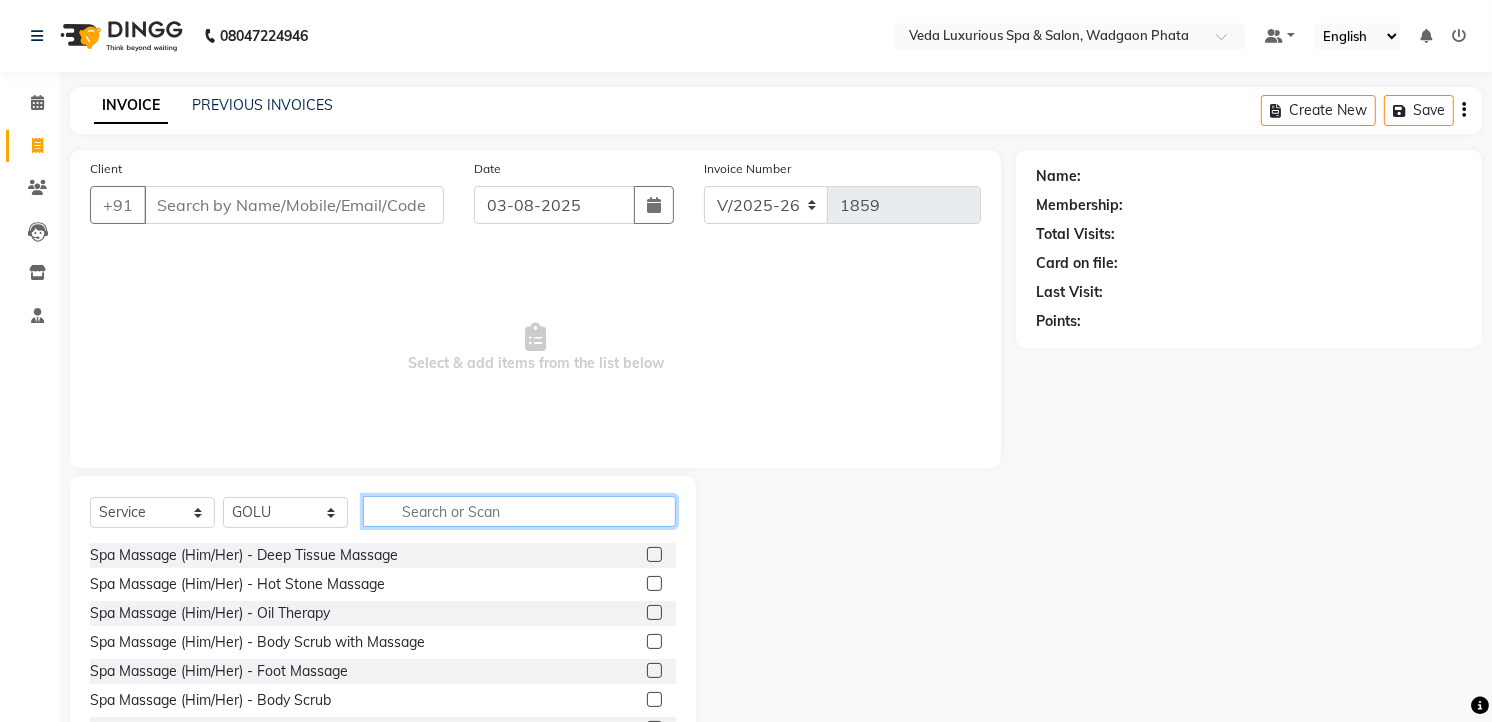click 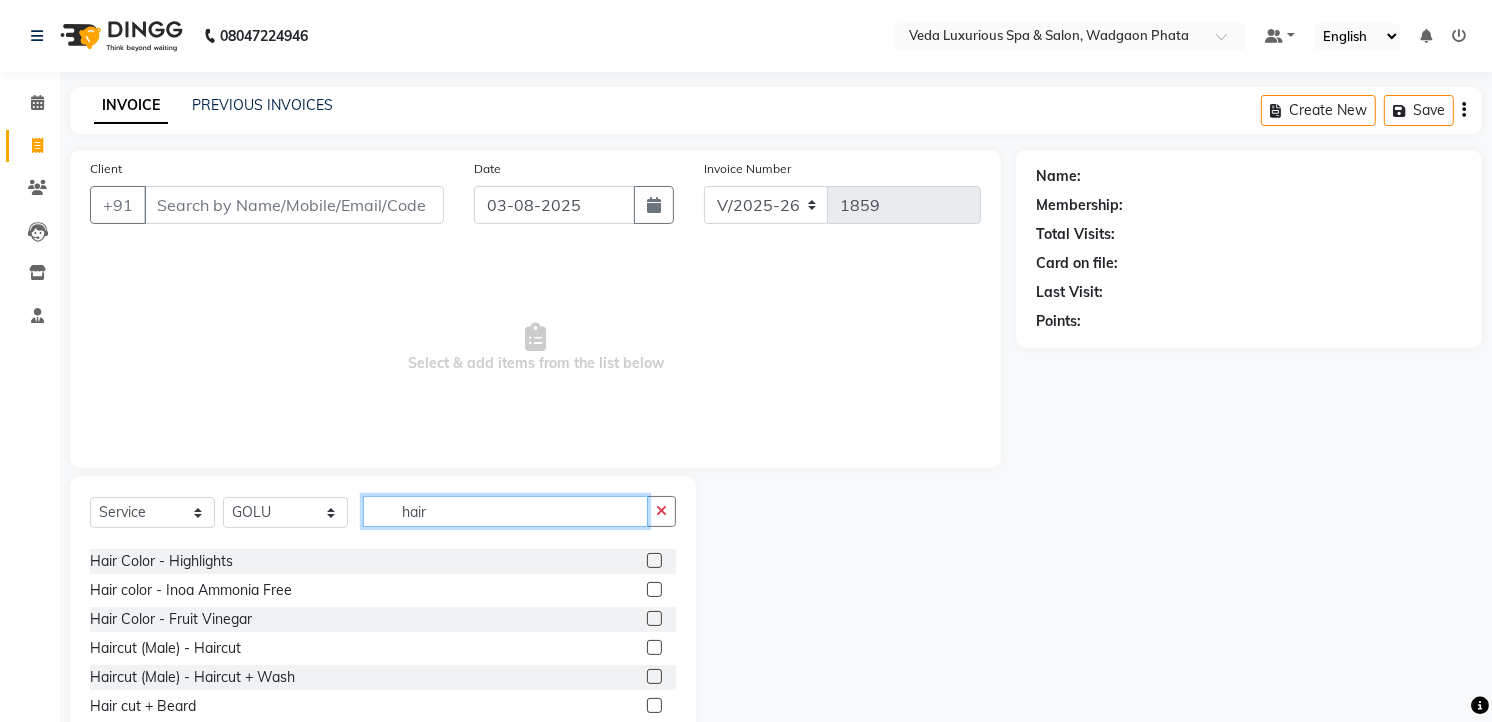 scroll, scrollTop: 333, scrollLeft: 0, axis: vertical 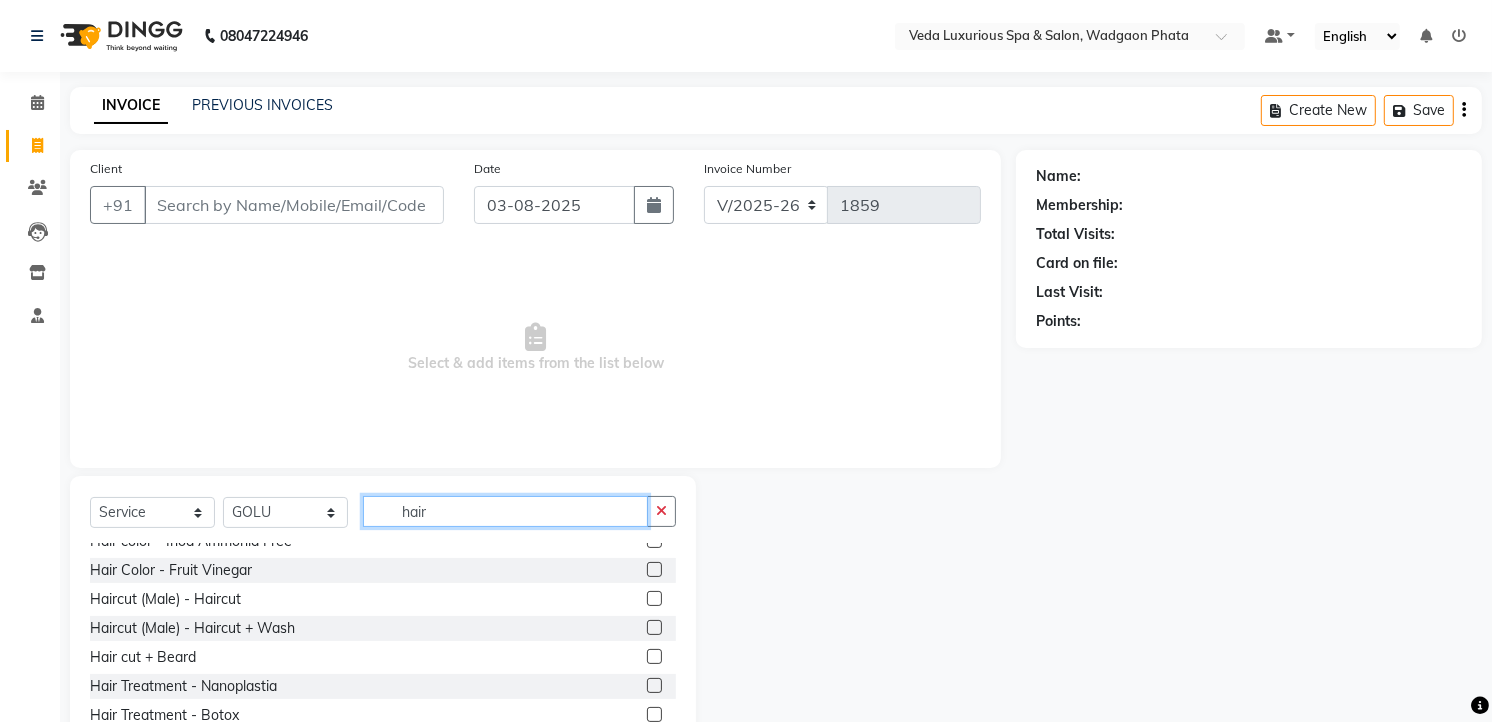 type on "hair" 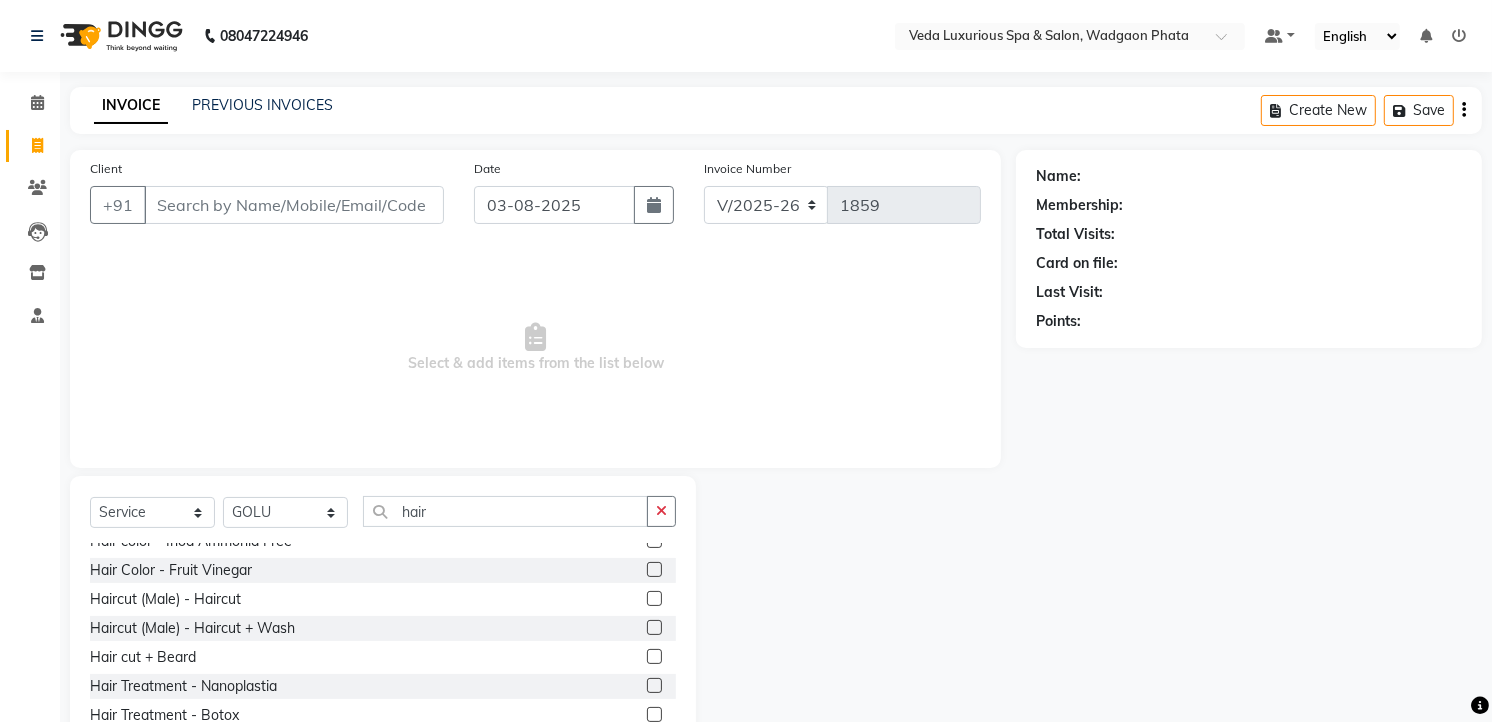 click 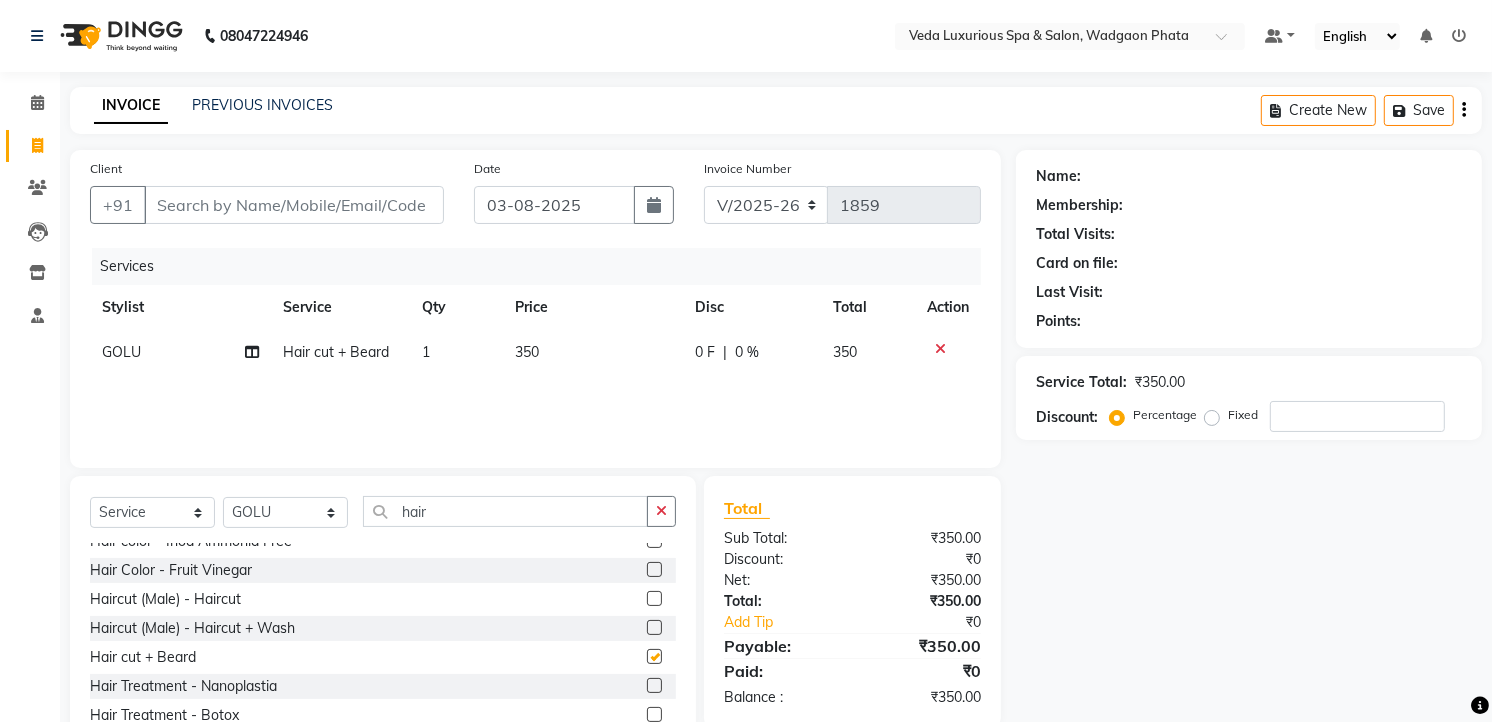 checkbox on "false" 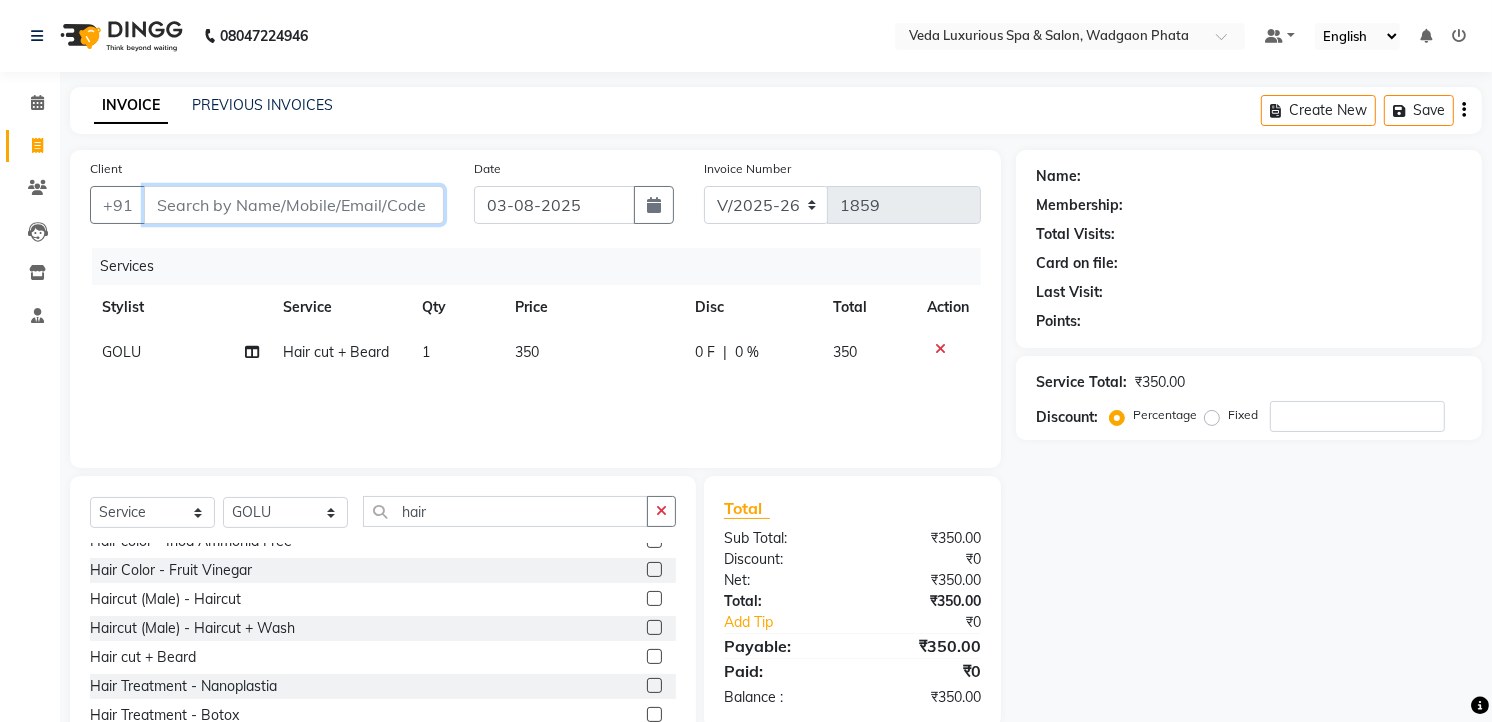 drag, startPoint x: 200, startPoint y: 207, endPoint x: 208, endPoint y: 194, distance: 15.264338 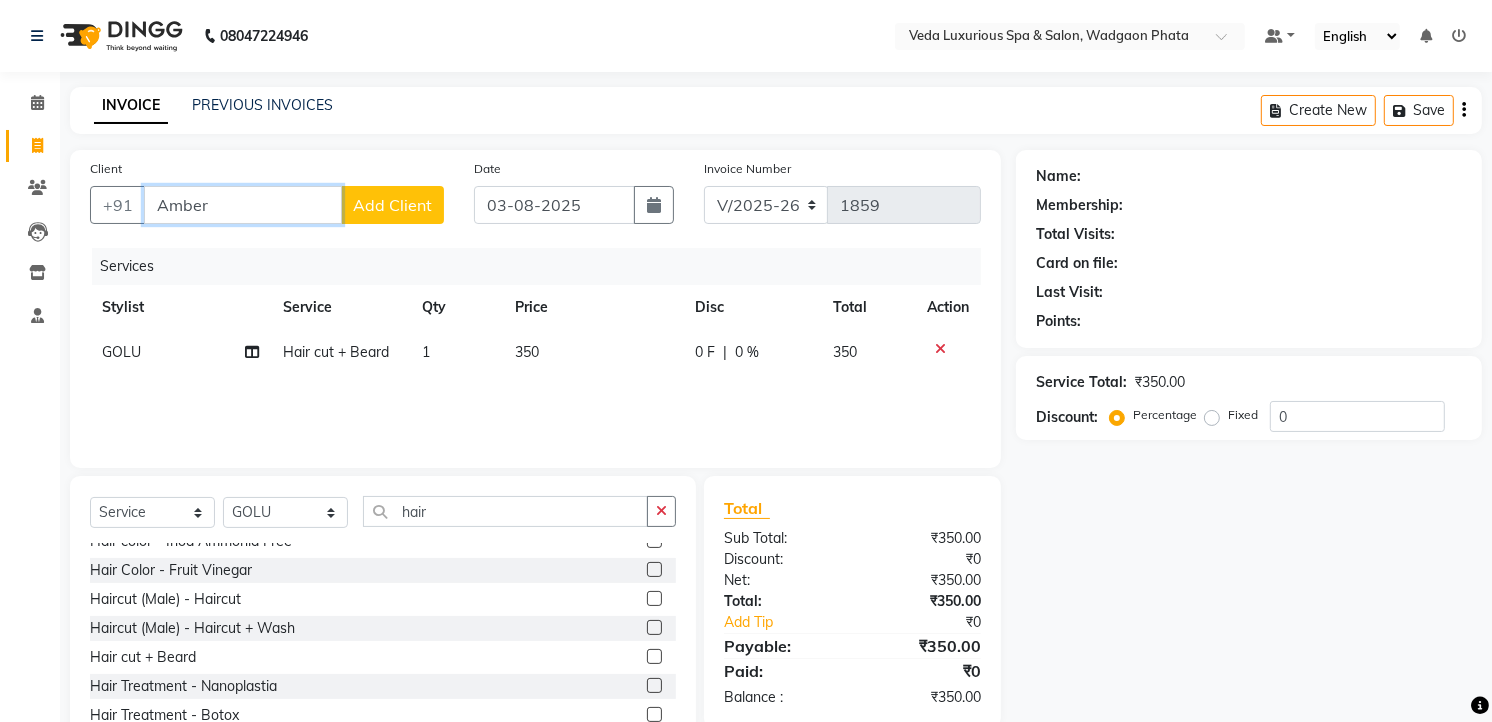 click on "Amber" at bounding box center [243, 205] 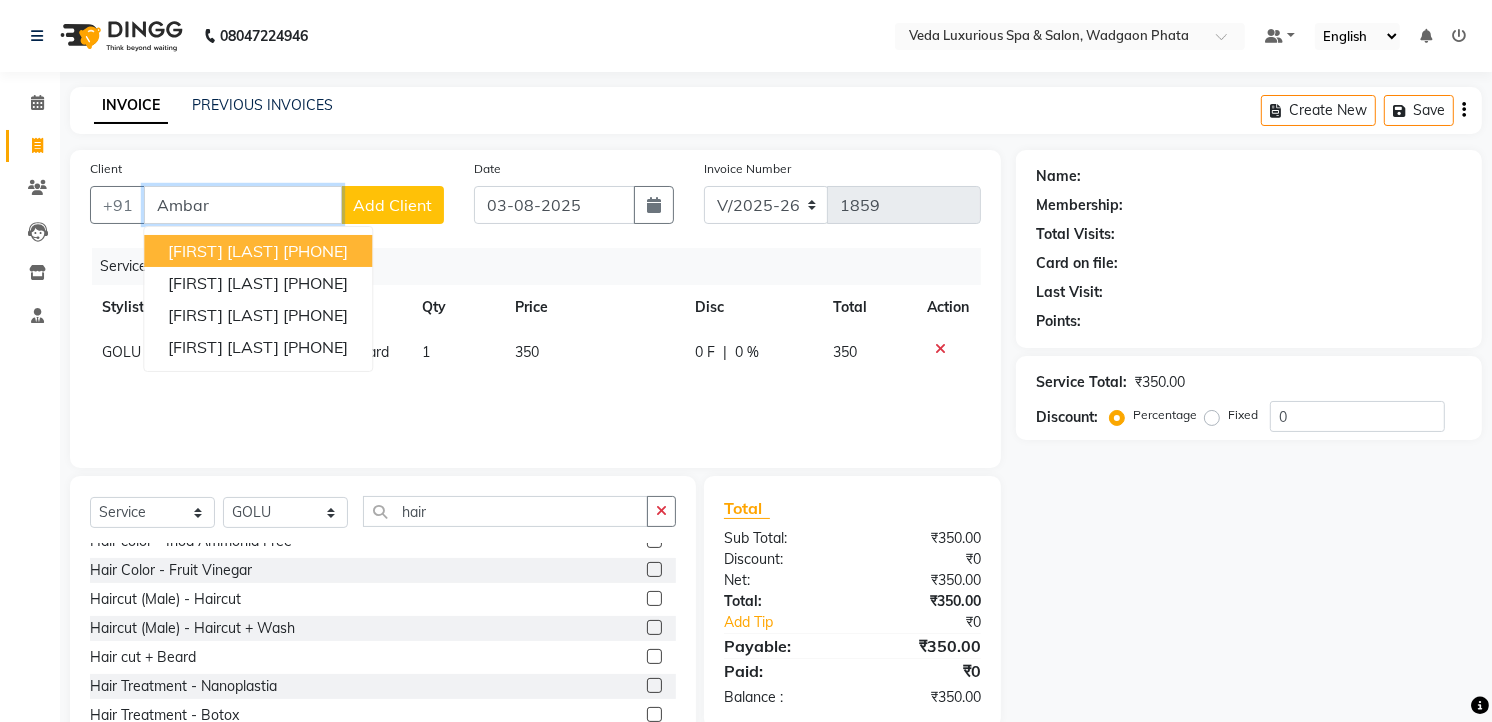 click on "[FIRST] [LAST]" at bounding box center (223, 251) 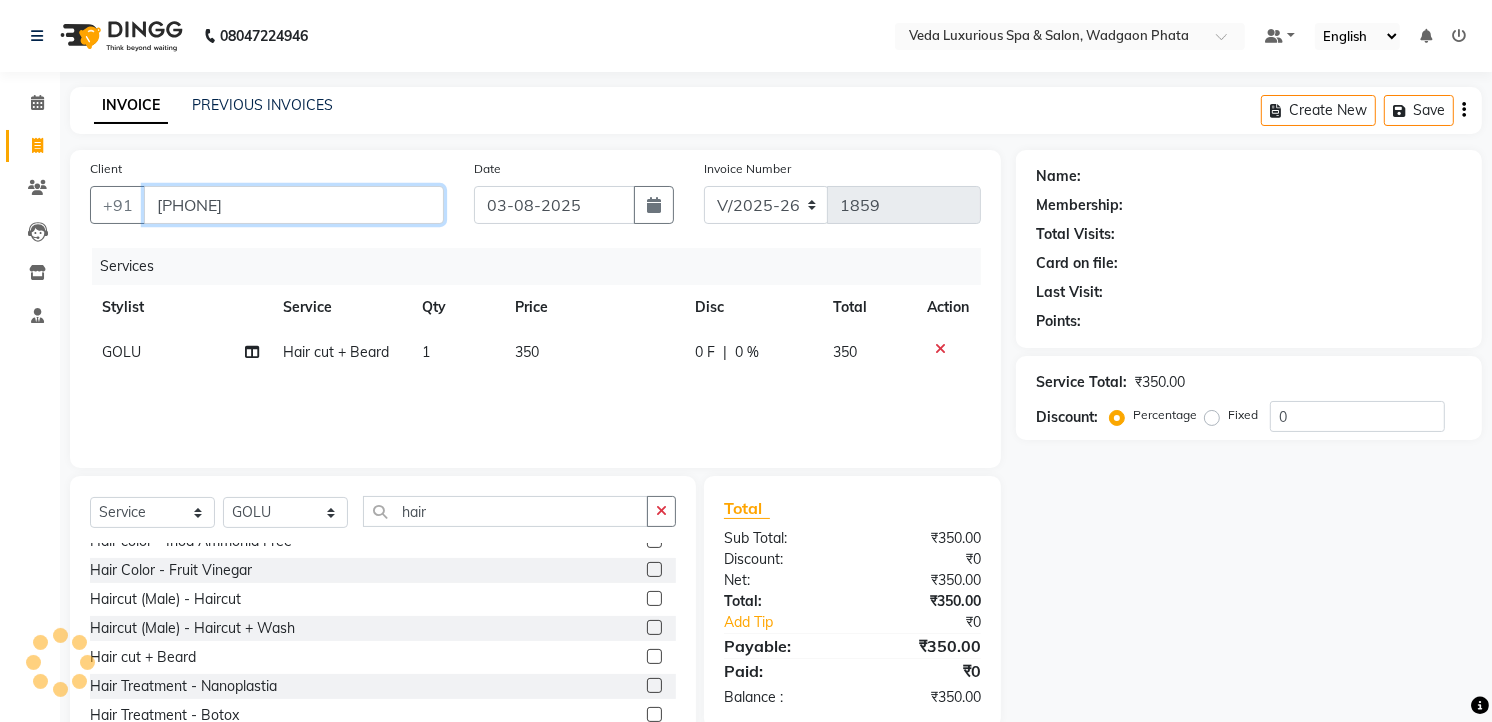 type on "[PHONE]" 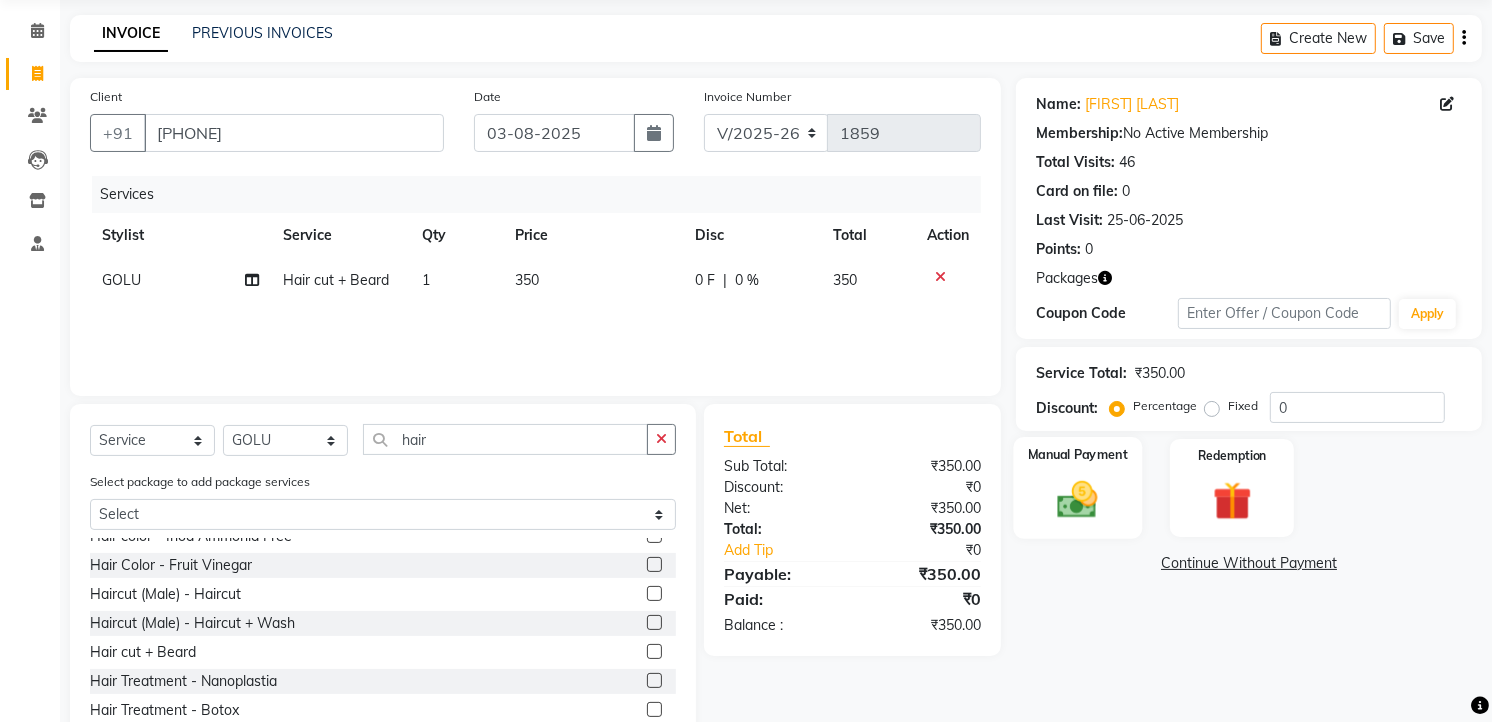 scroll, scrollTop: 146, scrollLeft: 0, axis: vertical 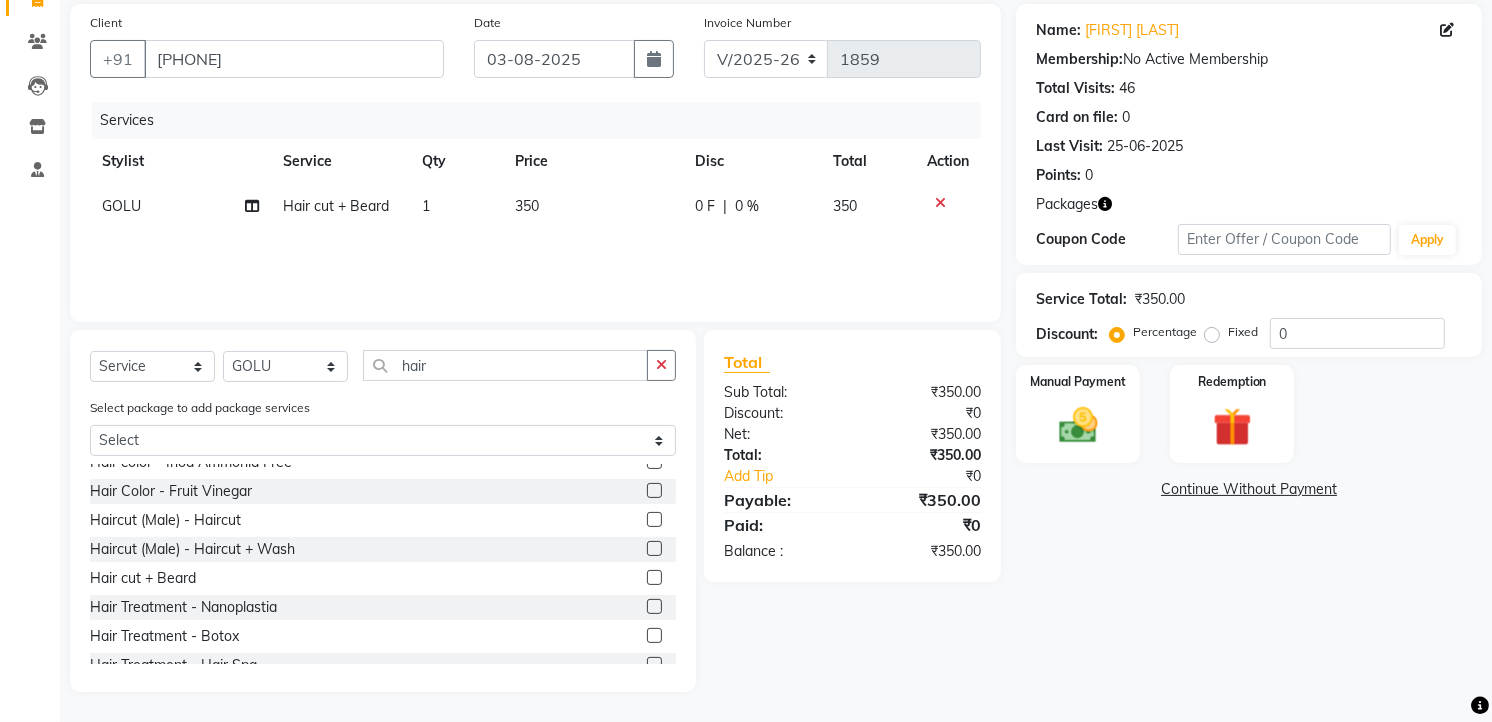 click on "0 %" 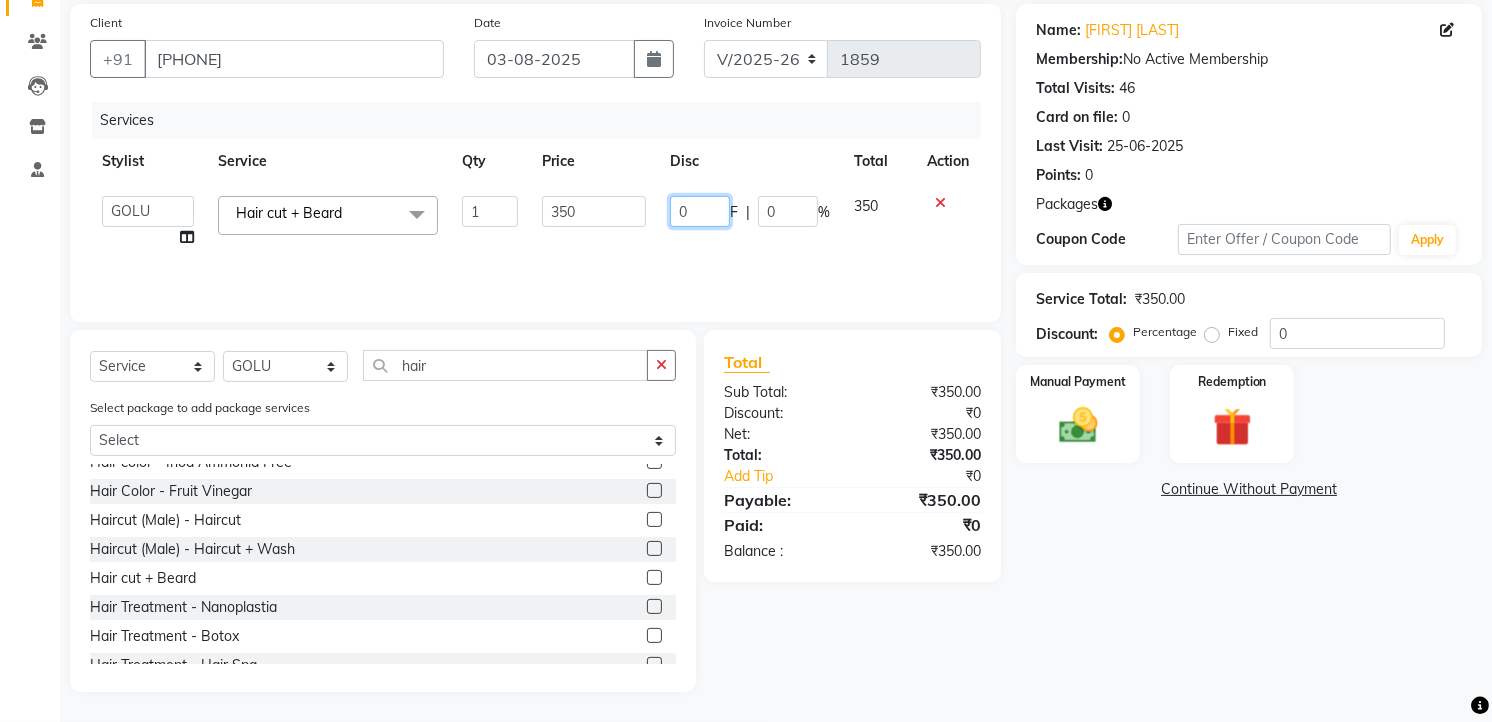 click on "0" 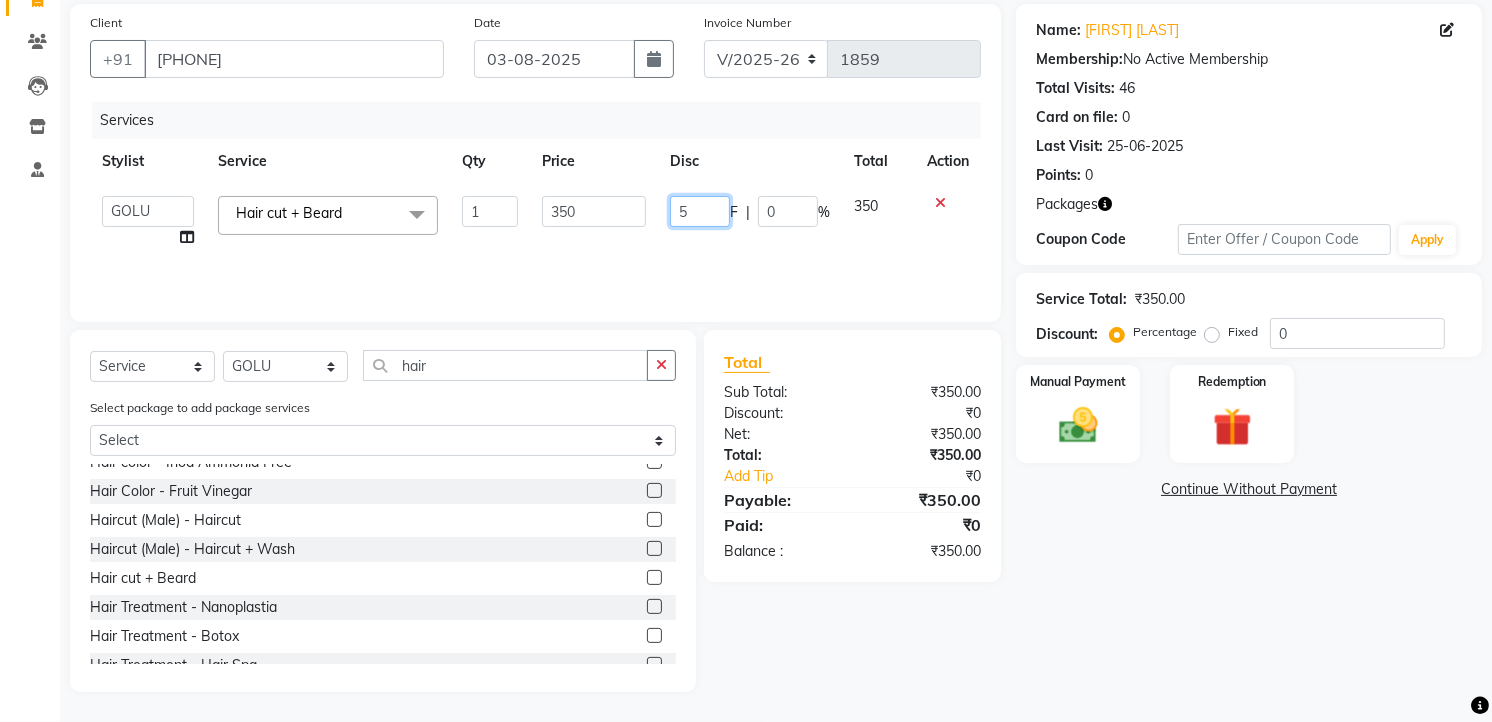type on "50" 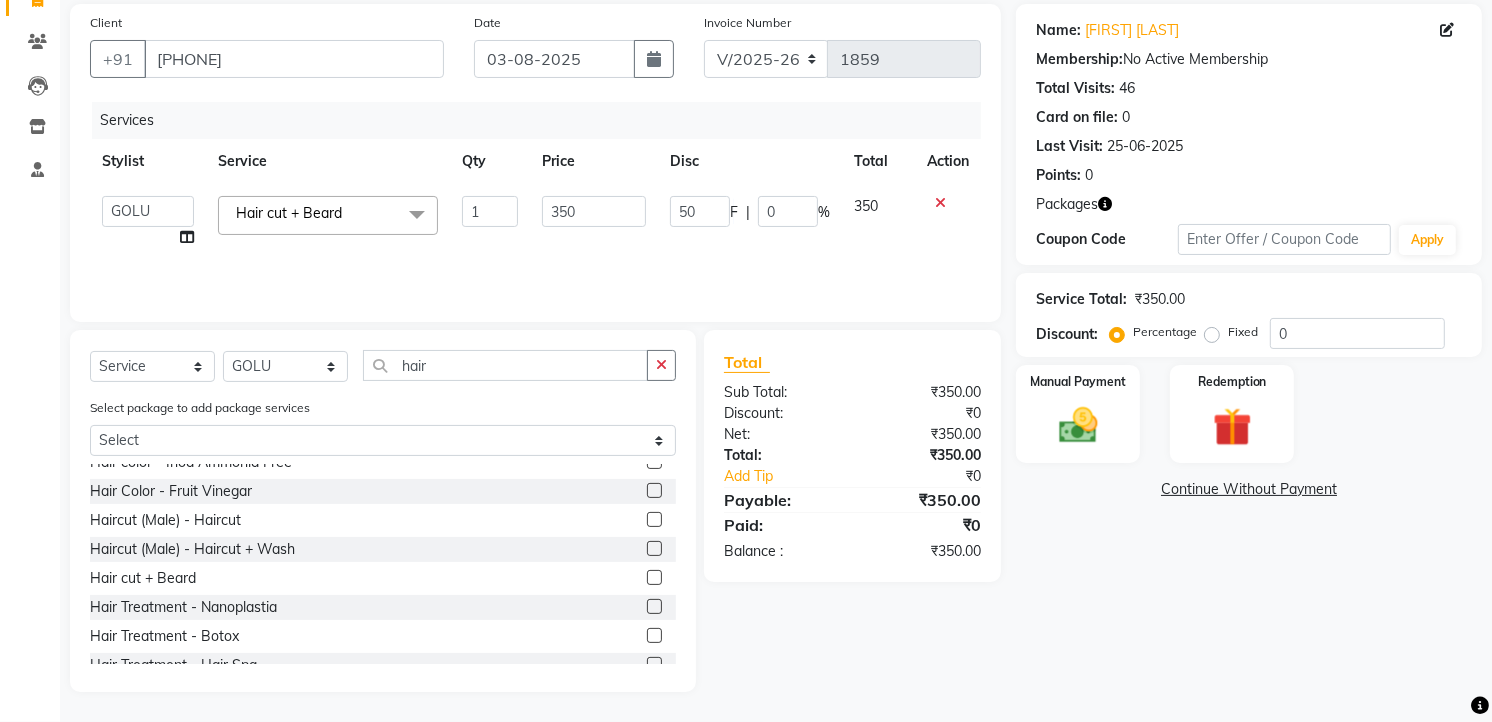 click on "Services Stylist Service Qty Price Disc Total Action  [FIRST]   [FIRST]   [FIRST]   [FIRST]   [FIRST]   [FIRST]   [FIRST]   [FIRST]   [FIRST]   [FIRST]  Hair cut + Beard  x Spa Massage (Him/Her) - Deep Tissue Massage  Spa Massage (Him/Her) - Hot Stone Massage  Spa Massage (Him/Her) - Oil Therapy Spa Massage (Him/Her) - Body Scrub with Massage  Spa Massage (Him/Her) - Foot Massage  Spa Massage (Him/Her) - Body Scrub  Spa Massage (Him/Her) - Aromatheraphy Massage  Balinese Massage Head Massage Deep Tissue Massage 90 min Spa Massage Foot Massage Balinese Massage 90min Hot Oil Massage Four Hand Massage Swedish Massage Aromatheraphy (90 min) Body Scrub With Massage 4 Hand Traditional Thai Massage Steam Bath HEAD MASSAGE Face Clean Up Other Couple  Massage (60 M) (Married only) Couple Massage (90 M) (Married only) Deep Tissue Massage  Deep Tissue Massage (90 min)  Body Scrub With Massage  Head ,Neck,Shoulder,Back Dry Massage Retreate Spa Package - 2 Hours (up) Haircut (Female) - Haircut  (Female) - Hair Ironing 1 350" 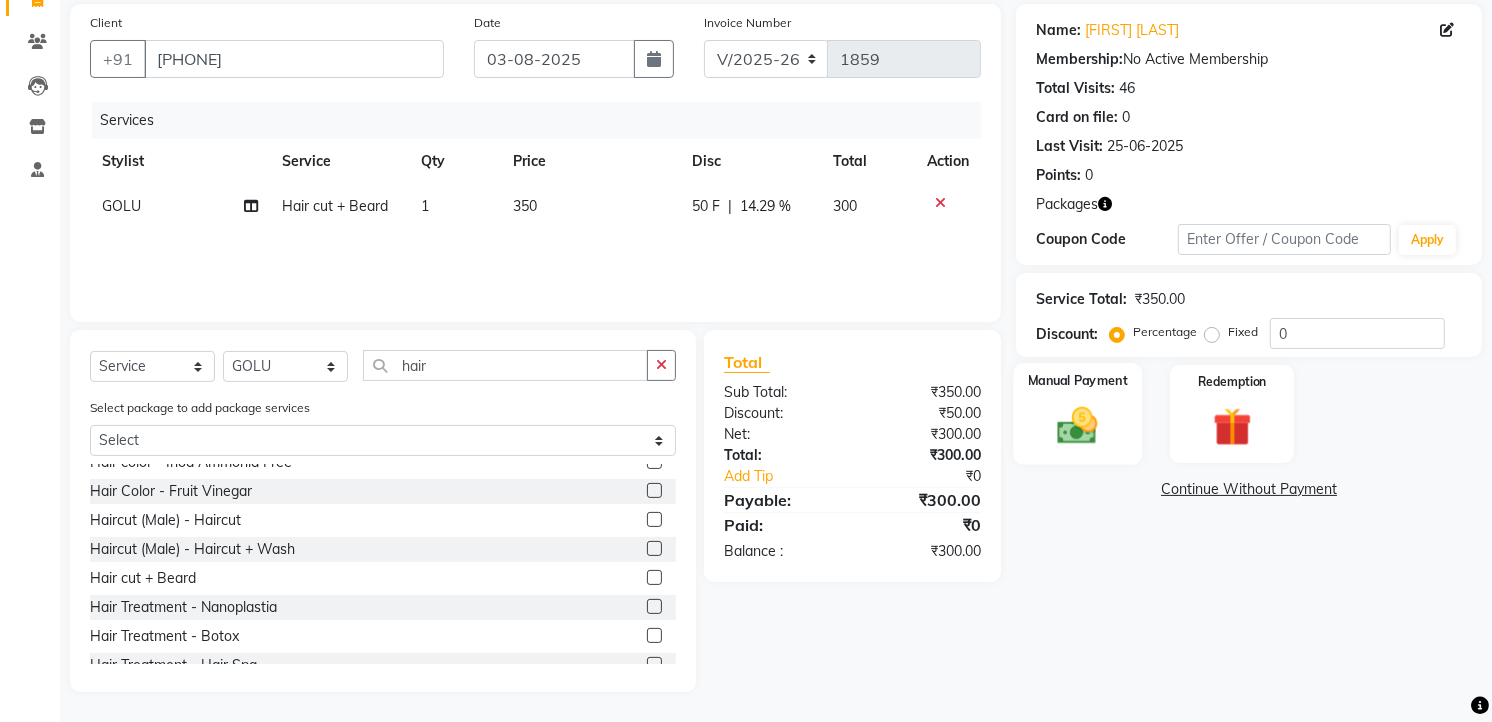 click 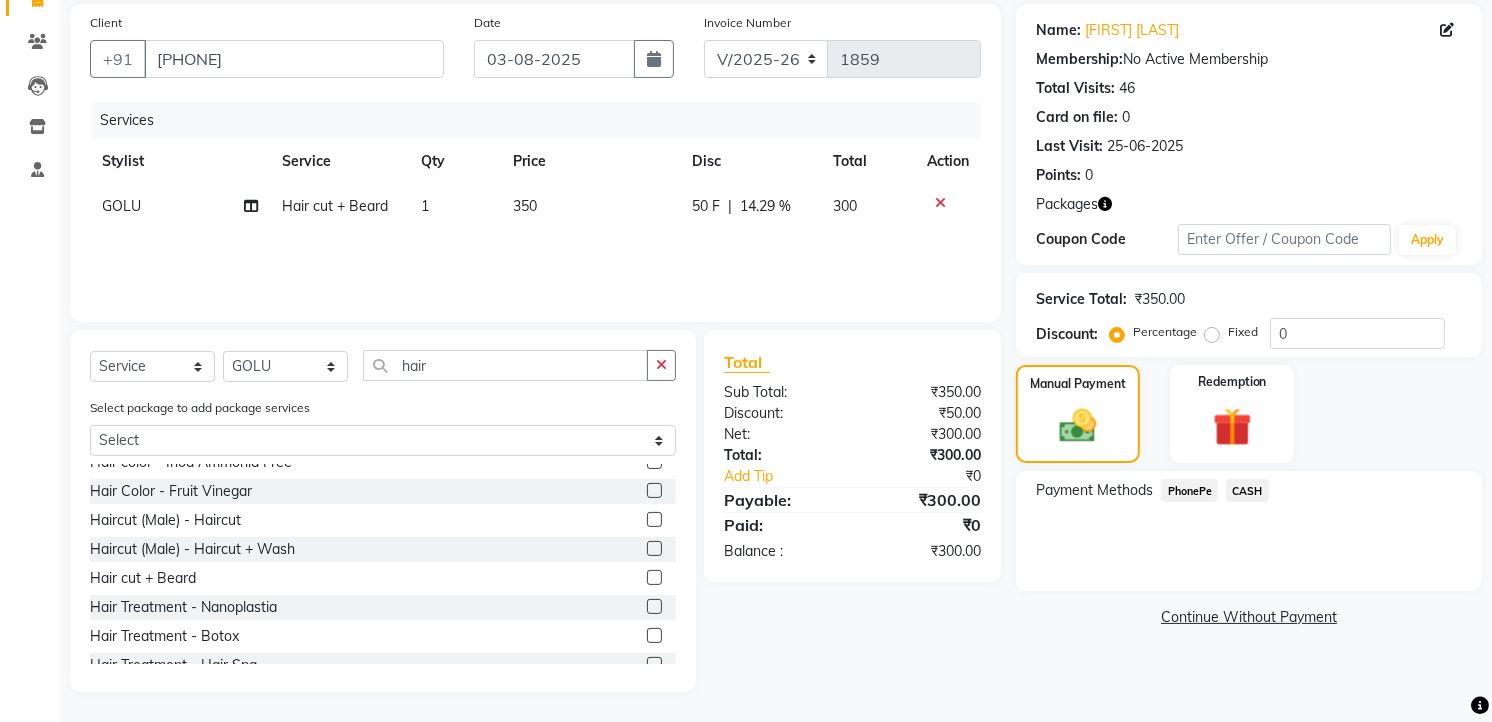 click on "CASH" 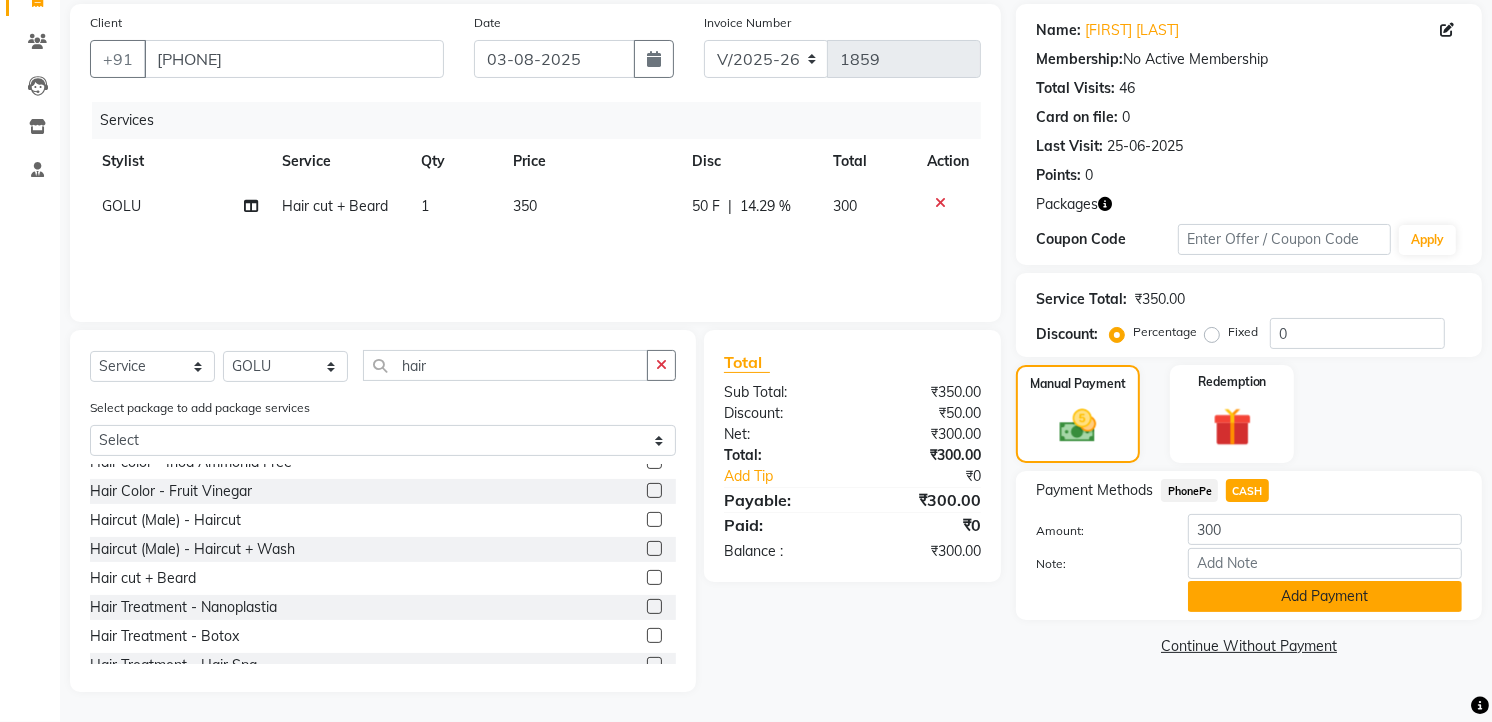 click on "Add Payment" 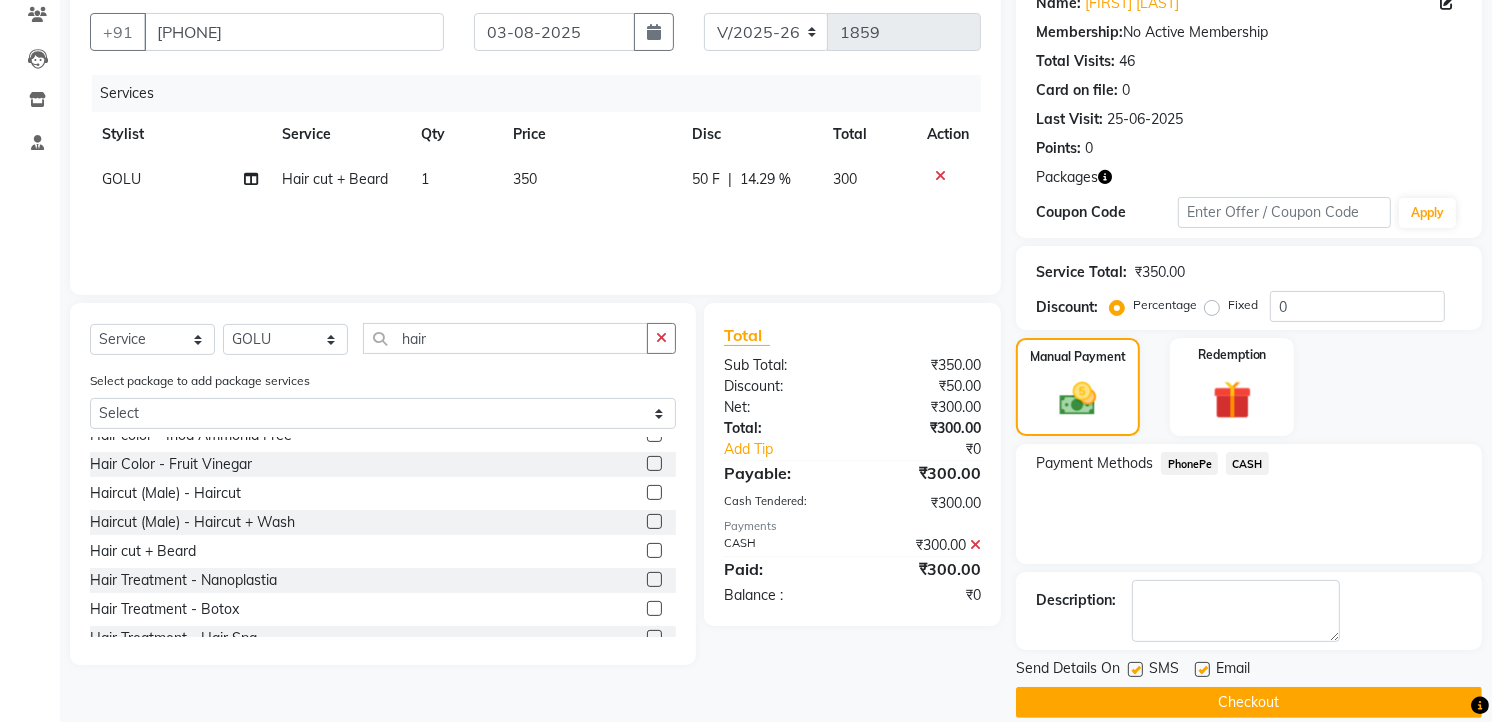 scroll, scrollTop: 198, scrollLeft: 0, axis: vertical 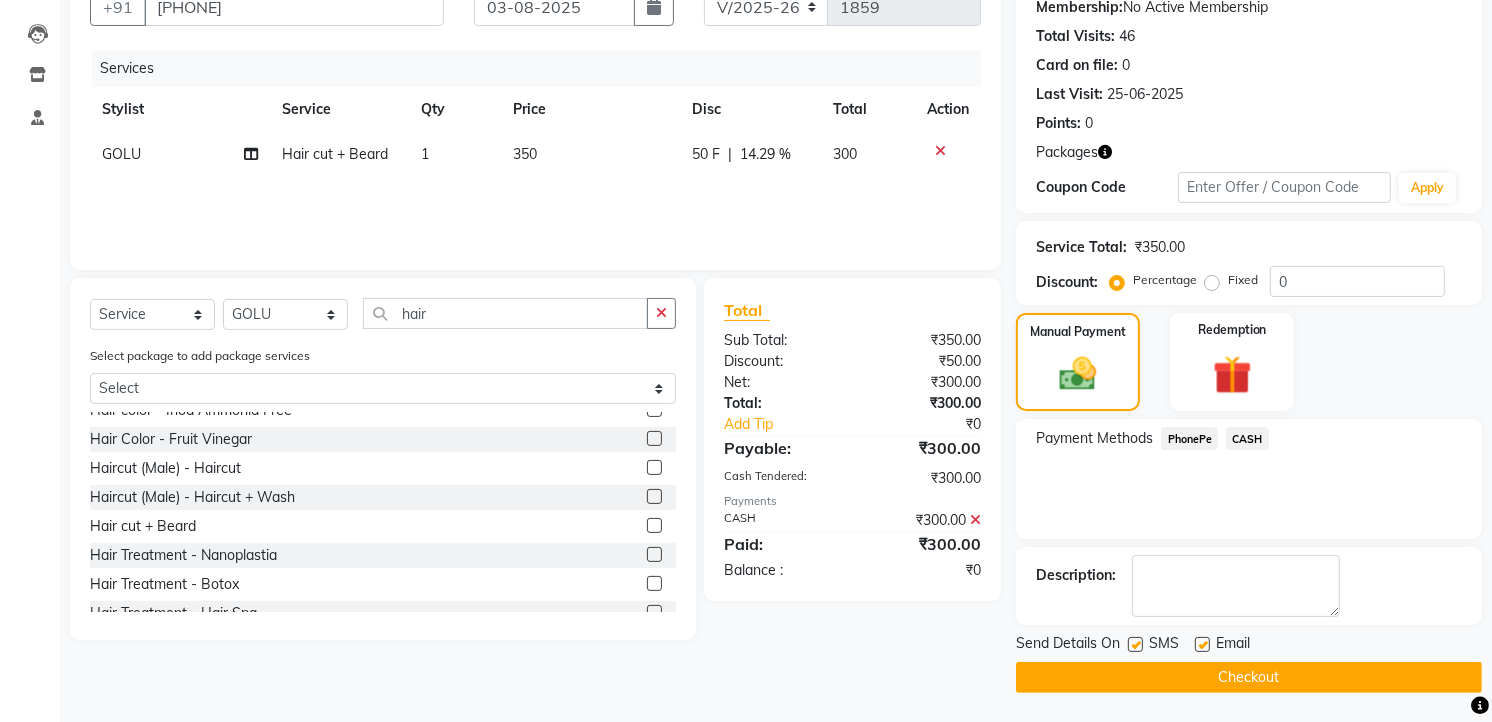 click on "Checkout" 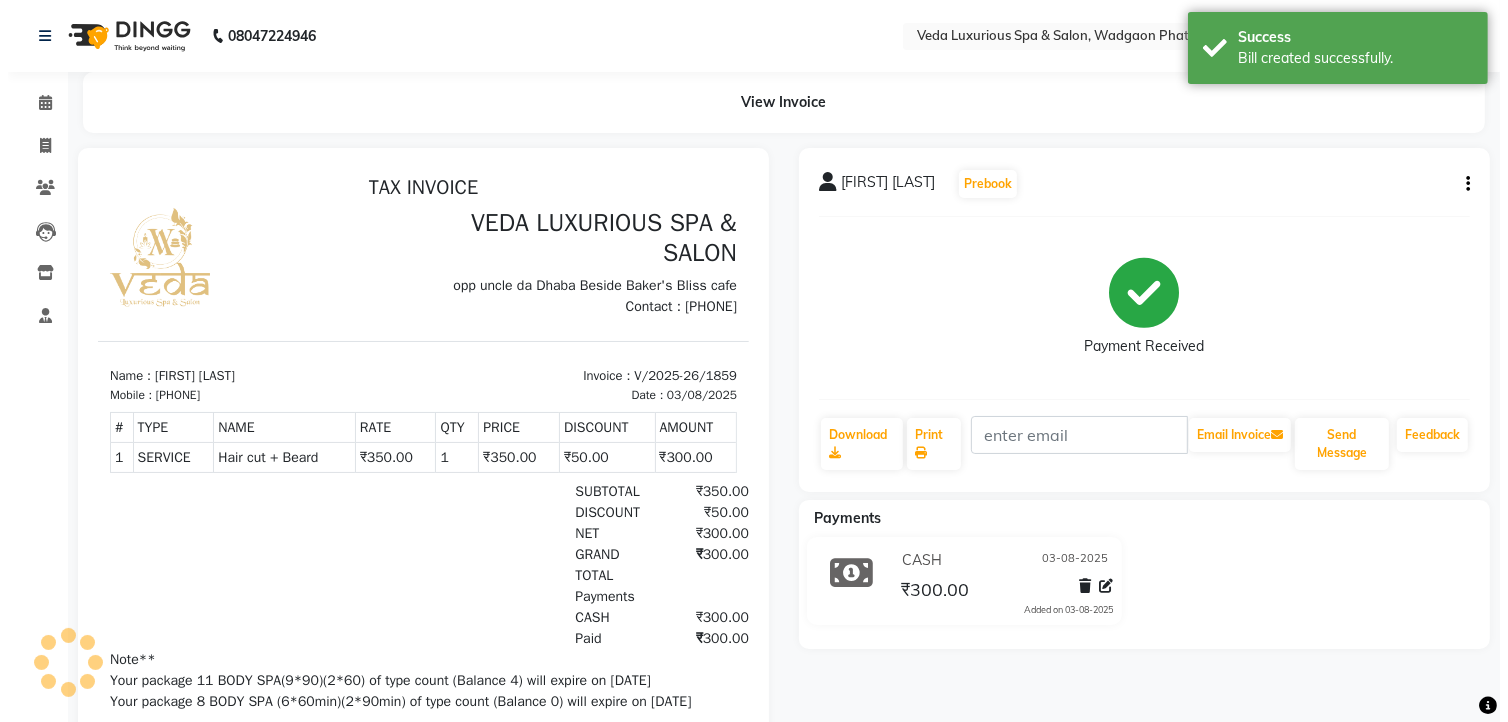 scroll, scrollTop: 0, scrollLeft: 0, axis: both 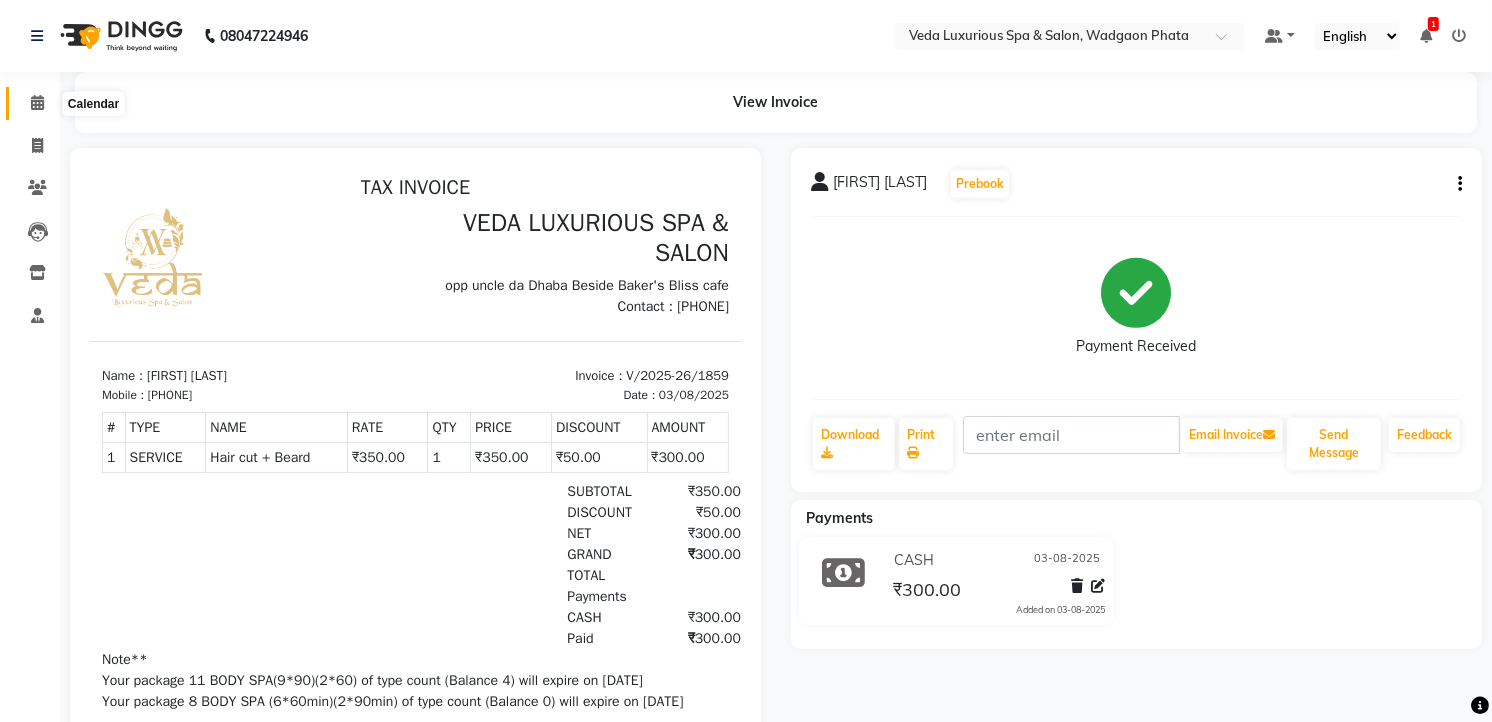 click 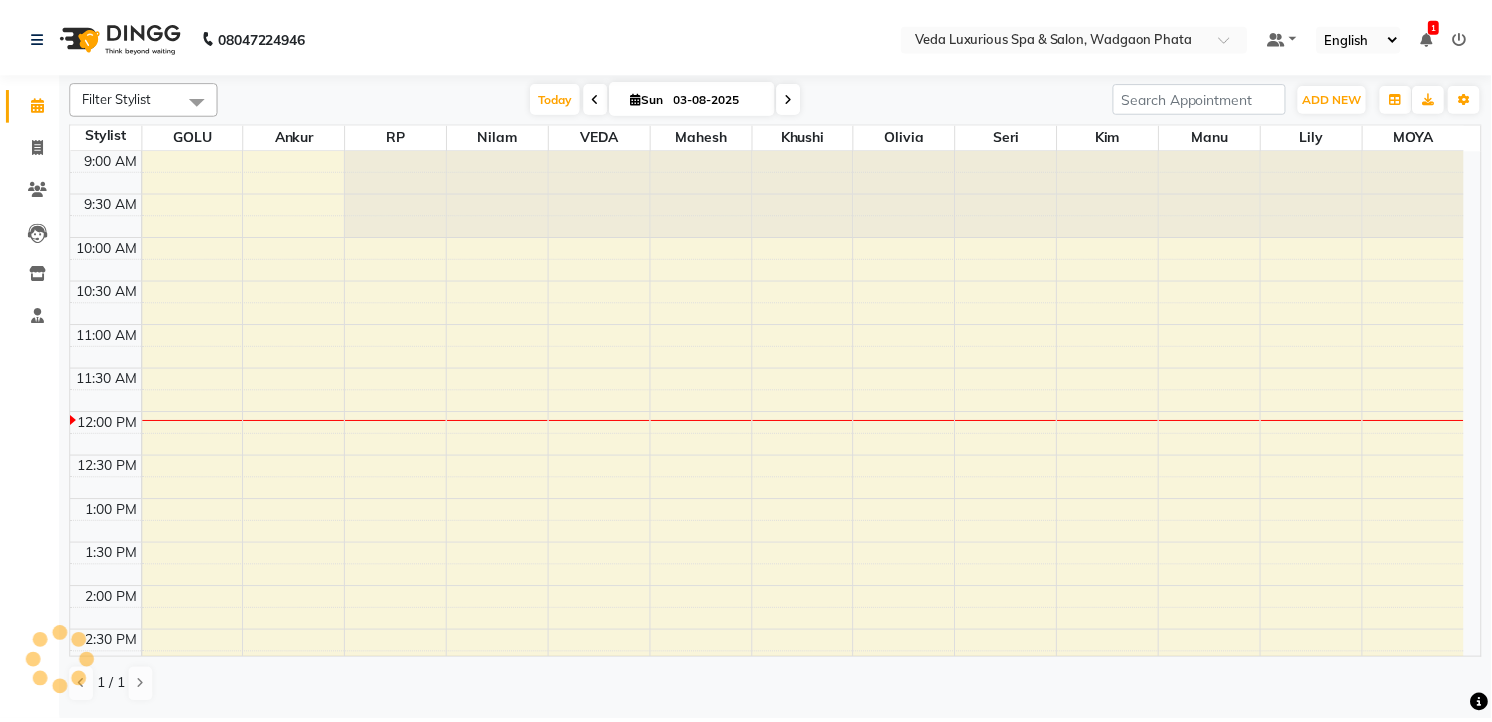 scroll, scrollTop: 0, scrollLeft: 0, axis: both 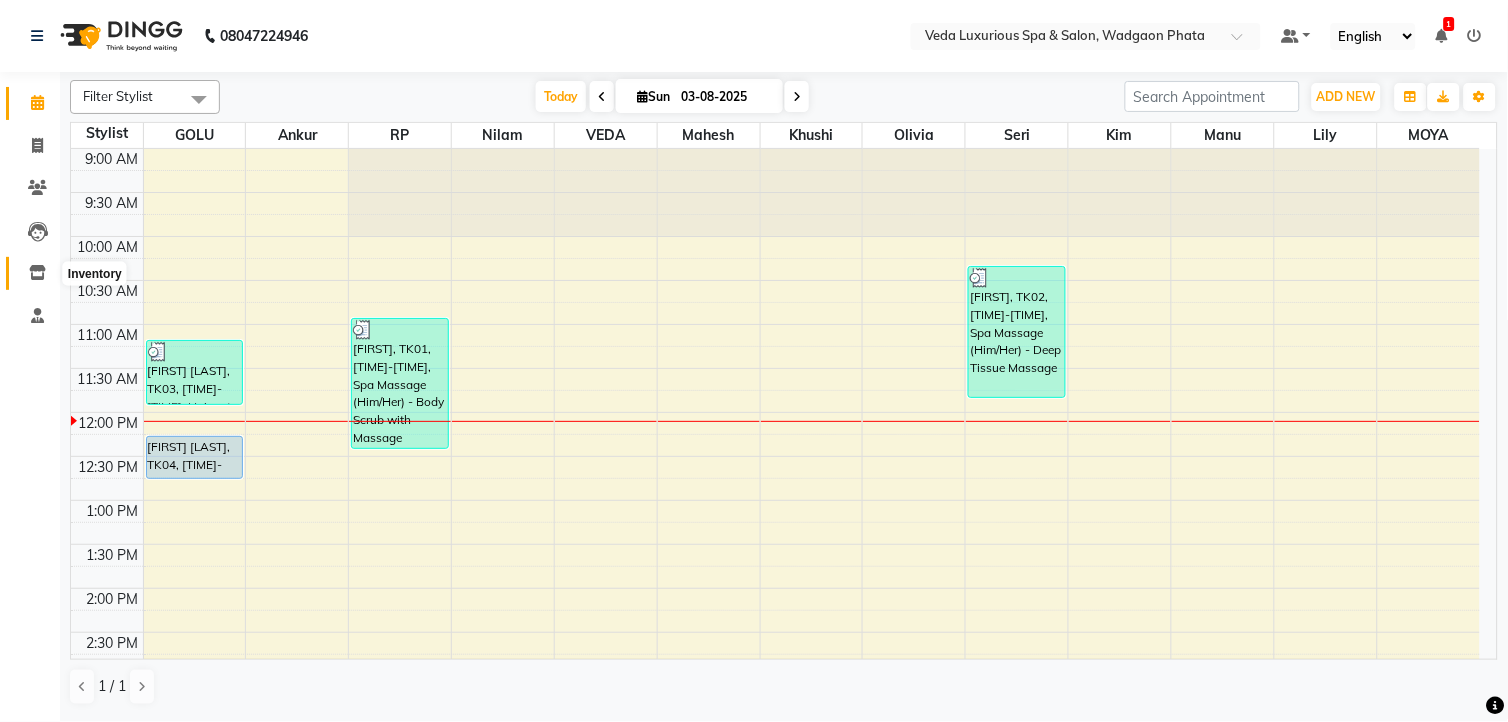 drag, startPoint x: 37, startPoint y: 278, endPoint x: 0, endPoint y: 332, distance: 65.459915 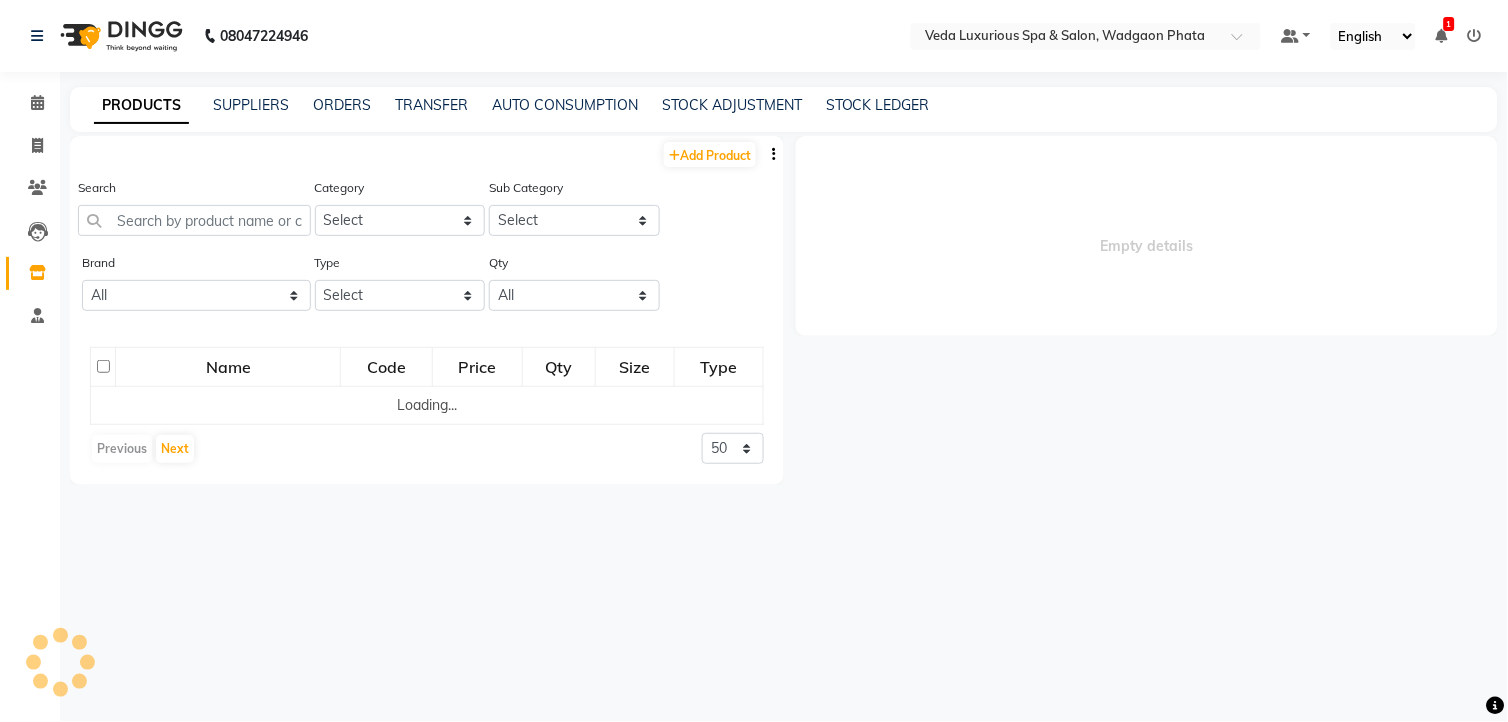 select 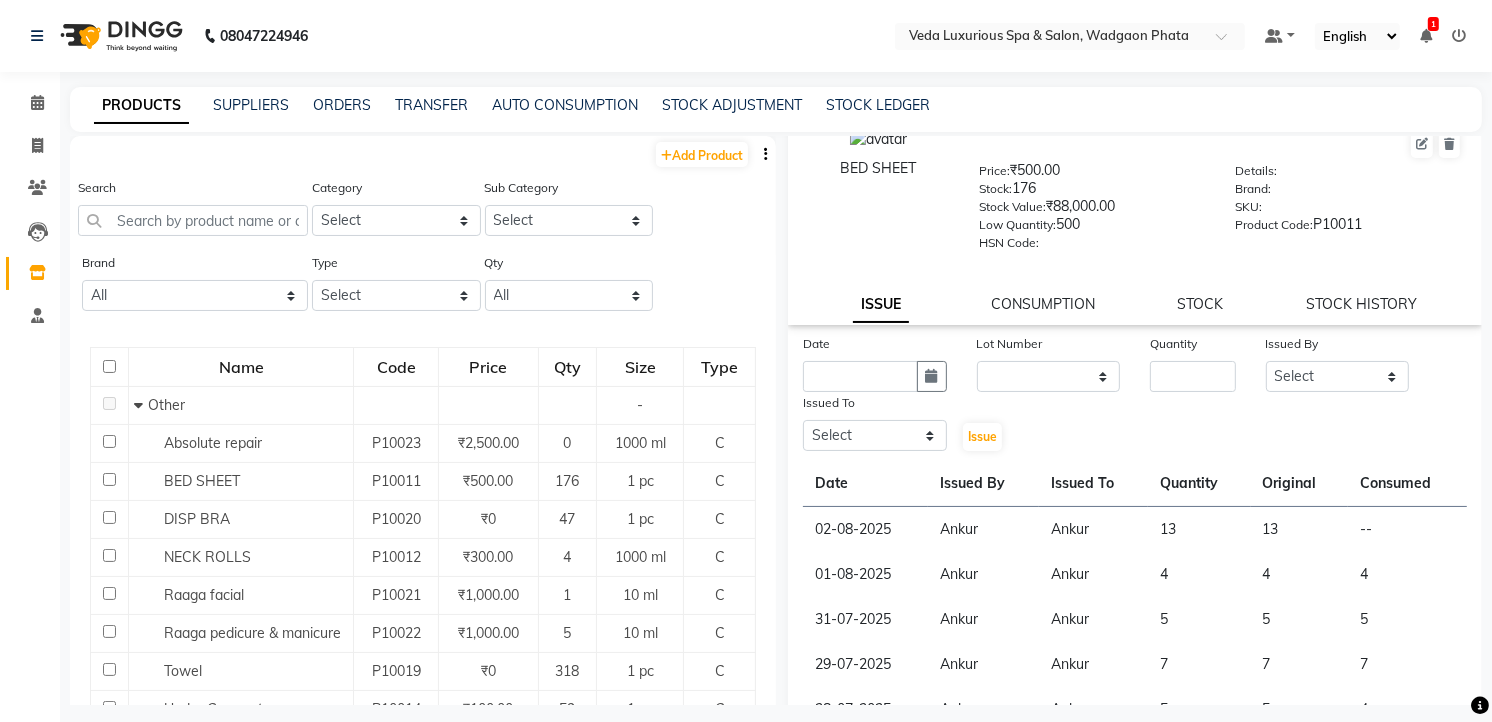 scroll, scrollTop: 0, scrollLeft: 0, axis: both 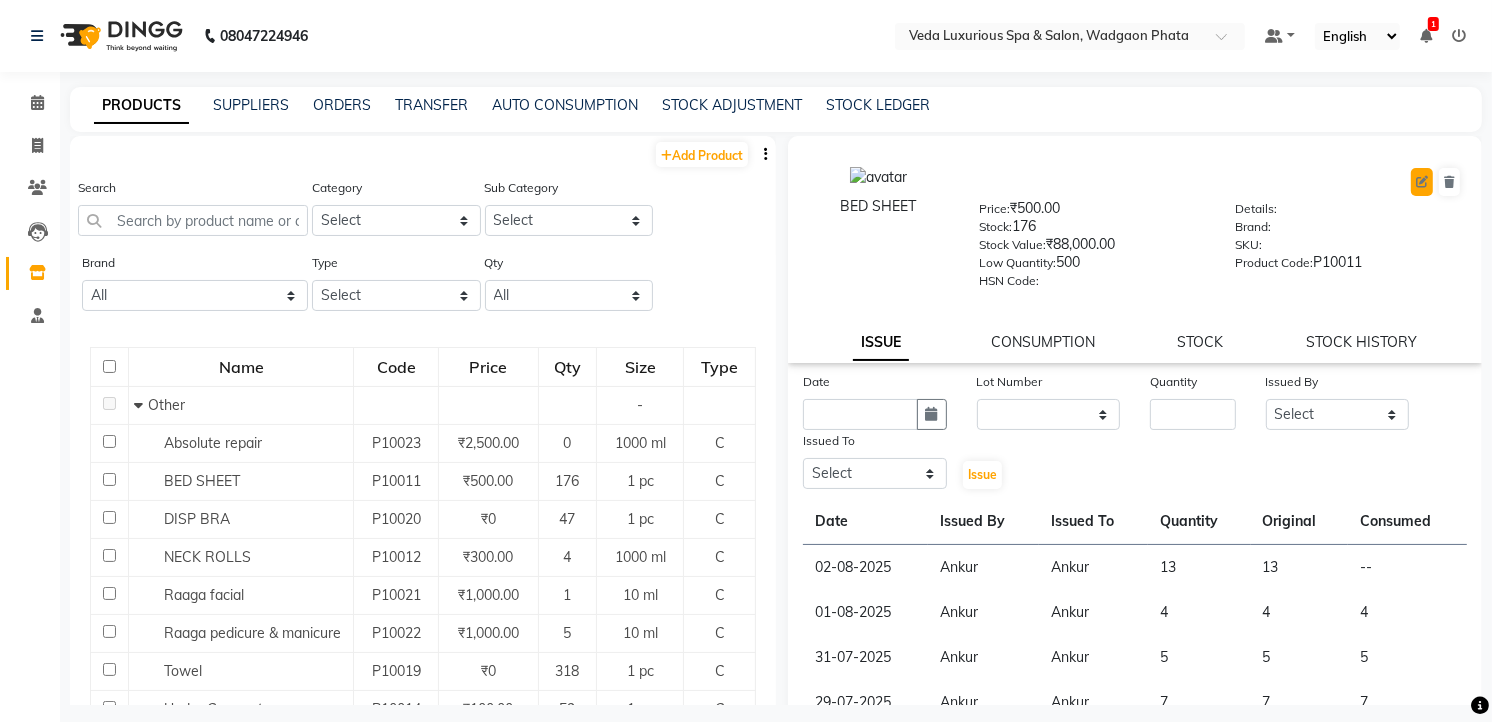click 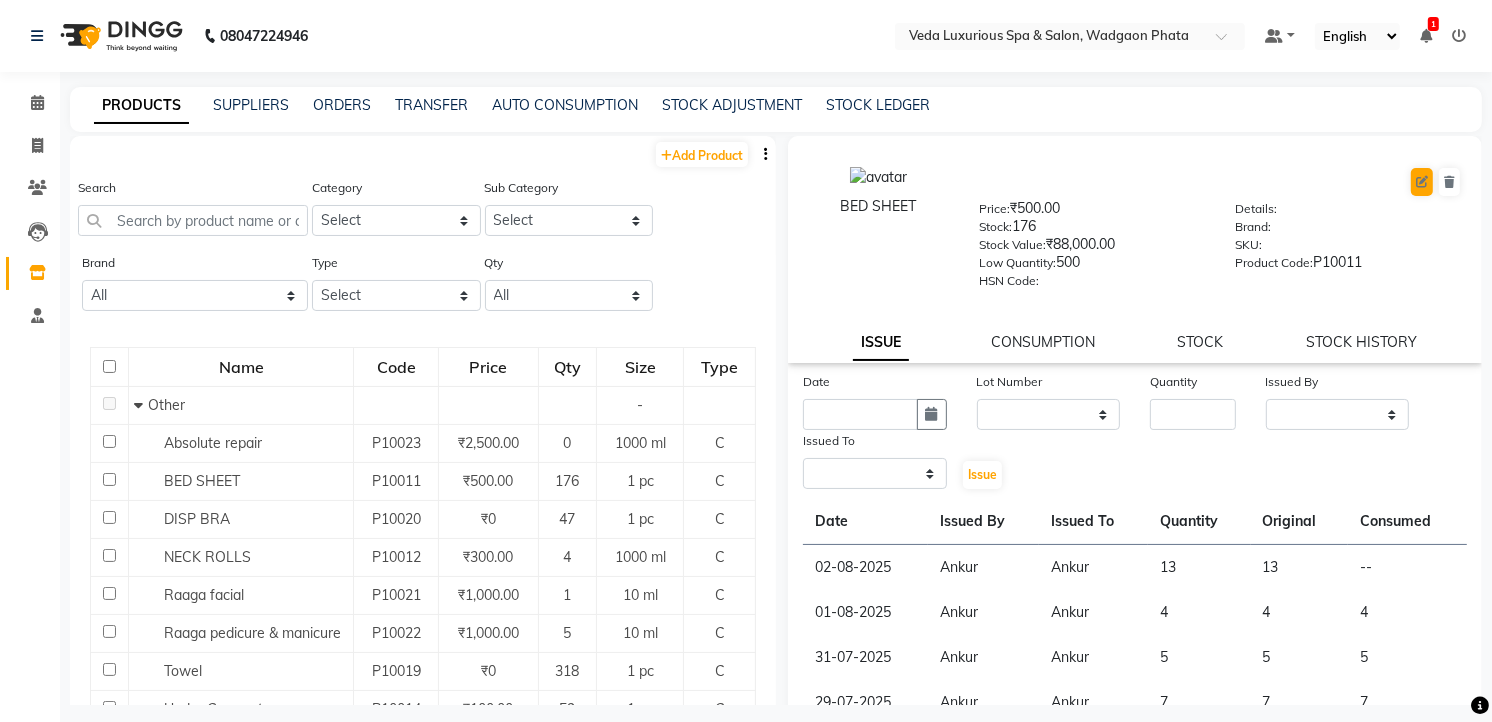 select on "C" 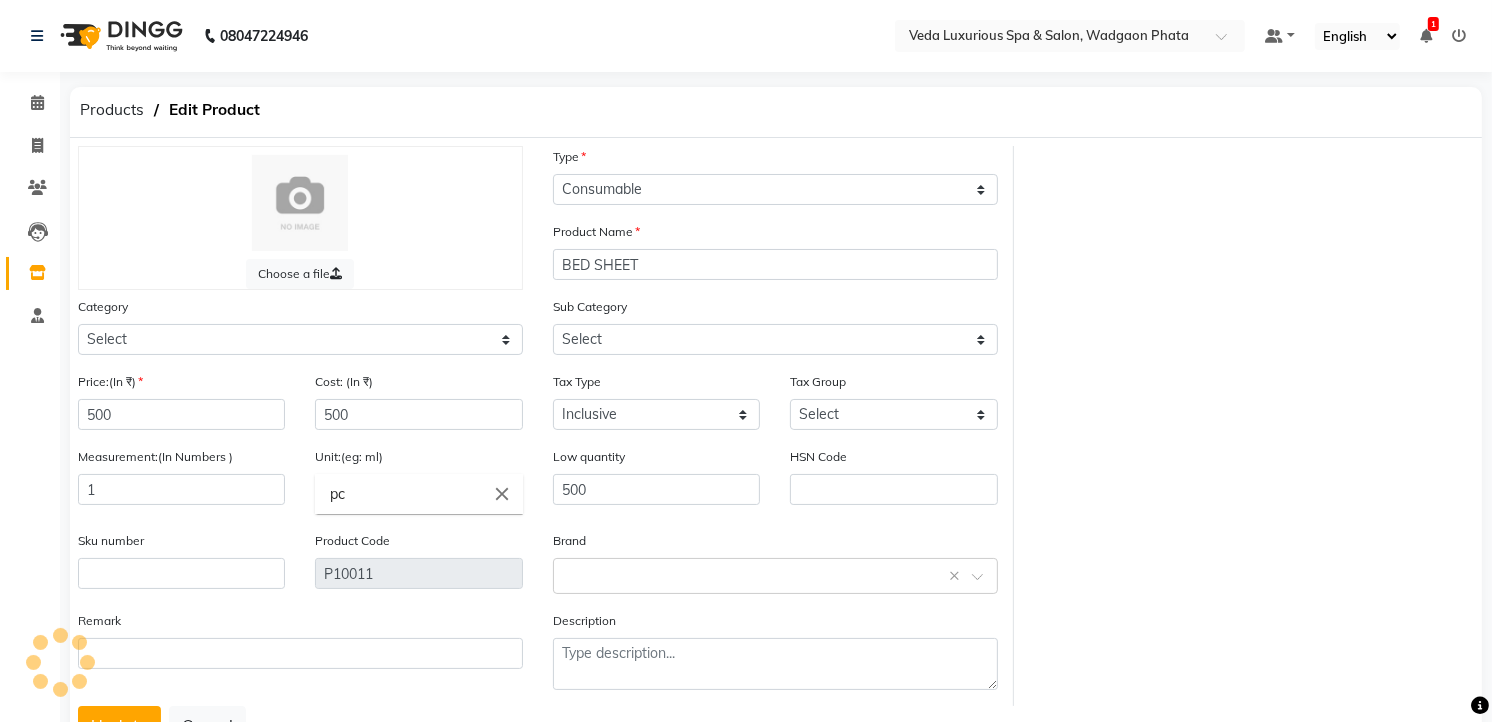 select on "[NUMBER]" 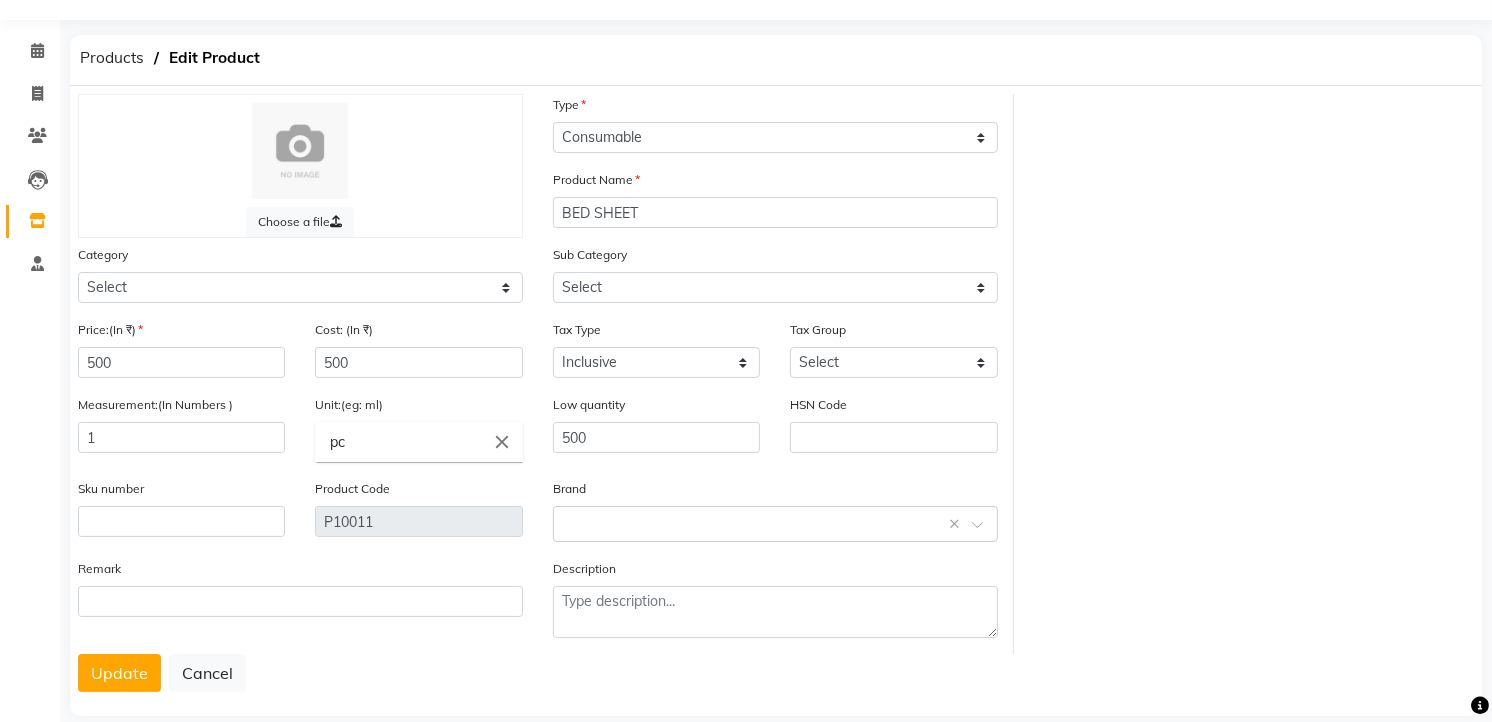 scroll, scrollTop: 81, scrollLeft: 0, axis: vertical 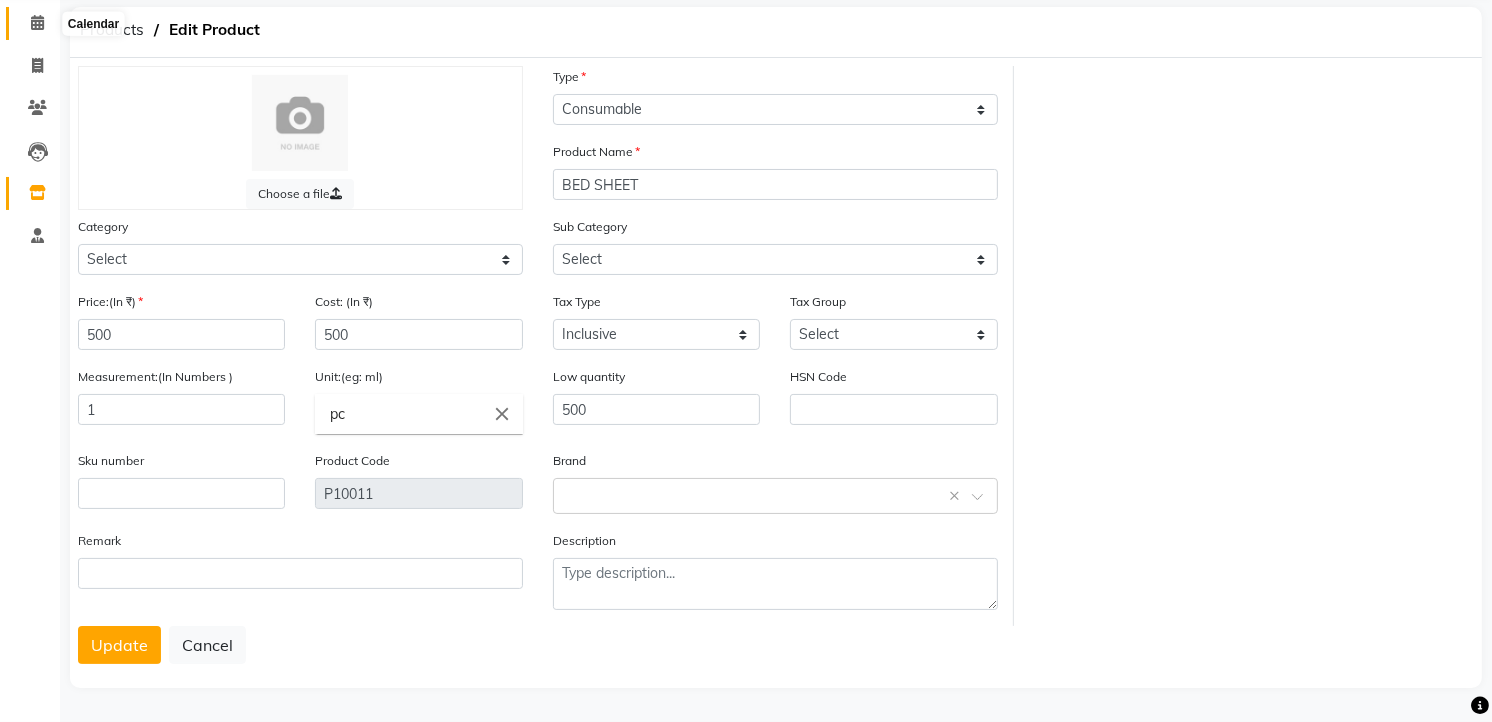 click 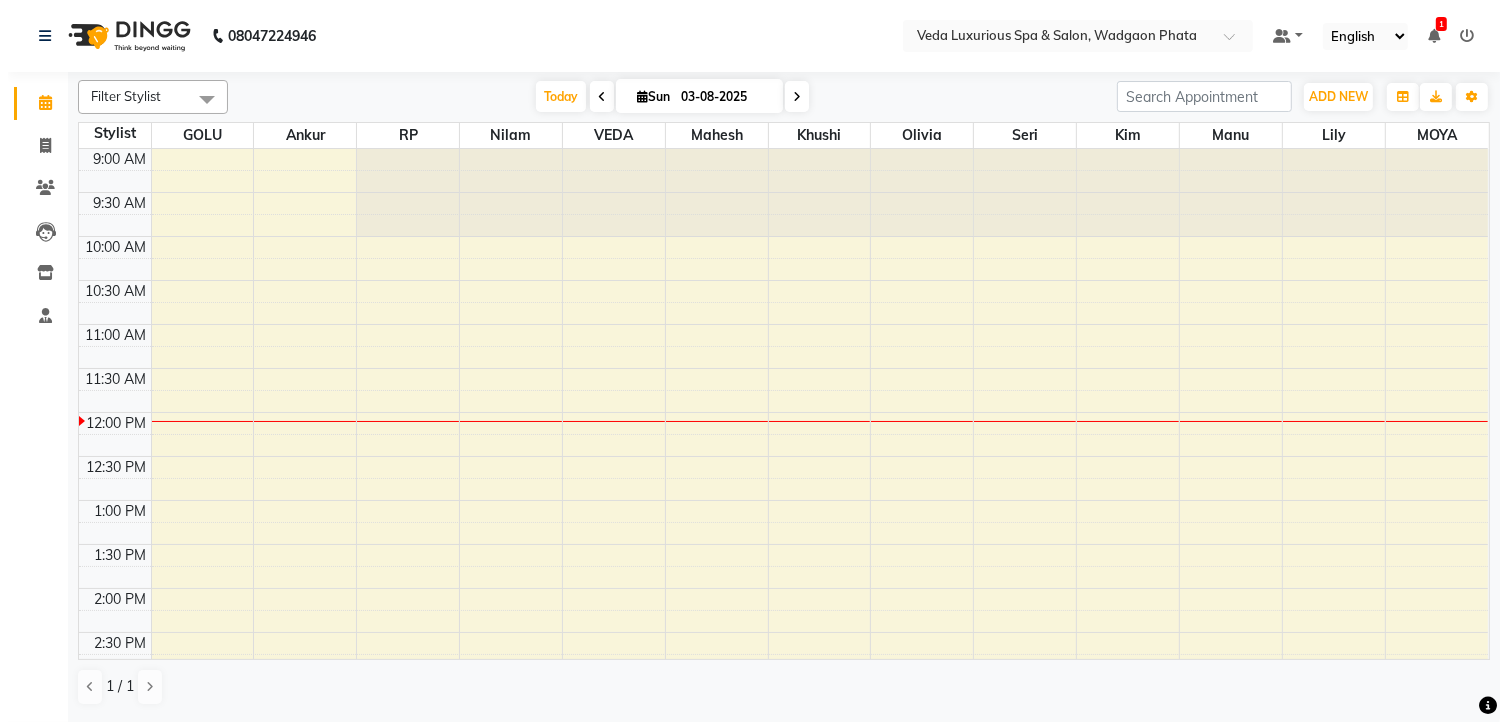 scroll, scrollTop: 0, scrollLeft: 0, axis: both 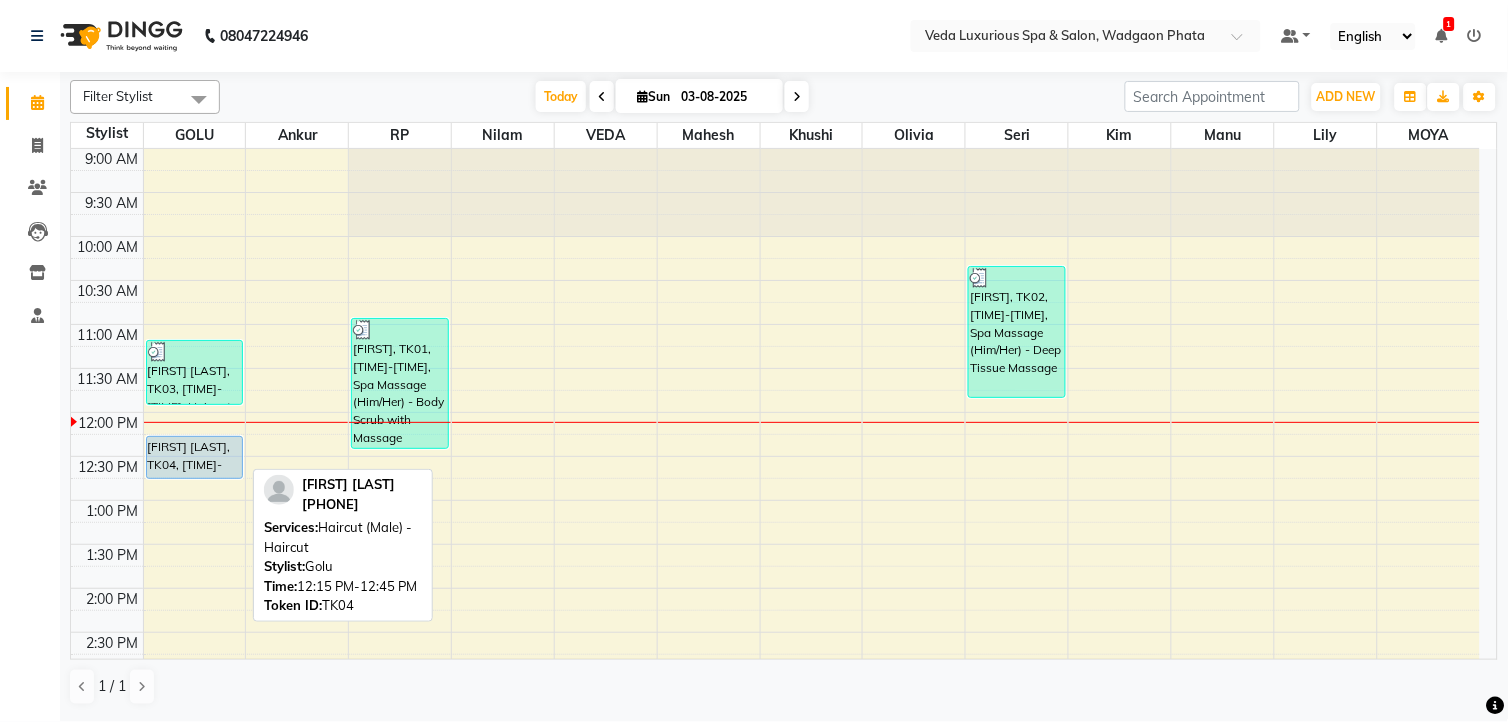 click on "[FIRST] [LAST], TK04, [TIME]-[TIME], Haircut (Male) - Haircut" at bounding box center (194, 457) 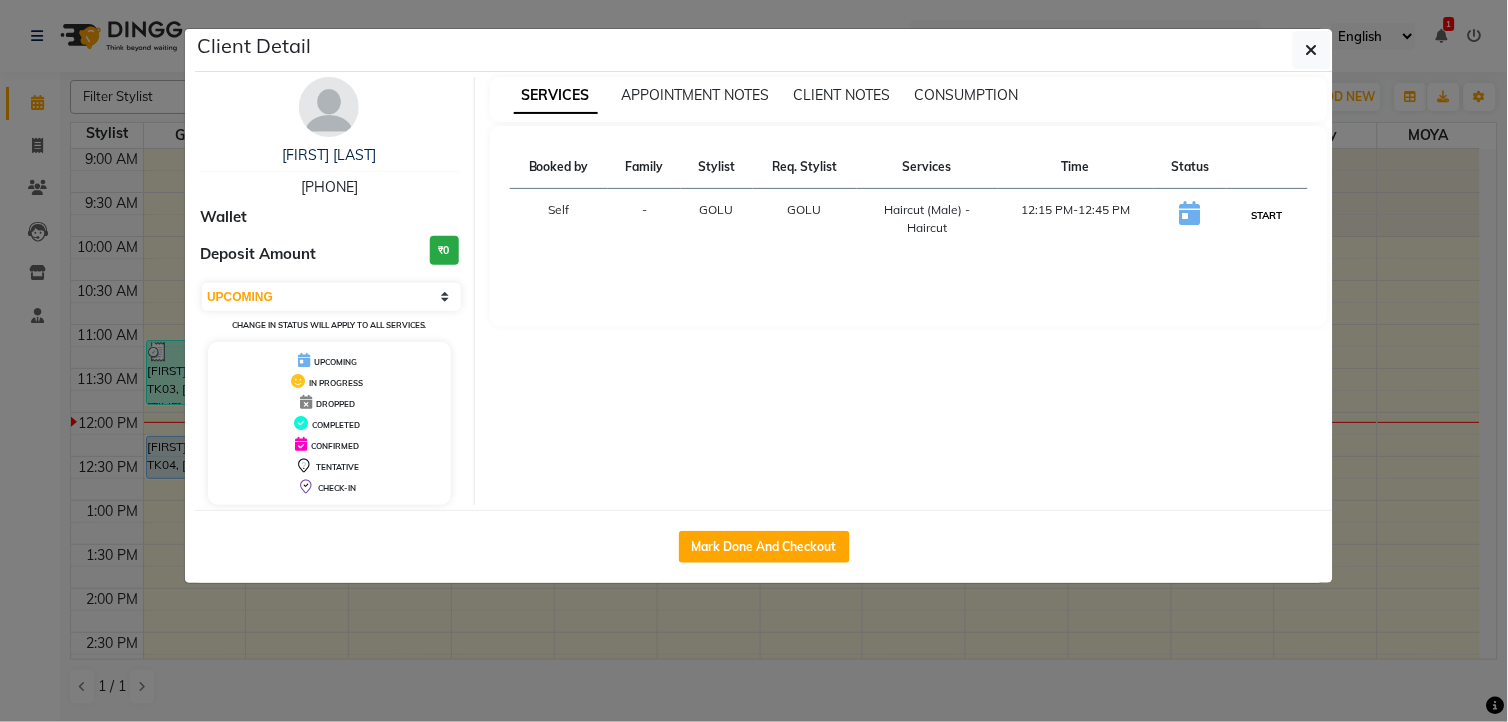 click on "START" at bounding box center (1267, 215) 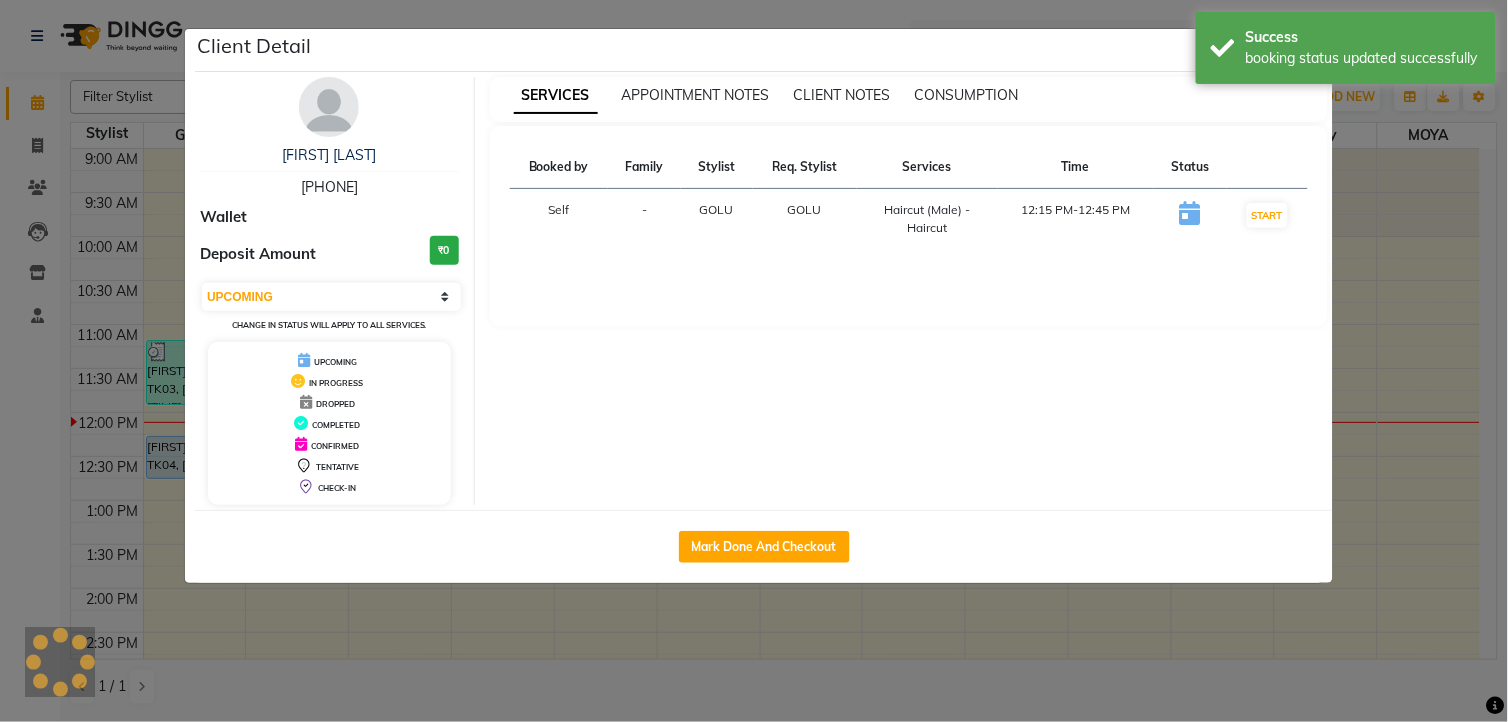 select on "1" 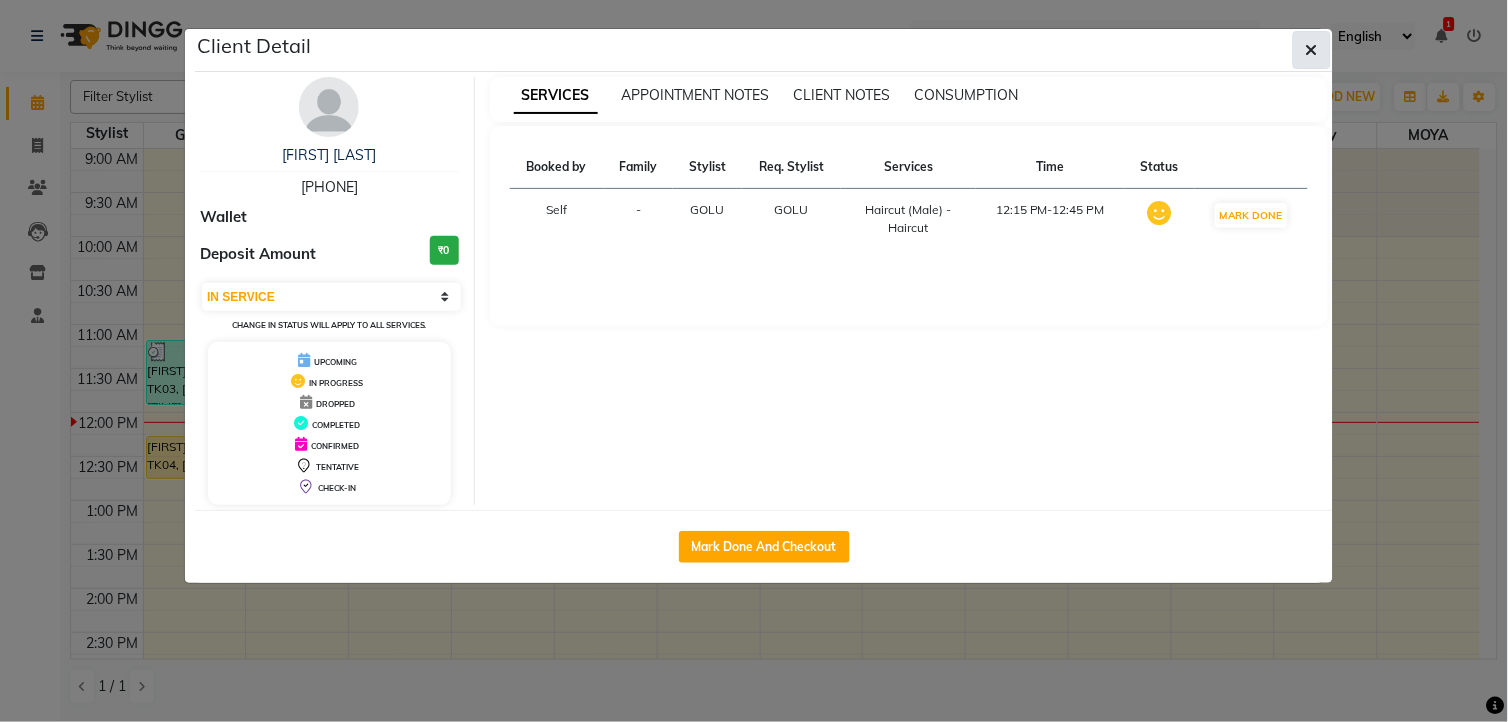 click 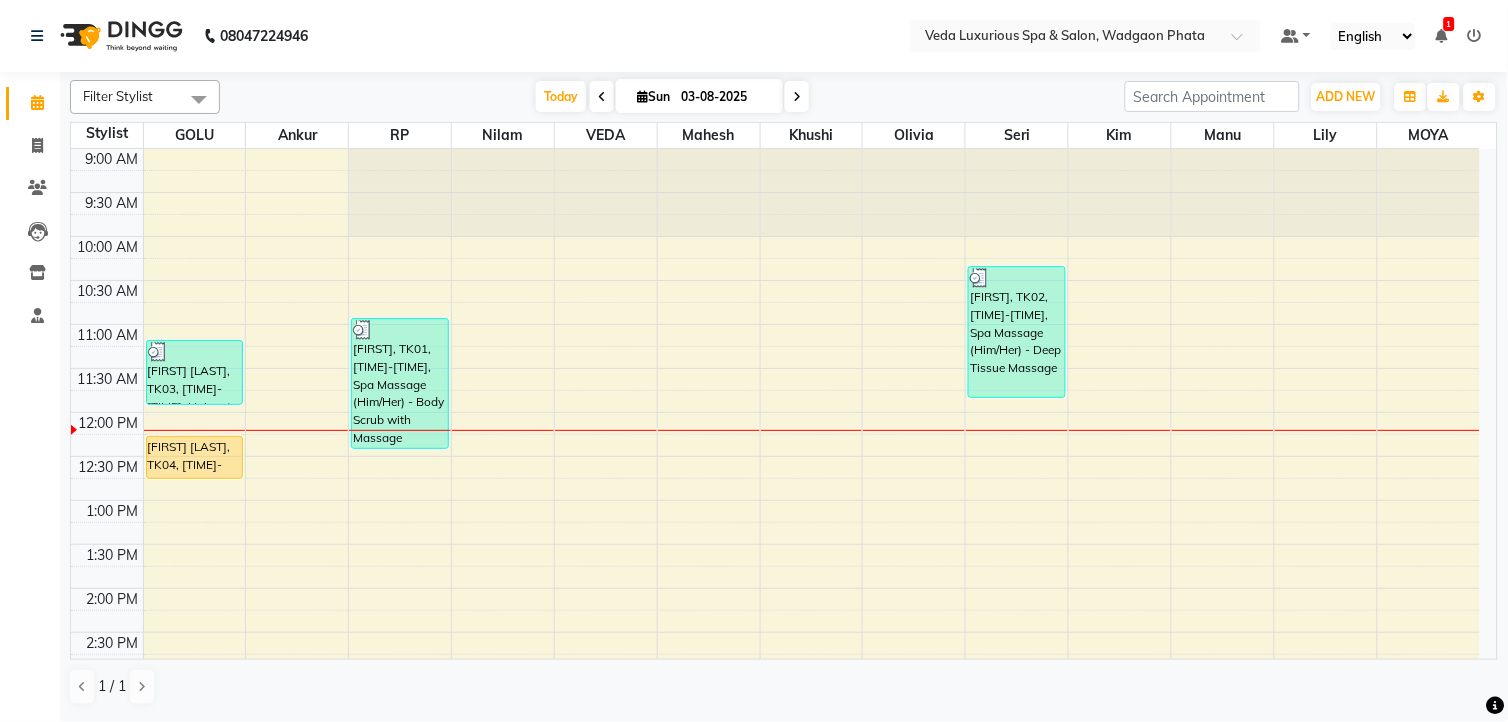 click on "1 Notifications nothing to show" at bounding box center (1442, 36) 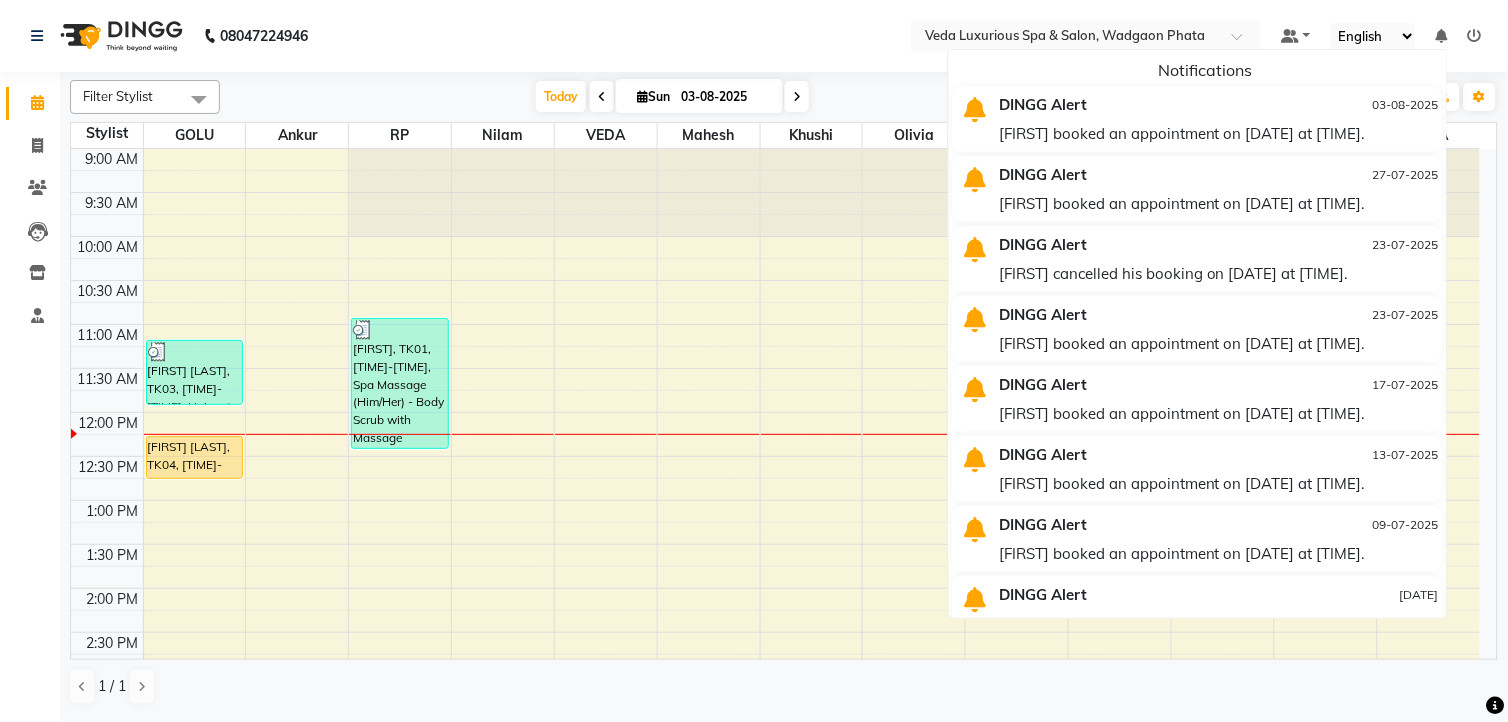 click on "Default Panel My Panel English ENGLISH Español العربية मराठी हिंदी ગુજરાતી தமிழ் 中文 Notifications  DINGG Alert   [DATE]   [FIRST] booked an appointment on [DATE] at [TIME].   DINGG Alert   [DATE]   [FIRST] booked an appointment on [DATE] at [TIME].   DINGG Alert   [DATE]   [FIRST] cancelled his booking on [DATE] at [TIME].   DINGG Alert   [DATE]   [FIRST] booked an appointment on [DATE] at [TIME].   DINGG Alert   [DATE]   [FIRST] booked an appointment on [DATE] at [TIME].   DINGG Alert   [DATE]   [FIRST] booked an appointment on [DATE] at [TIME].   DINGG Alert   [DATE]   [FIRST] booked an appointment on [DATE] at [TIME].   DINGG Alert   [DATE]   [FIRST] booked an appointment on [DATE] at [TIME].   DINGG Alert   [DATE]   [FIRST] booked an appointment on [DATE] at [TIME].   DINGG Alert   [DATE]   [FIRST] booked an appointment on [DATE] at [TIME].   DINGG Alert" at bounding box center [1086, 36] 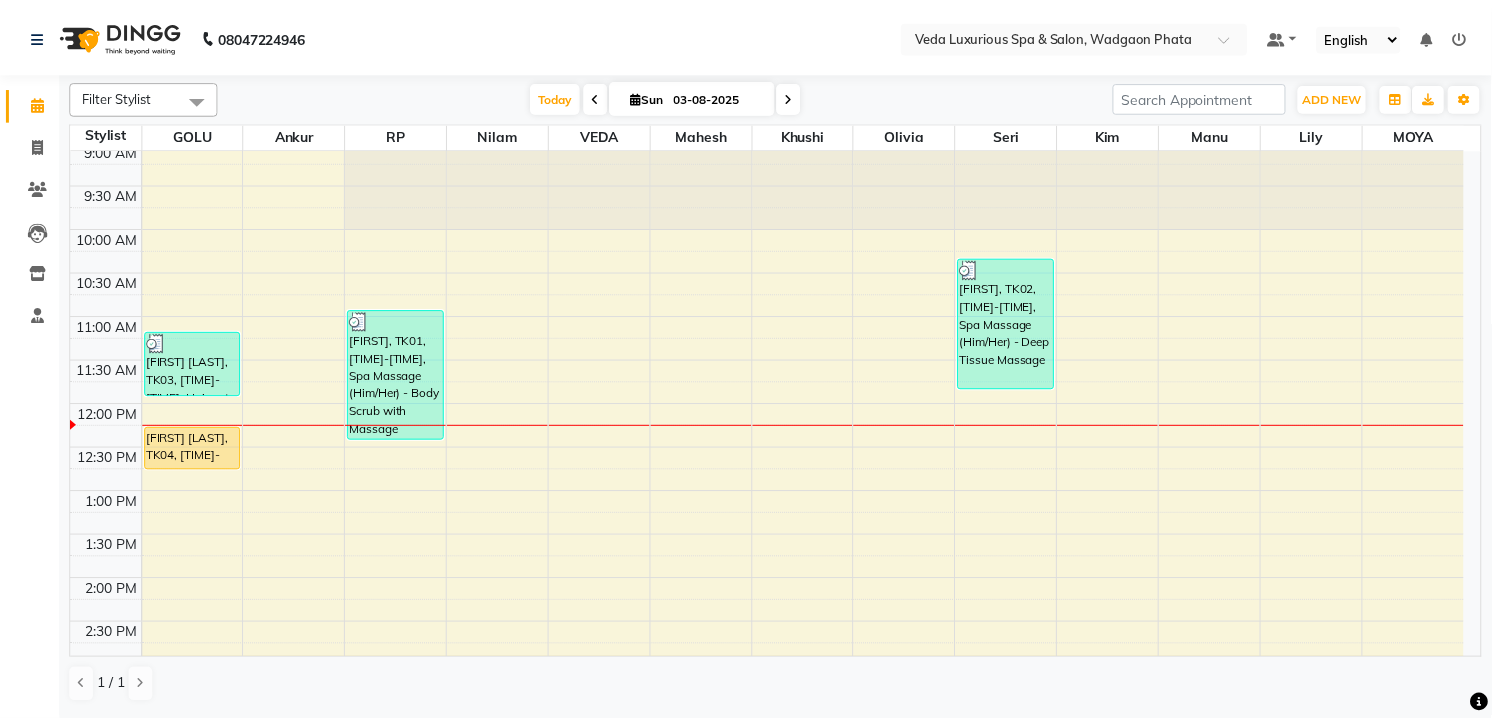 scroll, scrollTop: 0, scrollLeft: 0, axis: both 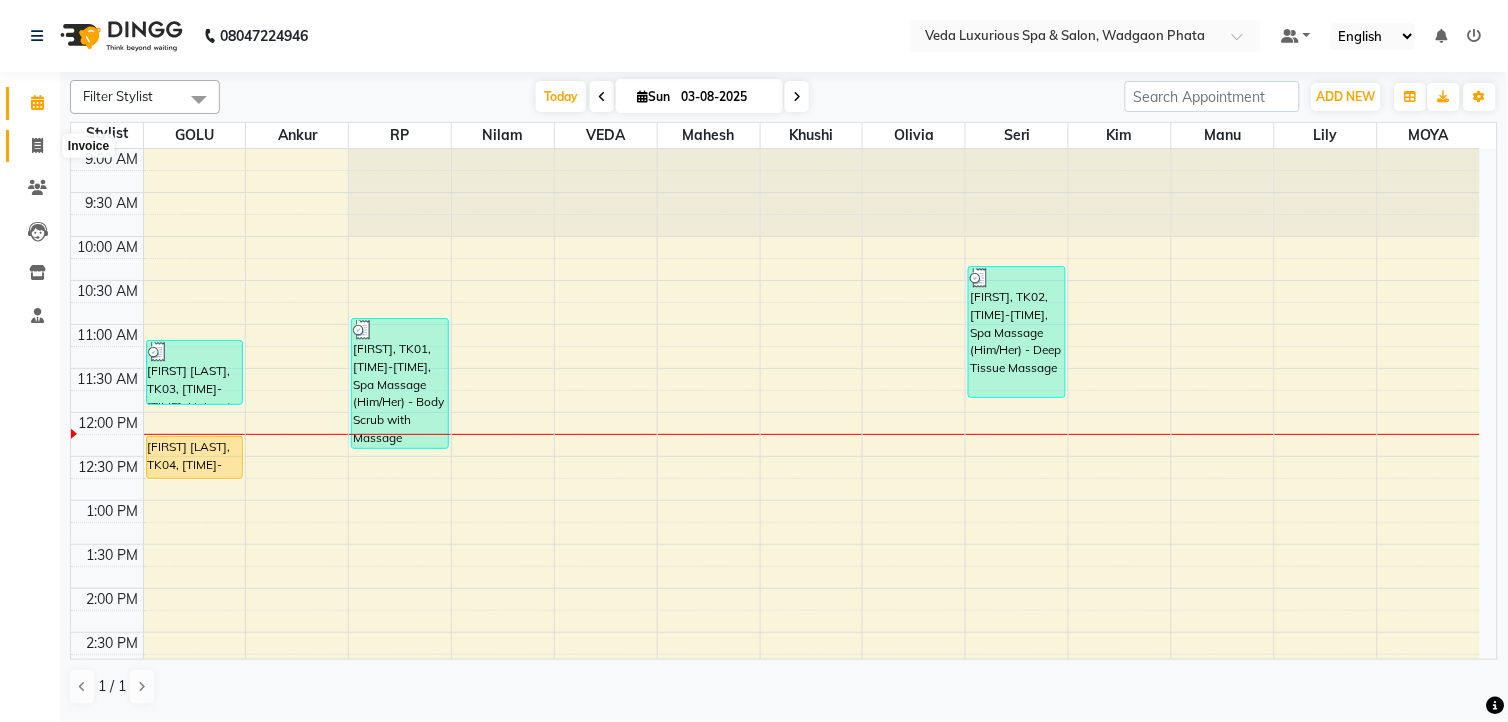 drag, startPoint x: 35, startPoint y: 137, endPoint x: 56, endPoint y: 133, distance: 21.377558 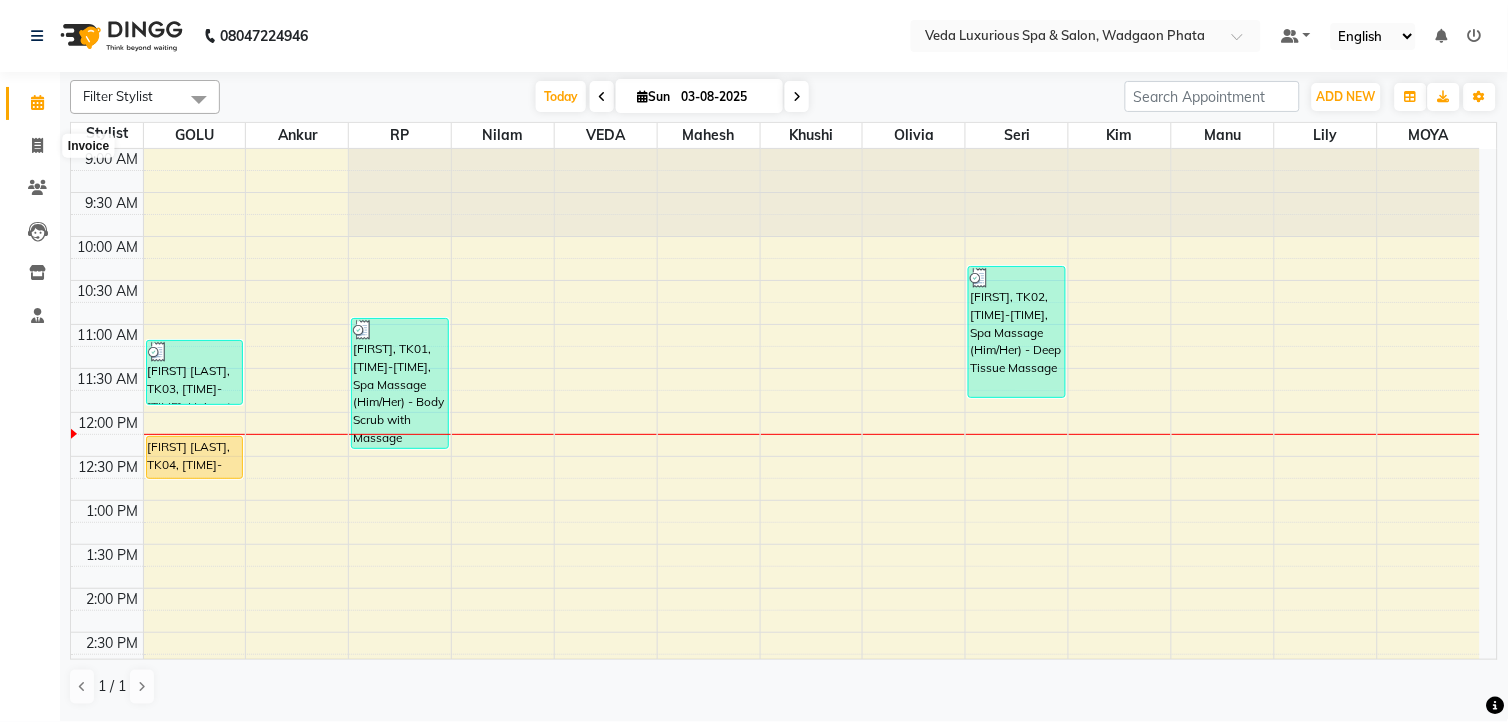 select on "service" 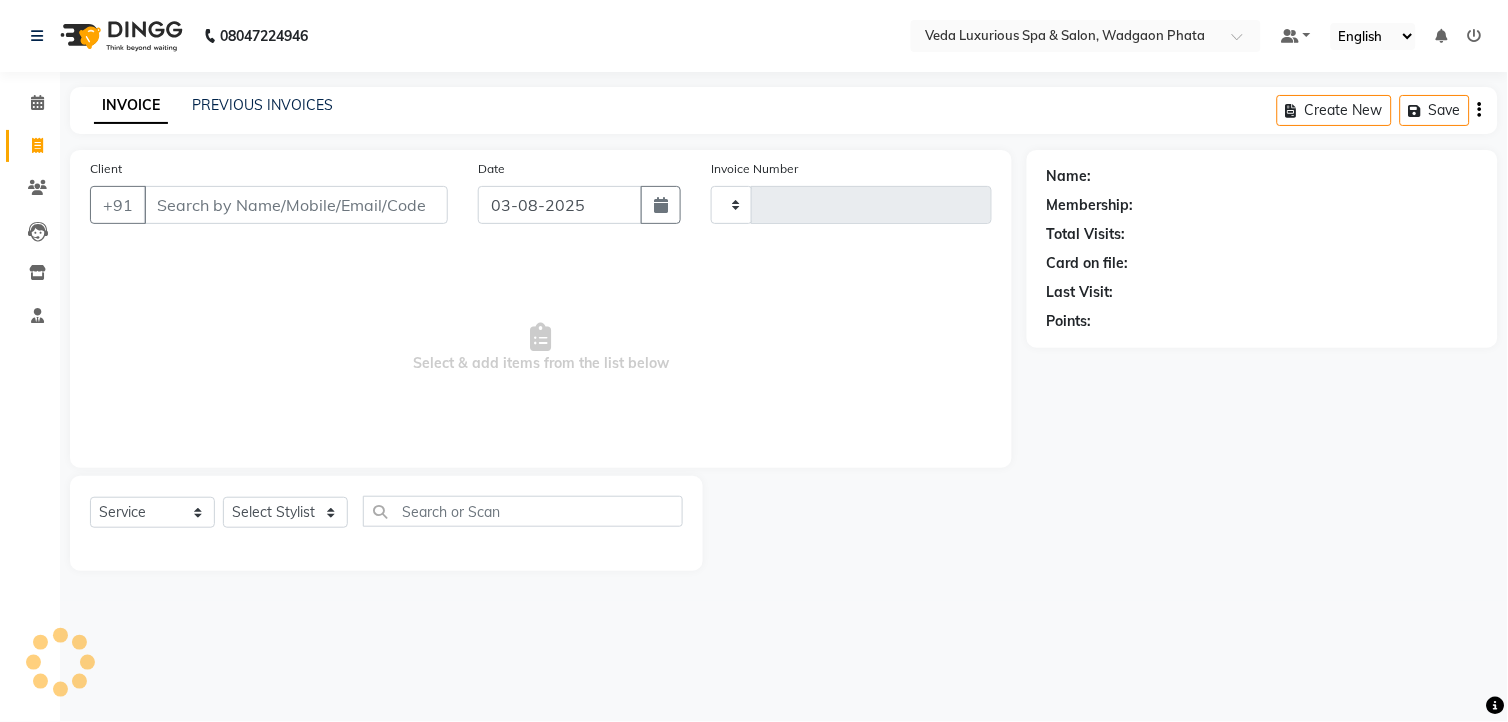type on "1860" 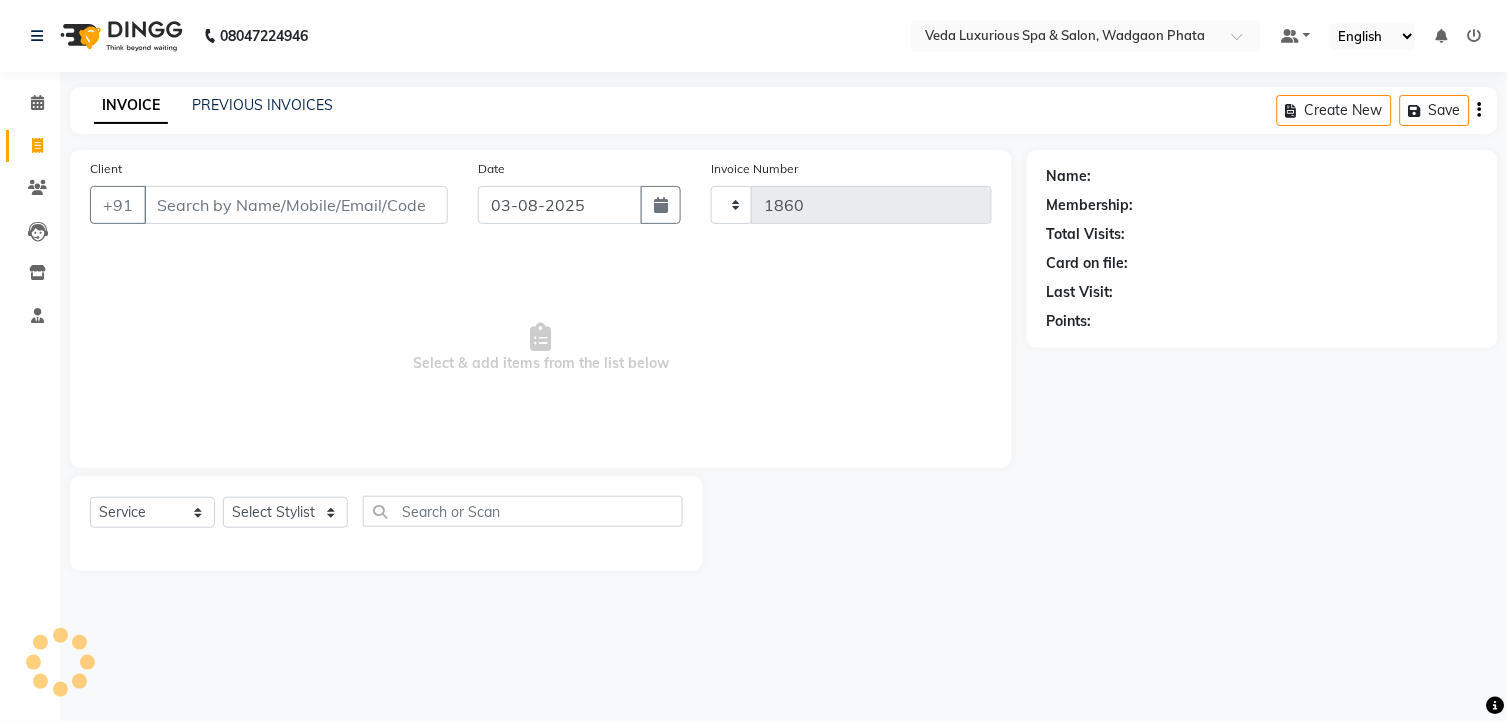 select on "4666" 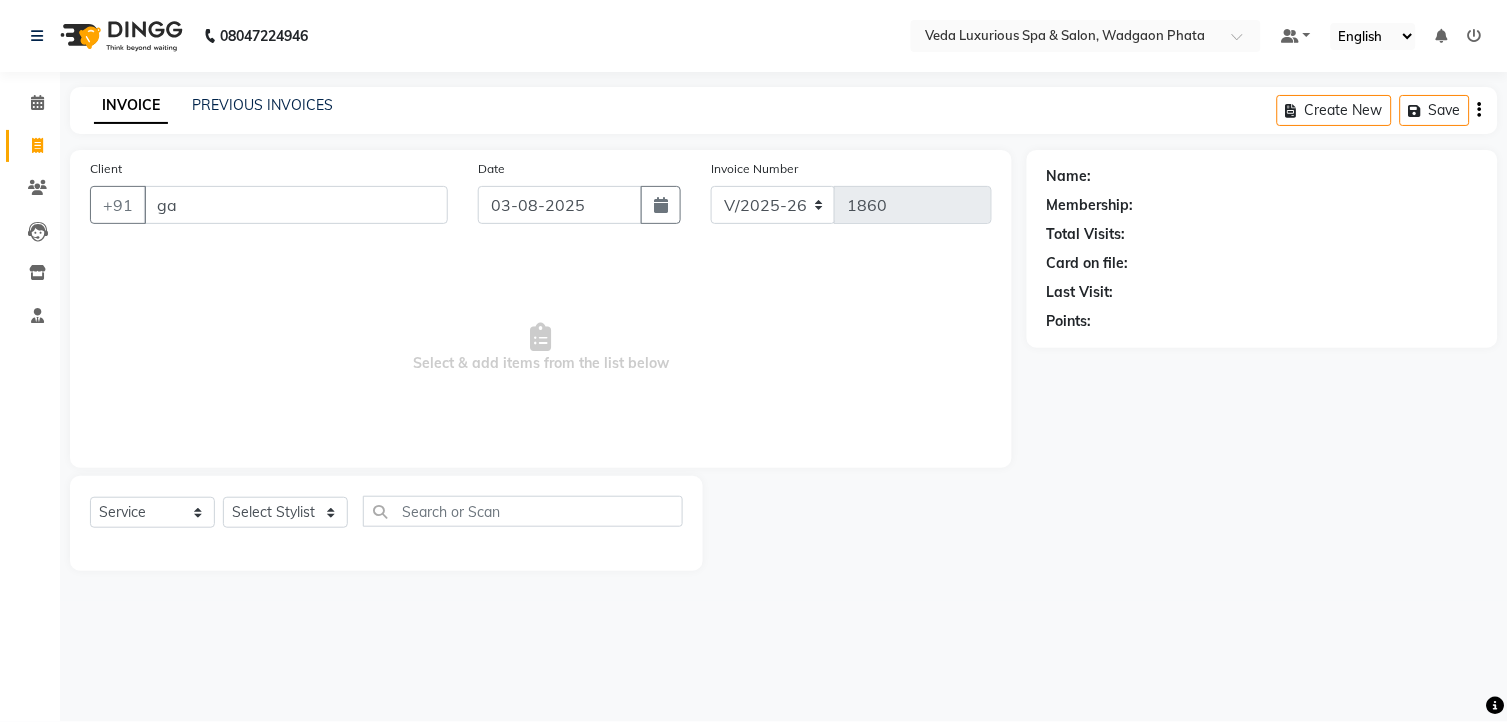 type on "g" 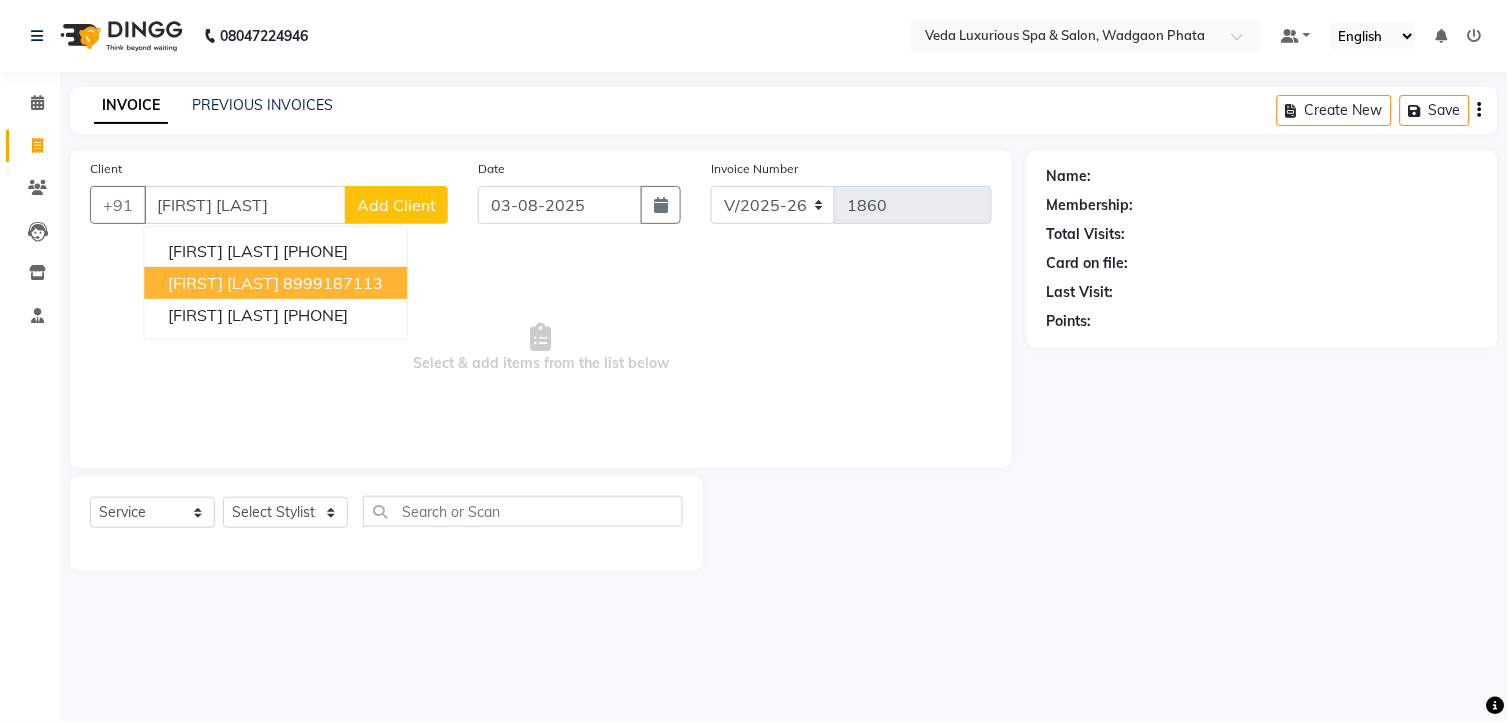 click on "[FIRST] [LAST]" at bounding box center (223, 283) 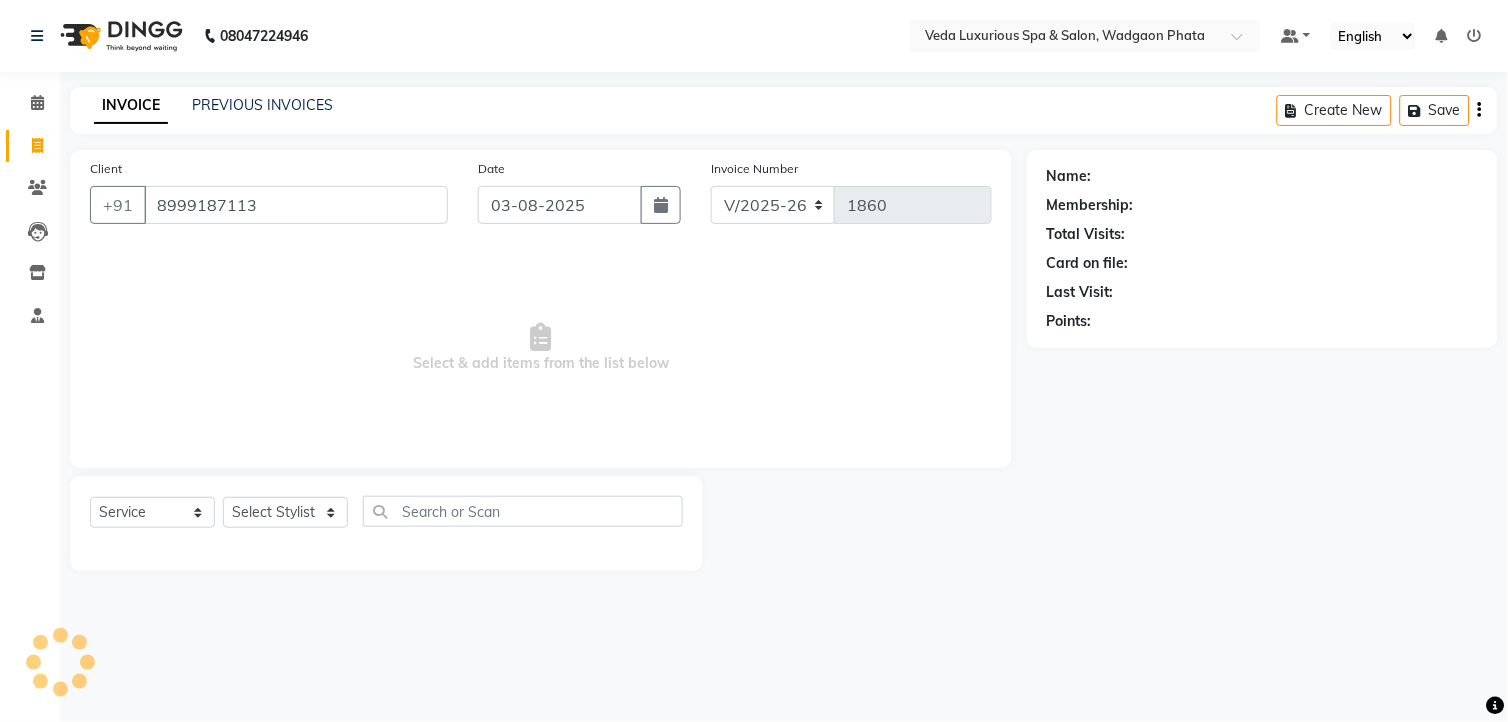 type on "8999187113" 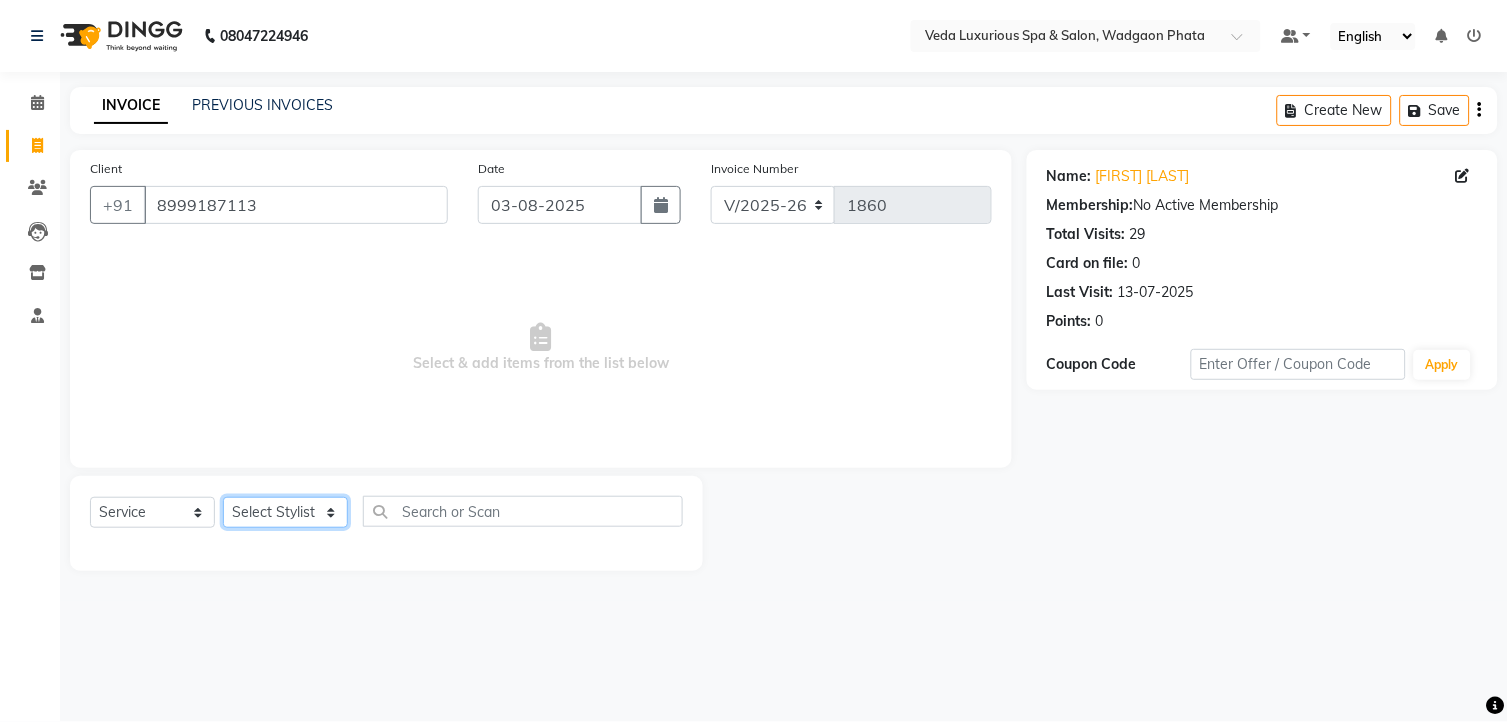 click on "Select Stylist [FIRST] [FIRST] [FIRST] [FIRST] [FIRST] [FIRST] [FIRST] [FIRST] [FIRST] [FIRST] [FIRST] [FIRST]" 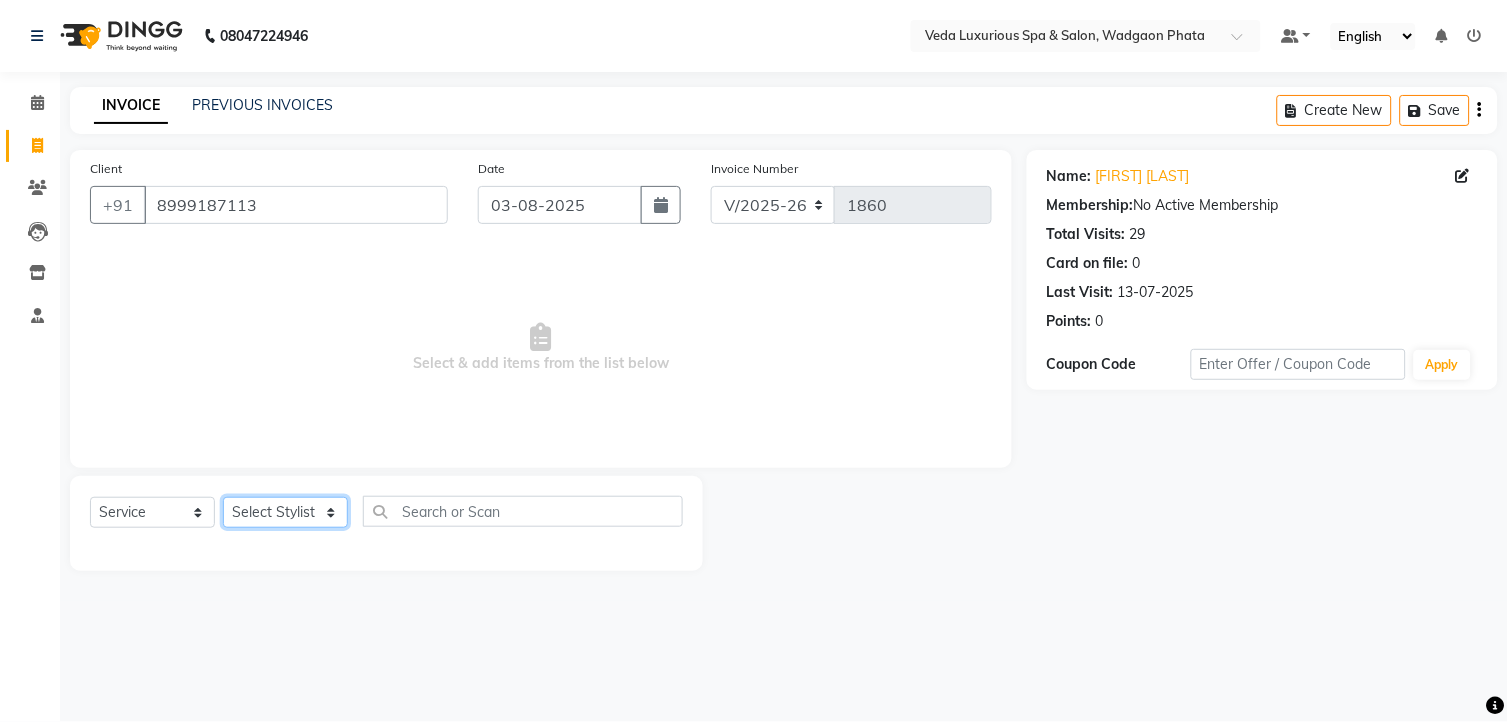 select on "27587" 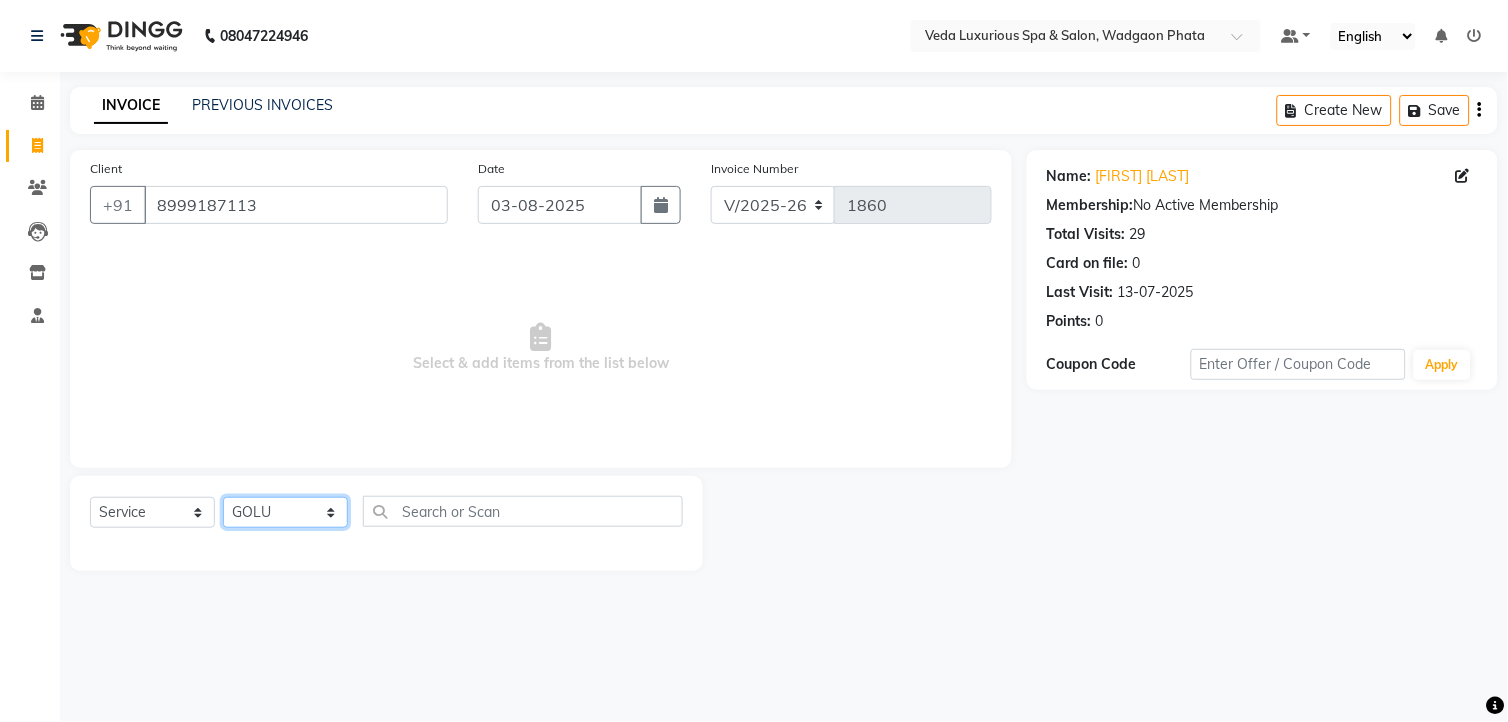 click on "Select Stylist [FIRST] [FIRST] [FIRST] [FIRST] [FIRST] [FIRST] [FIRST] [FIRST] [FIRST] [FIRST] [FIRST] [FIRST]" 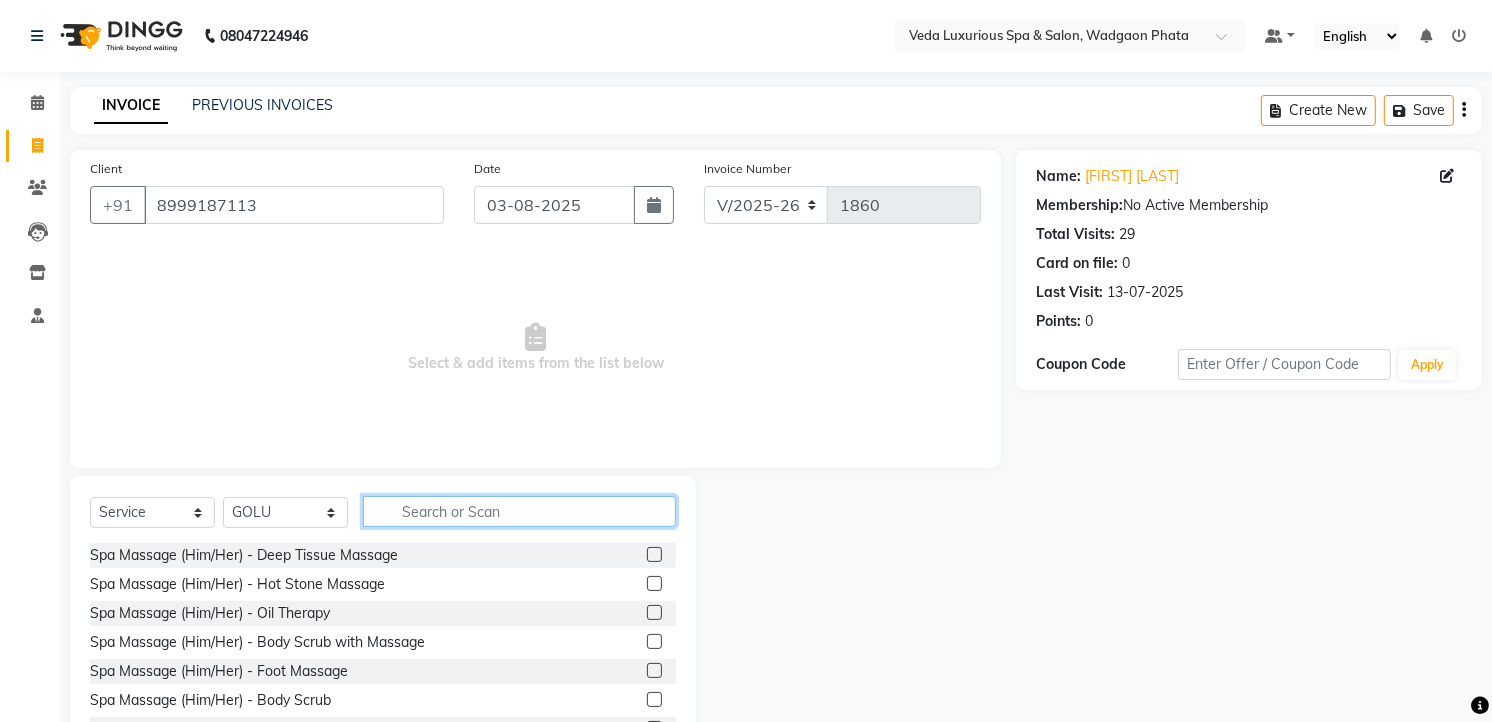 click 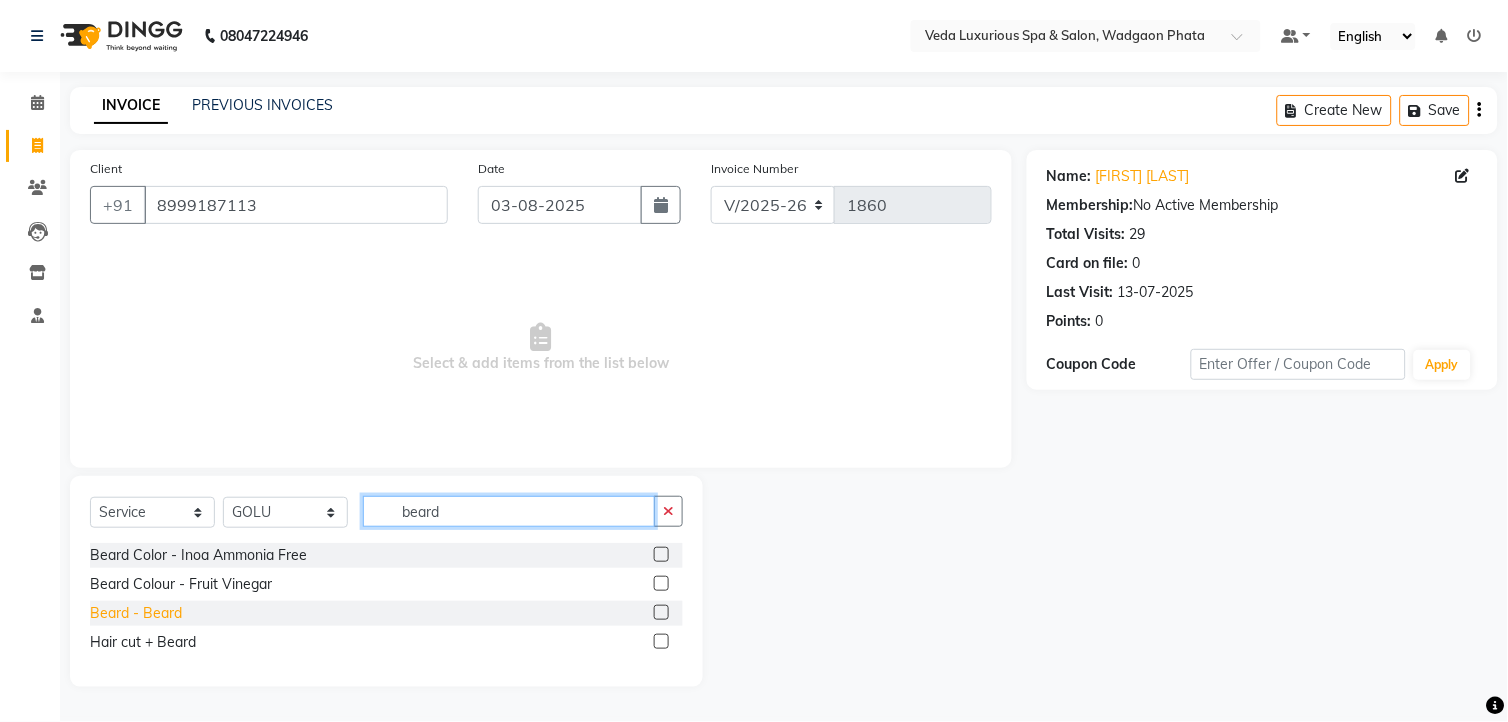 type on "beard" 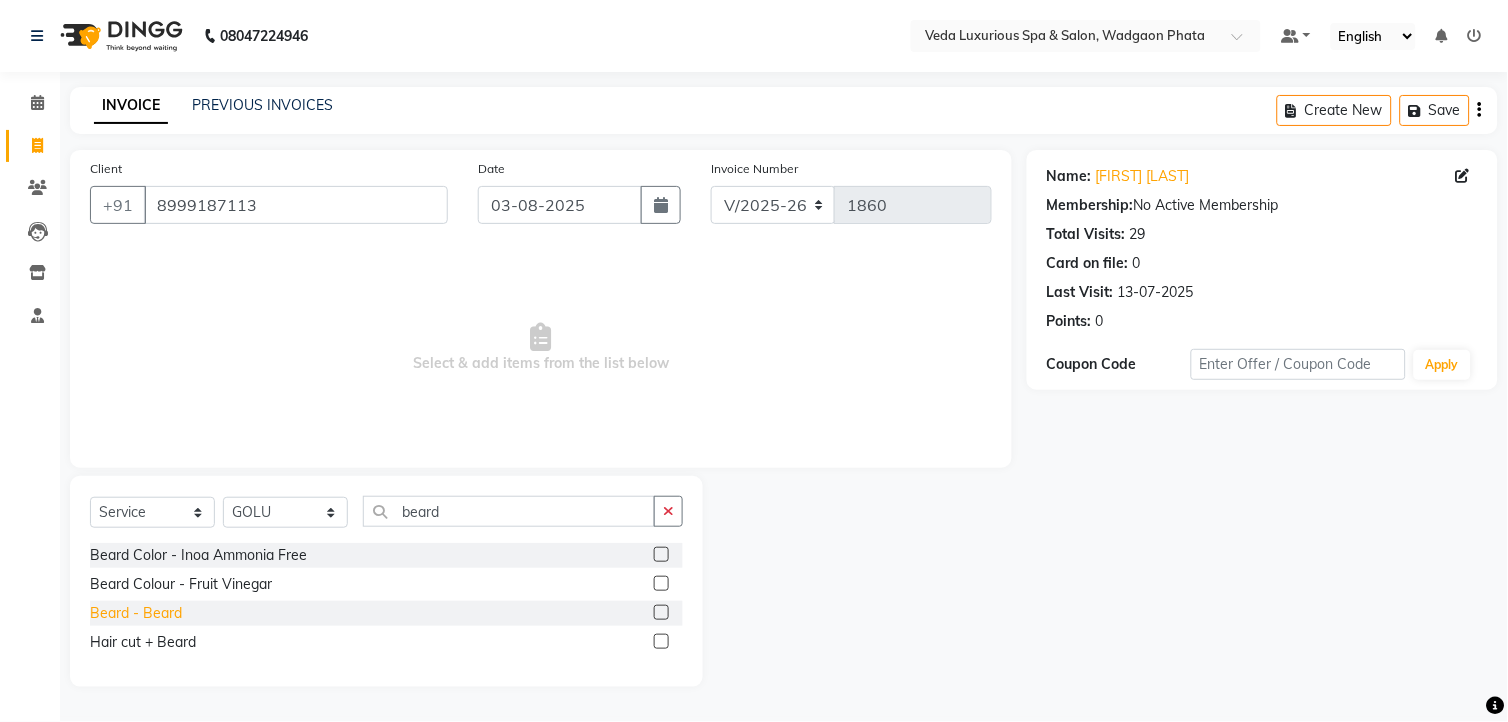 click on "Beard  - Beard" 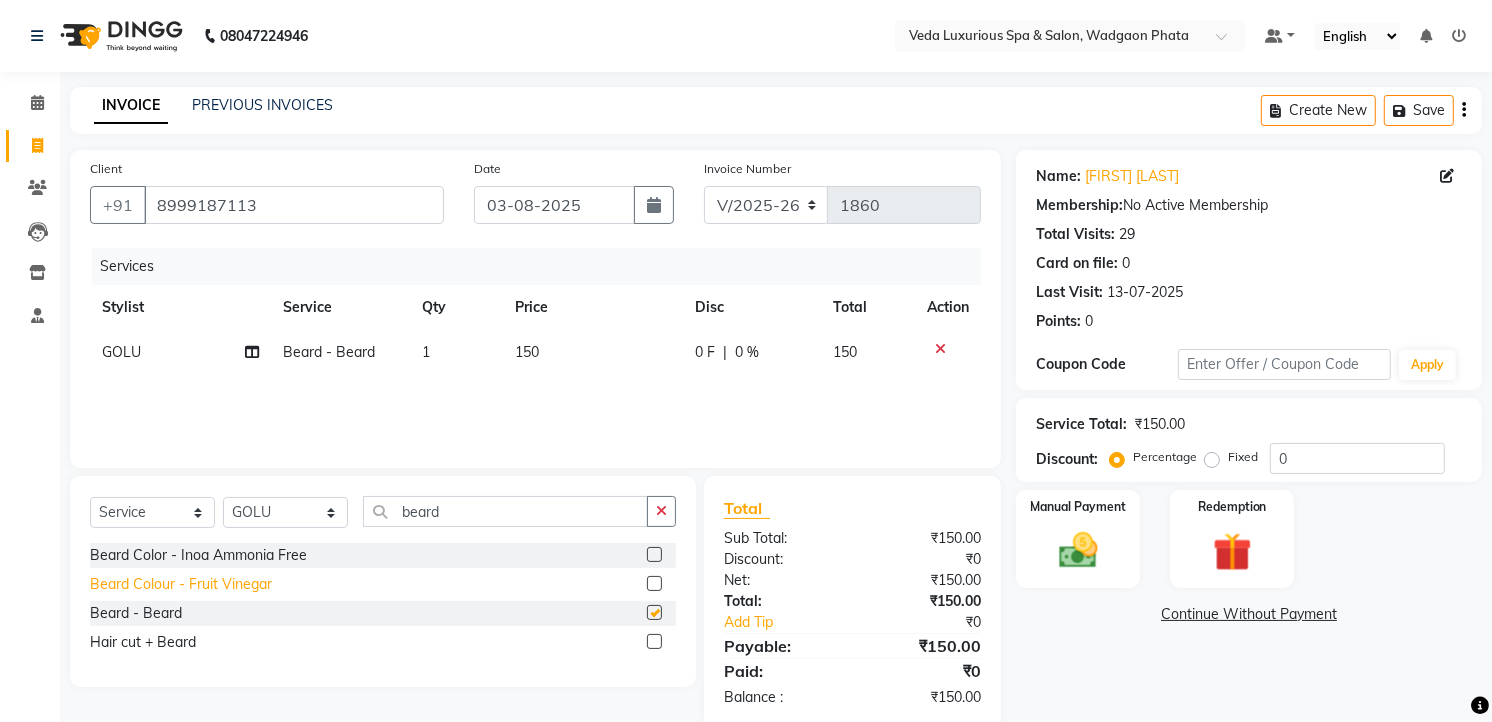 checkbox on "false" 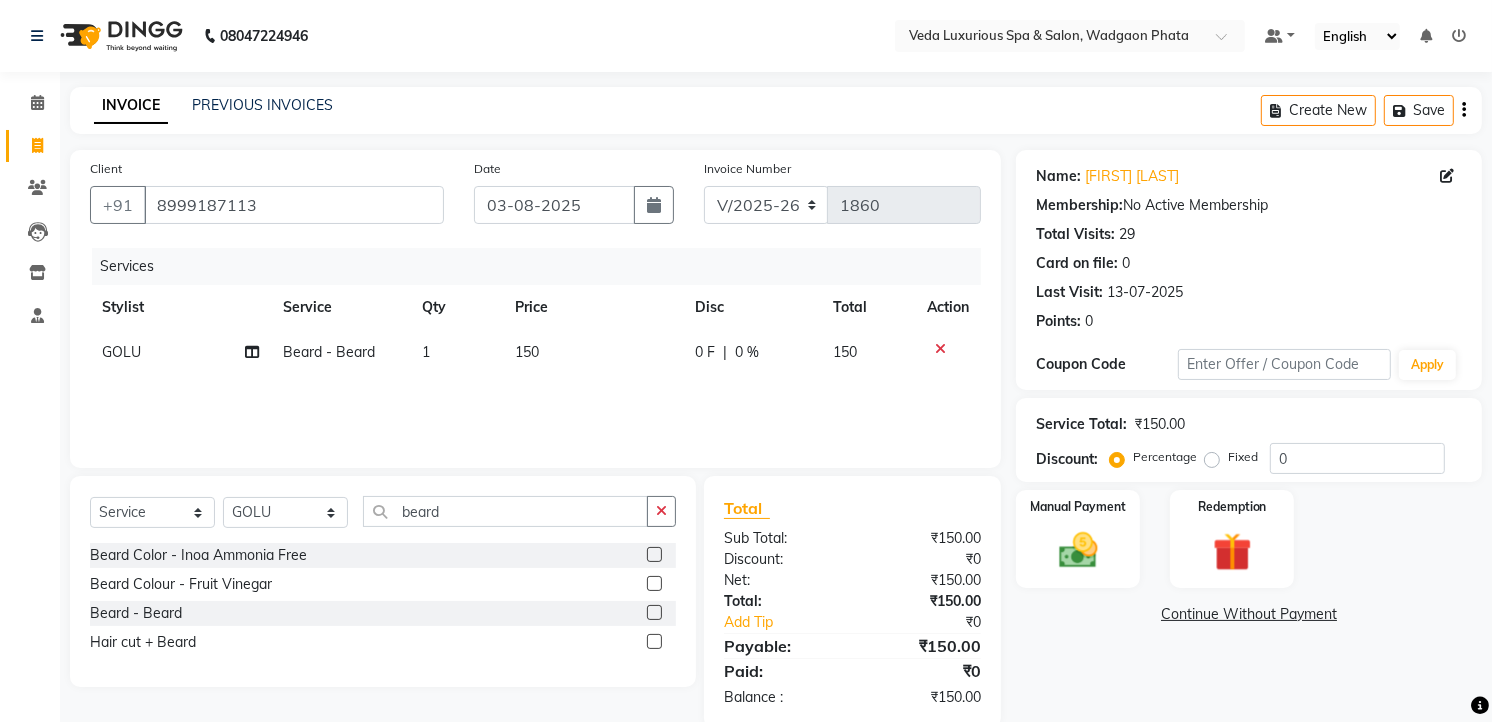 click on "150" 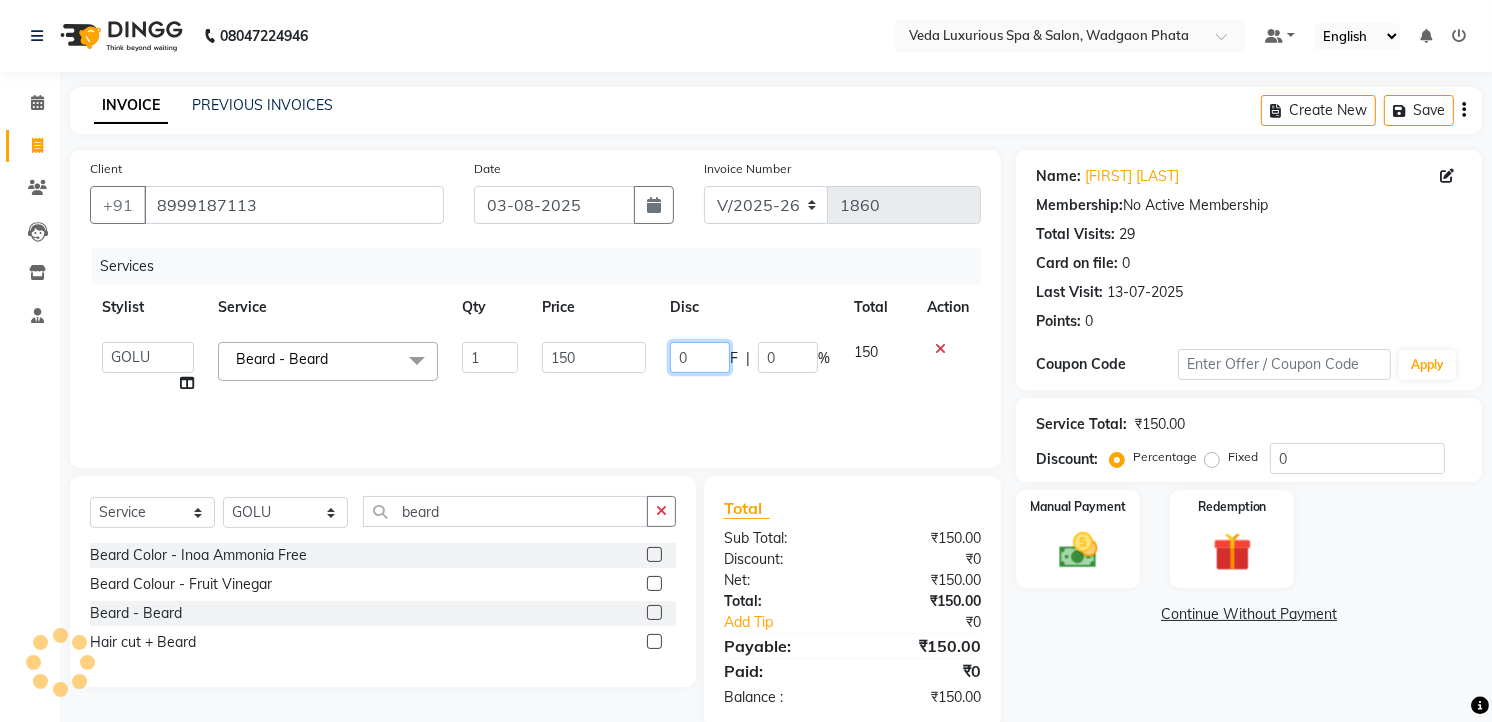 click on "0" 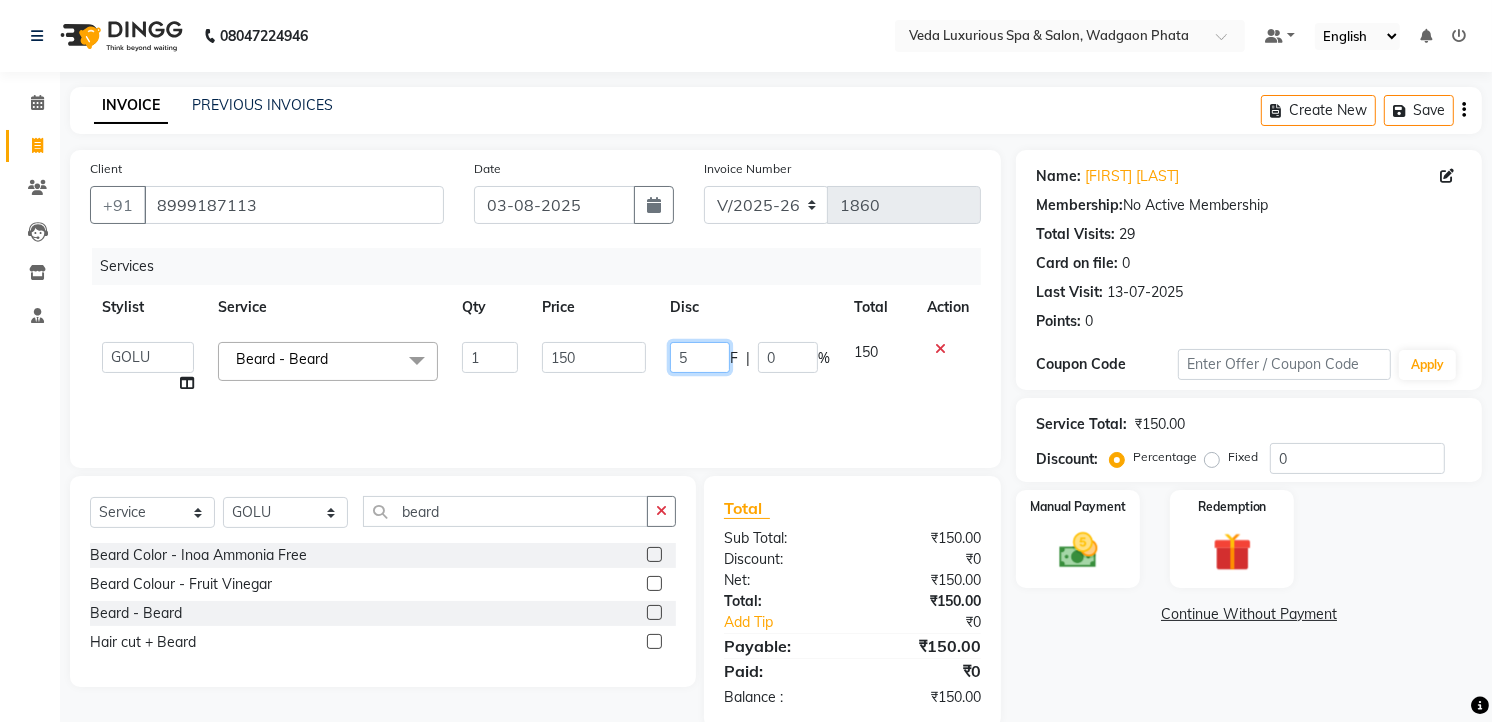 type on "50" 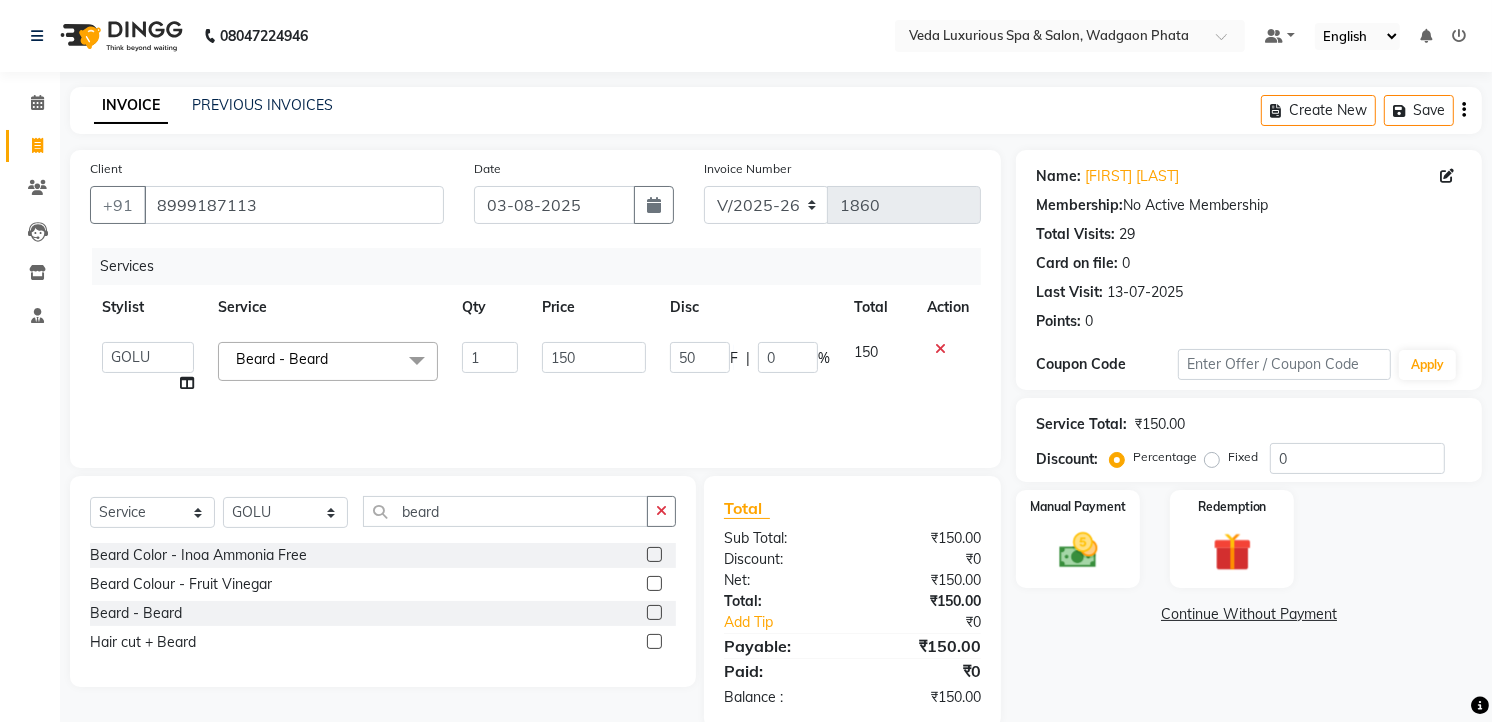 click on "Disc" 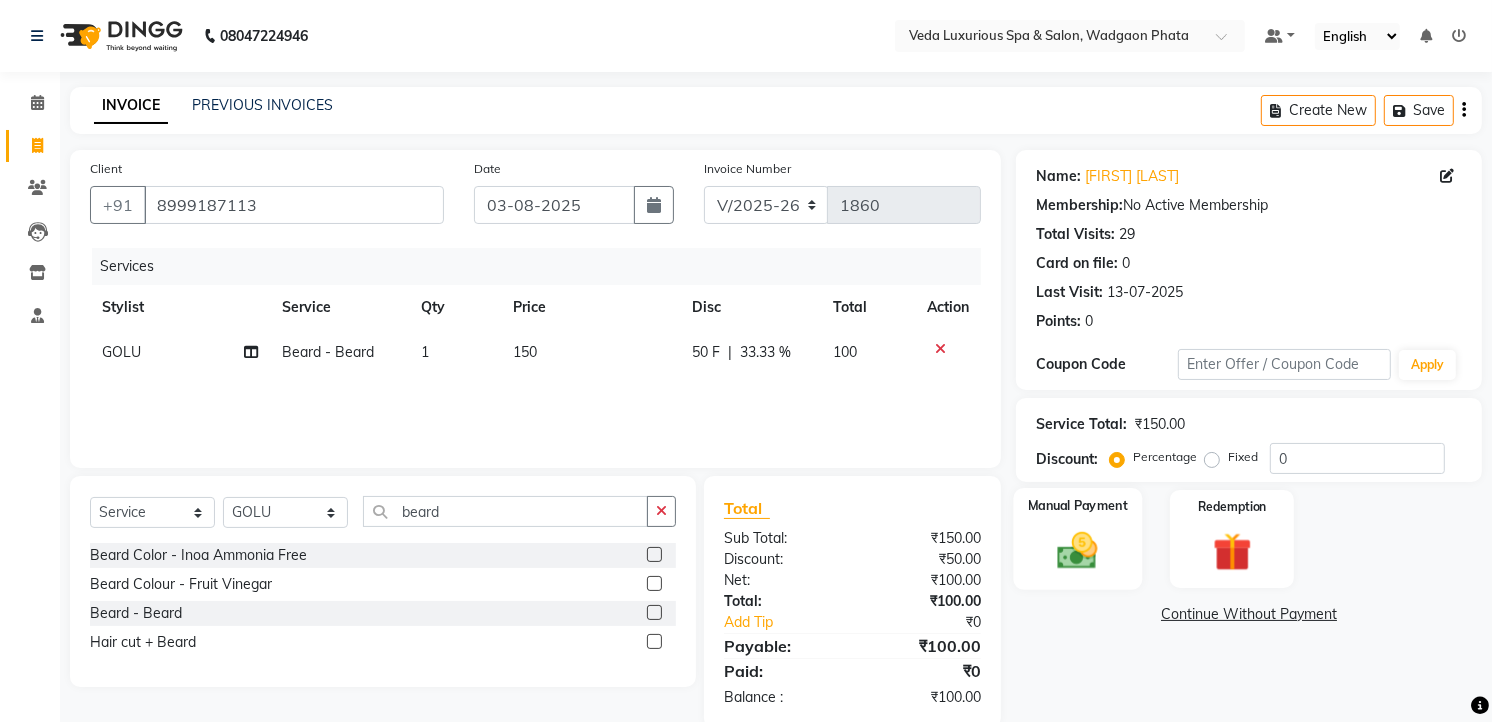 click on "Manual Payment" 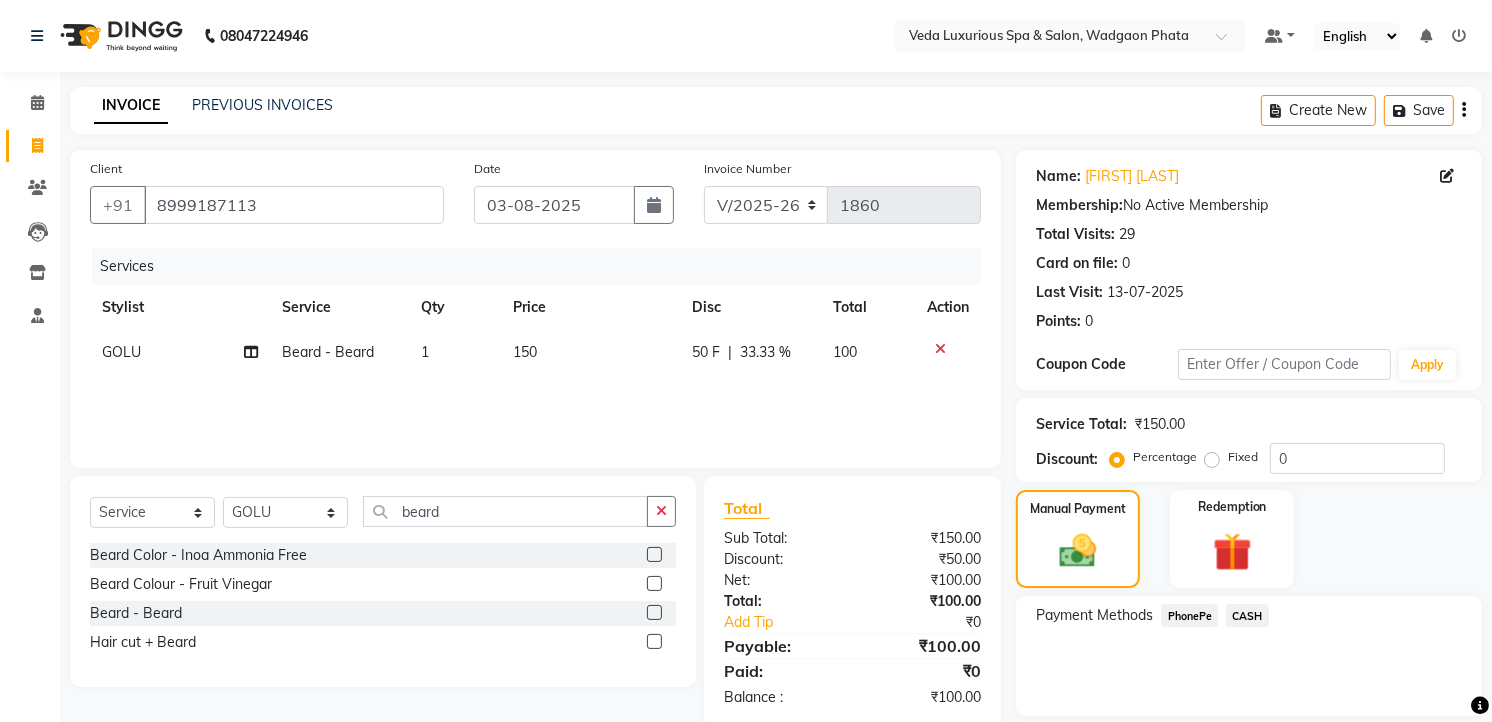 scroll, scrollTop: 64, scrollLeft: 0, axis: vertical 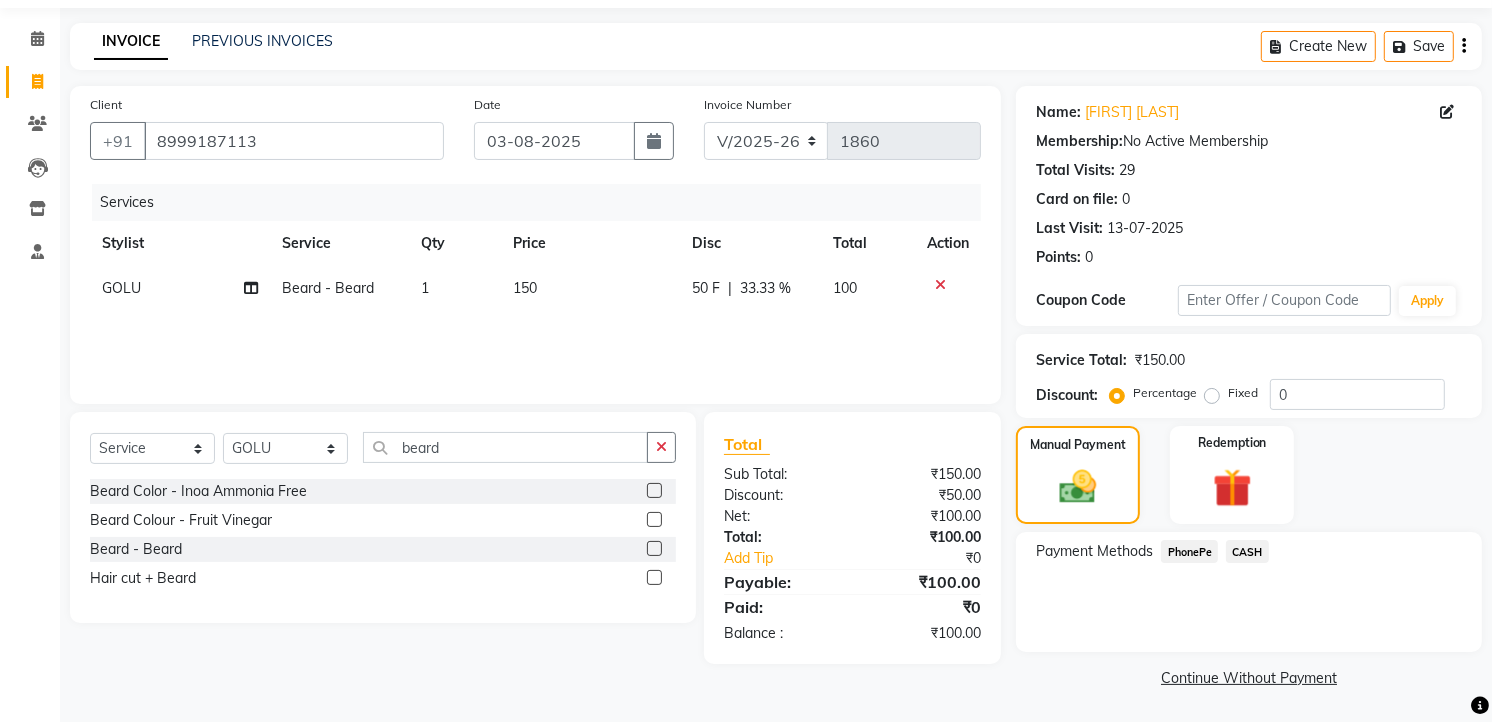 click on "CASH" 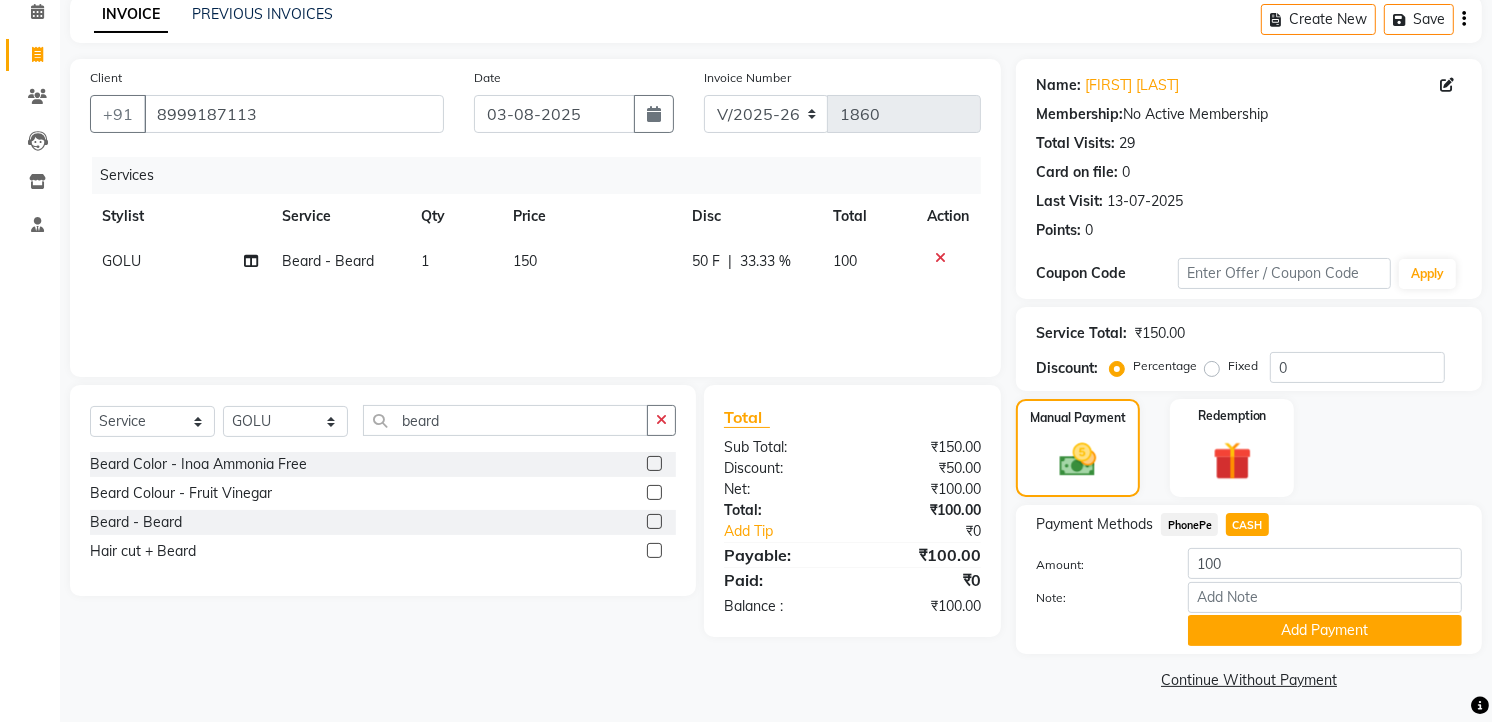 scroll, scrollTop: 94, scrollLeft: 0, axis: vertical 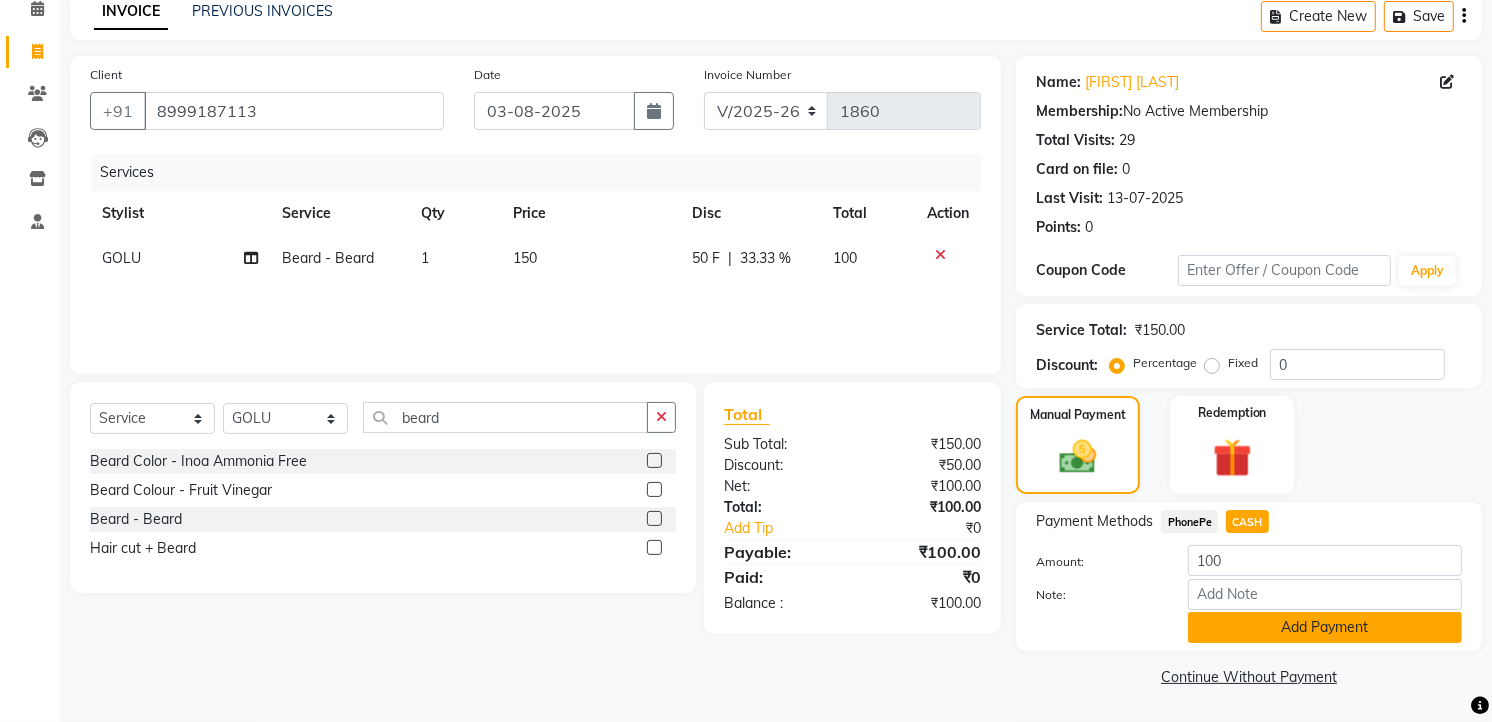 click on "Add Payment" 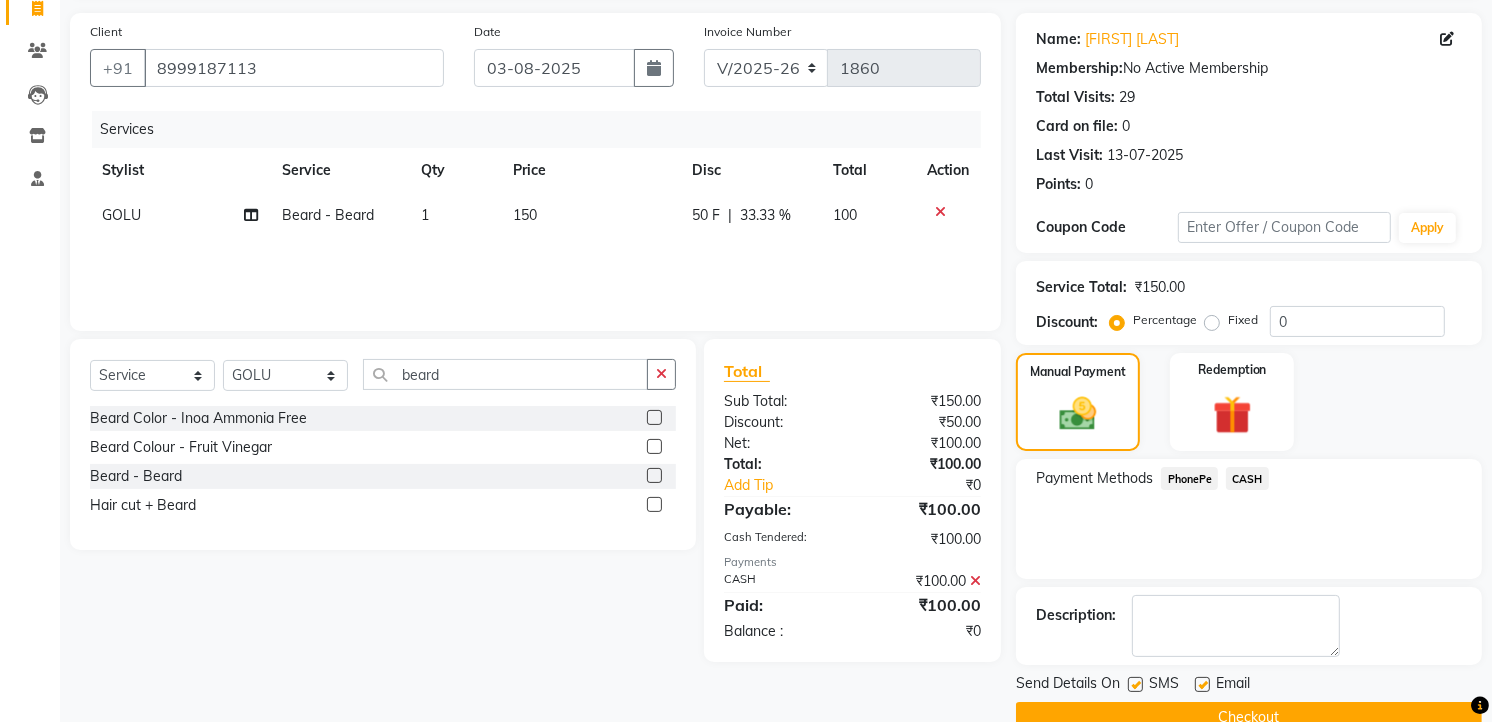 scroll, scrollTop: 177, scrollLeft: 0, axis: vertical 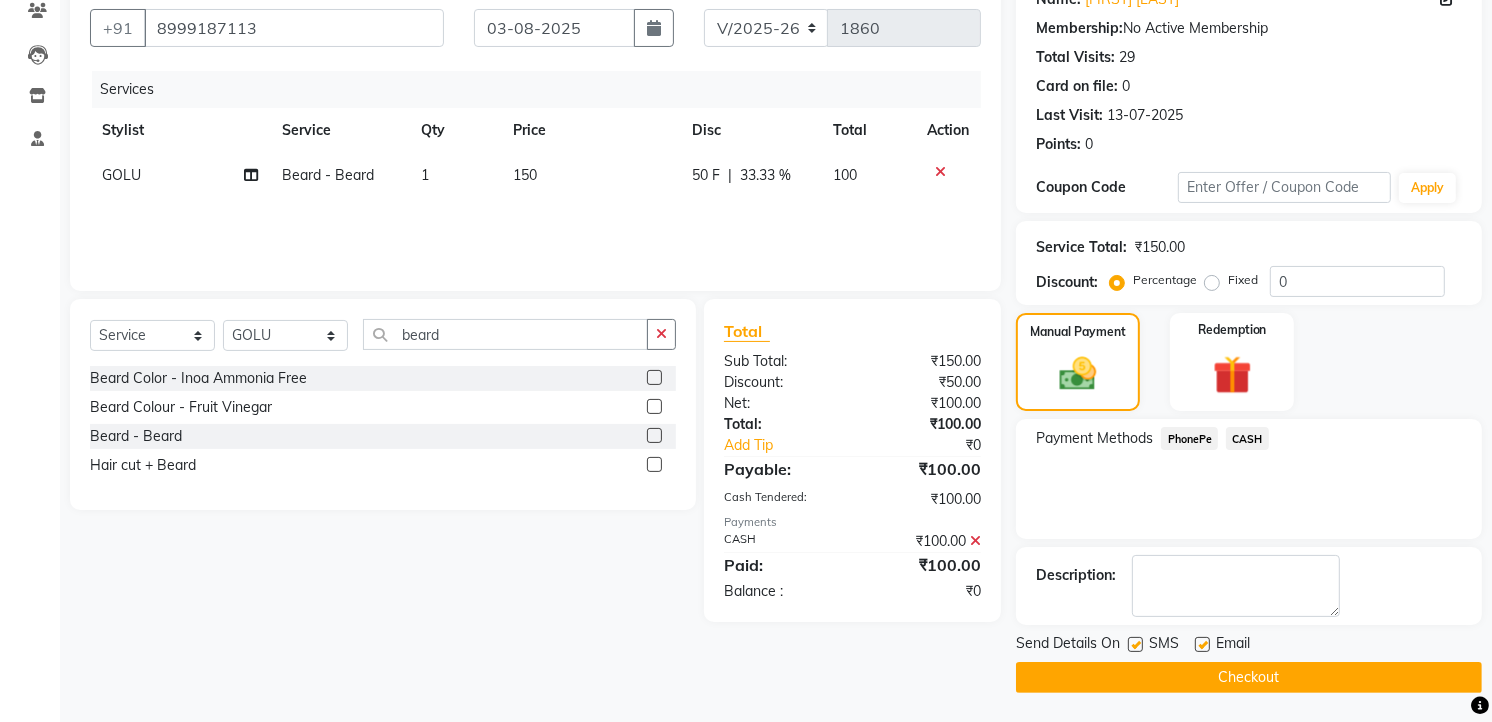 click on "Checkout" 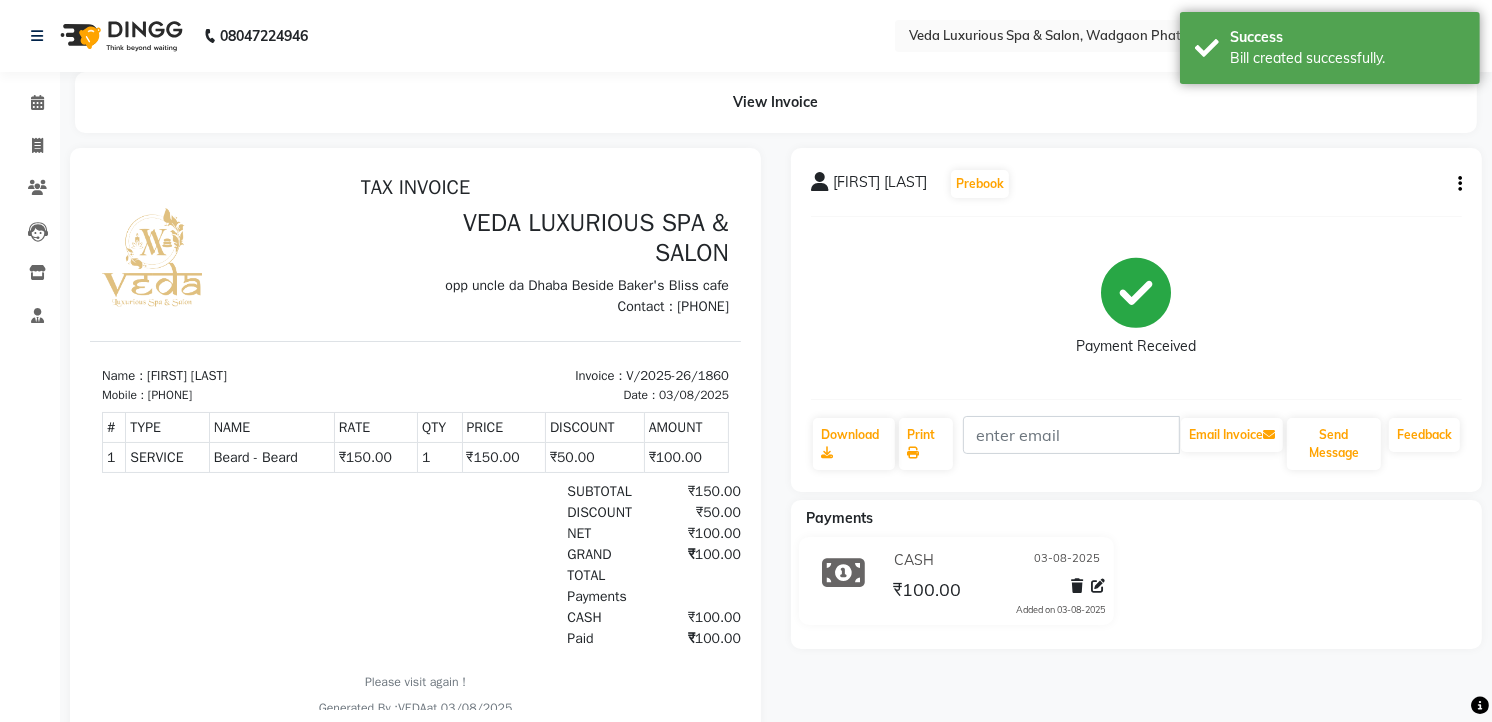 scroll, scrollTop: 0, scrollLeft: 0, axis: both 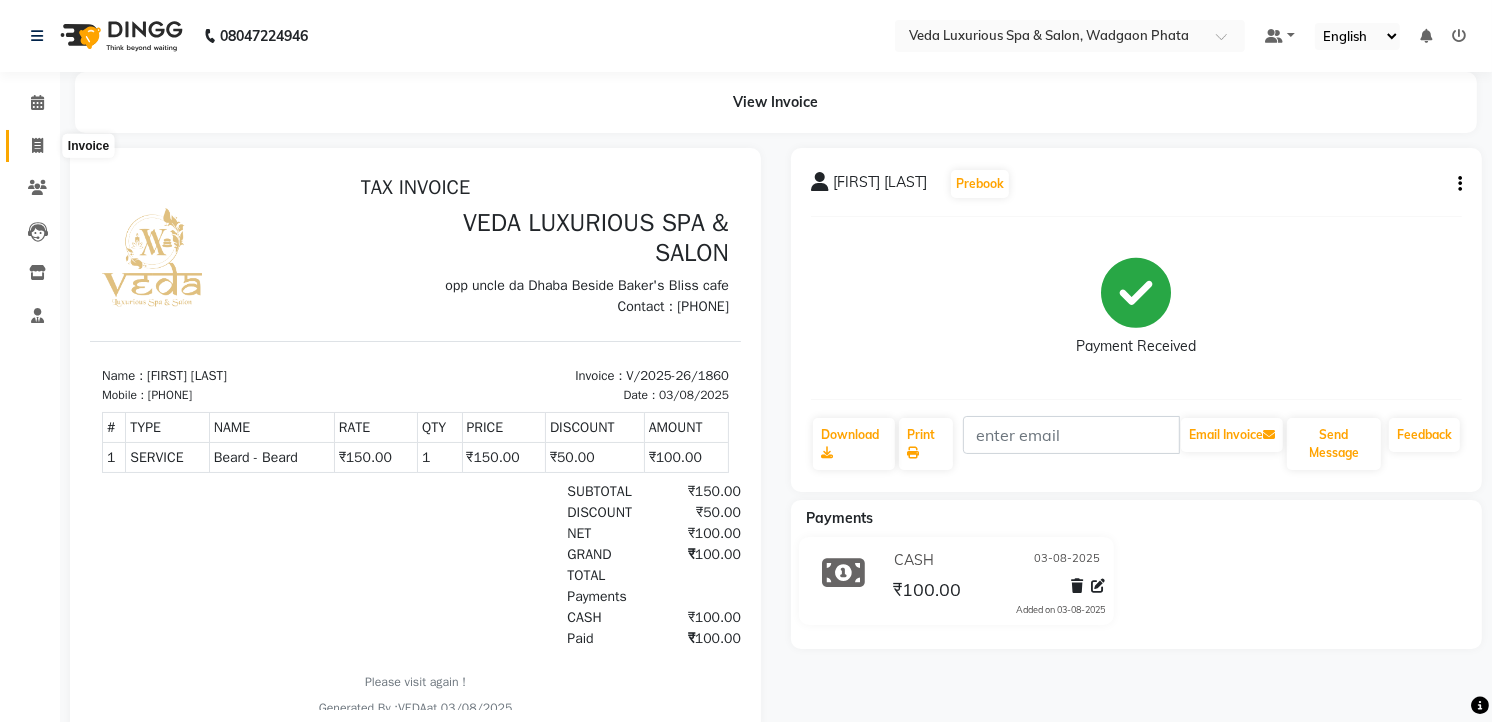 click 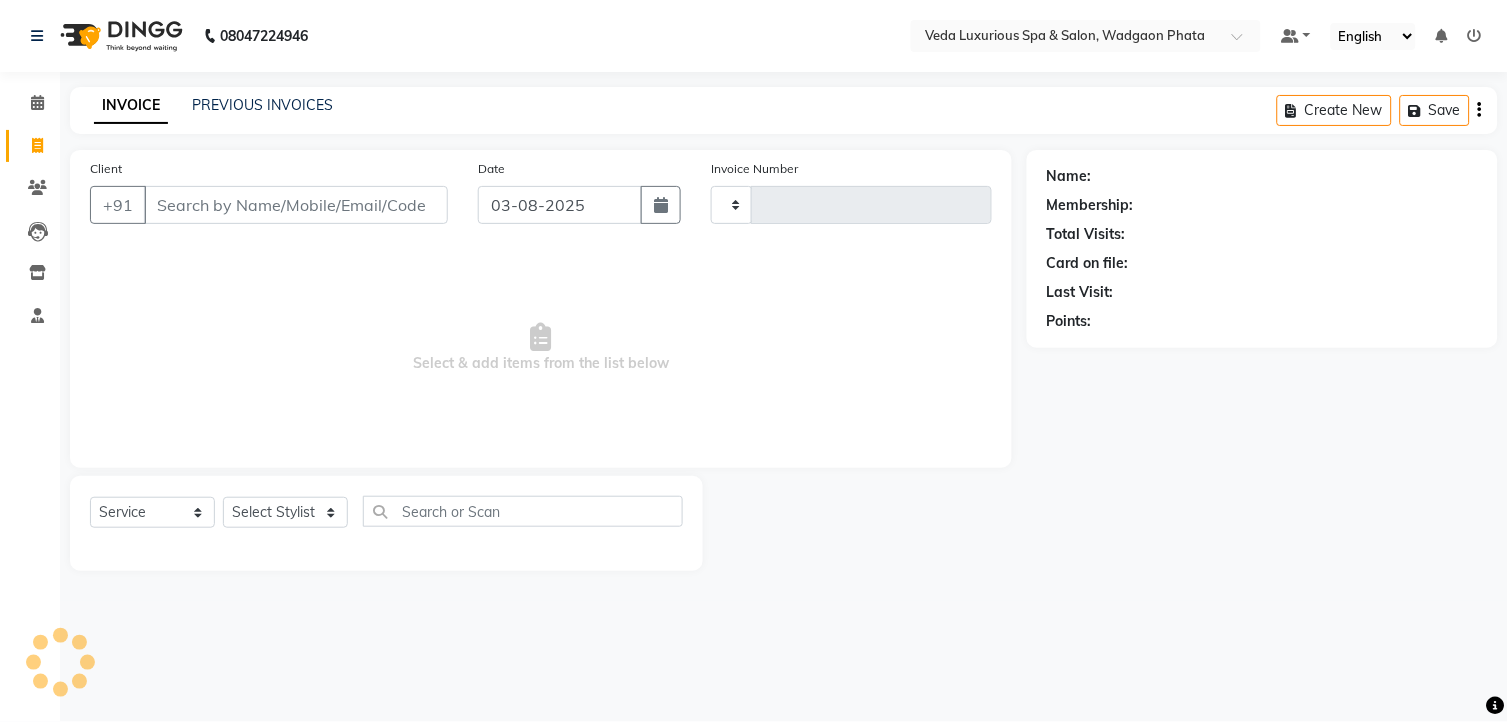 type on "1861" 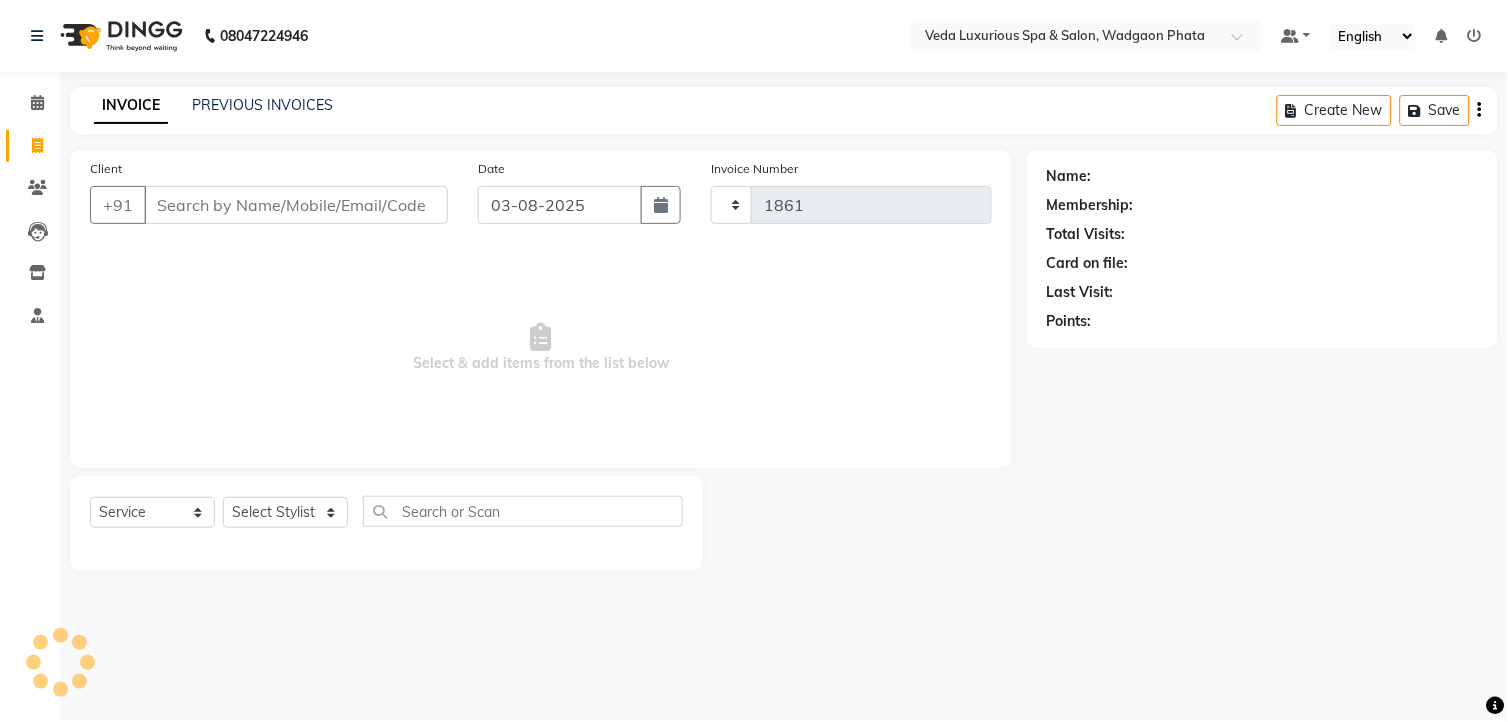 select on "4666" 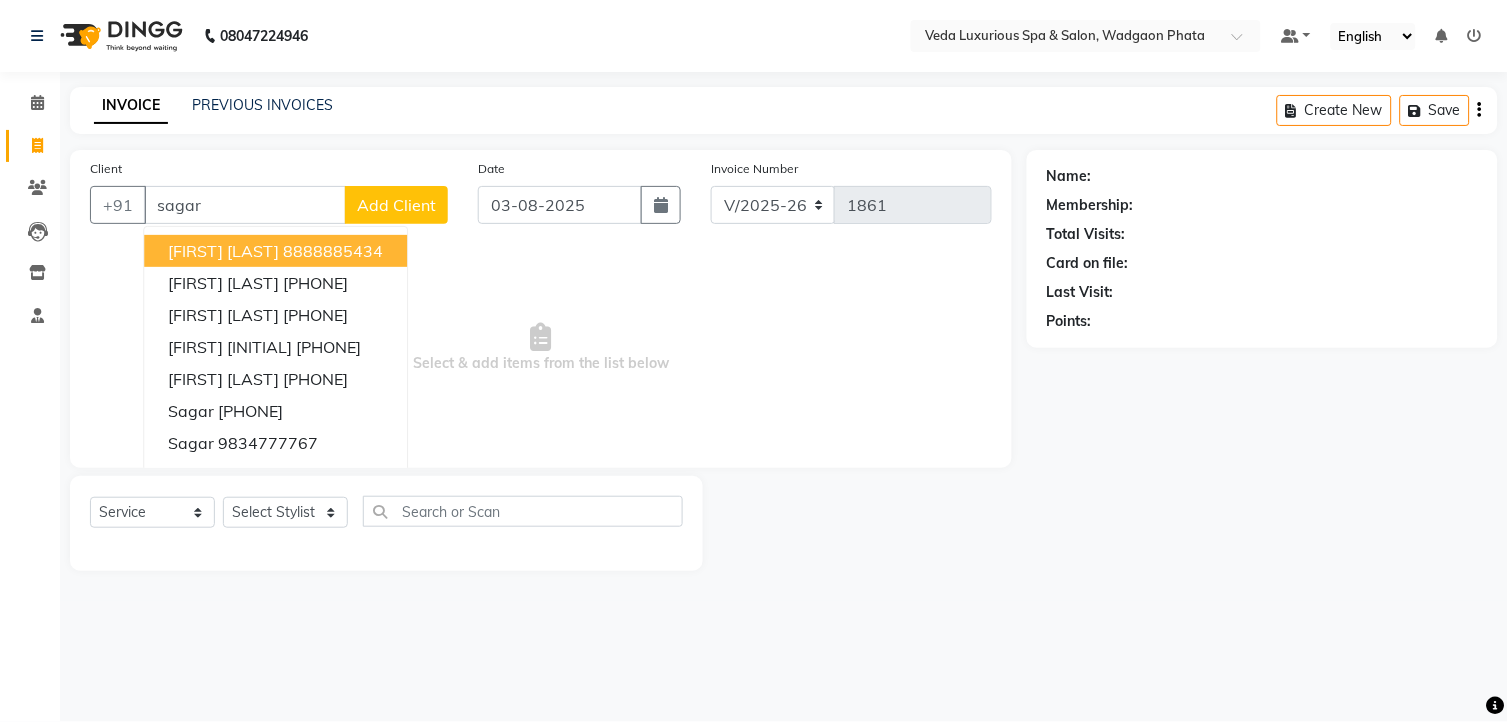 click on "8888885434" at bounding box center [333, 251] 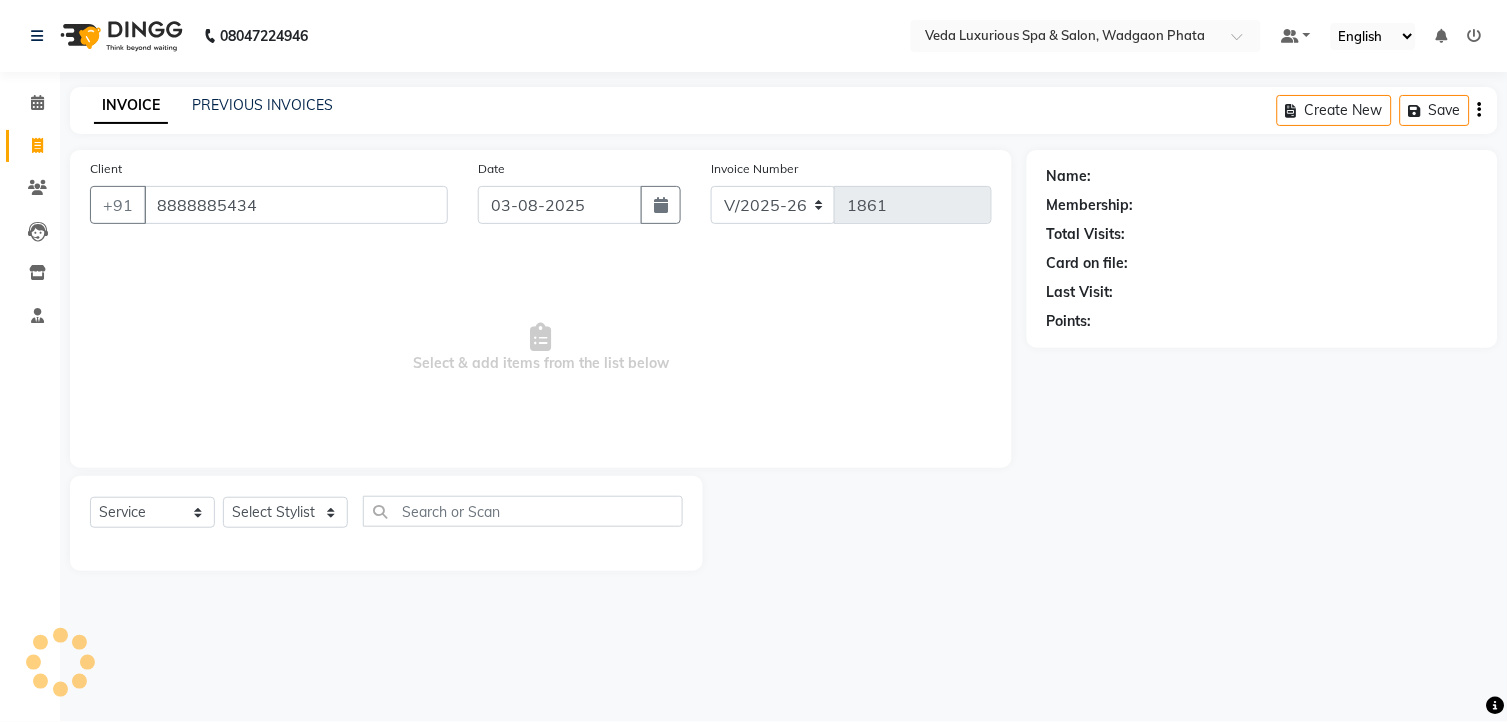 type on "8888885434" 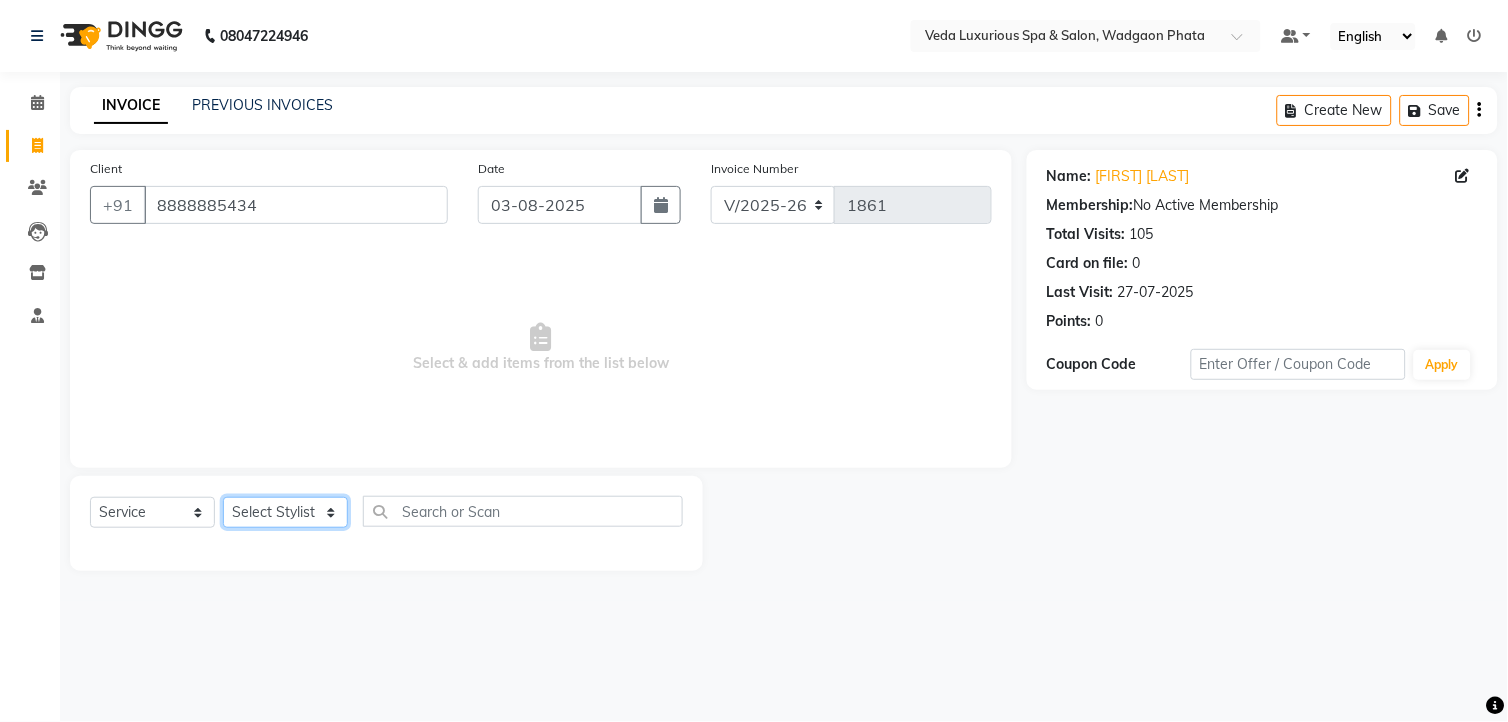click on "Select Stylist [FIRST] [FIRST] [FIRST] [FIRST] [FIRST] [FIRST] [FIRST] [FIRST] [FIRST] [FIRST] [FIRST] [FIRST]" 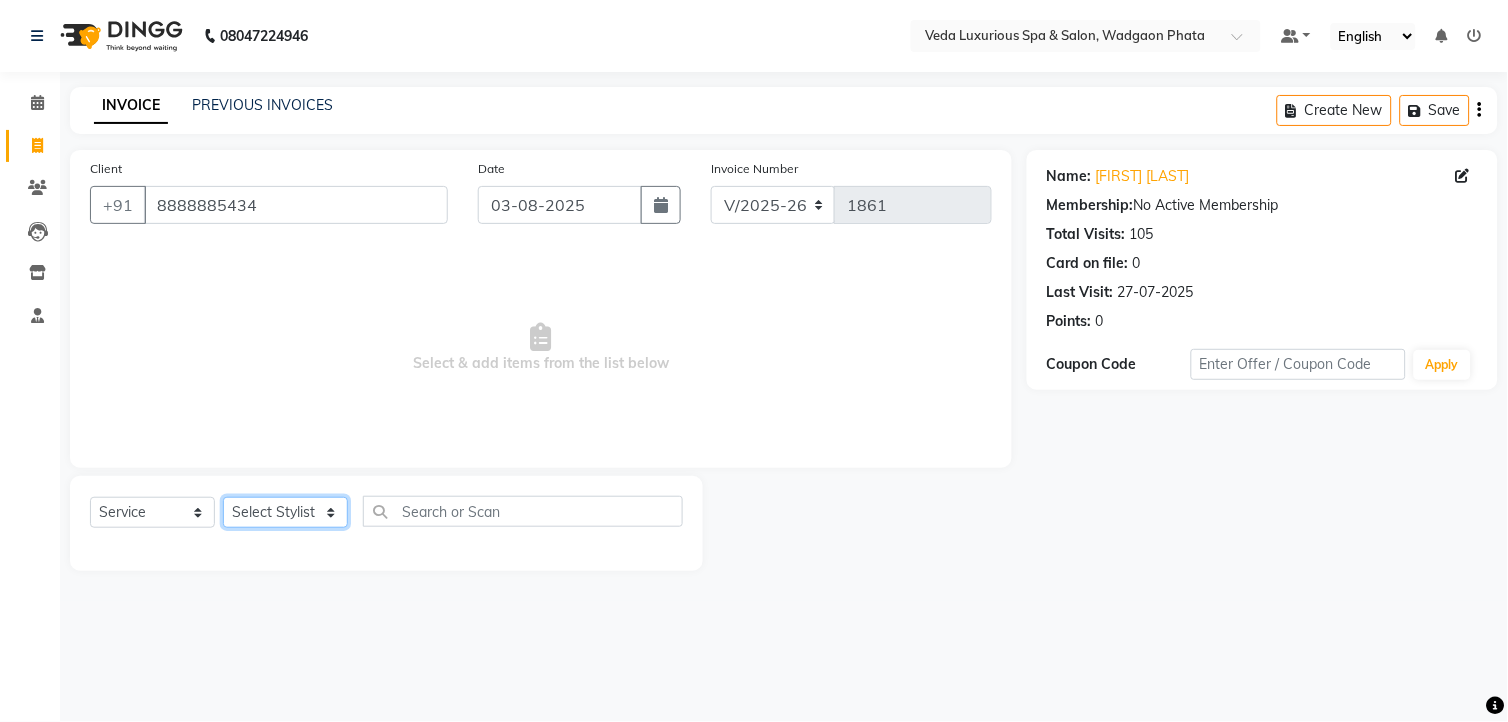 select on "27587" 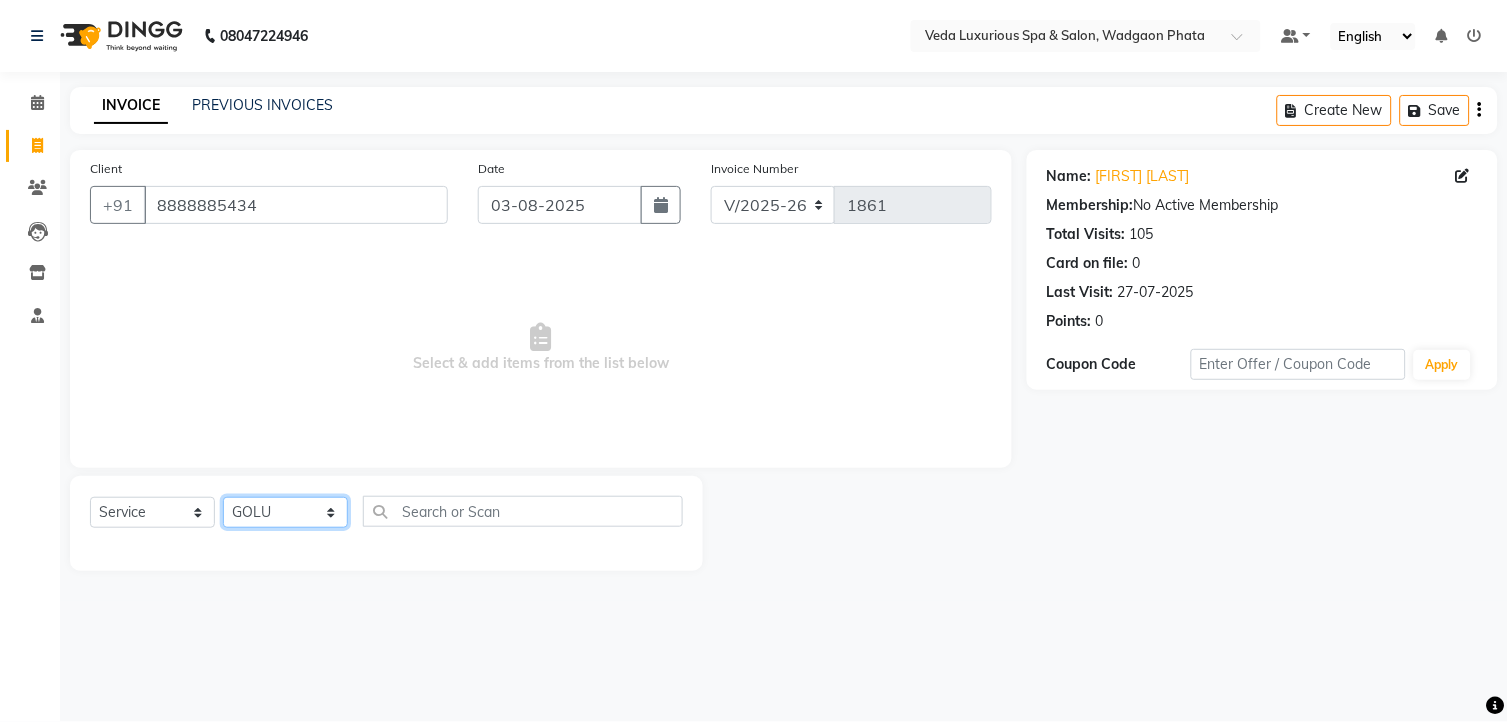 click on "Select Stylist [FIRST] [FIRST] [FIRST] [FIRST] [FIRST] [FIRST] [FIRST] [FIRST] [FIRST] [FIRST] [FIRST] [FIRST]" 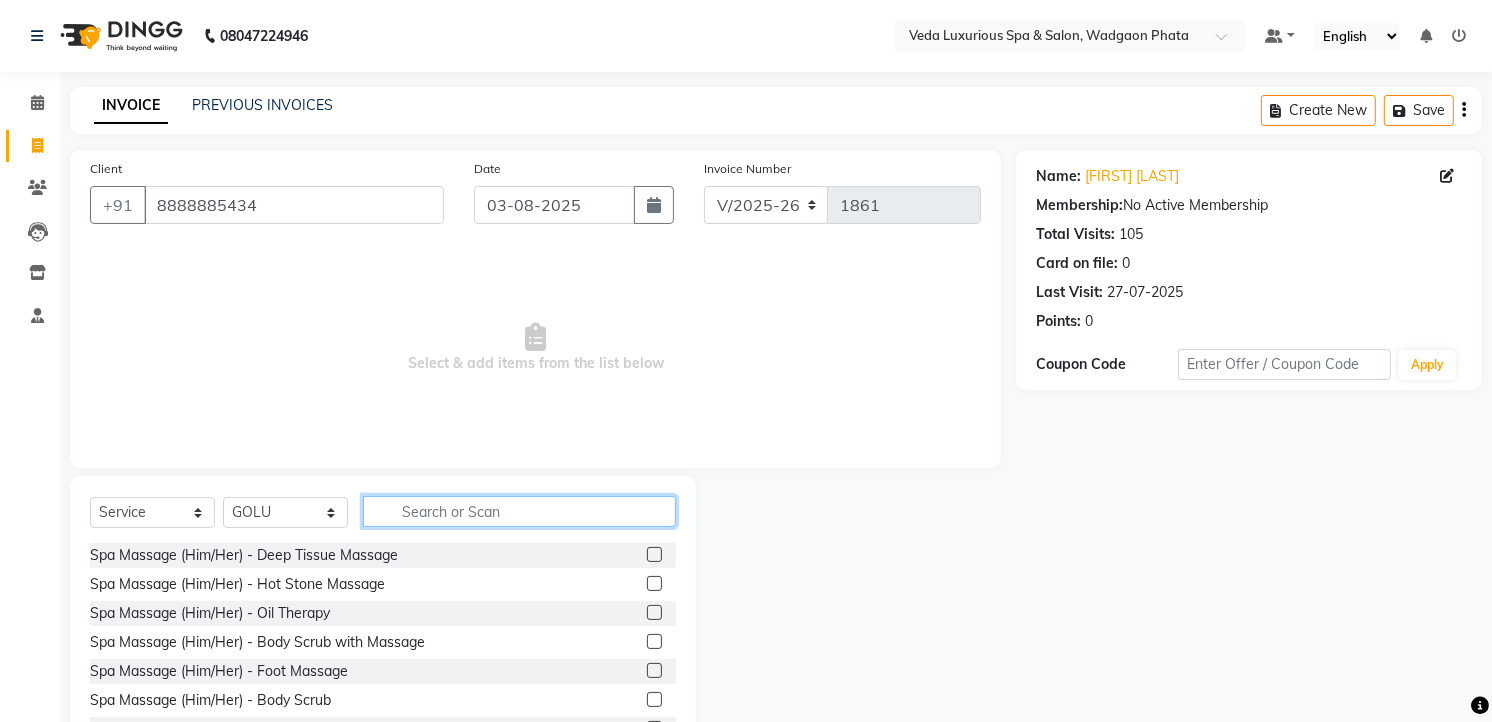 drag, startPoint x: 433, startPoint y: 507, endPoint x: 450, endPoint y: 524, distance: 24.04163 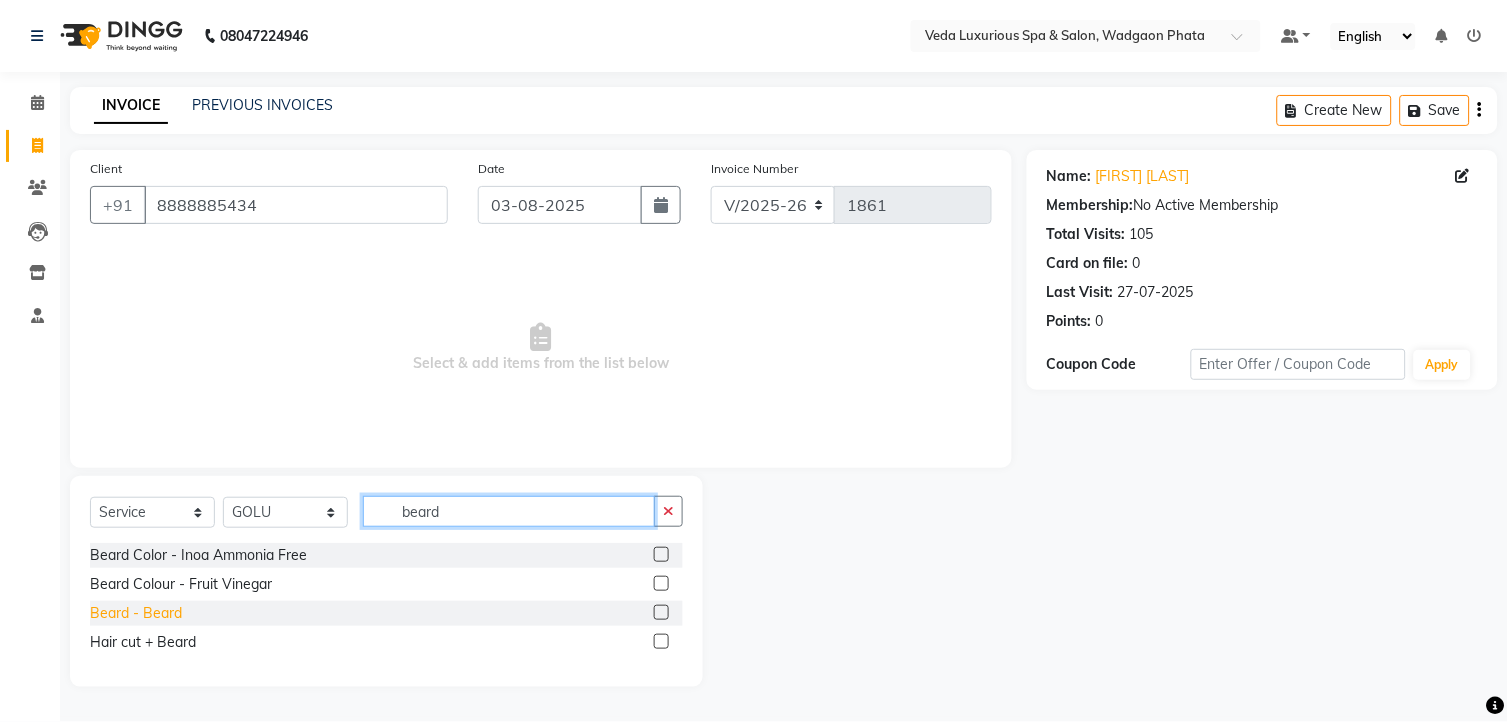 type on "beard" 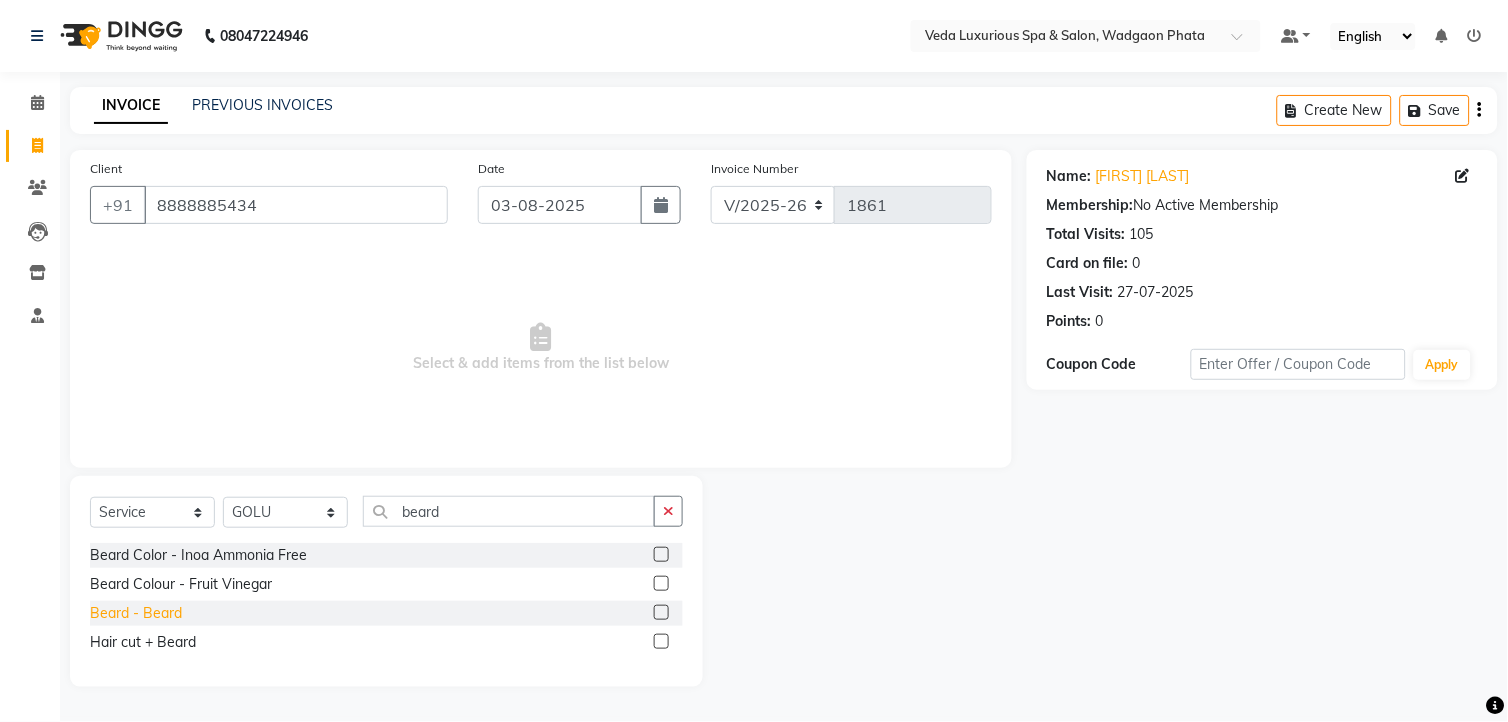 click on "Beard  - Beard" 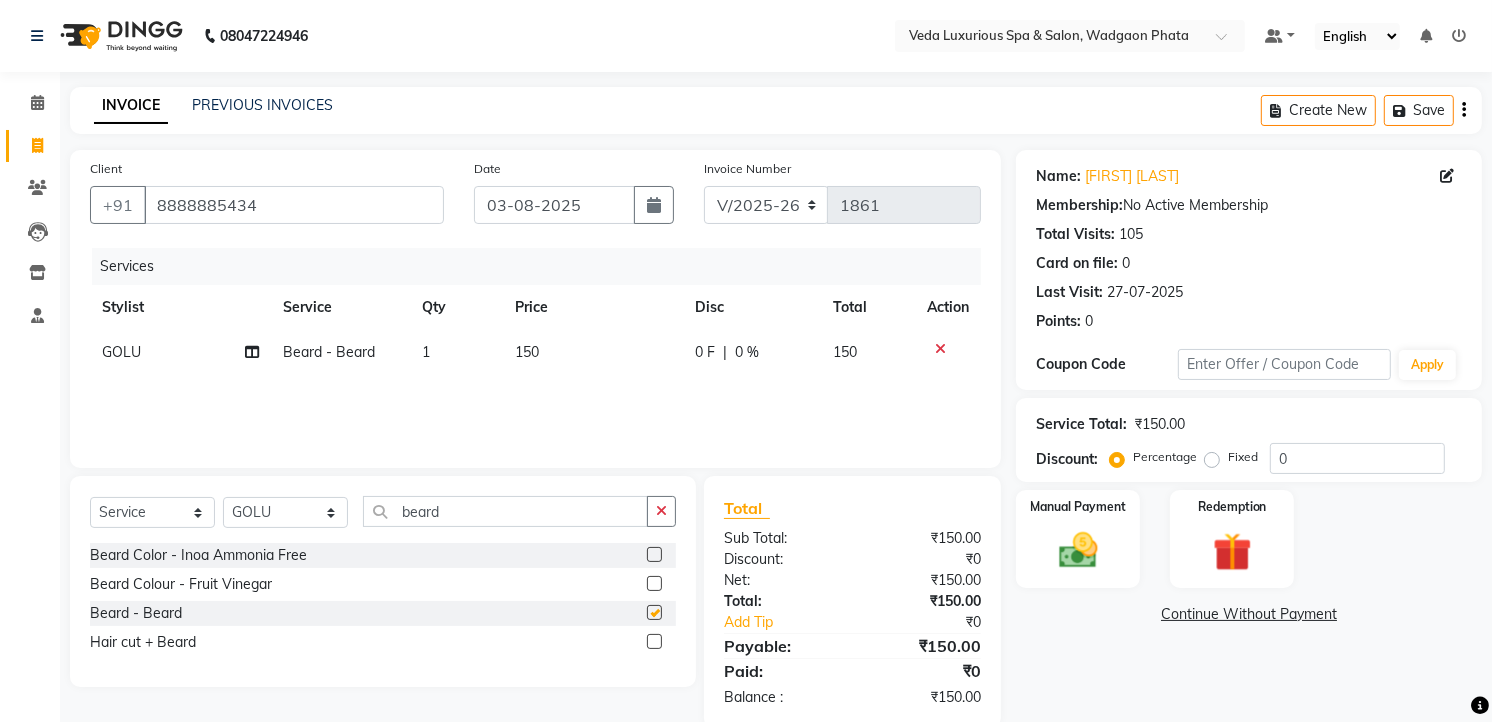 checkbox on "false" 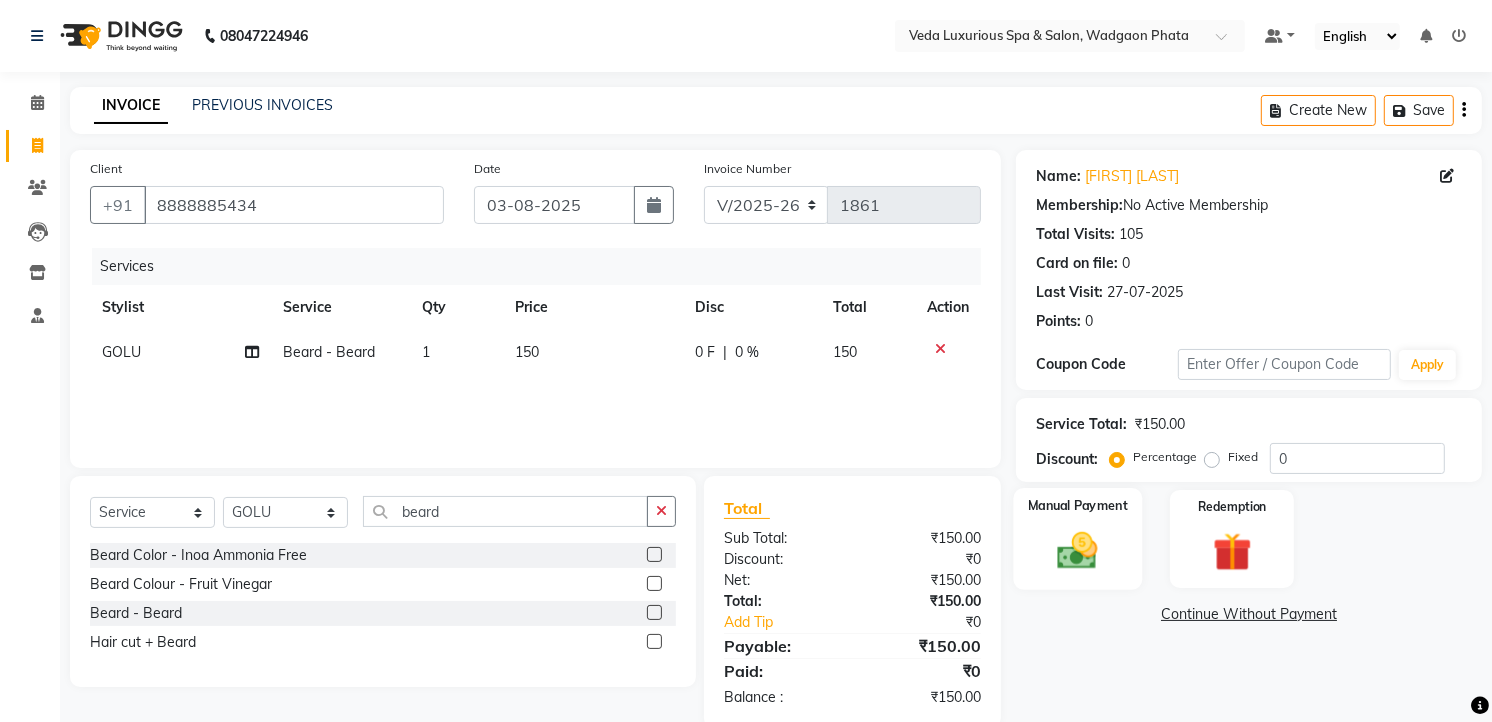 click on "Manual Payment" 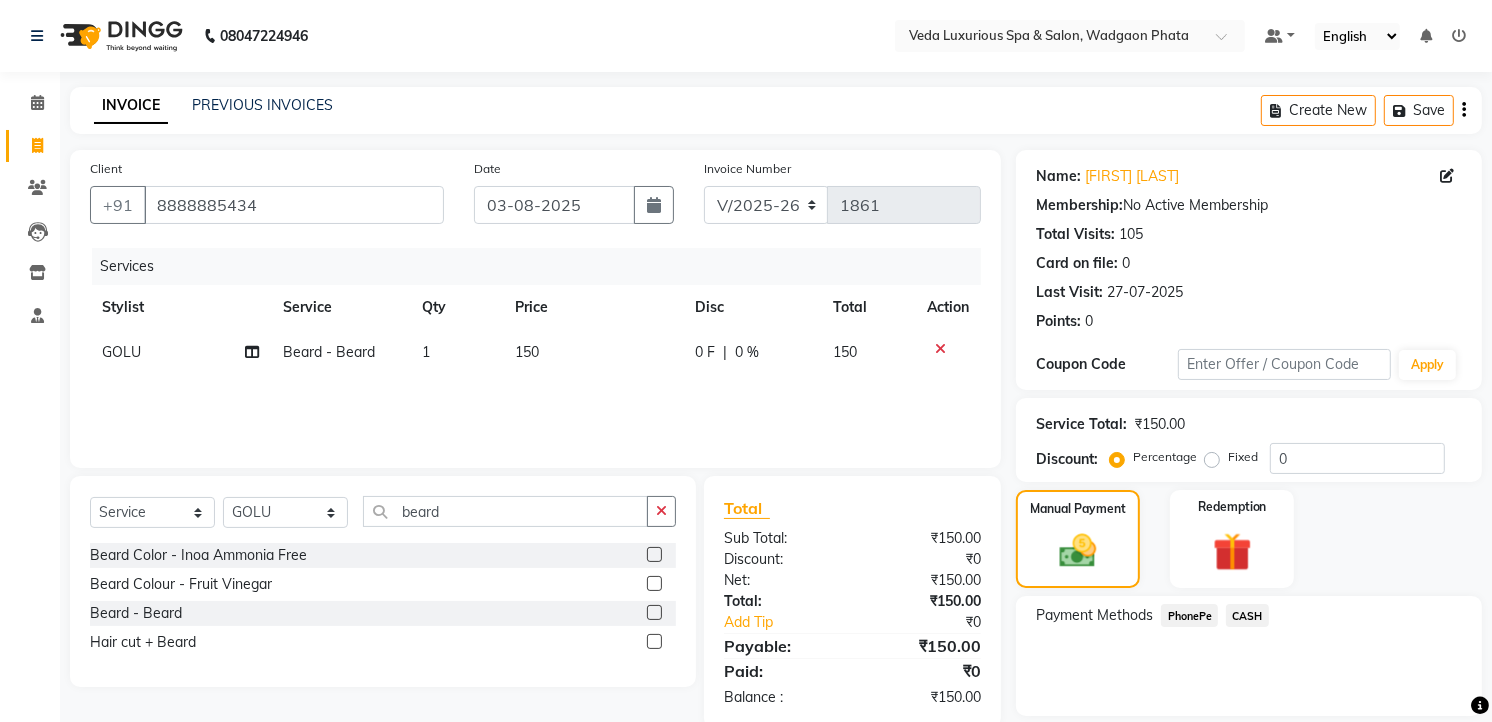 click on "PhonePe" 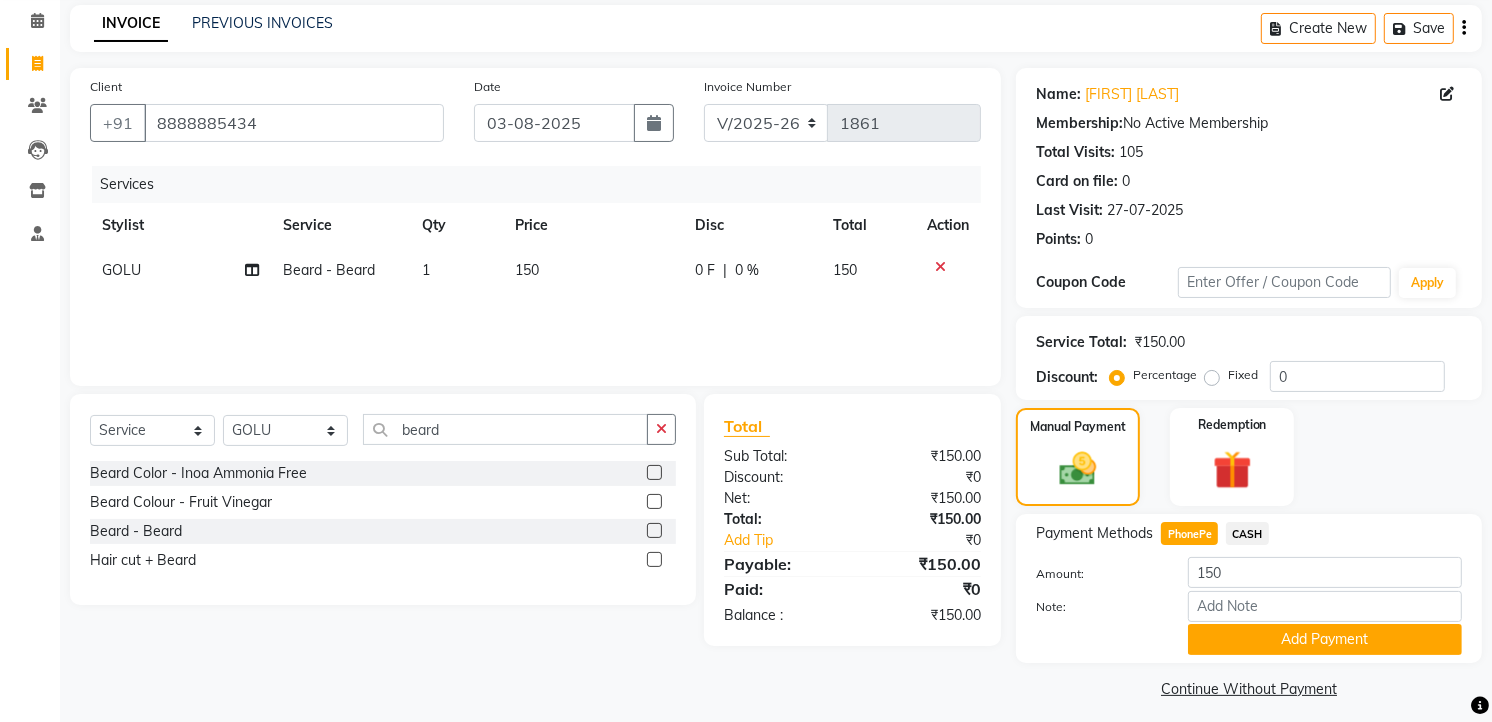 scroll, scrollTop: 94, scrollLeft: 0, axis: vertical 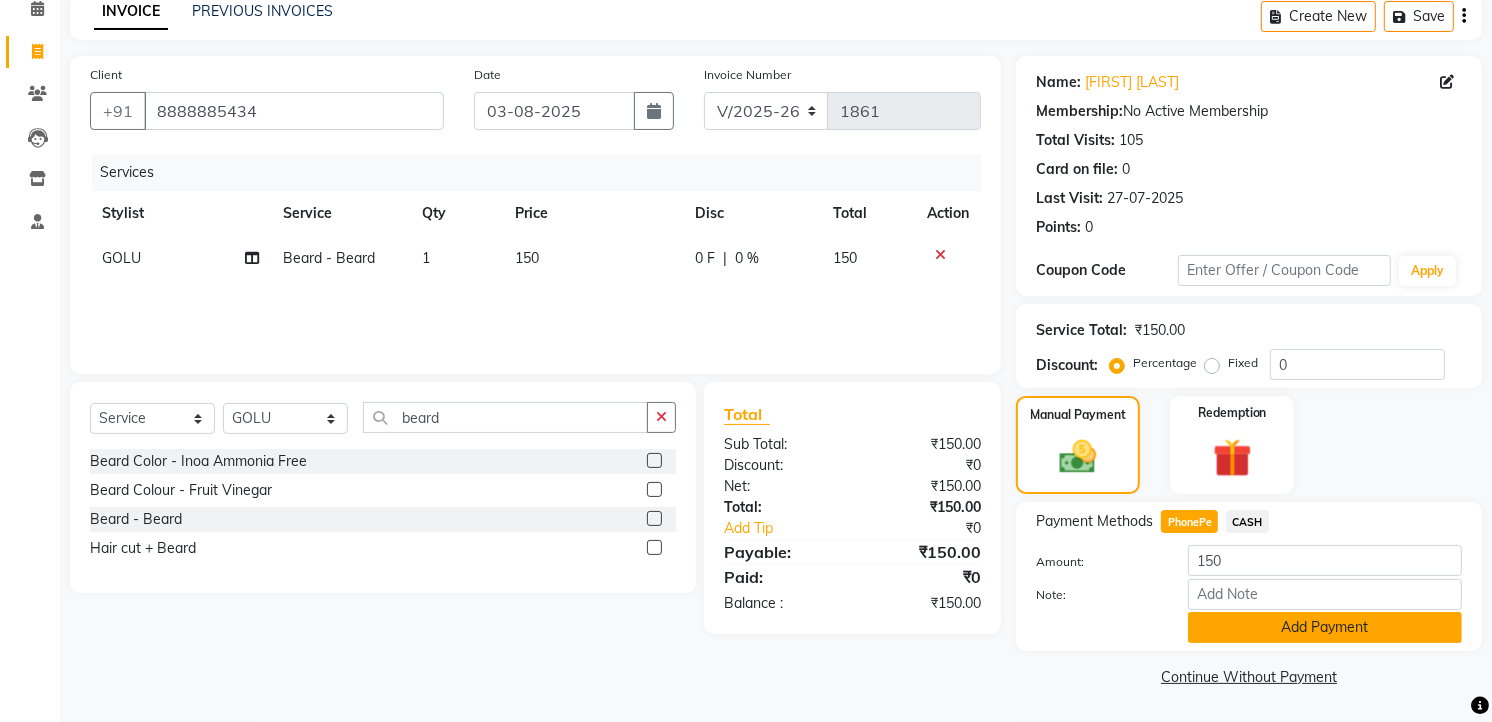 click on "Add Payment" 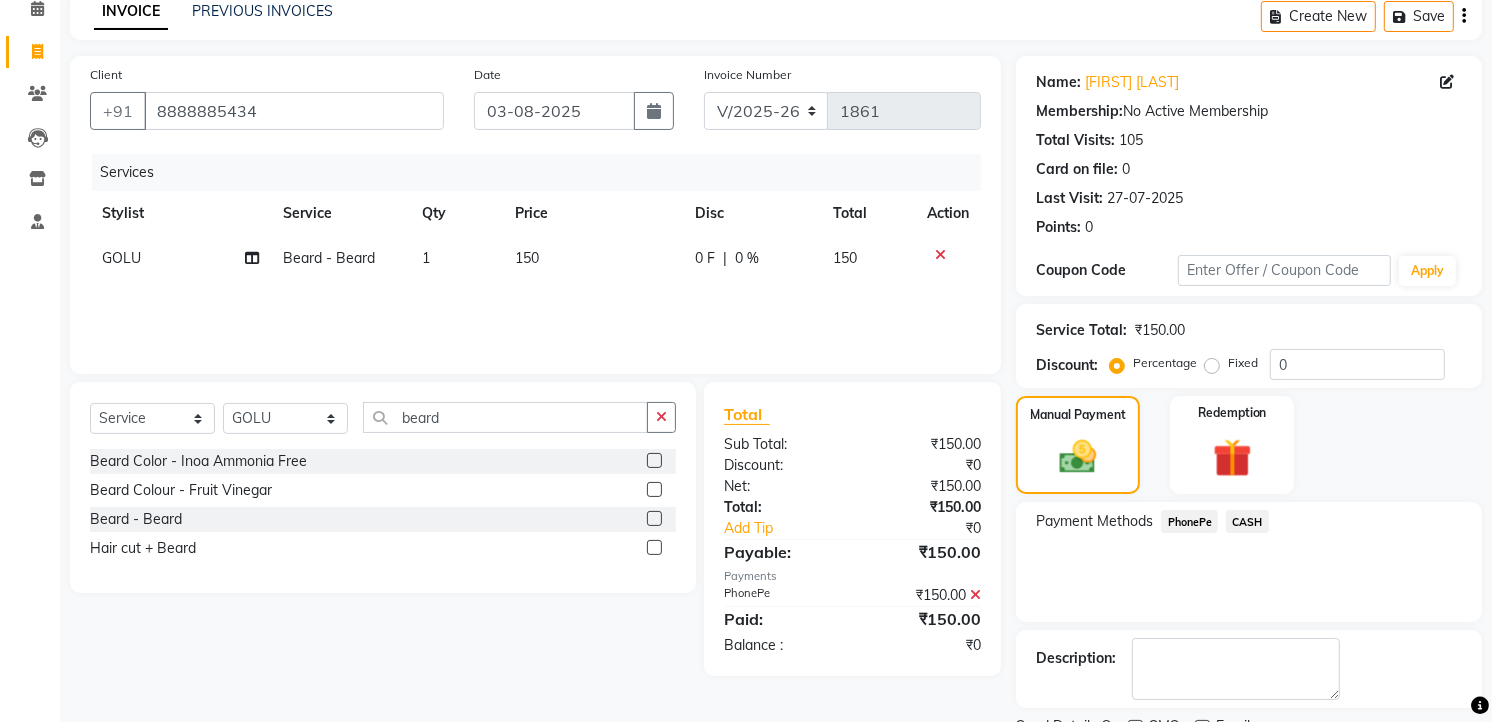 scroll, scrollTop: 177, scrollLeft: 0, axis: vertical 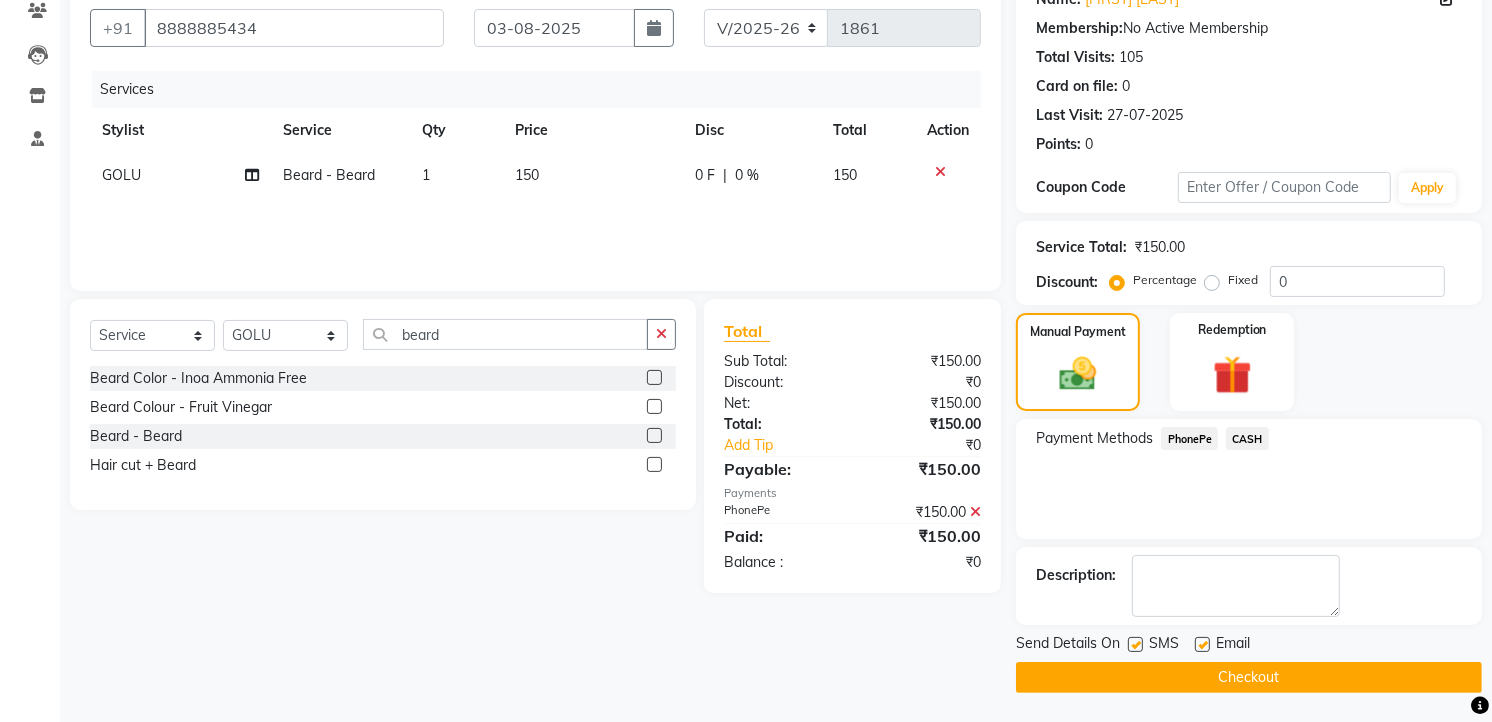 click on "Checkout" 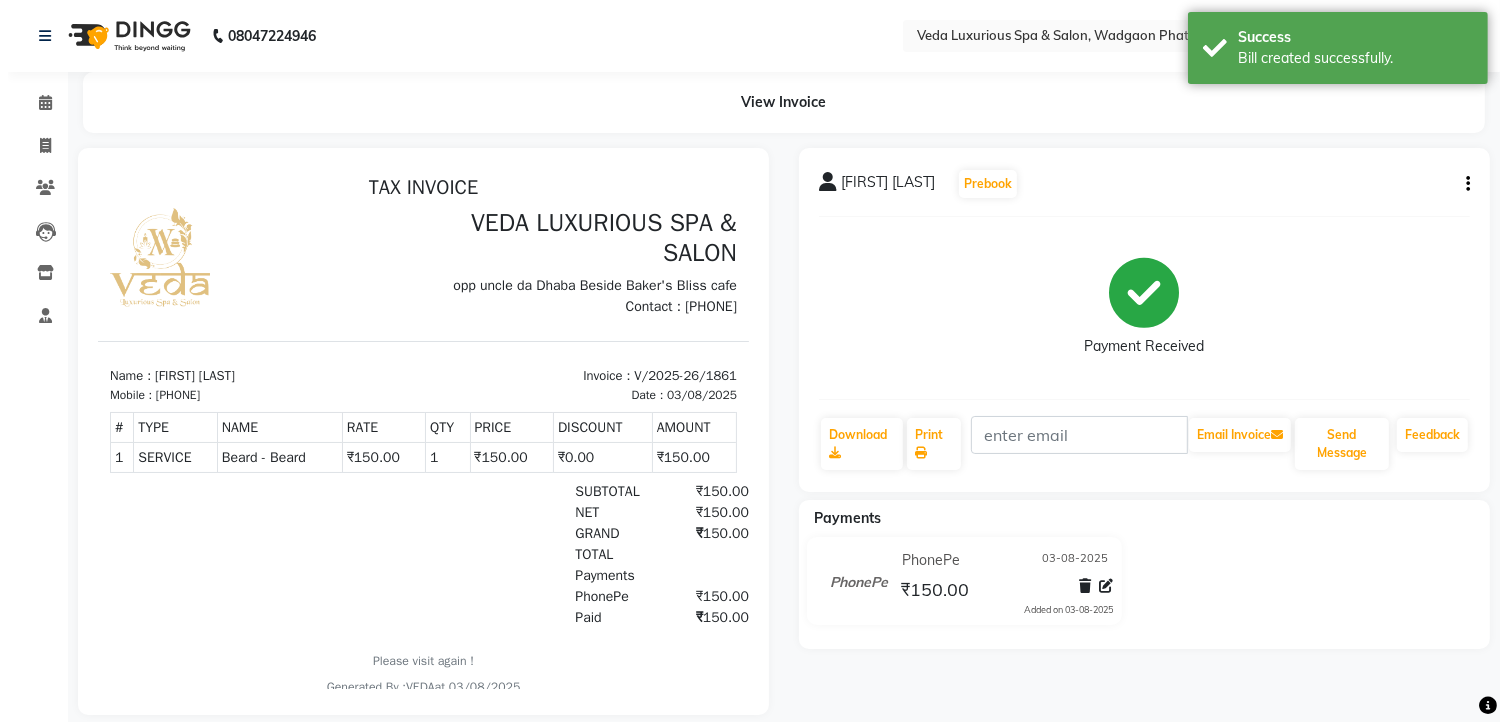 scroll, scrollTop: 0, scrollLeft: 0, axis: both 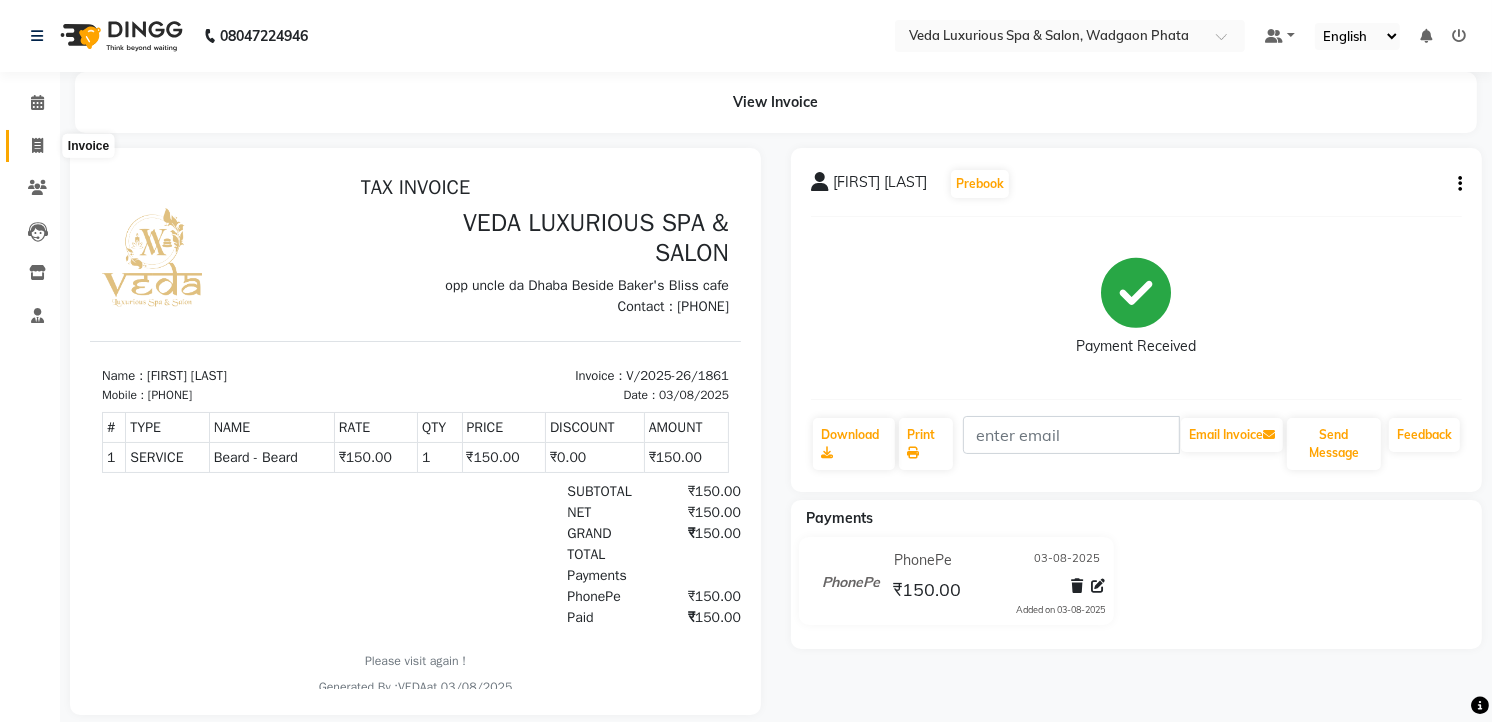 click 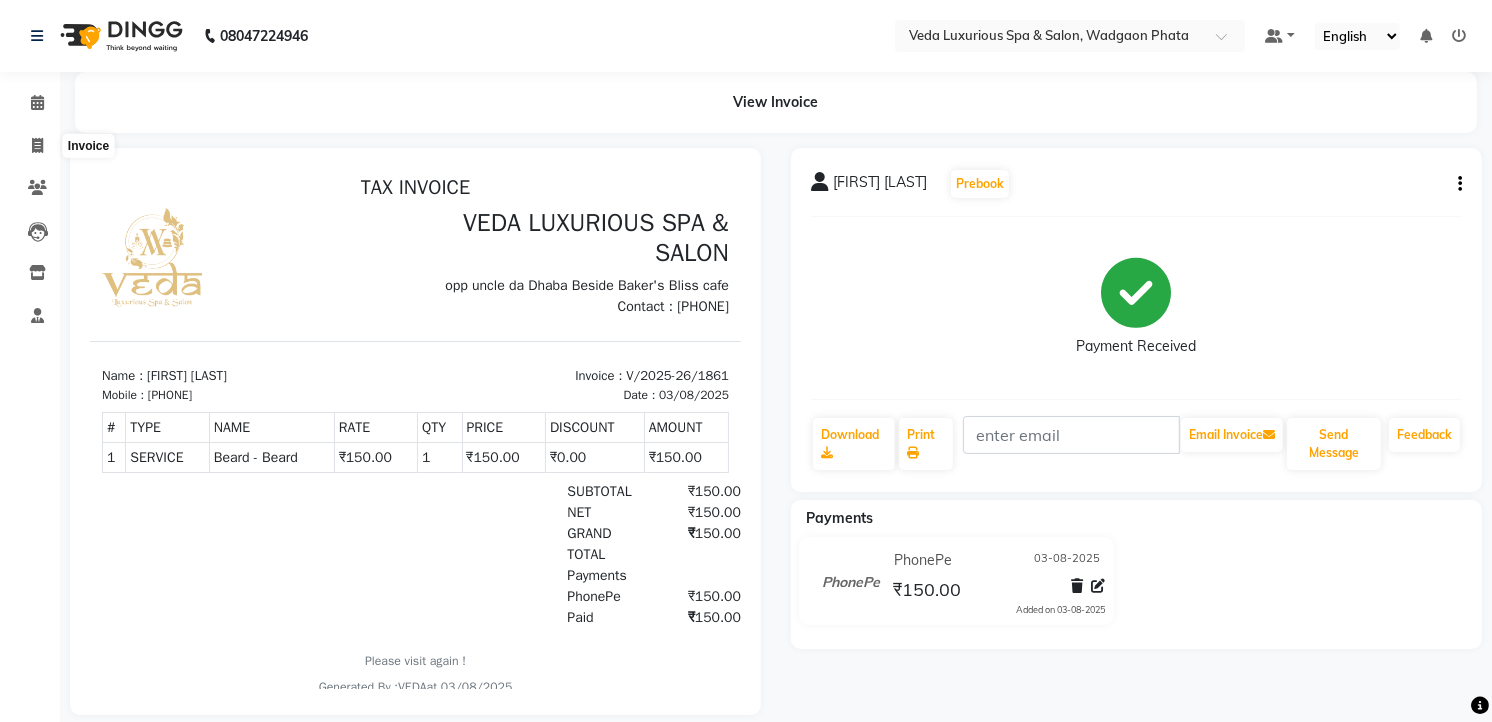 select on "service" 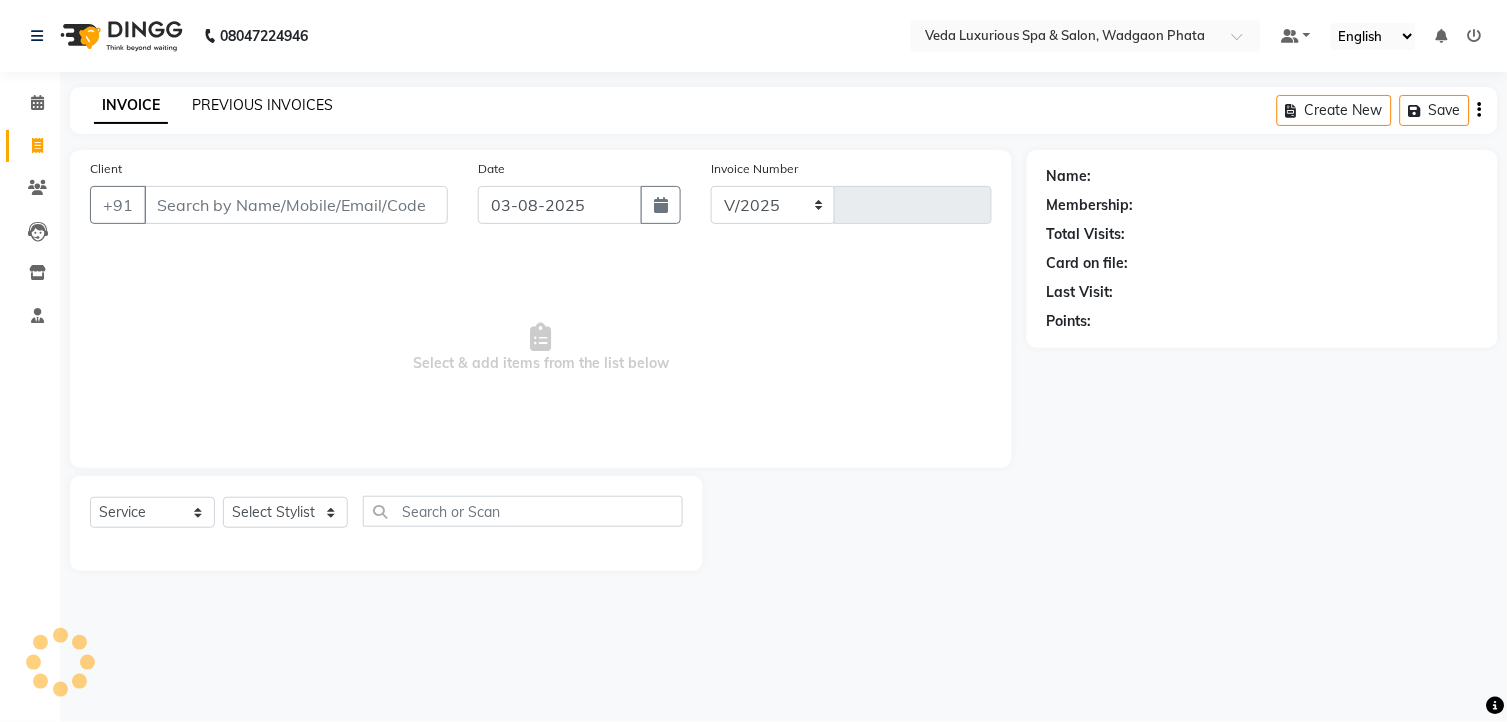 select on "4666" 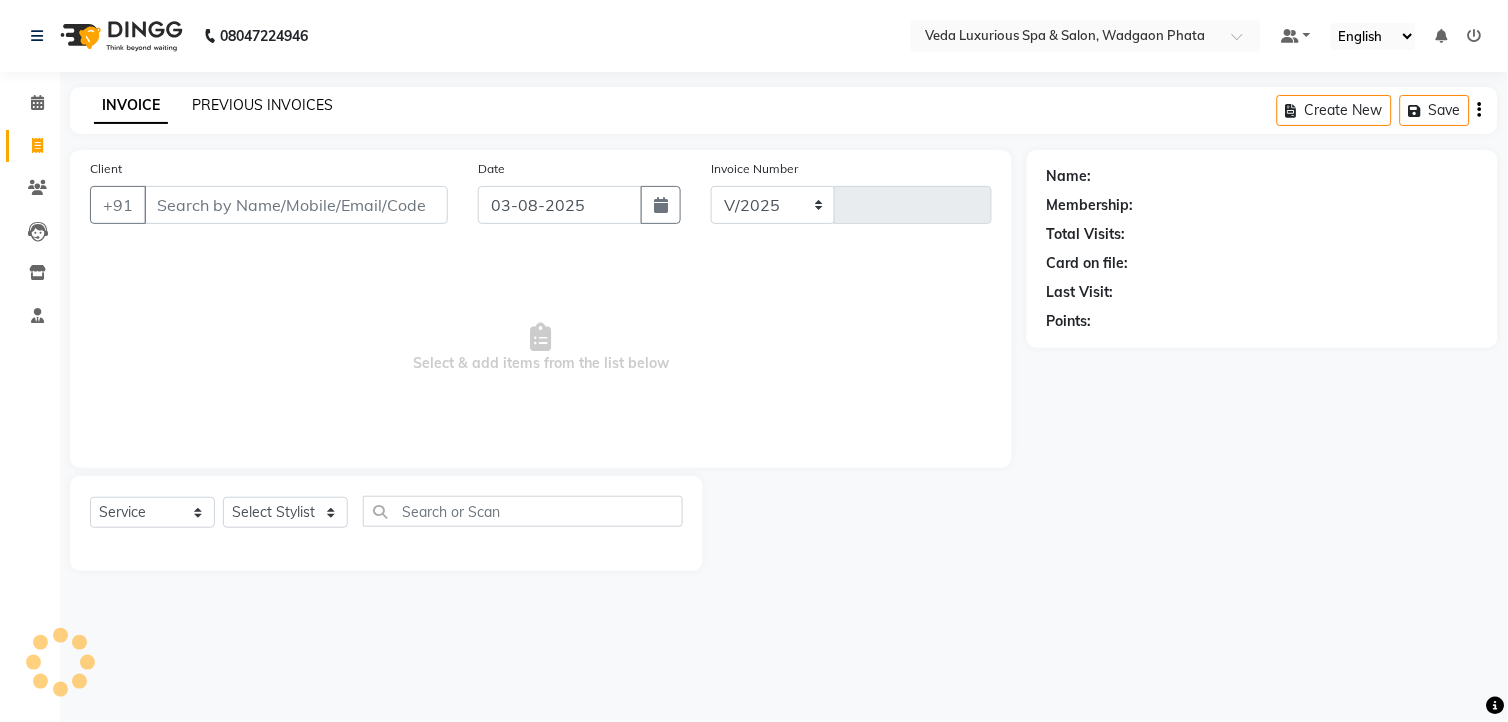 type on "1862" 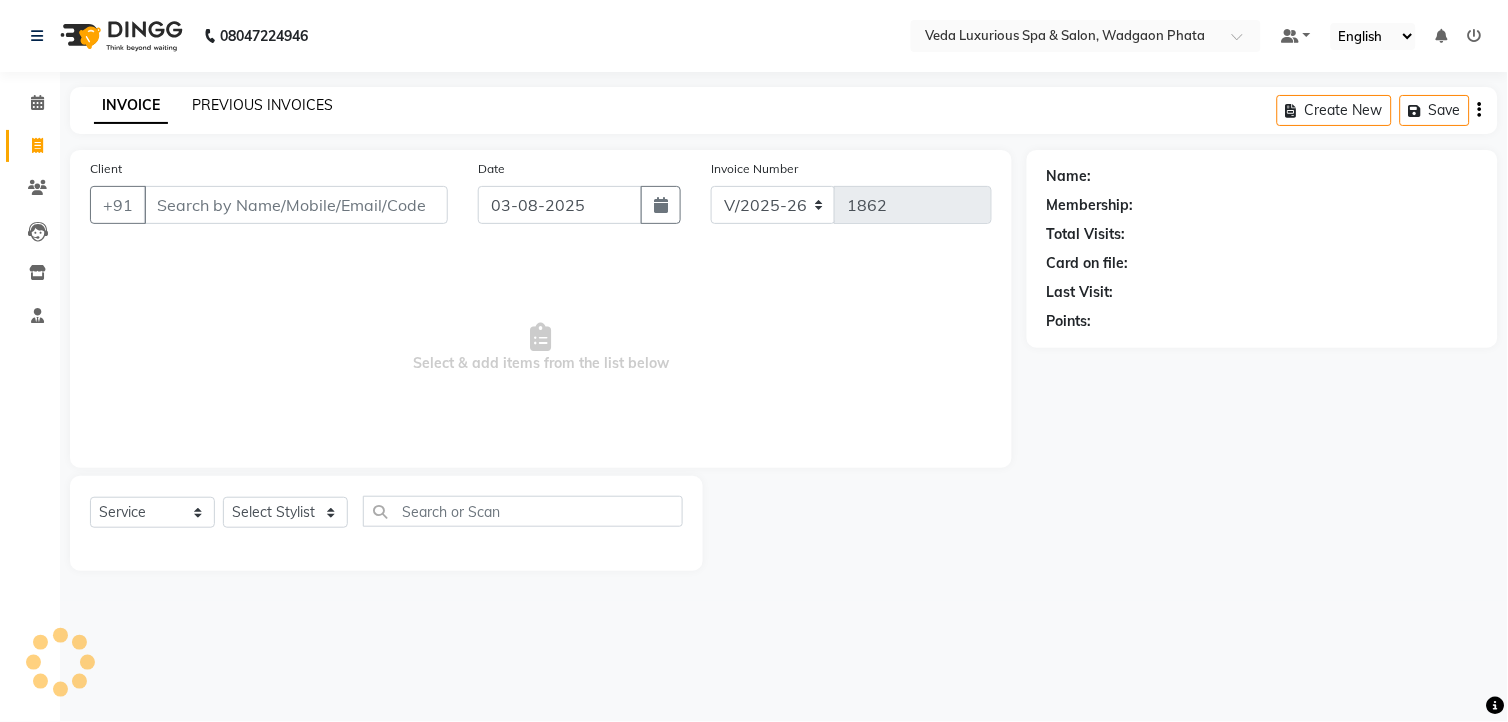 click on "PREVIOUS INVOICES" 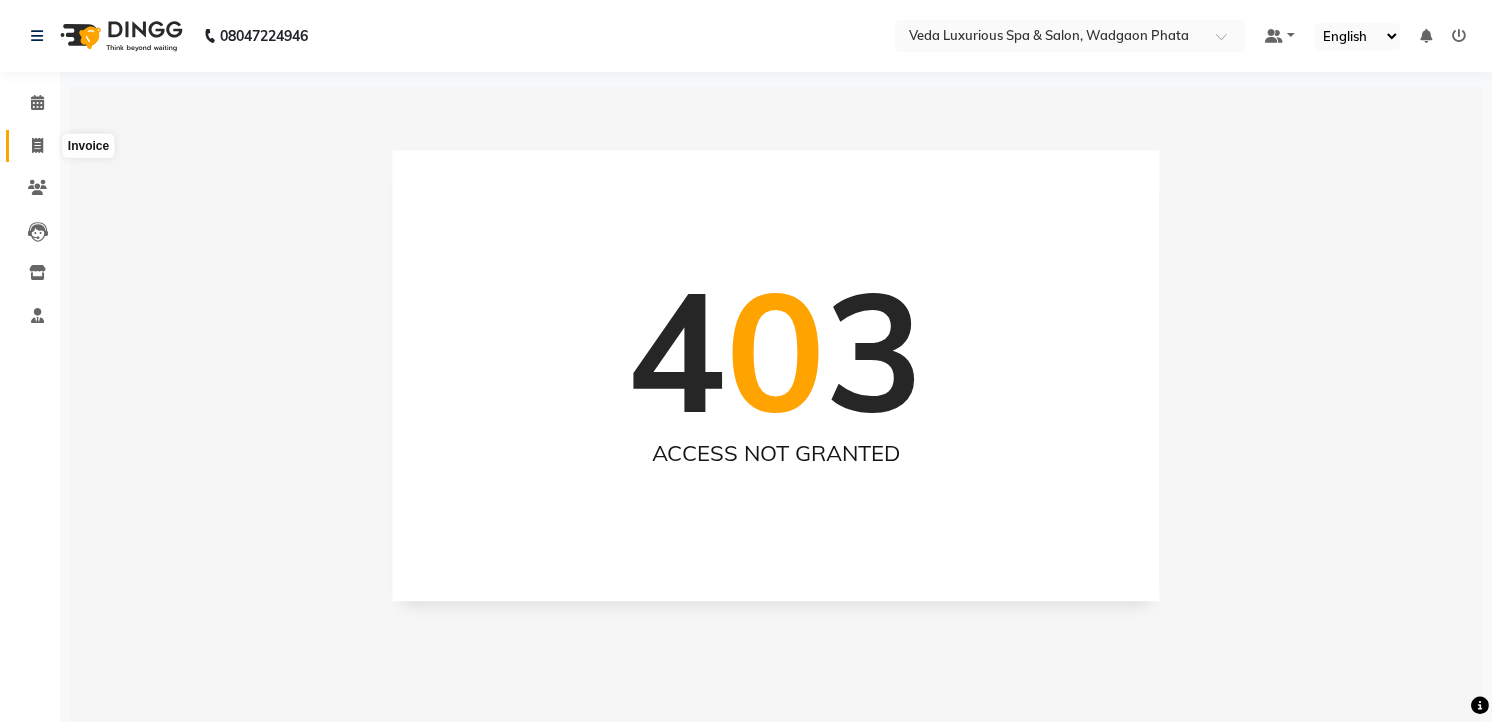 click 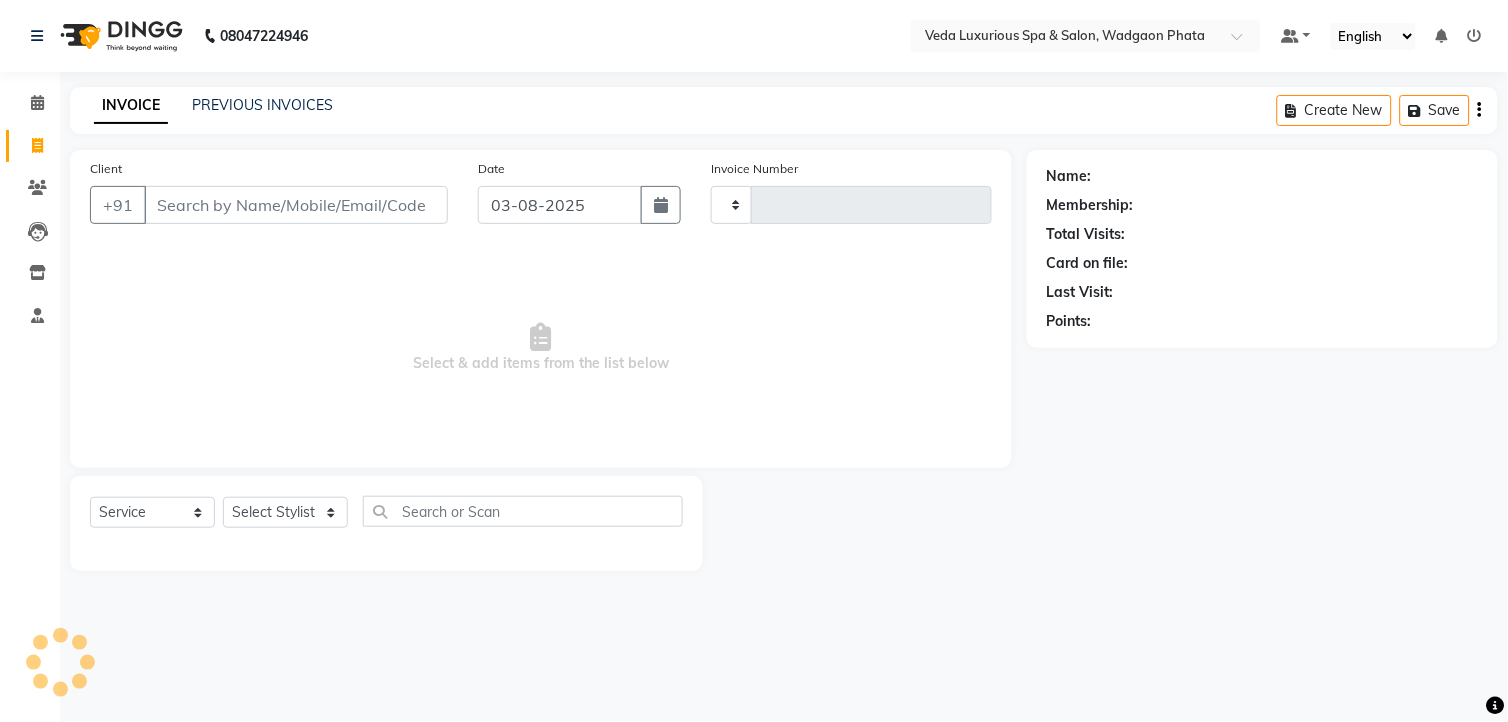 type on "1862" 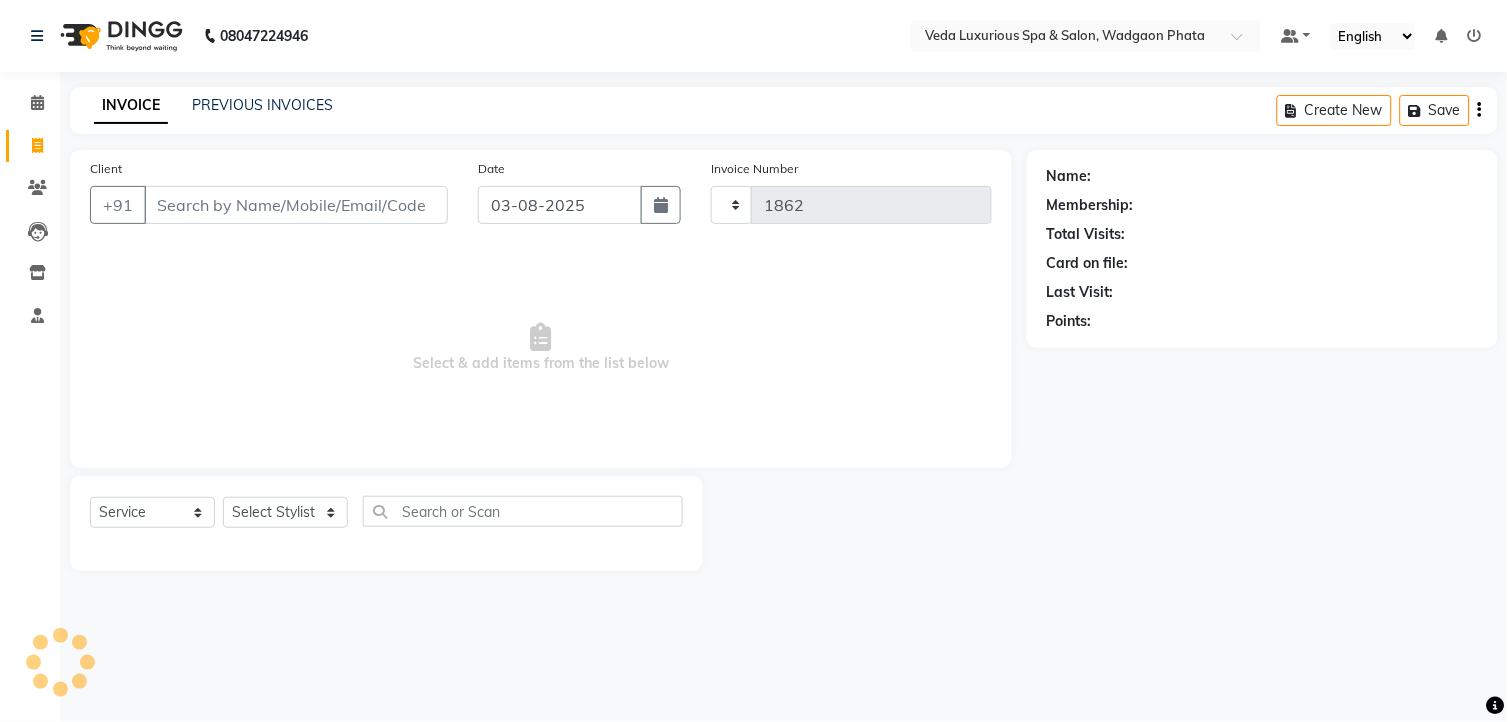 select on "4666" 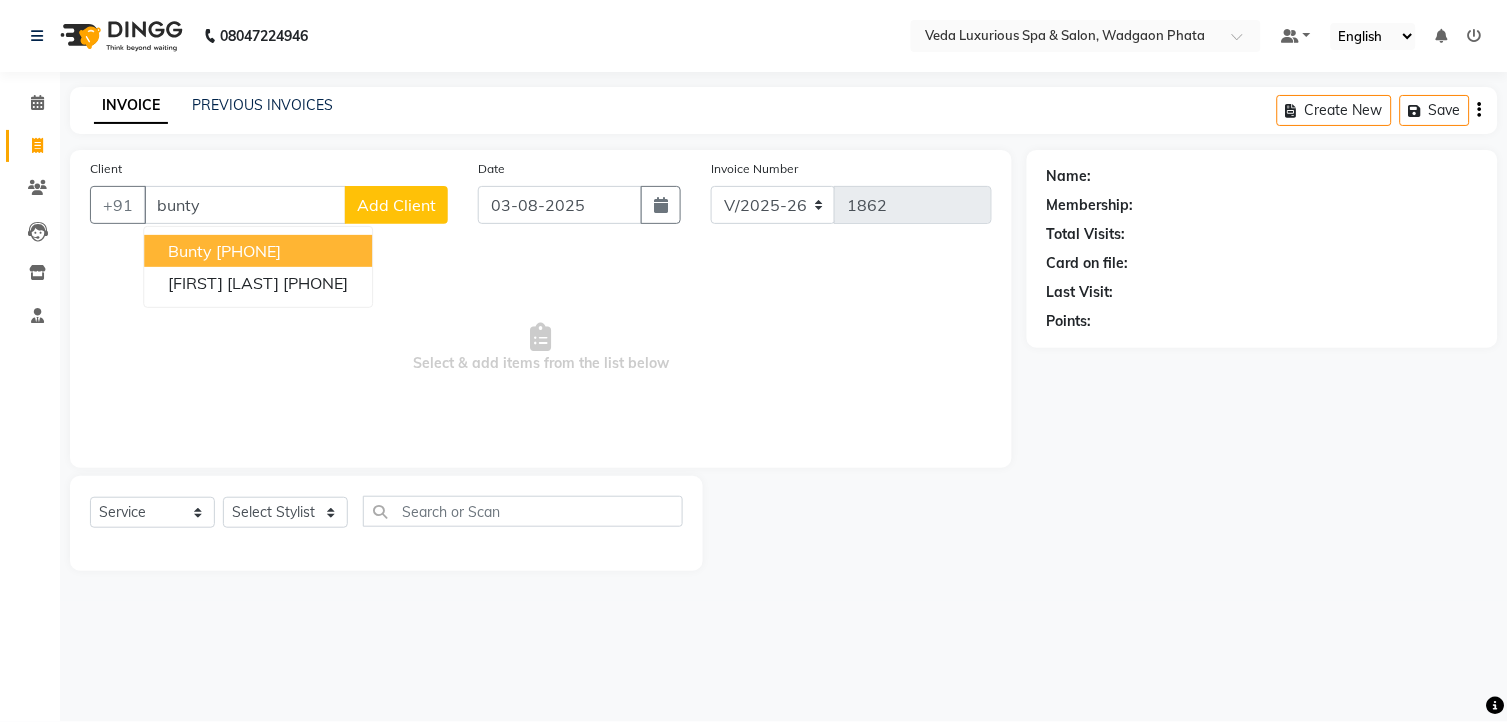 click on "bunty" at bounding box center (245, 205) 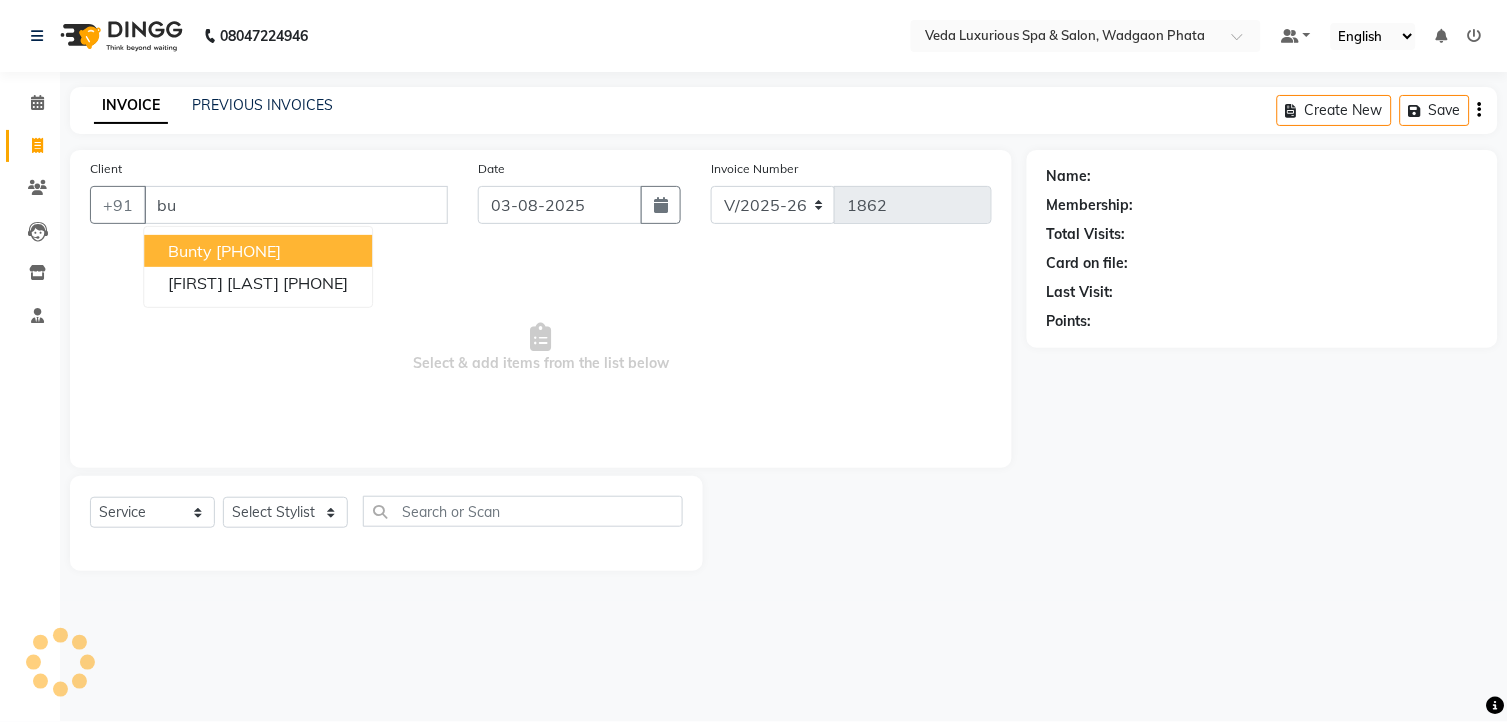 type on "b" 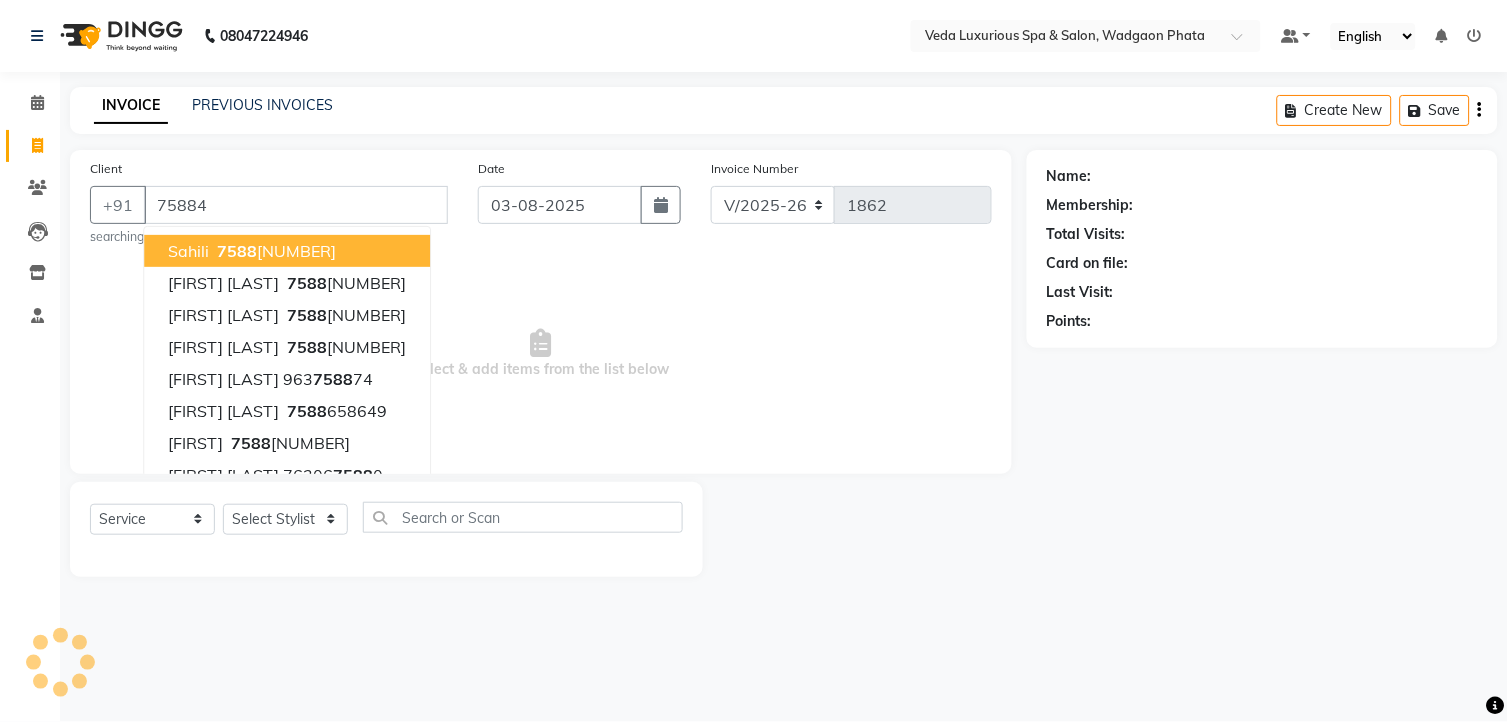 type on "758849" 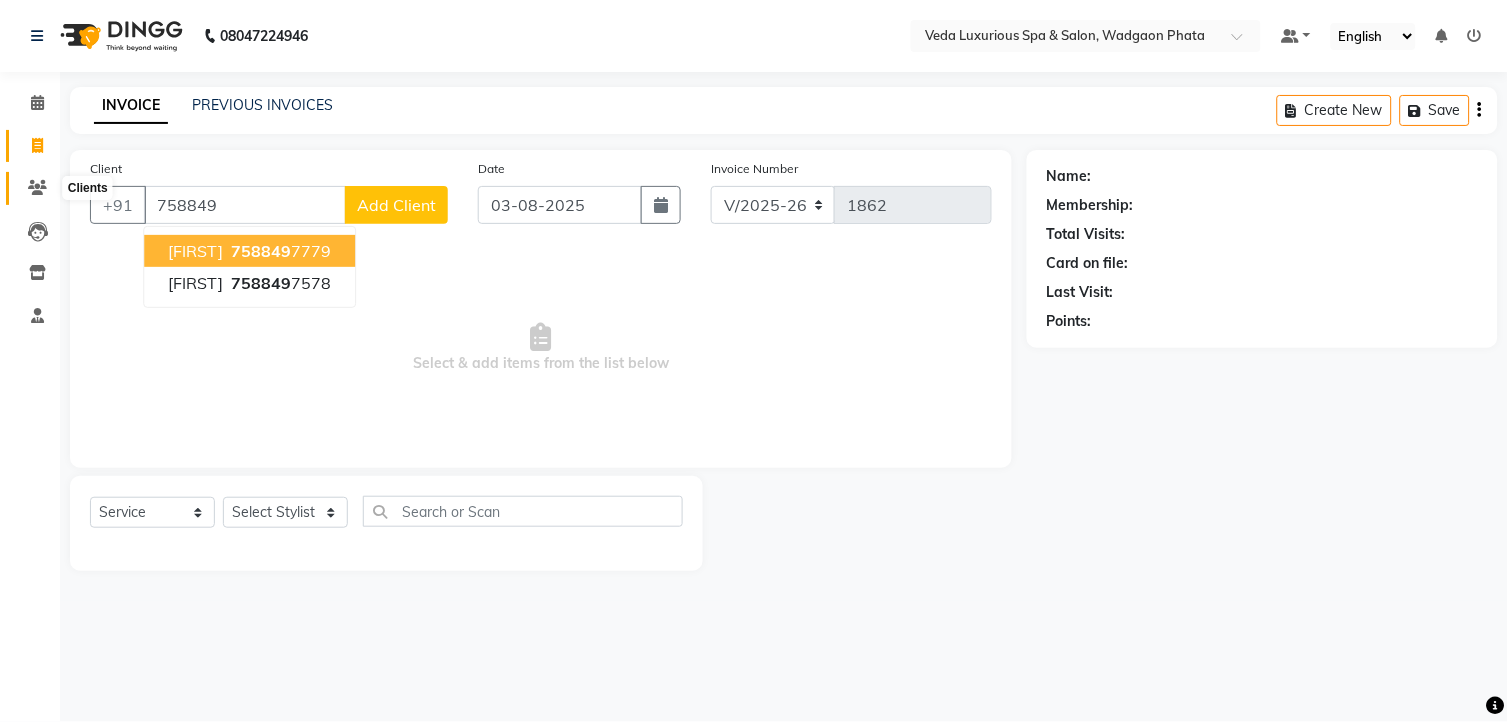 click 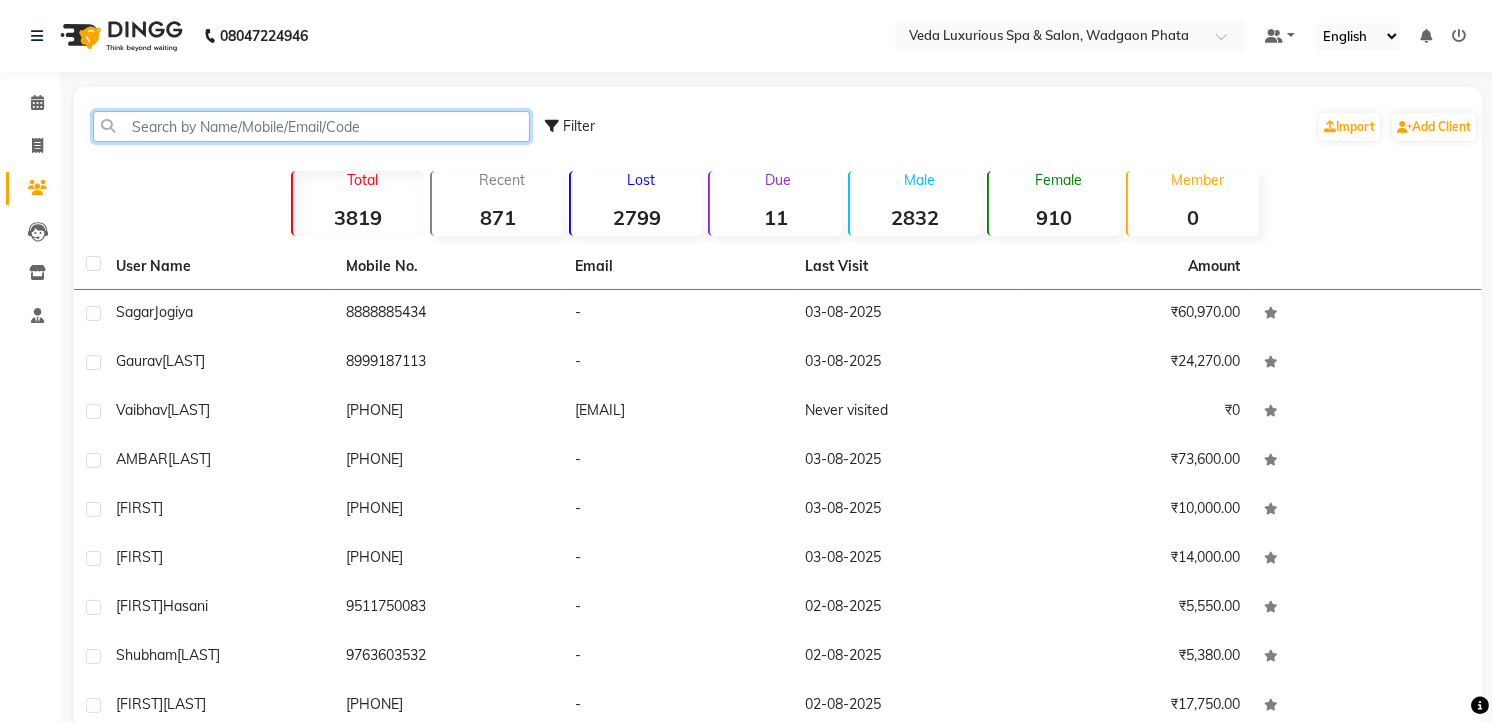click 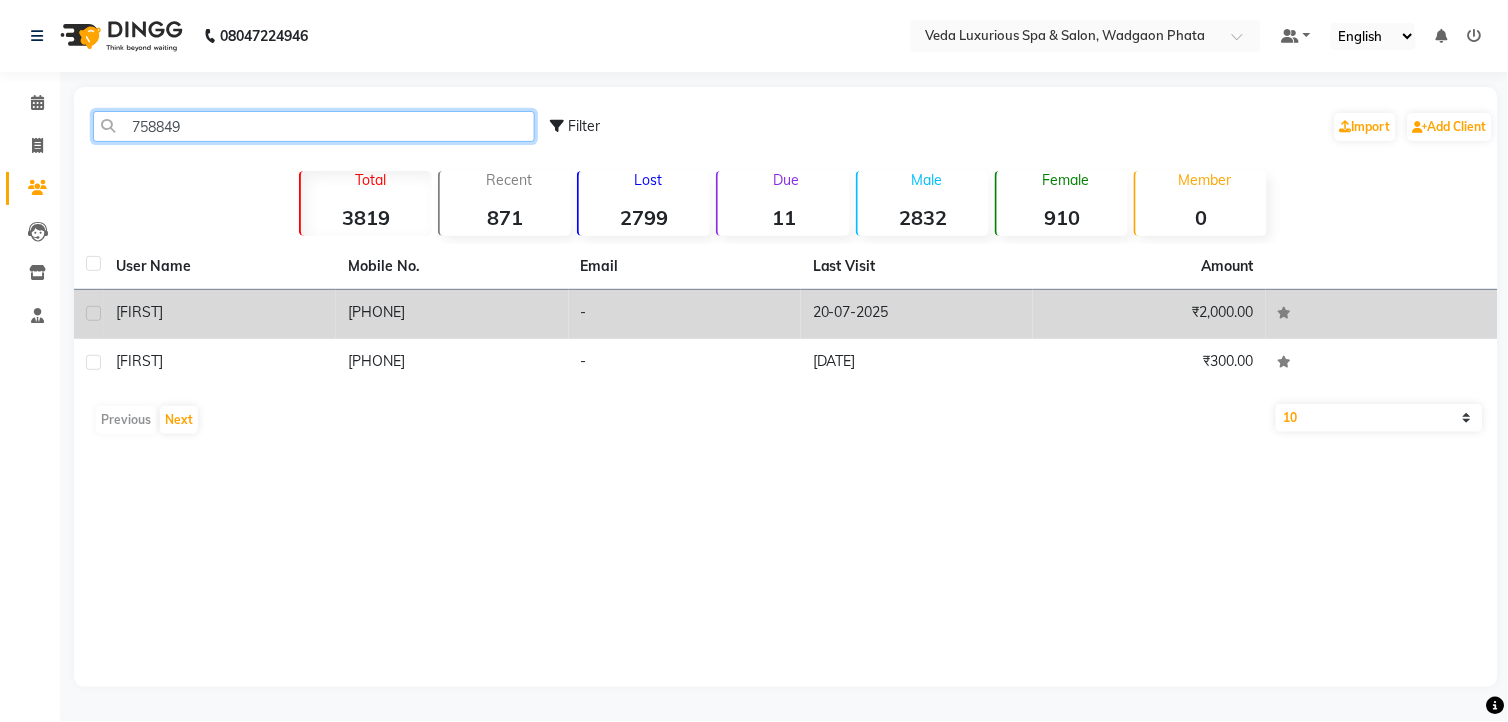 type on "758849" 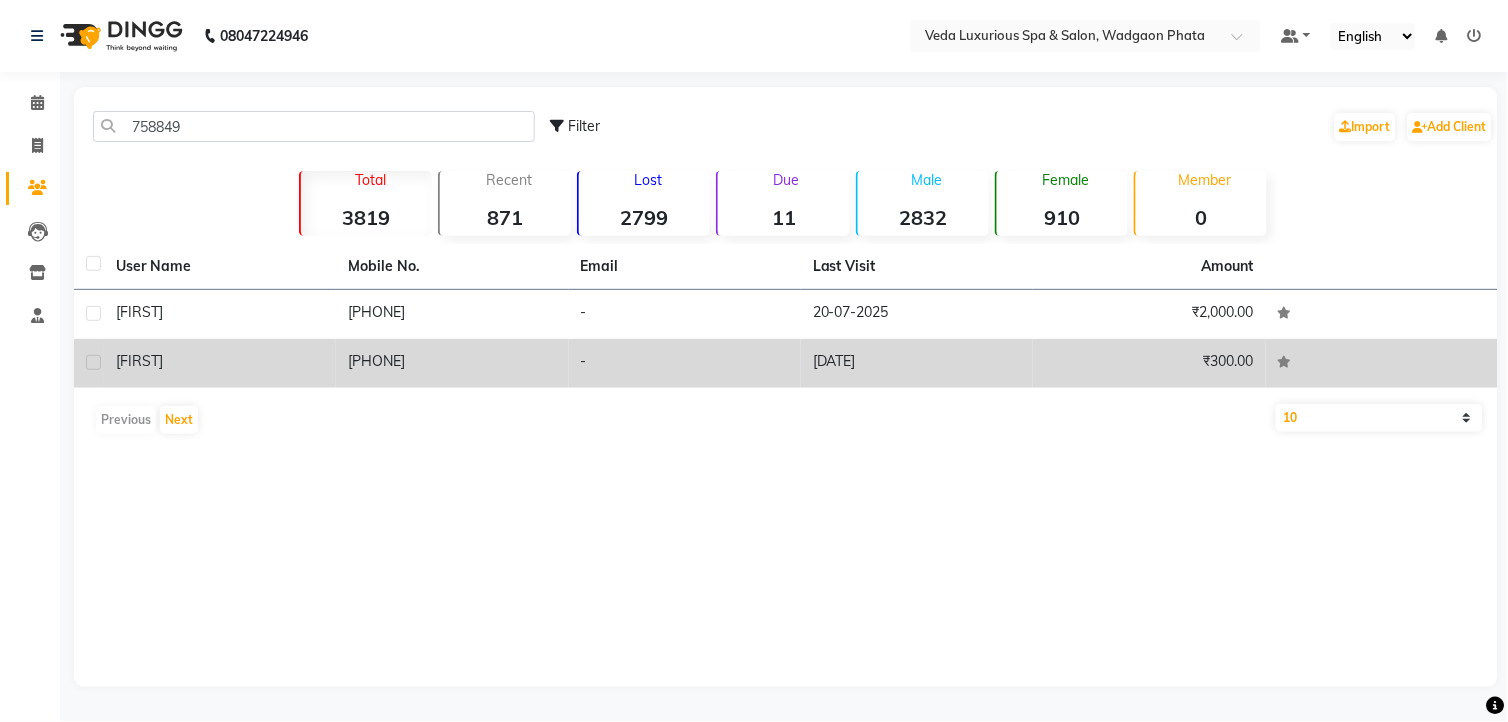 drag, startPoint x: 106, startPoint y: 311, endPoint x: 152, endPoint y: 328, distance: 49.0408 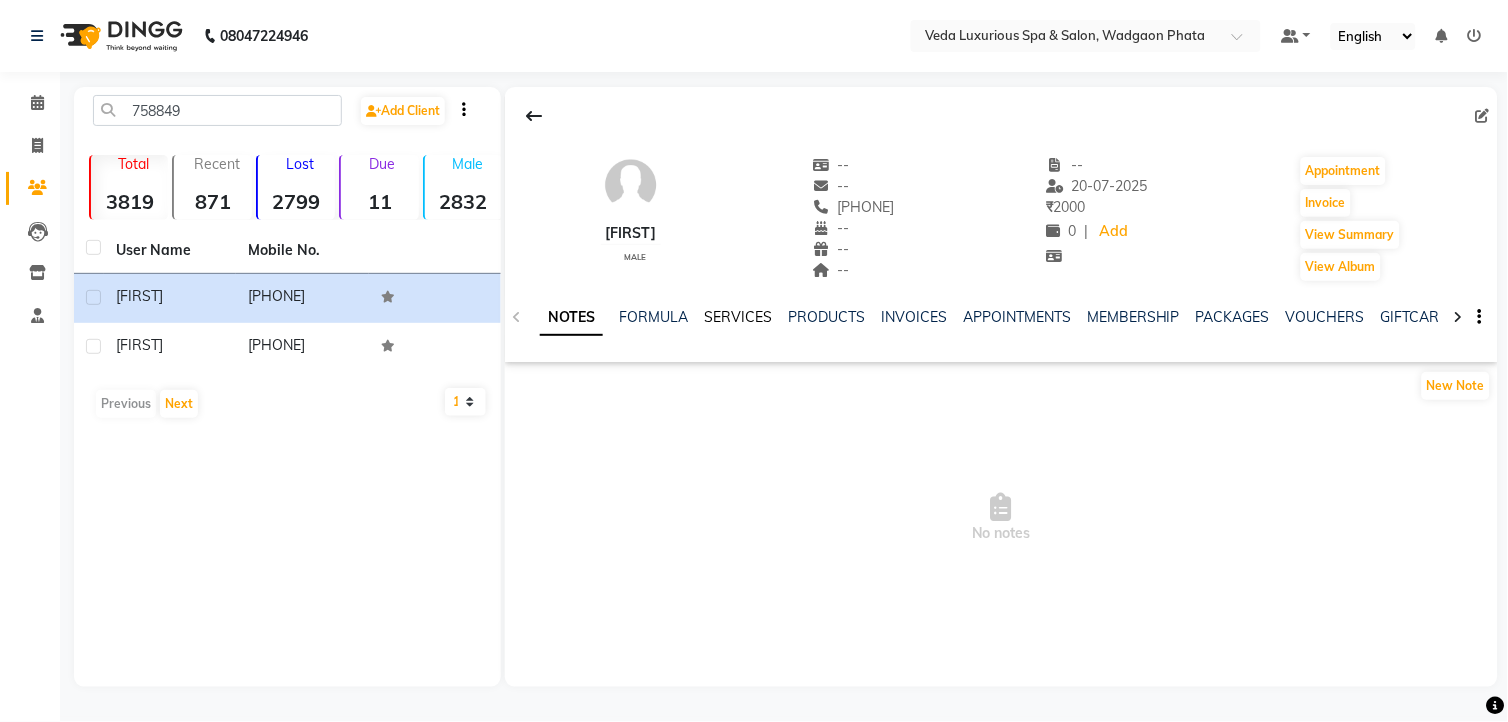 click on "SERVICES" 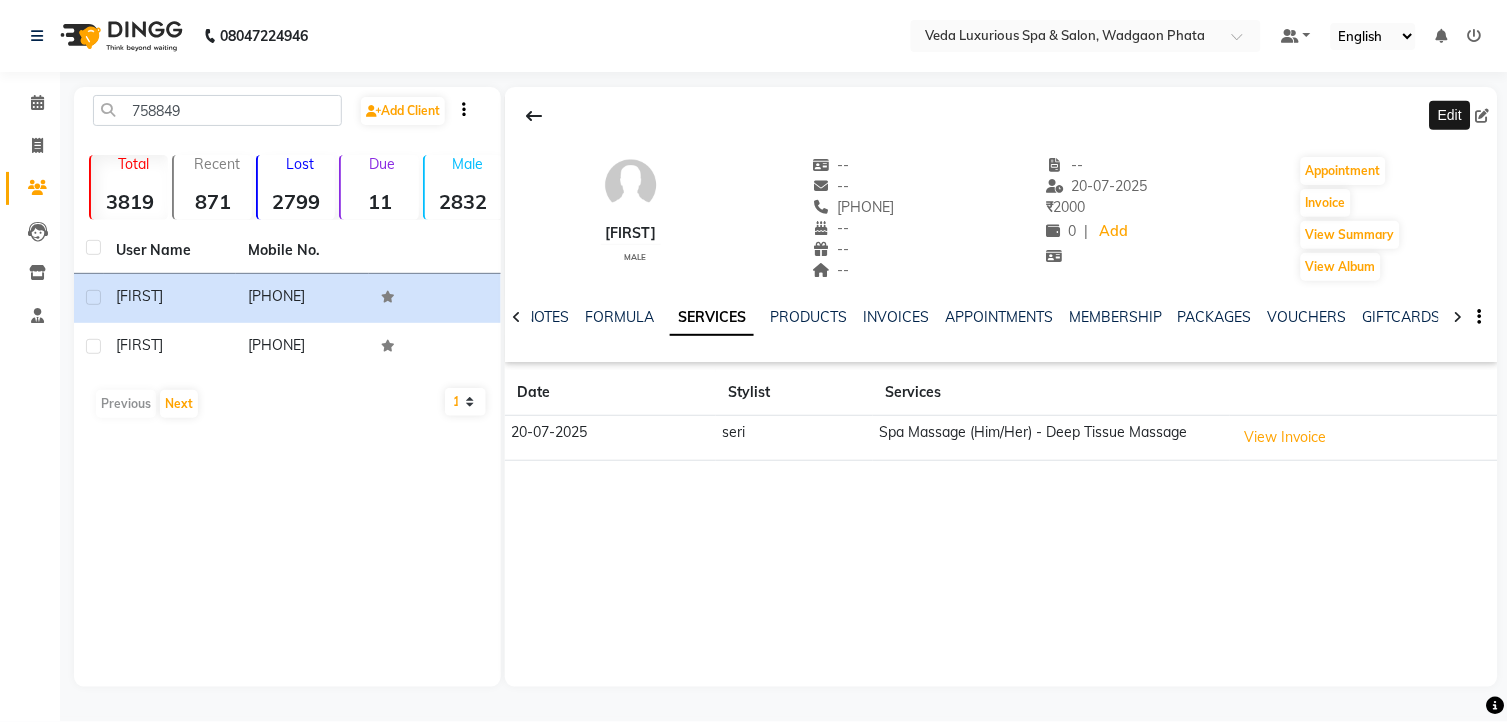 click 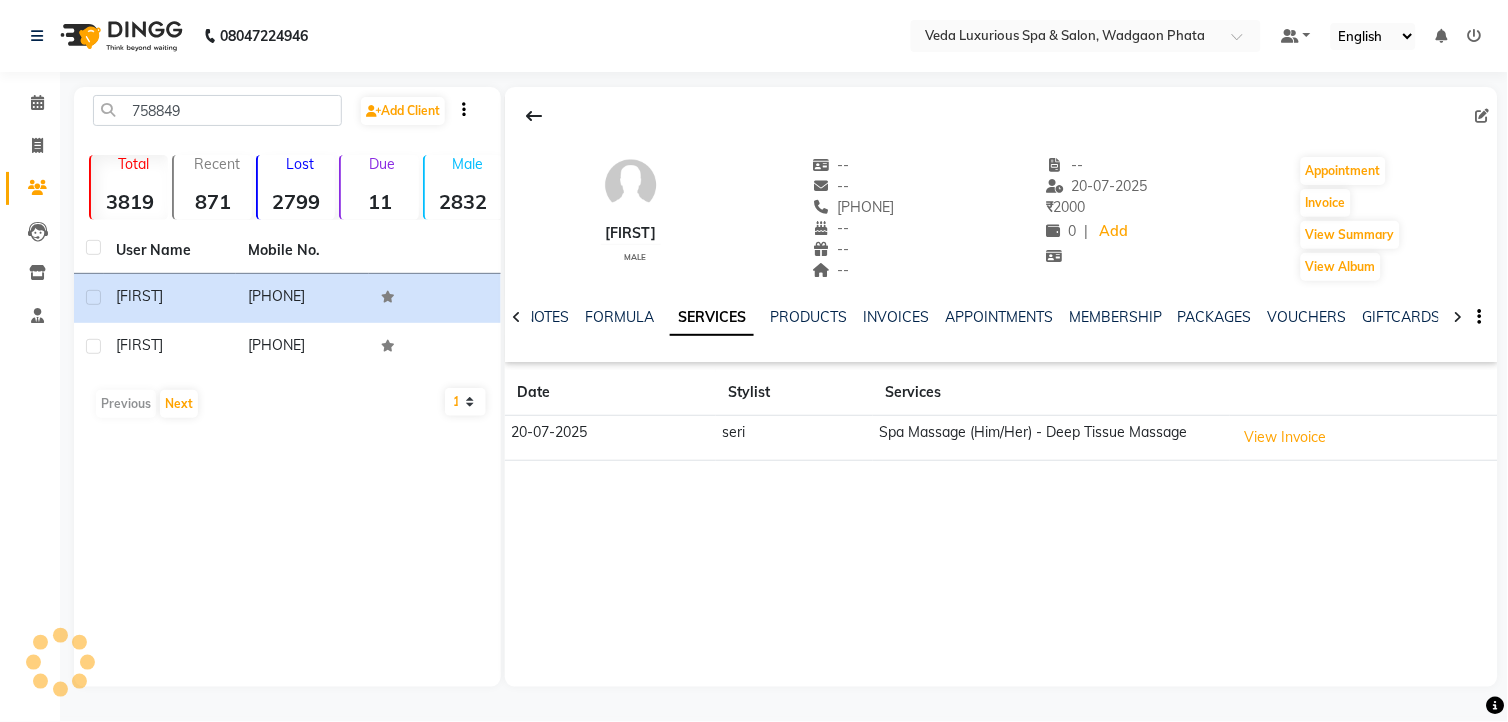 select on "male" 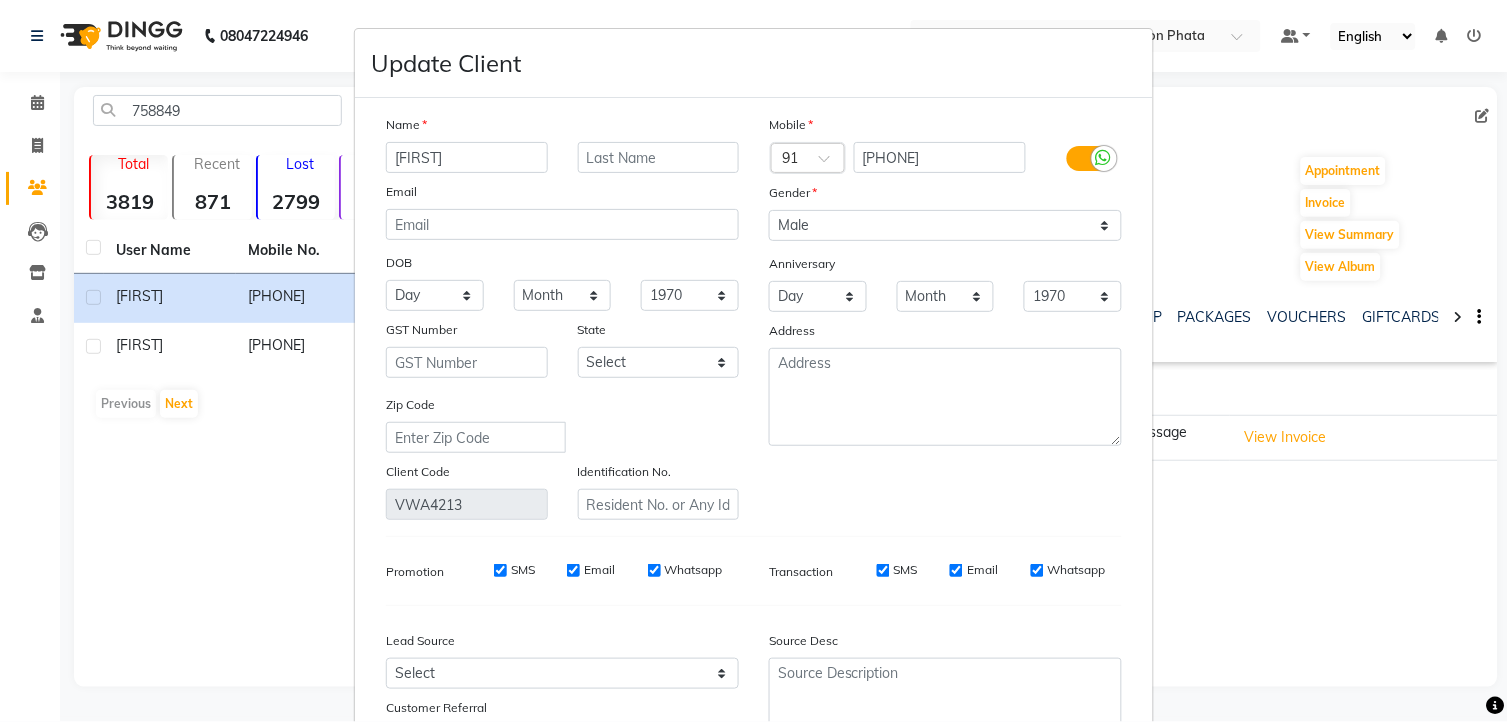 click on "[FIRST]" at bounding box center (467, 157) 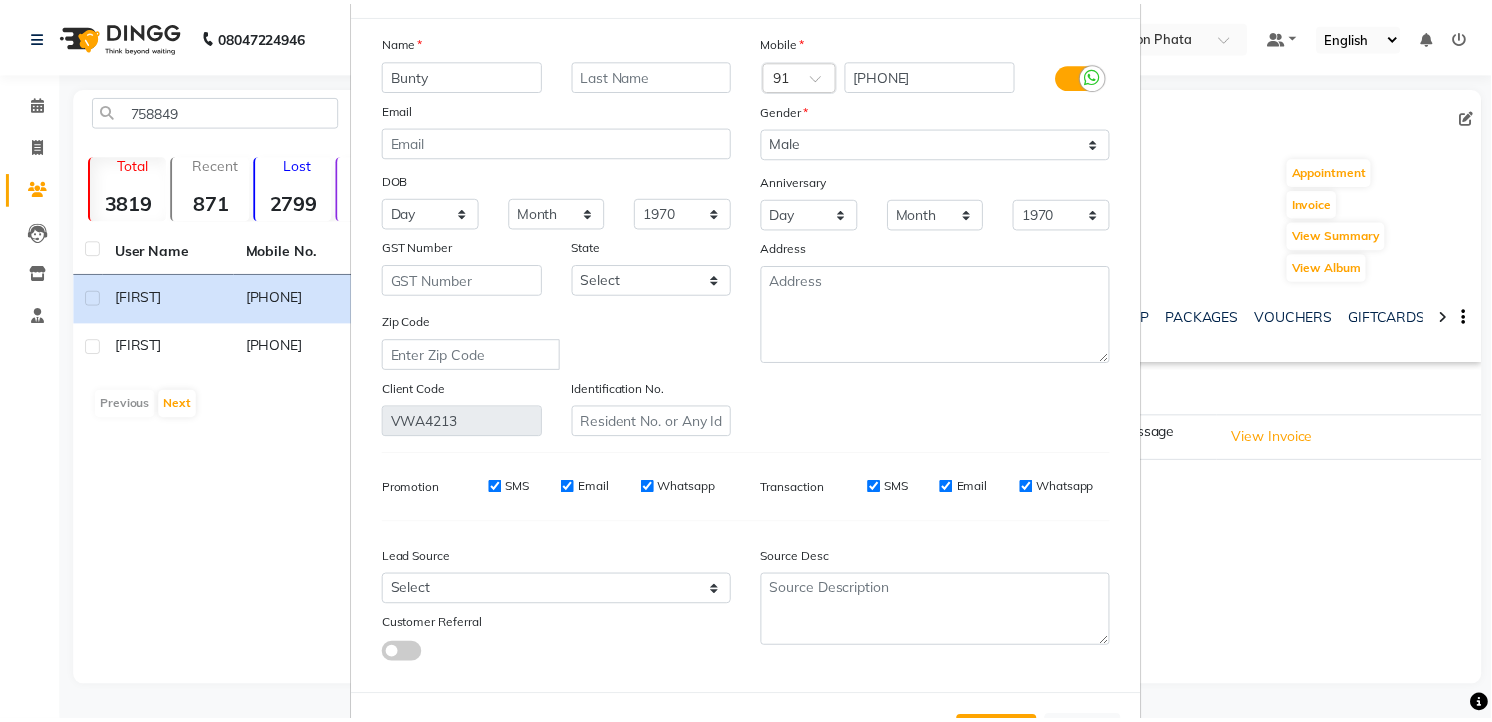 scroll, scrollTop: 167, scrollLeft: 0, axis: vertical 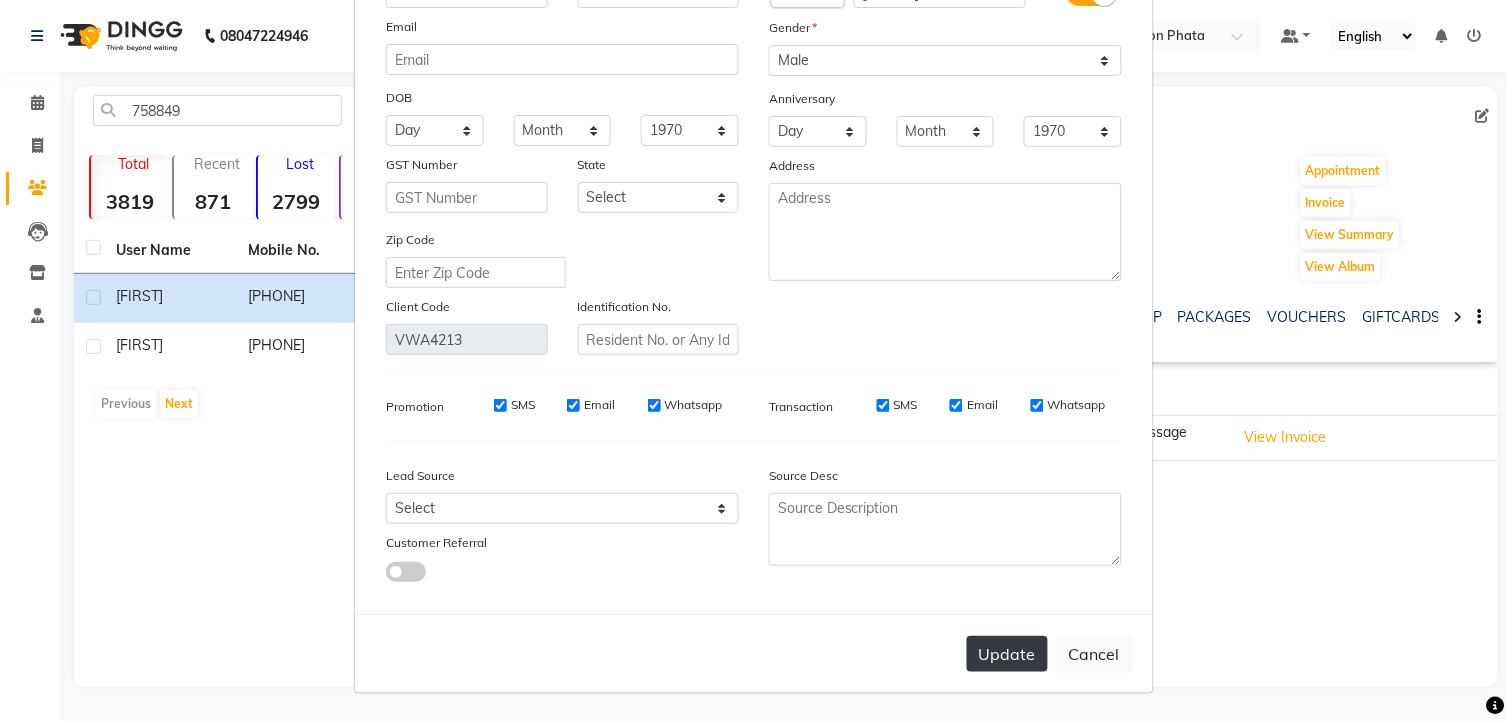 type on "Bunty" 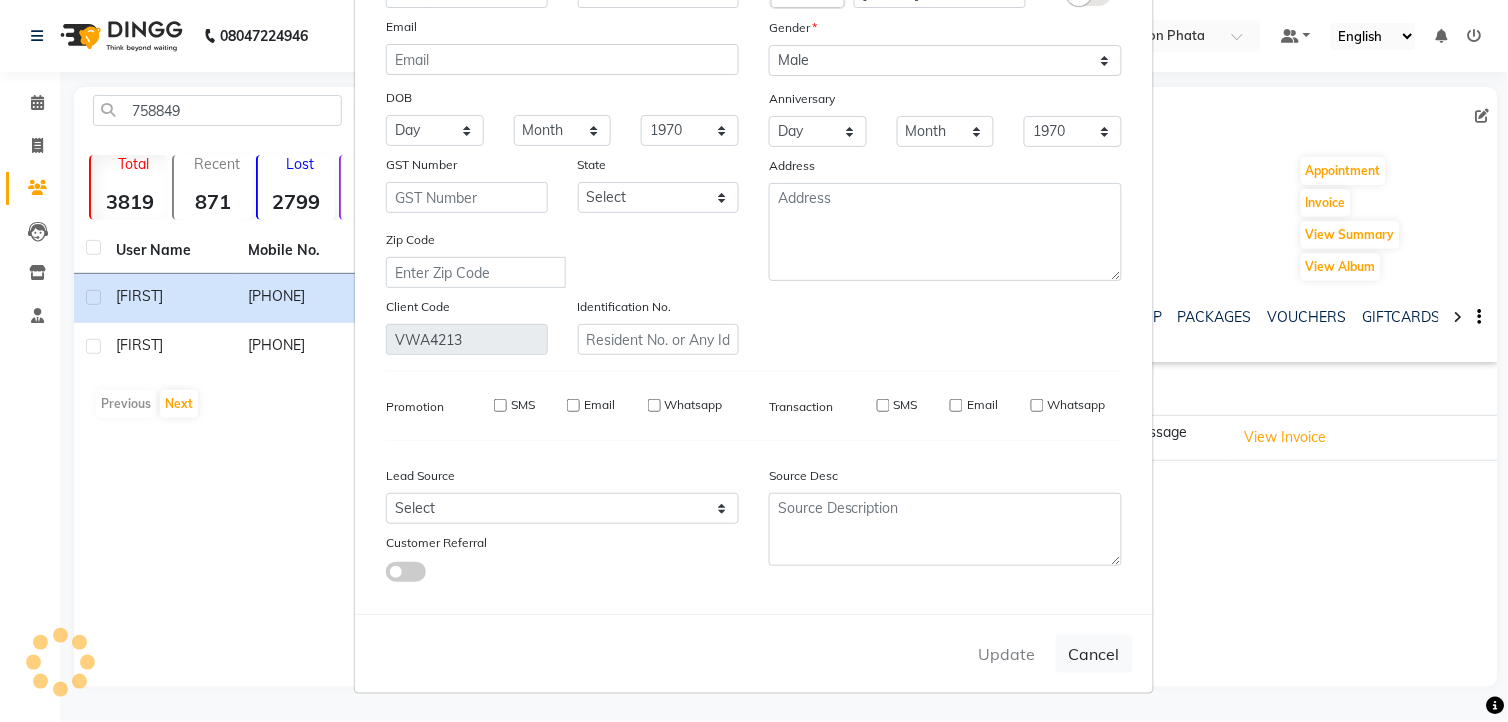 type 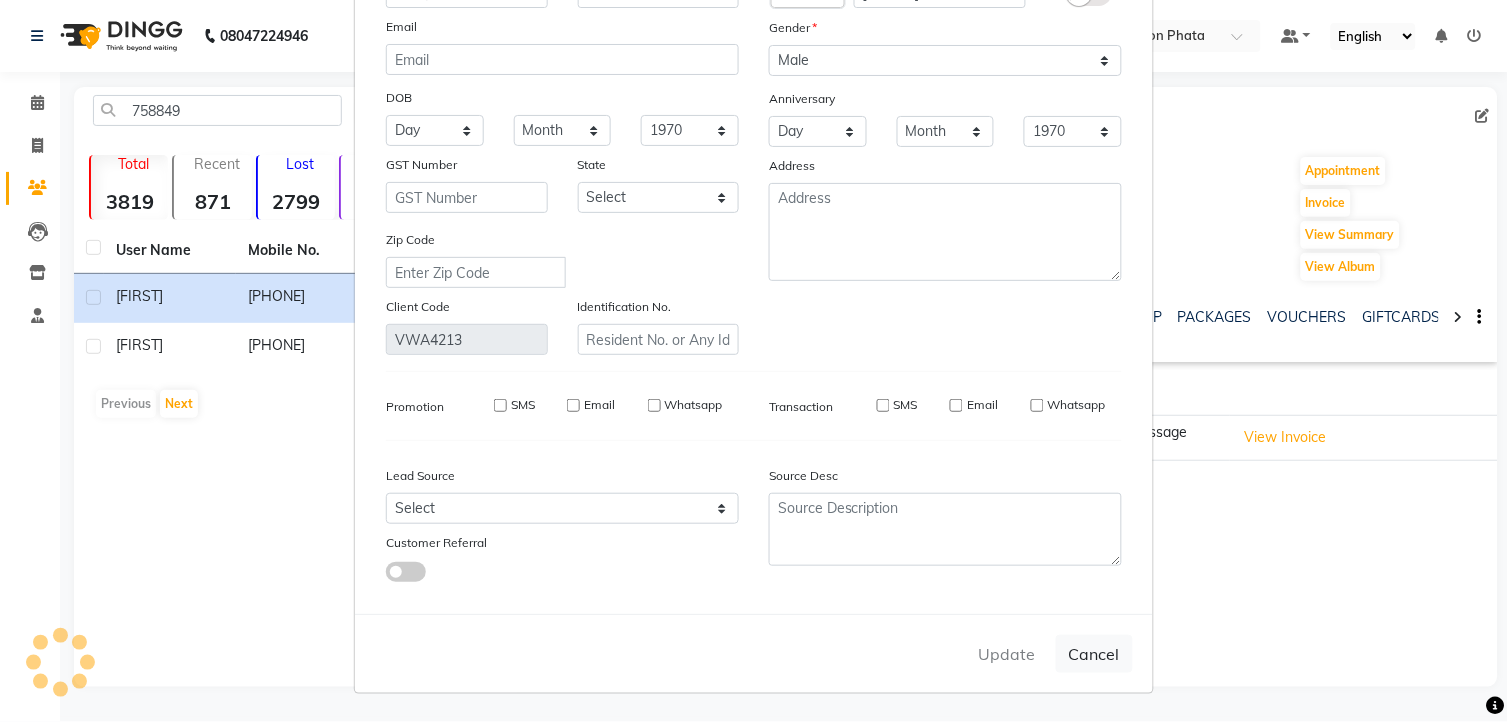 select 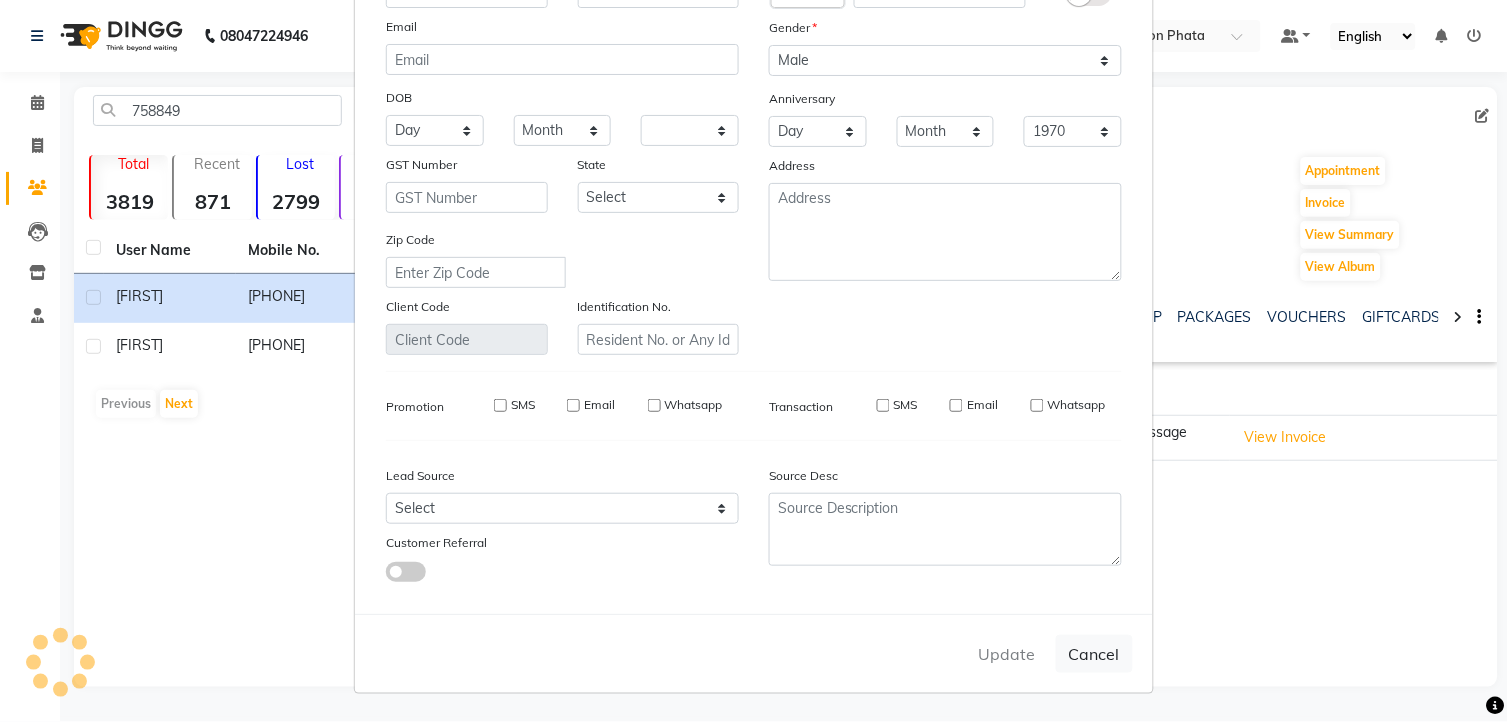 select 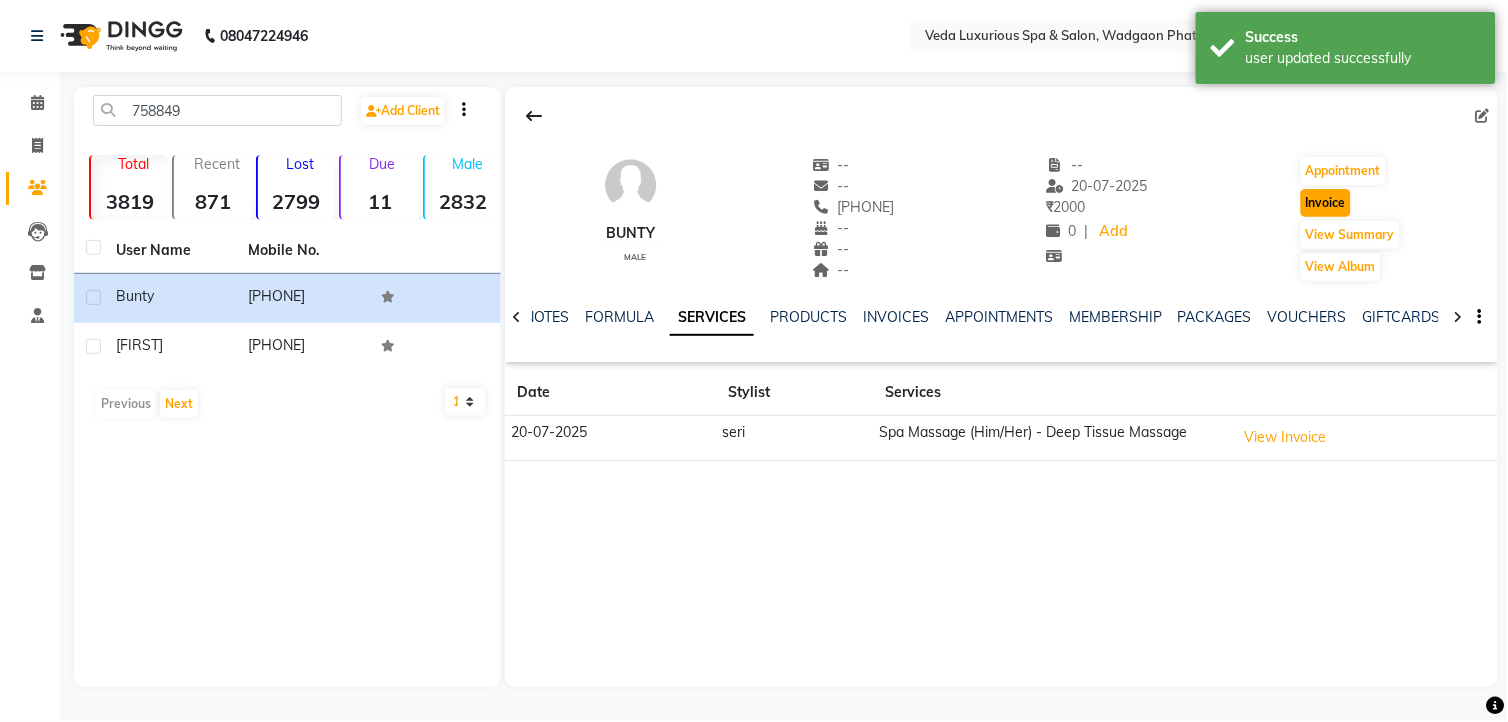 click on "Invoice" 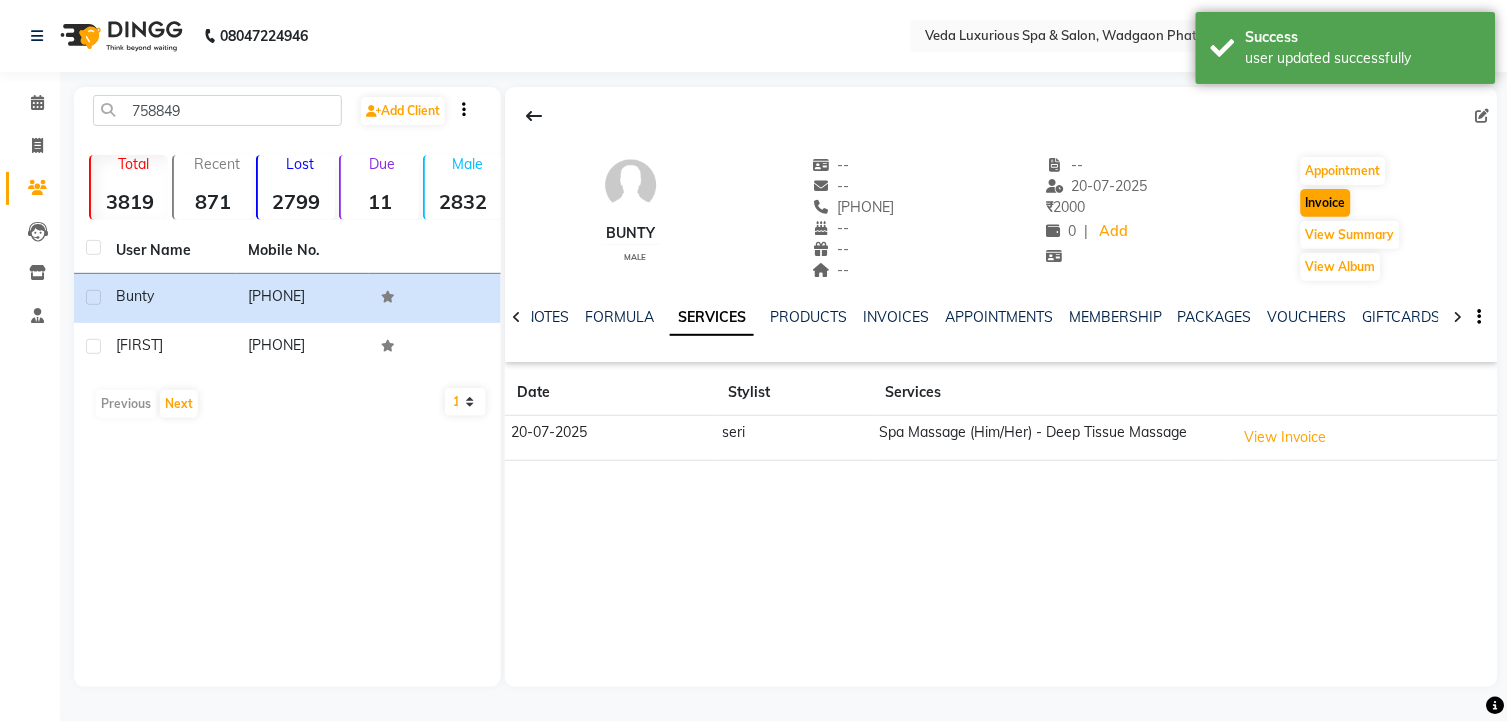 select on "service" 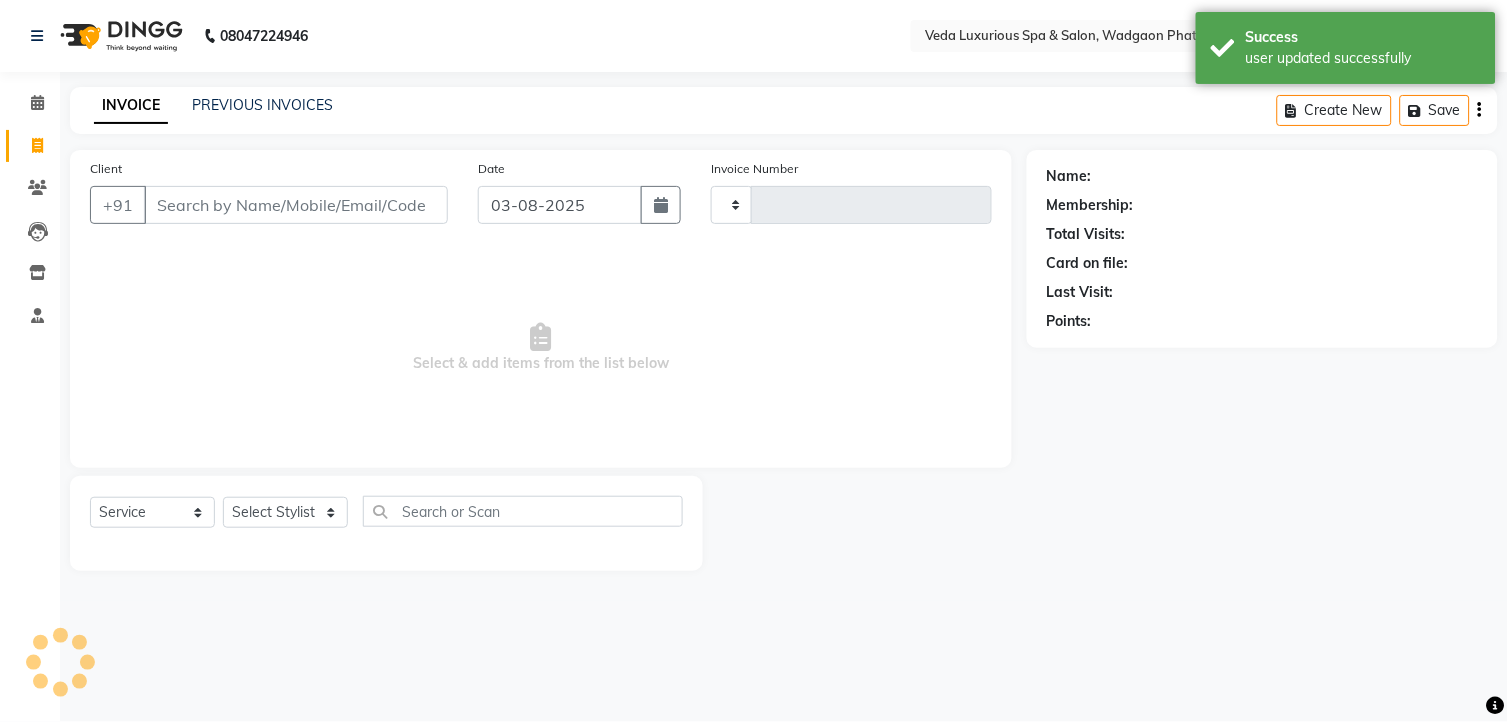 type on "1862" 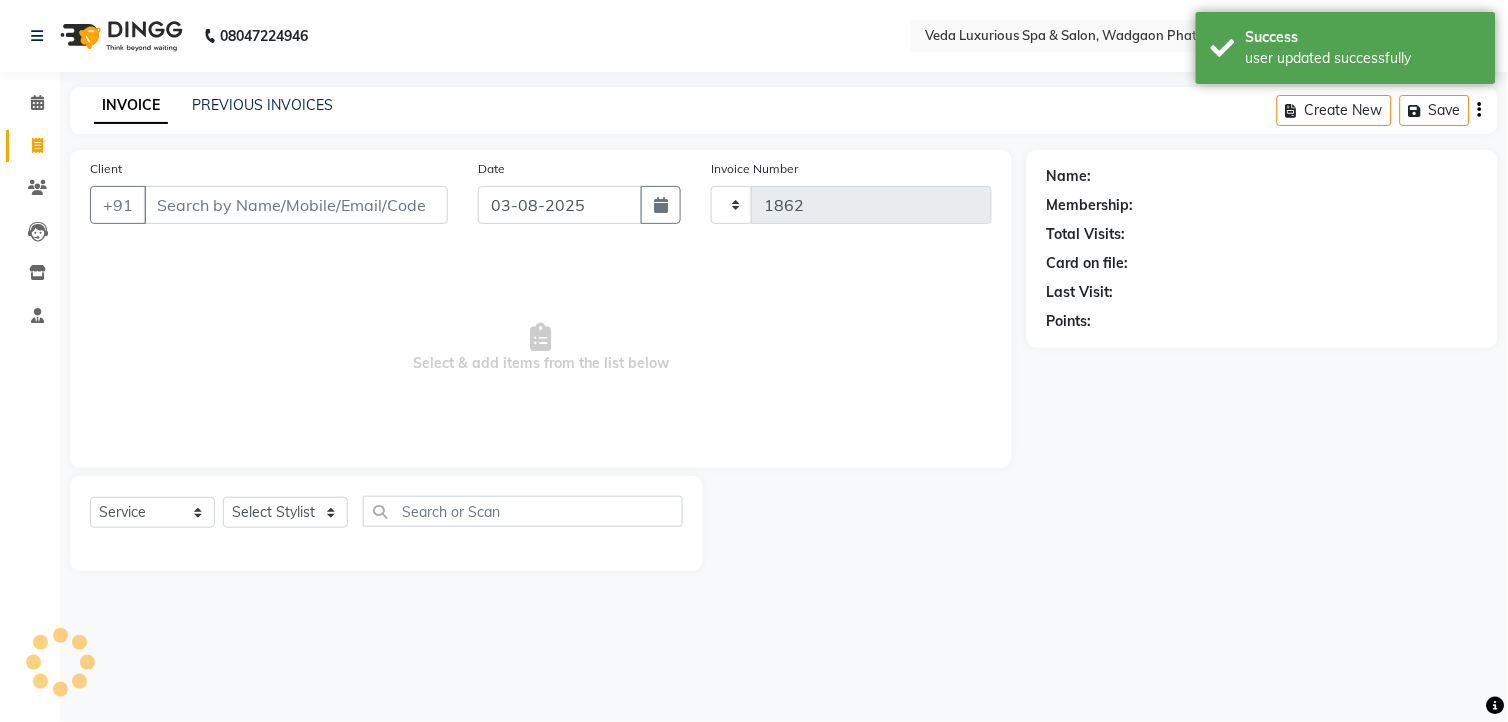 select on "4666" 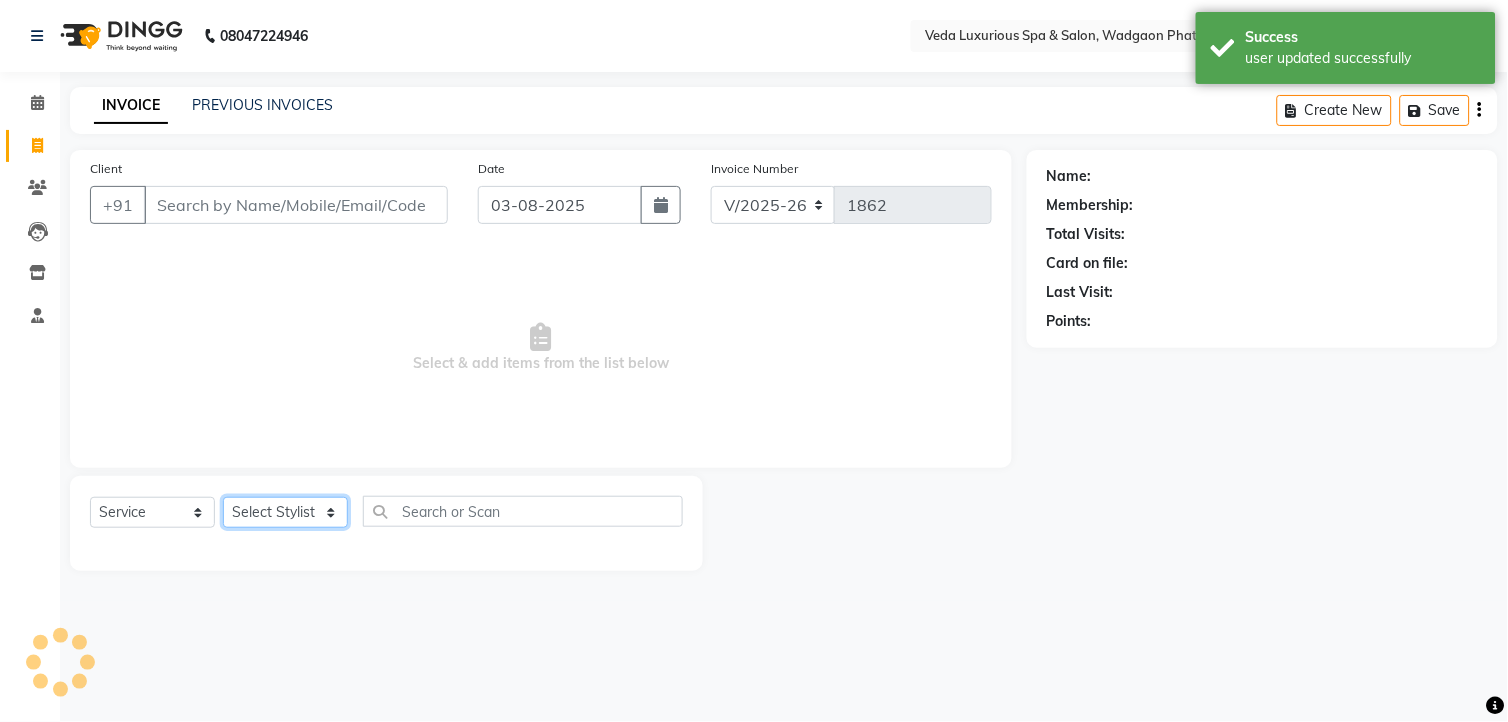 click on "Select Stylist" 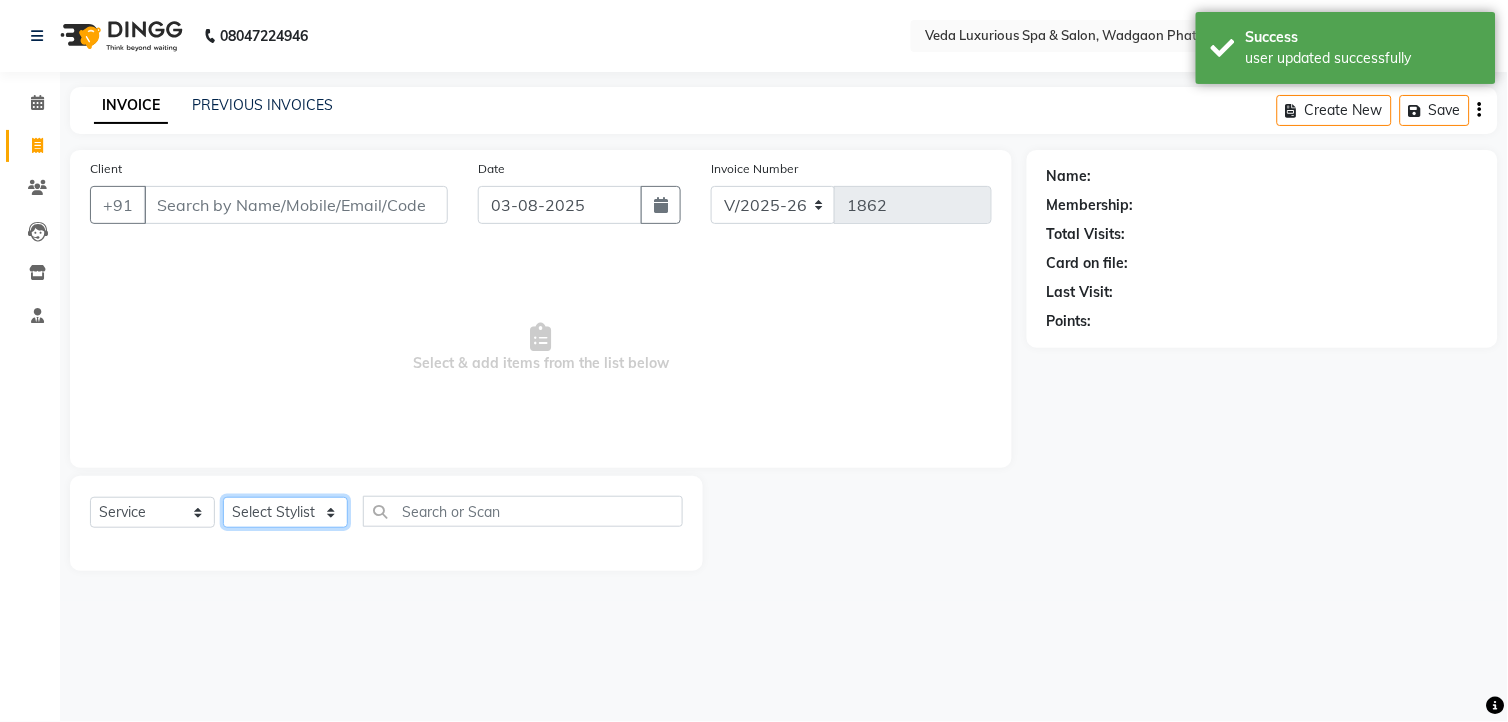 click on "Select Stylist" 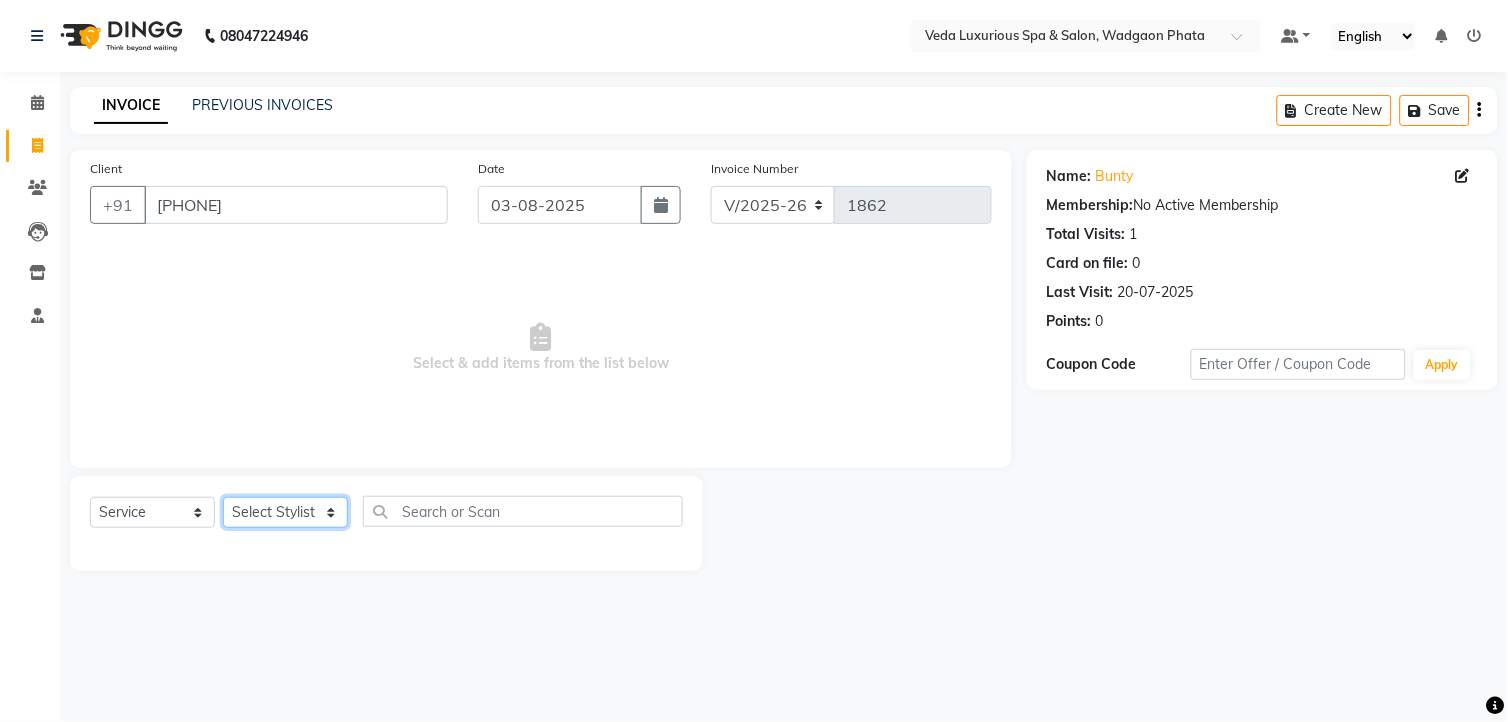 click on "Select Stylist [FIRST] [FIRST] [FIRST] [FIRST] [FIRST] [FIRST] [FIRST] [FIRST] [FIRST] [FIRST] [FIRST] [FIRST]" 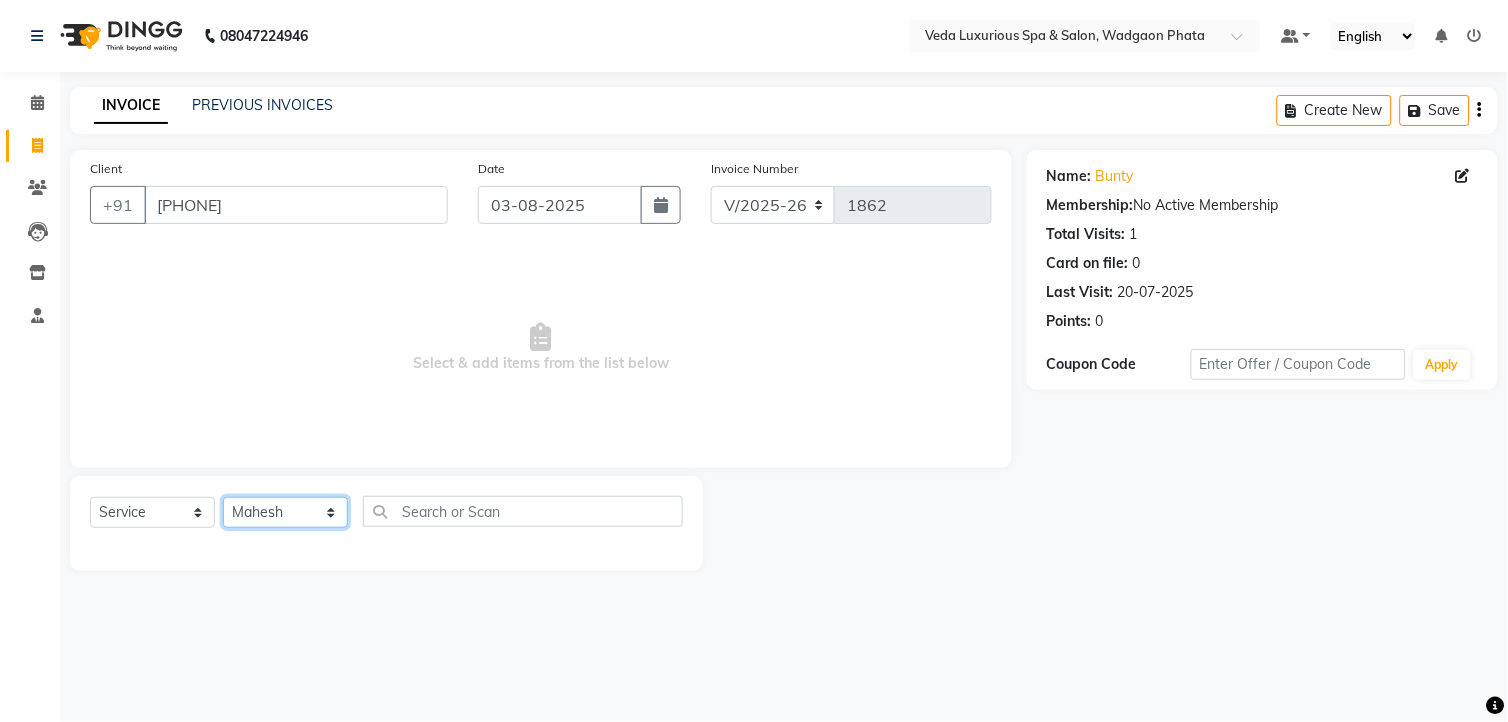 click on "Select Stylist [FIRST] [FIRST] [FIRST] [FIRST] [FIRST] [FIRST] [FIRST] [FIRST] [FIRST] [FIRST] [FIRST] [FIRST]" 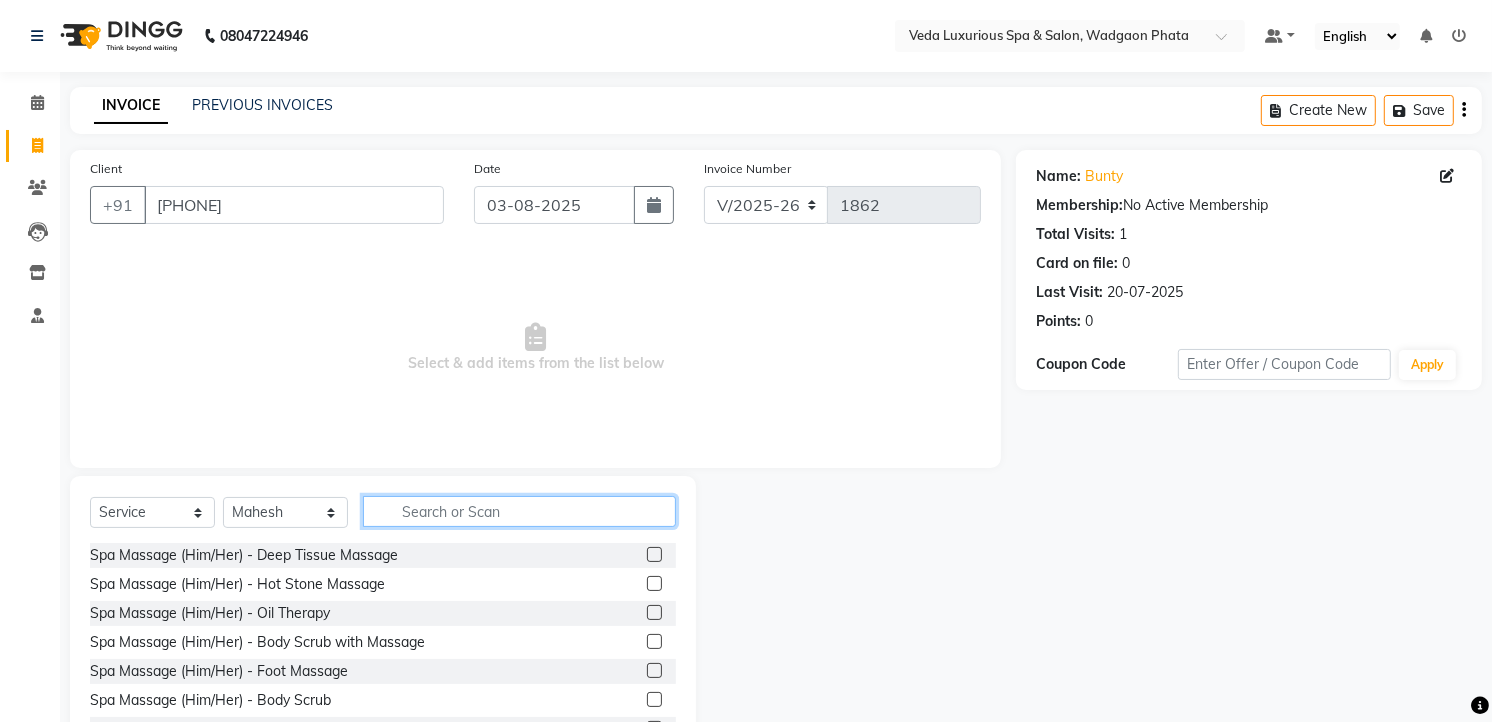 drag, startPoint x: 415, startPoint y: 504, endPoint x: 427, endPoint y: 504, distance: 12 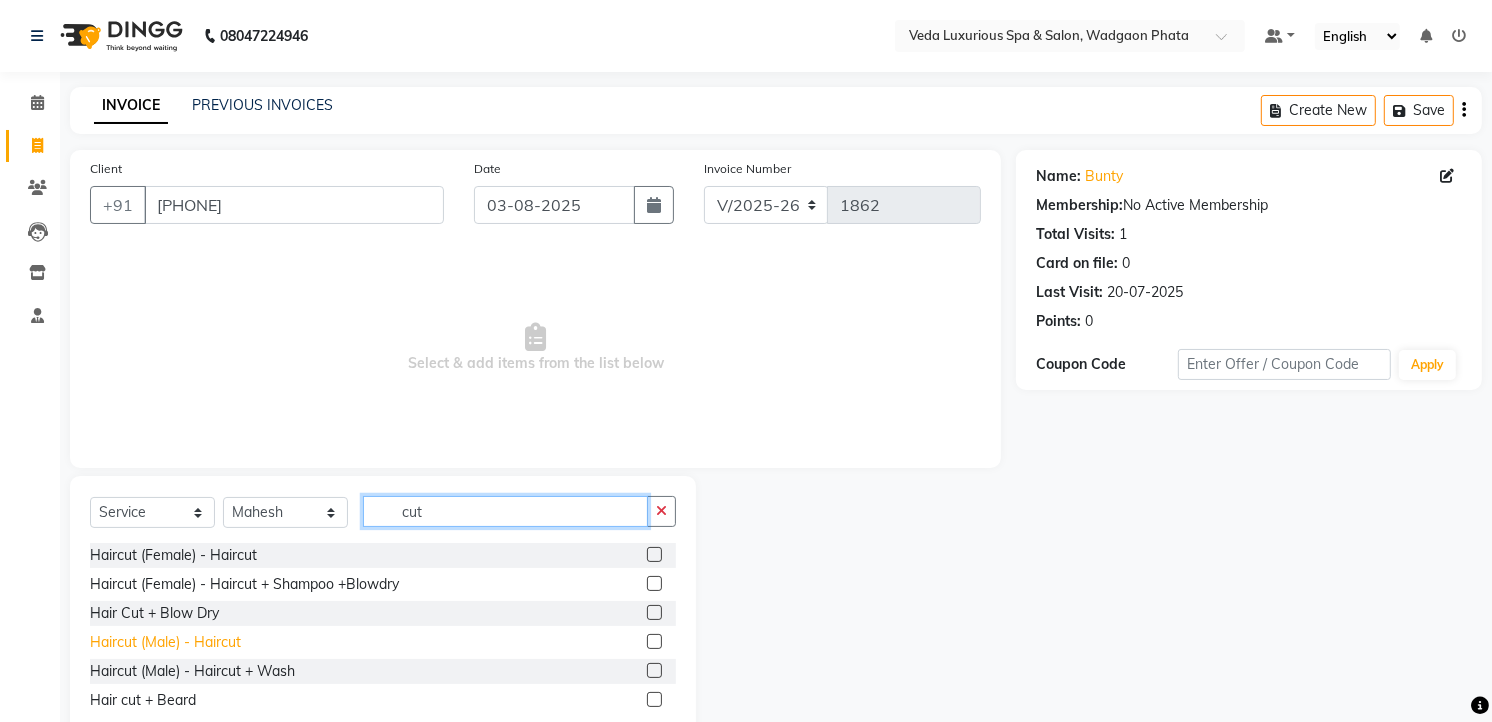 type on "cut" 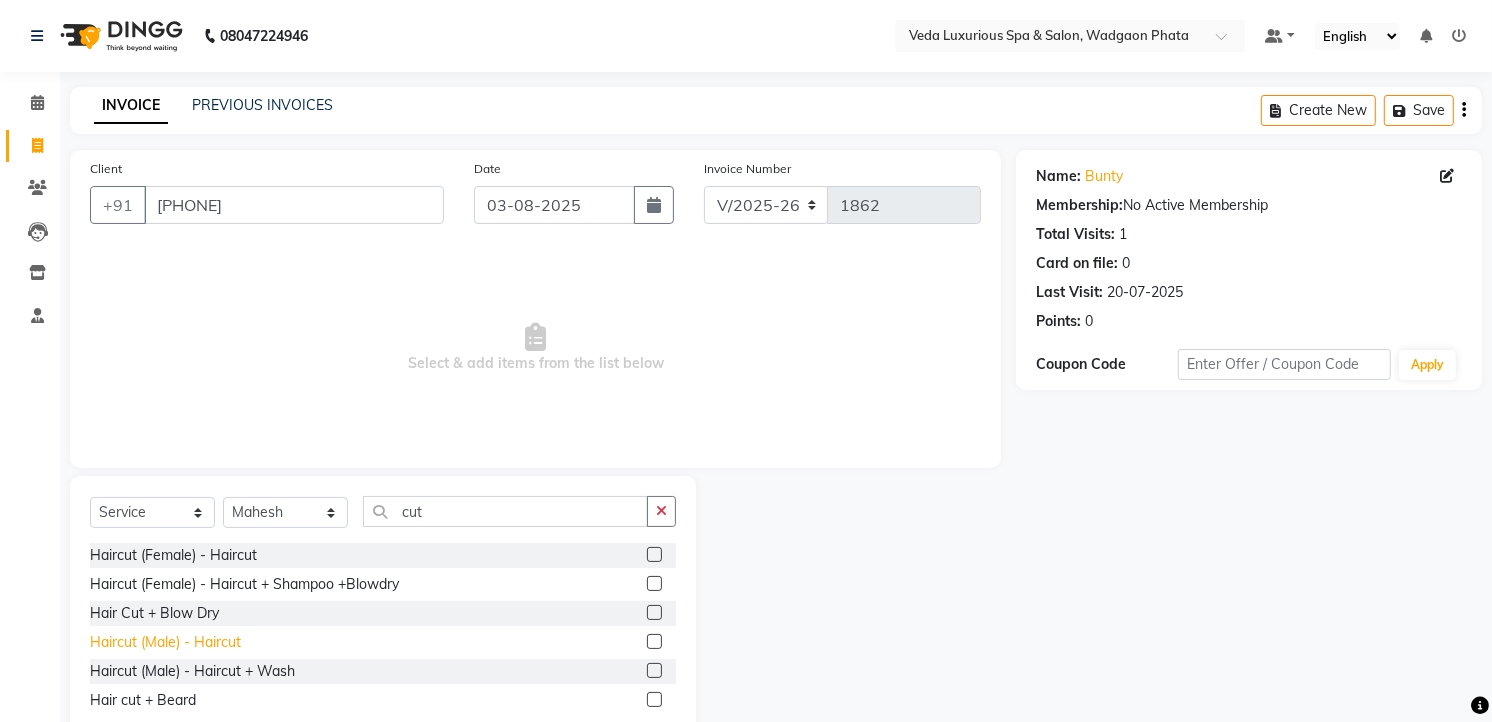 click on "Haircut (Male) - Haircut" 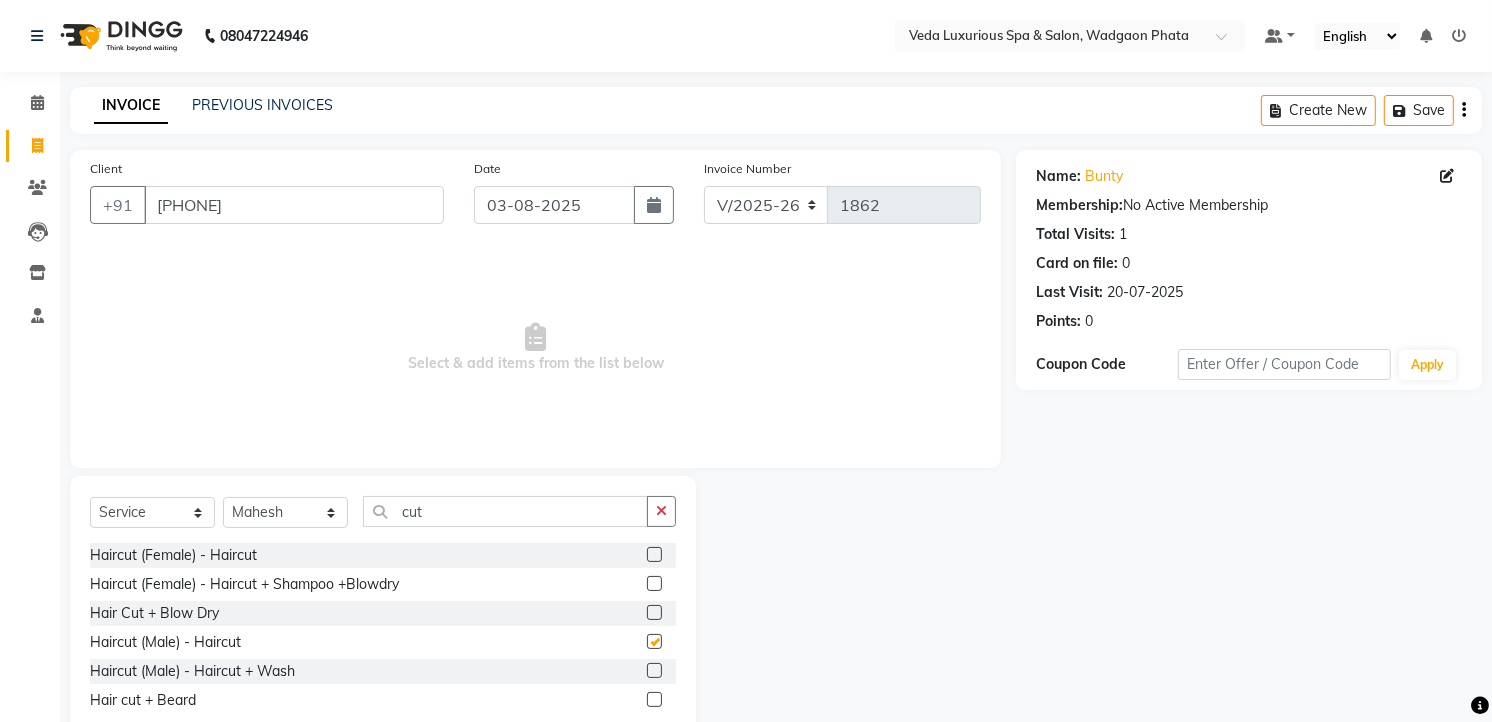 checkbox on "false" 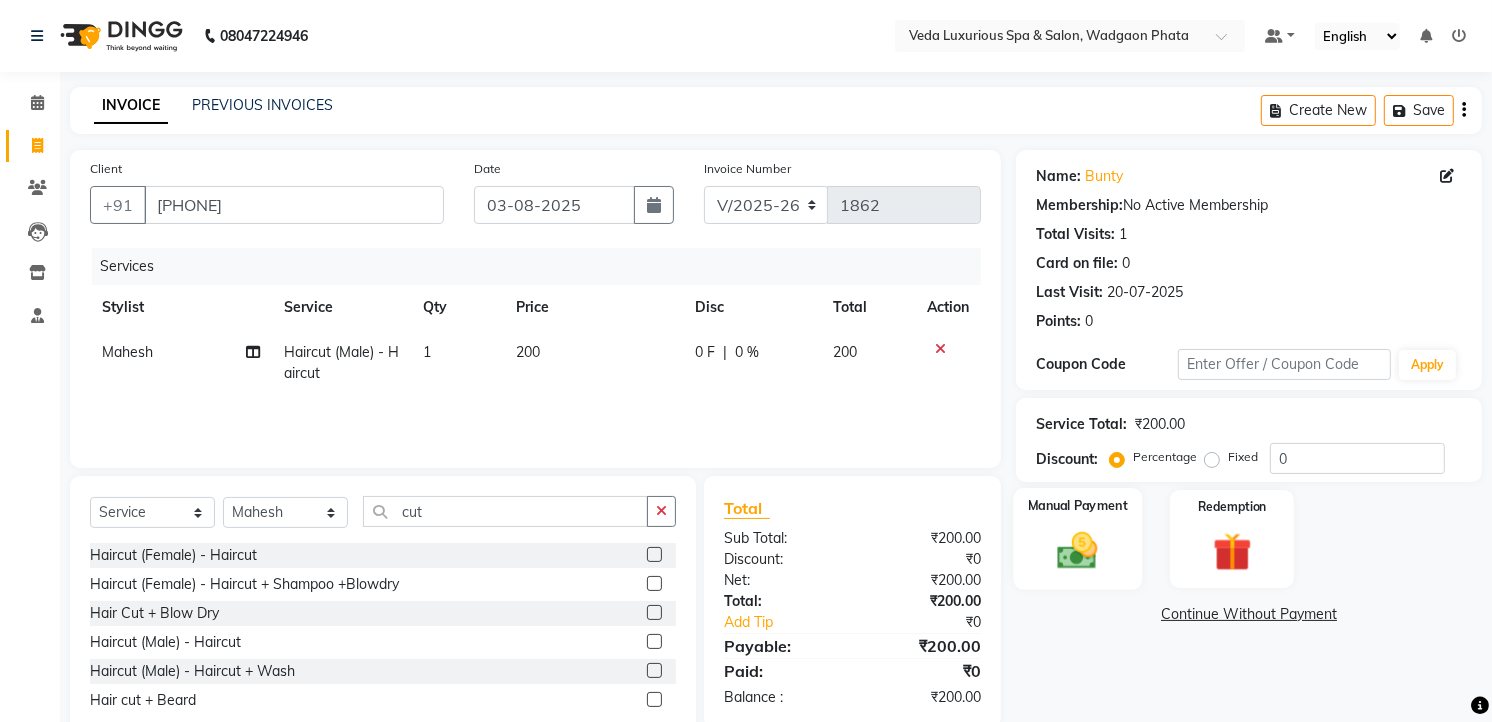 click 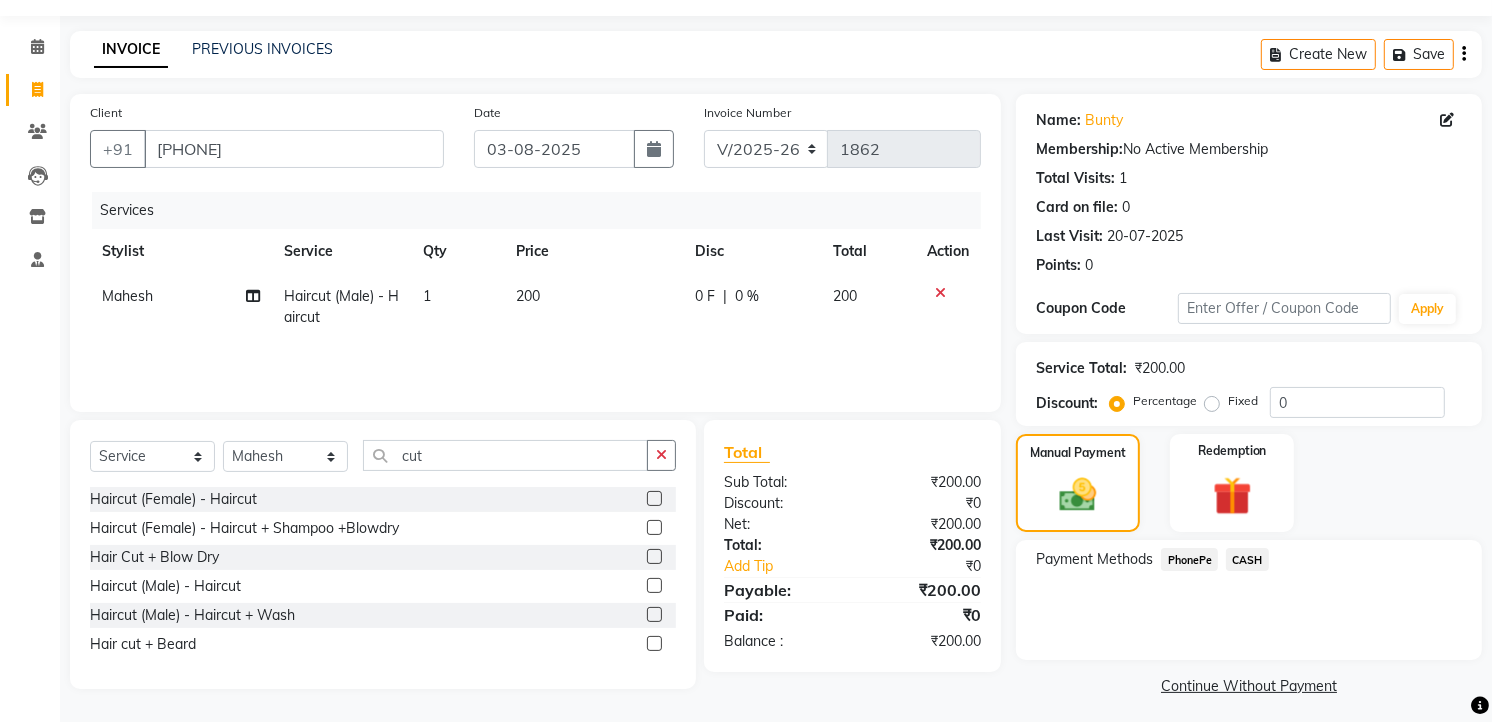 scroll, scrollTop: 64, scrollLeft: 0, axis: vertical 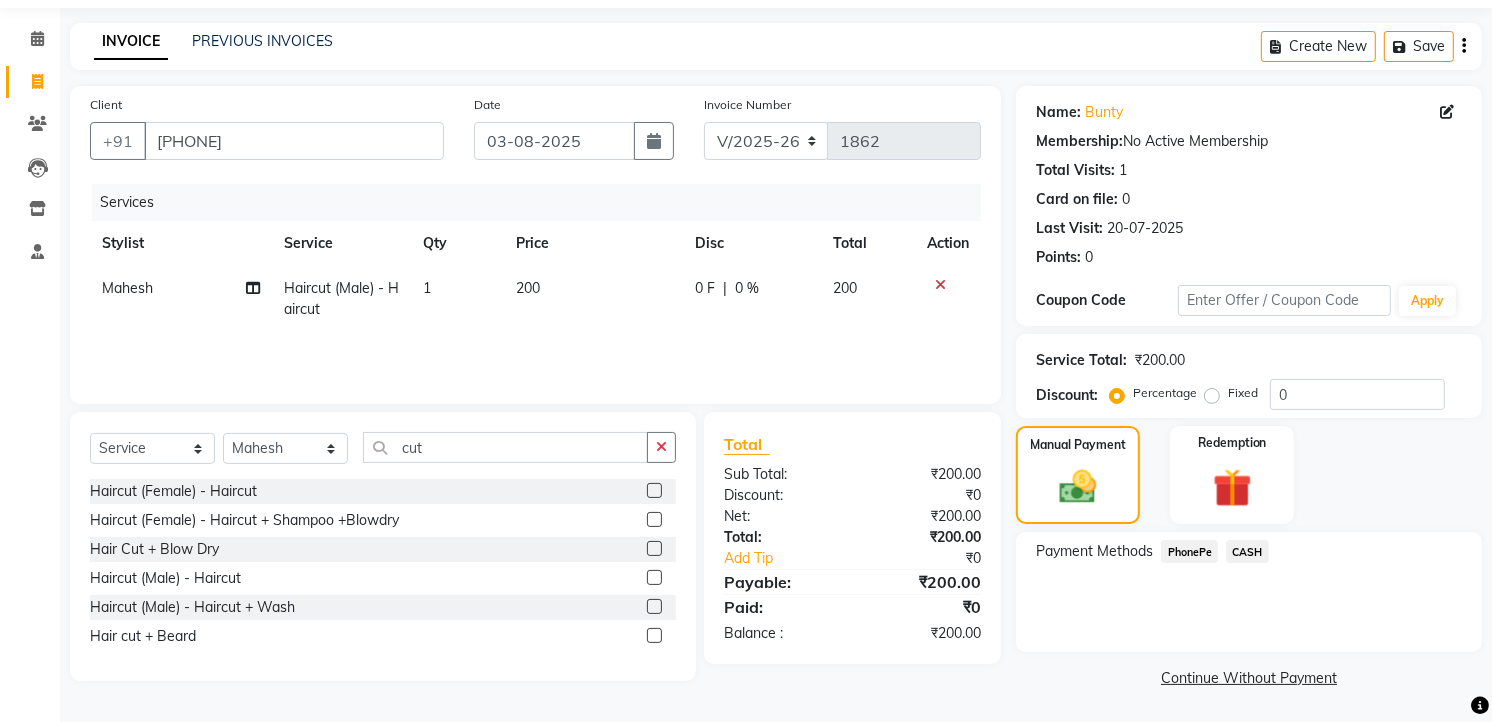 click on "PhonePe" 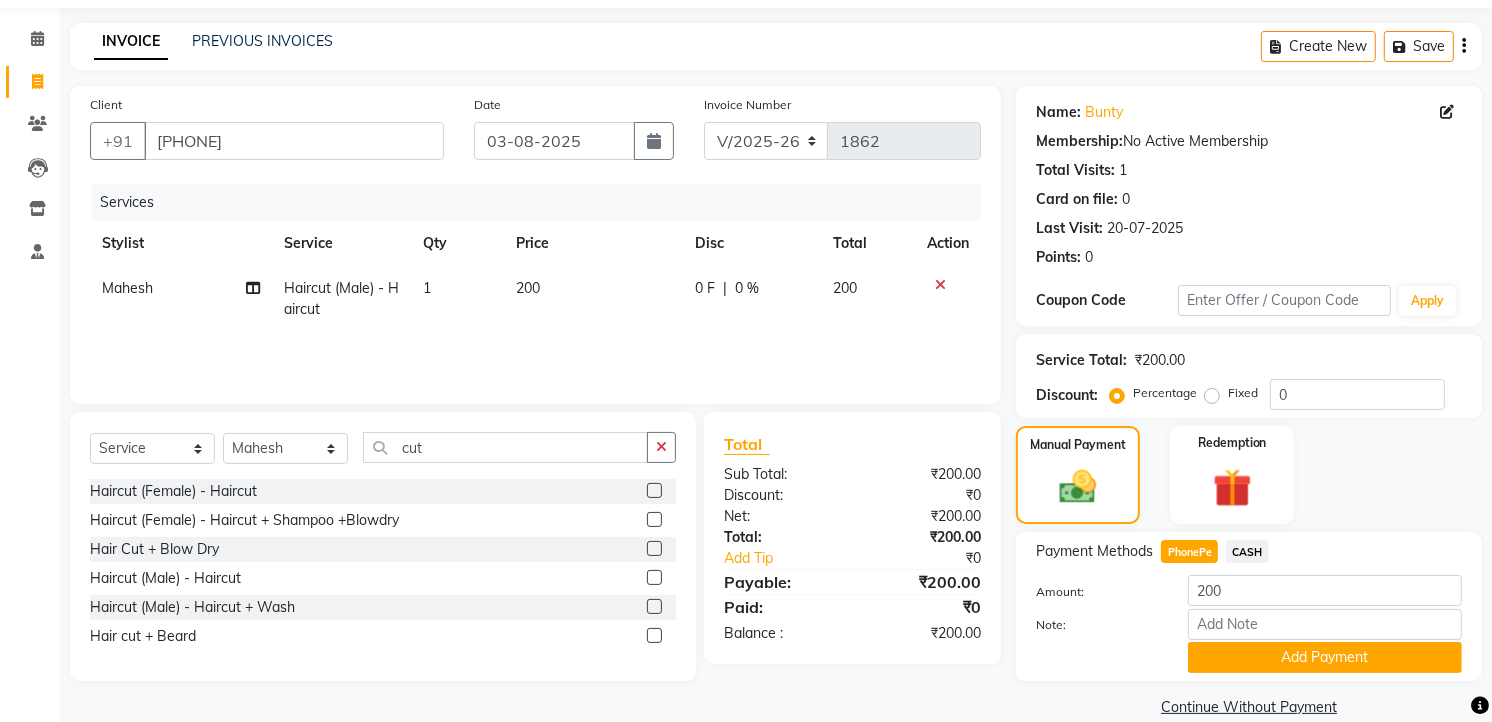 scroll, scrollTop: 94, scrollLeft: 0, axis: vertical 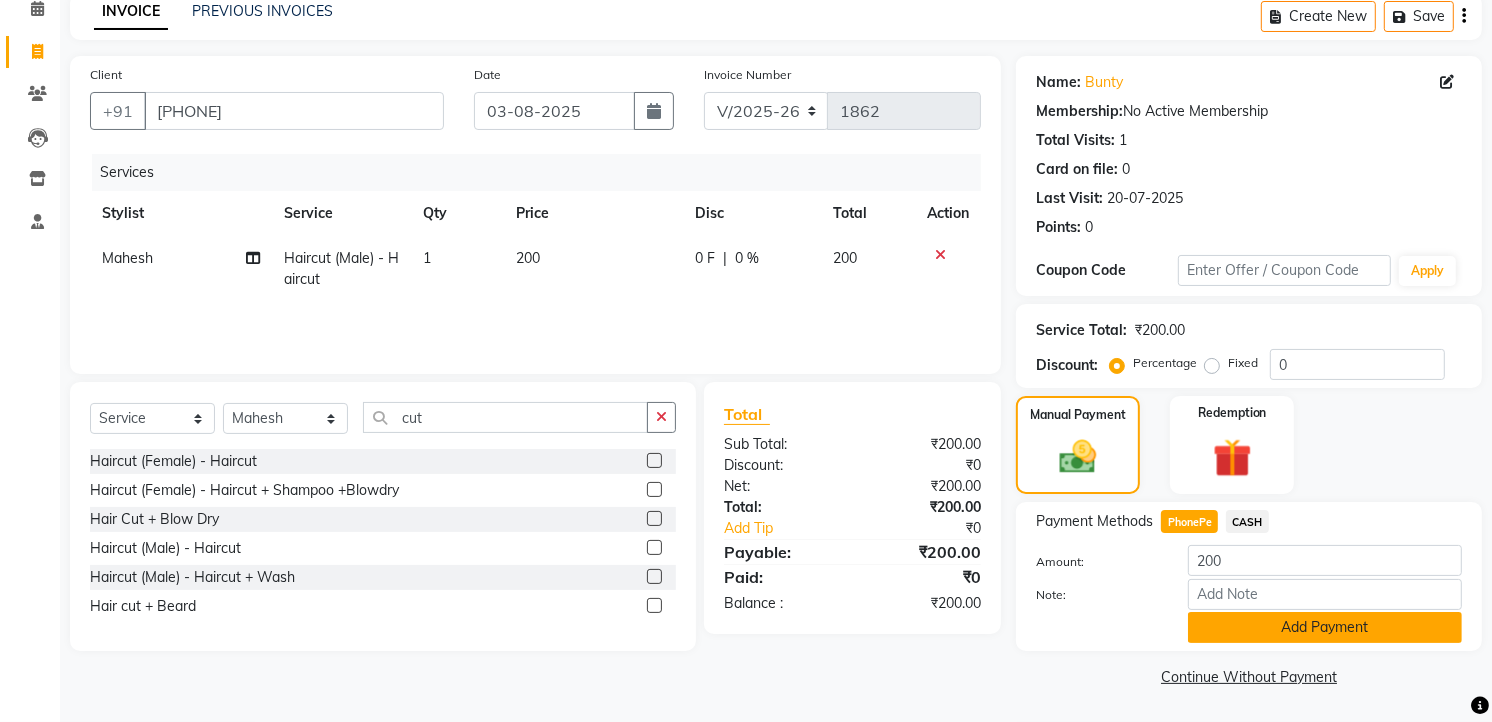 click on "Add Payment" 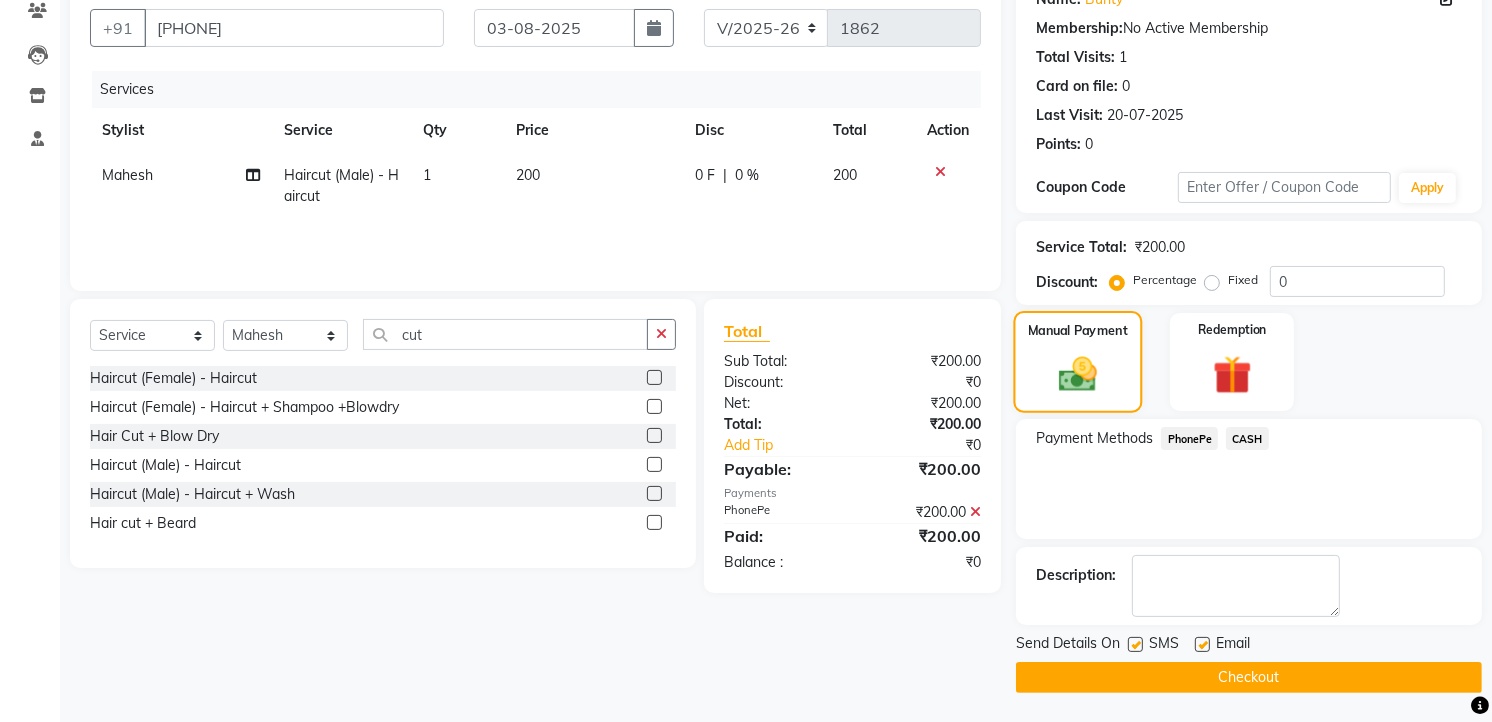 scroll, scrollTop: 0, scrollLeft: 0, axis: both 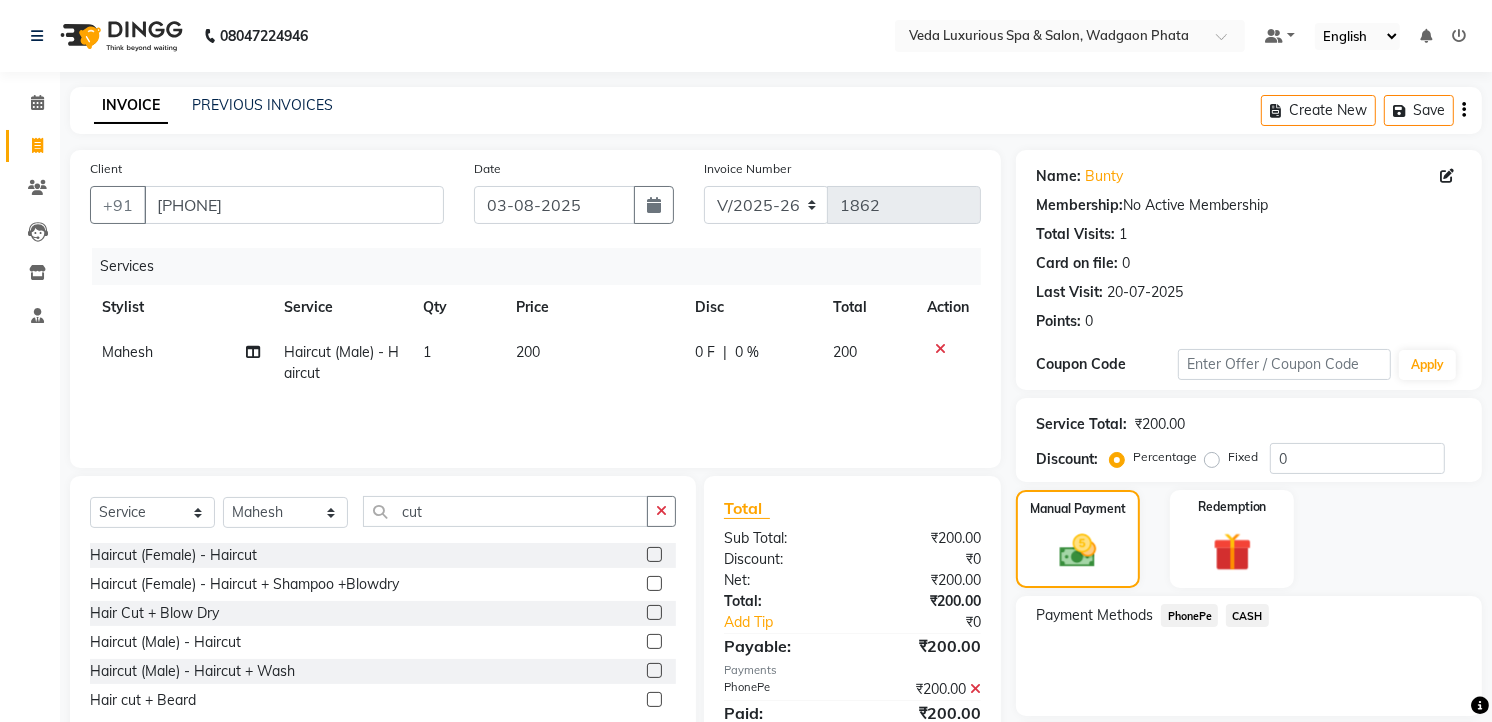 click 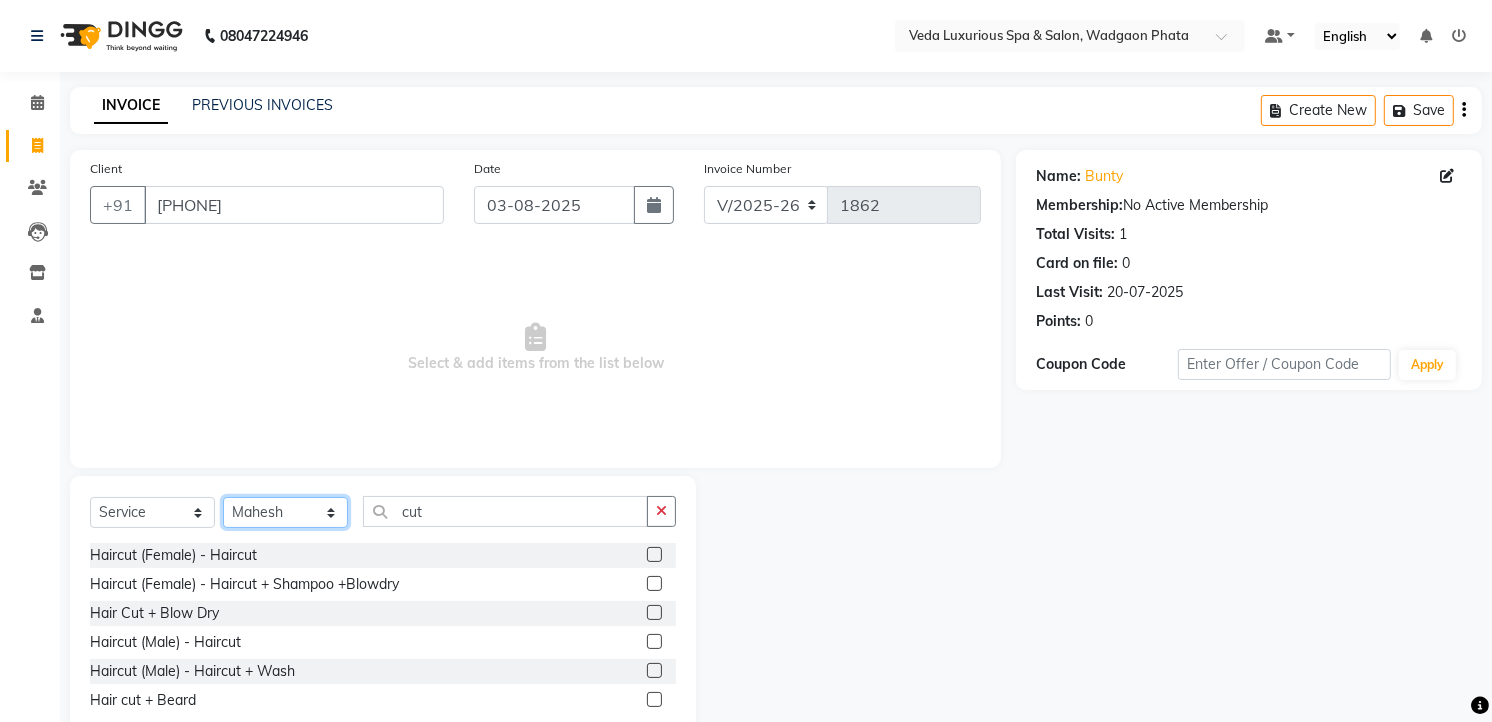 drag, startPoint x: 254, startPoint y: 513, endPoint x: 272, endPoint y: 497, distance: 24.083189 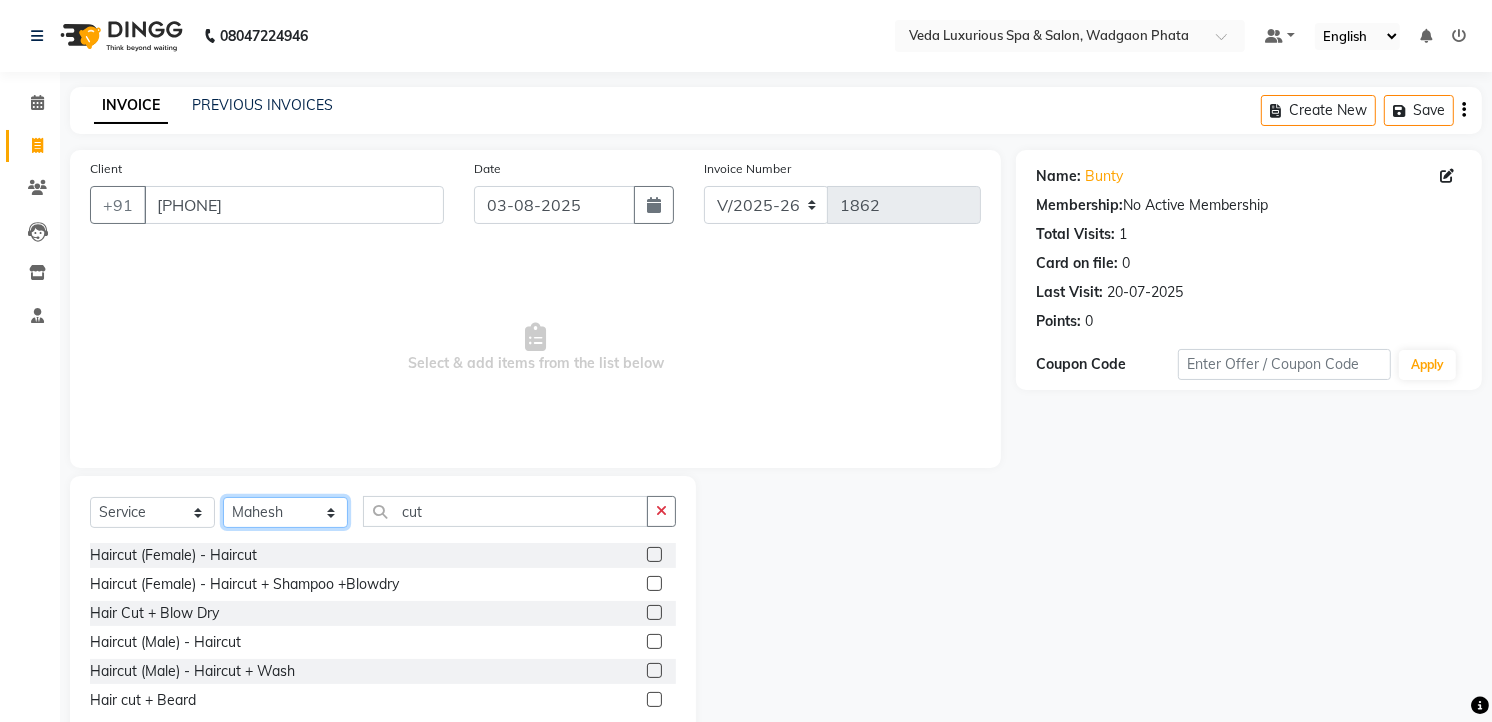 select on "44309" 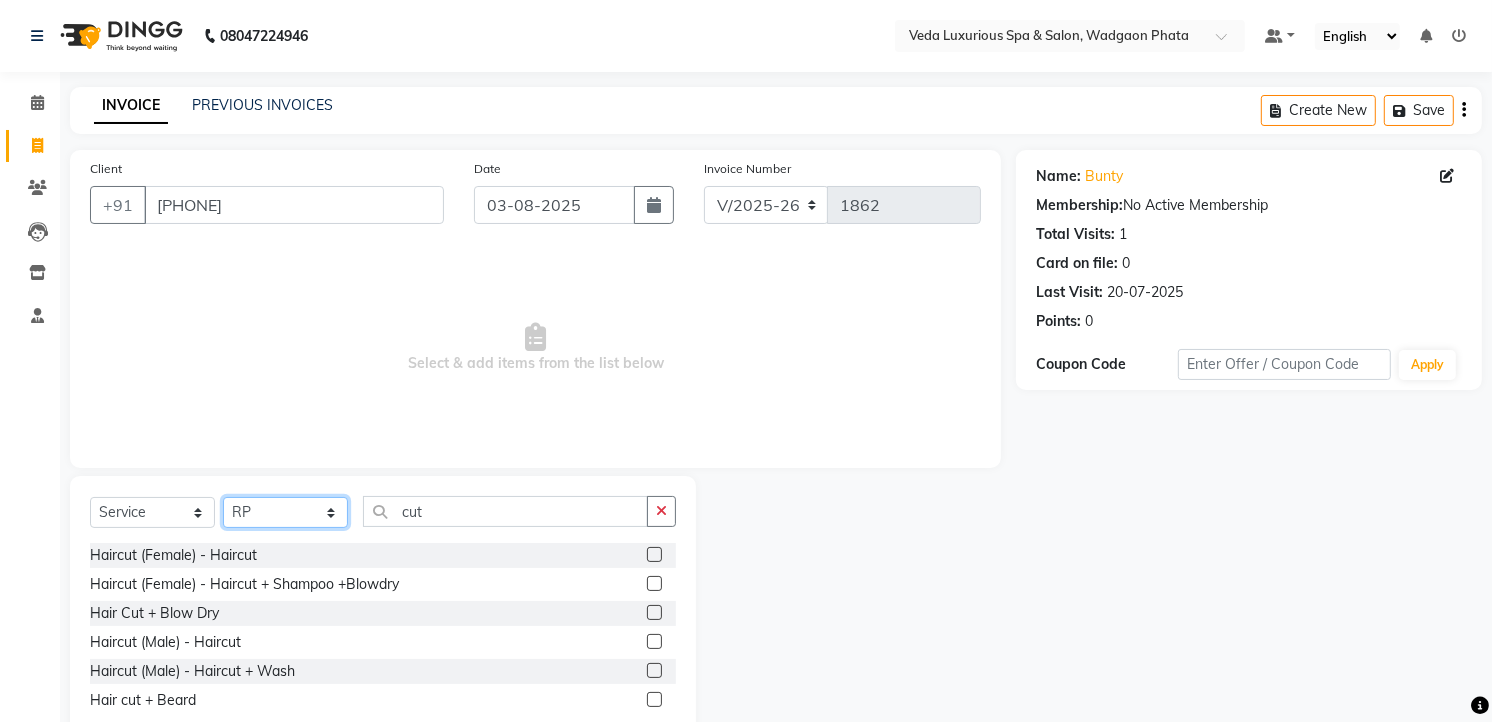 click on "Select Stylist [FIRST] [FIRST] [FIRST] [FIRST] [FIRST] [FIRST] [FIRST] [FIRST] [FIRST] [FIRST] [FIRST] [FIRST]" 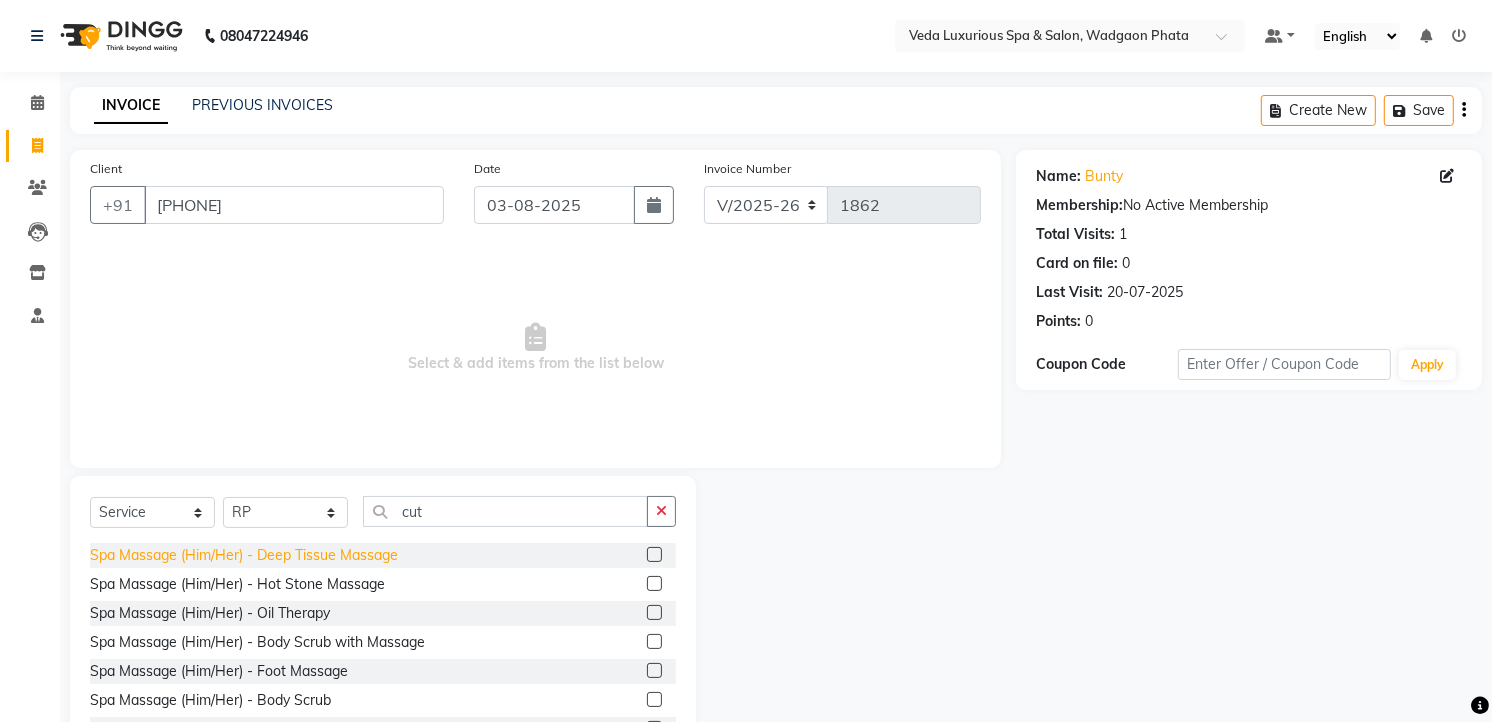 click on "Spa Massage (Him/Her) - Deep Tissue Massage" 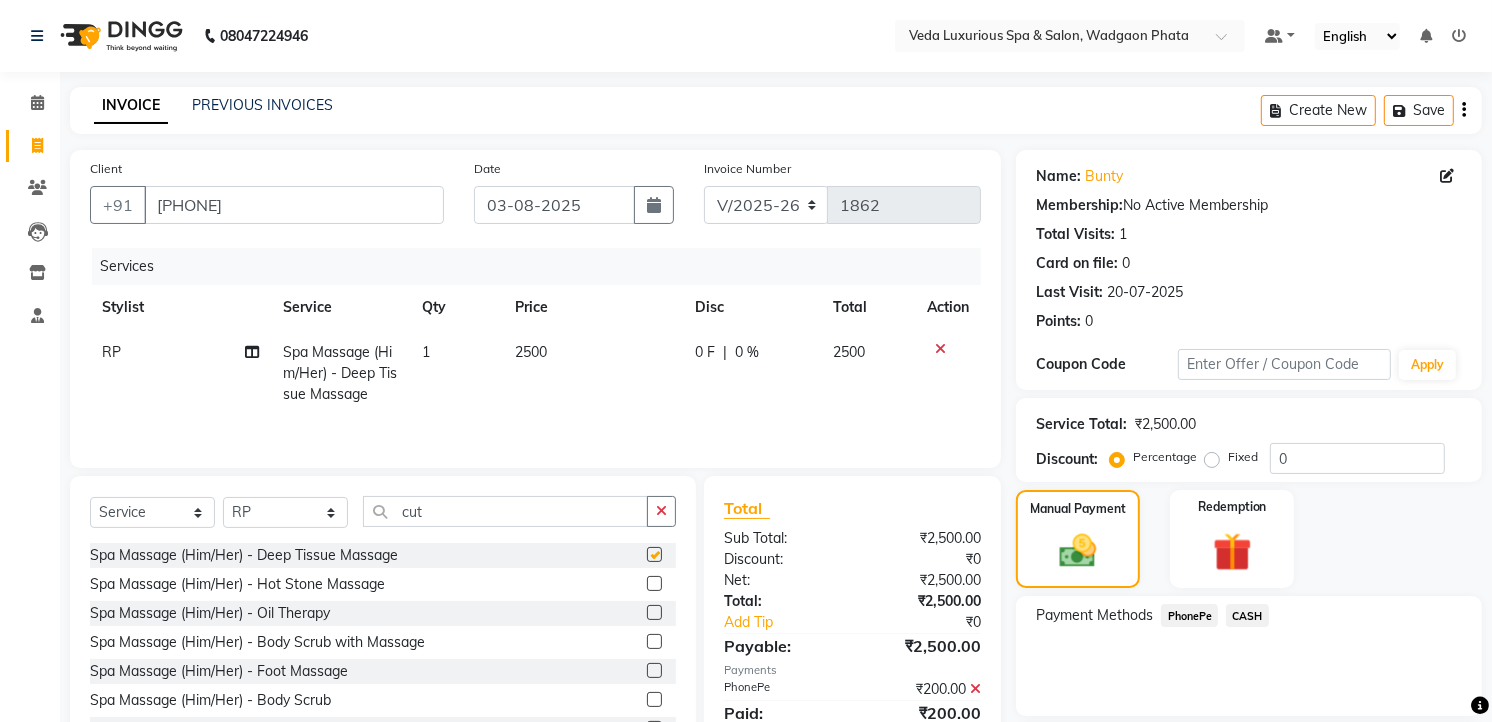 checkbox on "false" 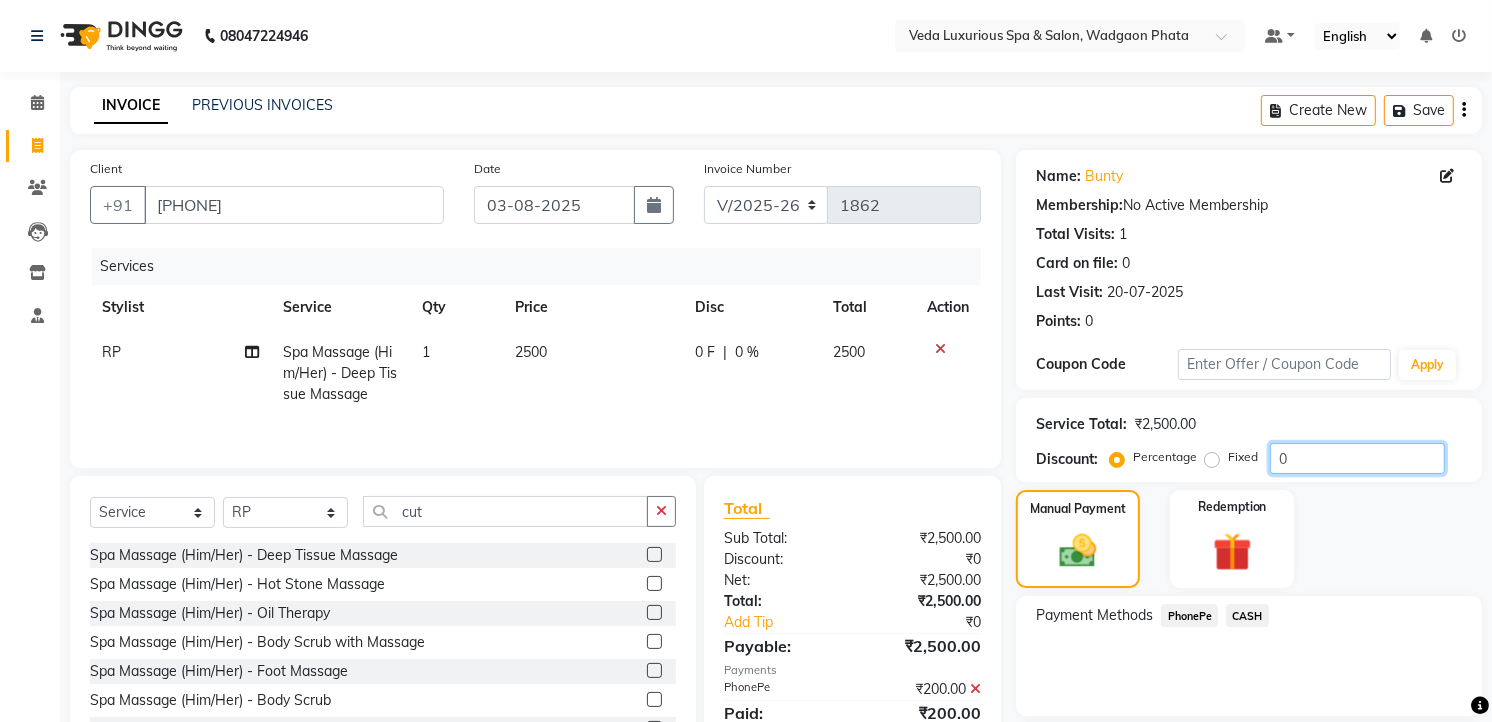 click on "0" 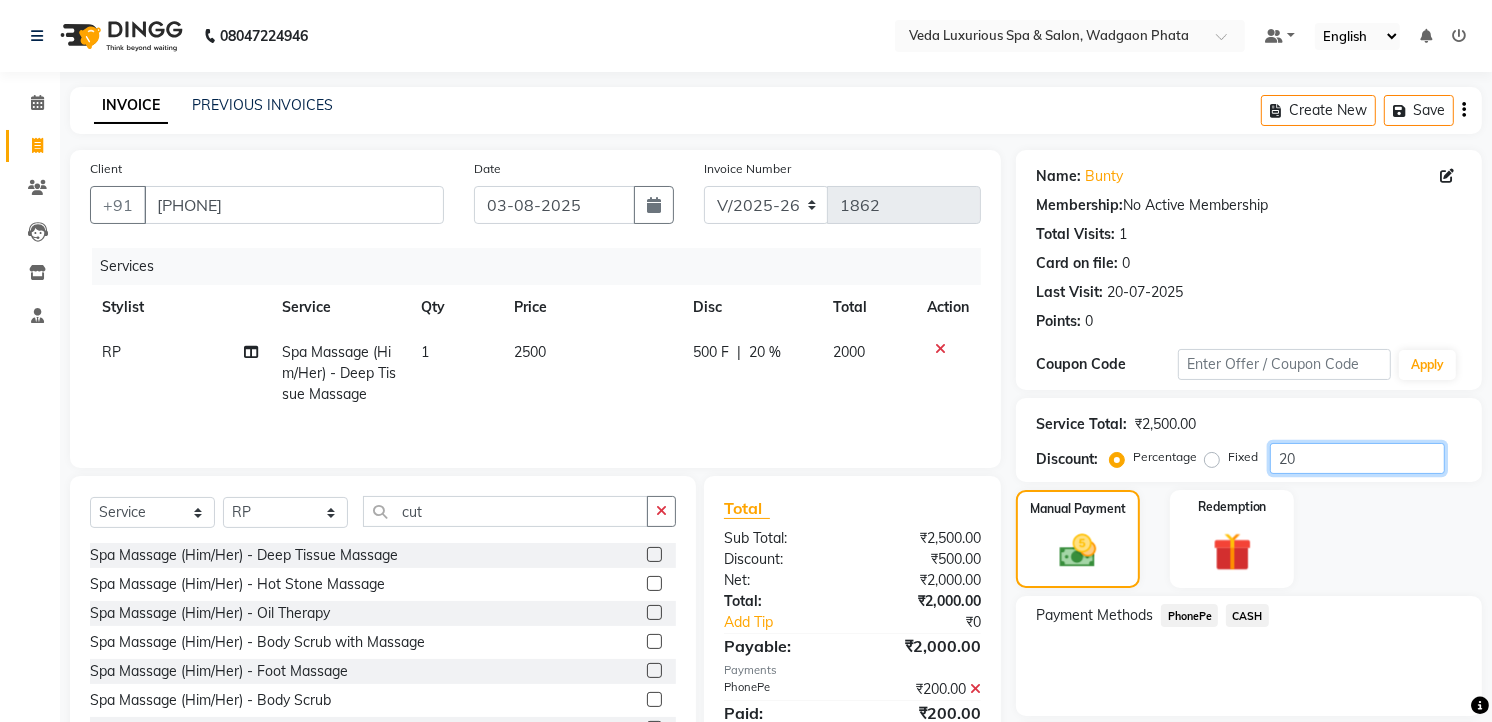 type on "20" 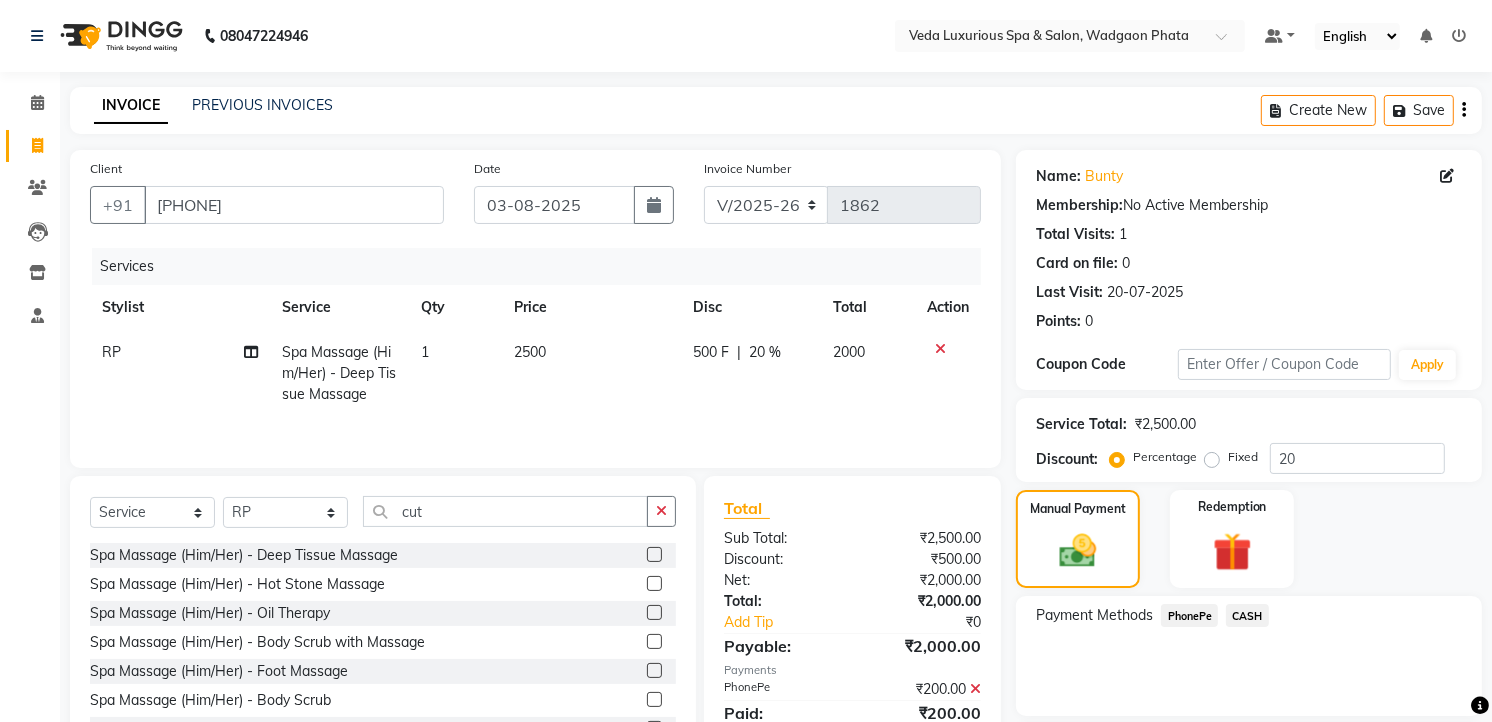 click on "PhonePe" 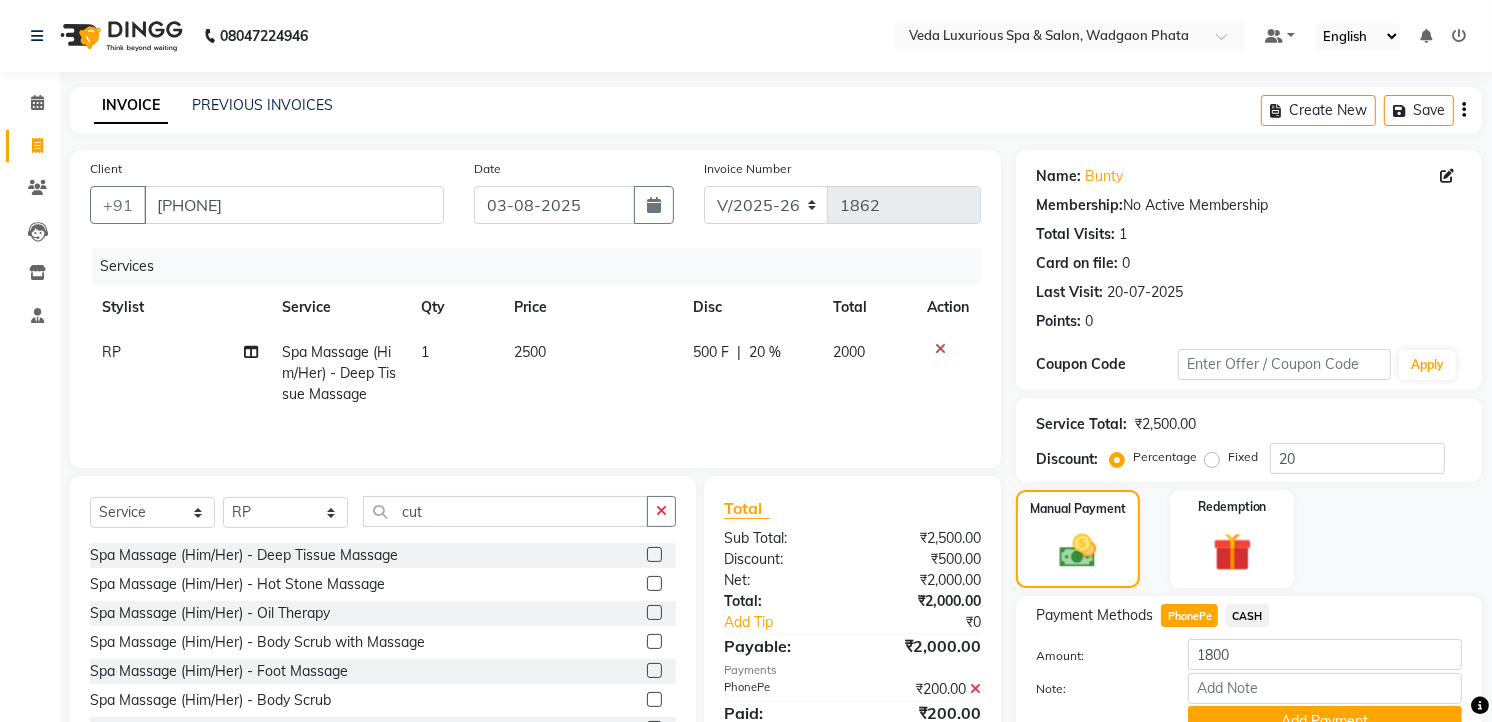 scroll, scrollTop: 207, scrollLeft: 0, axis: vertical 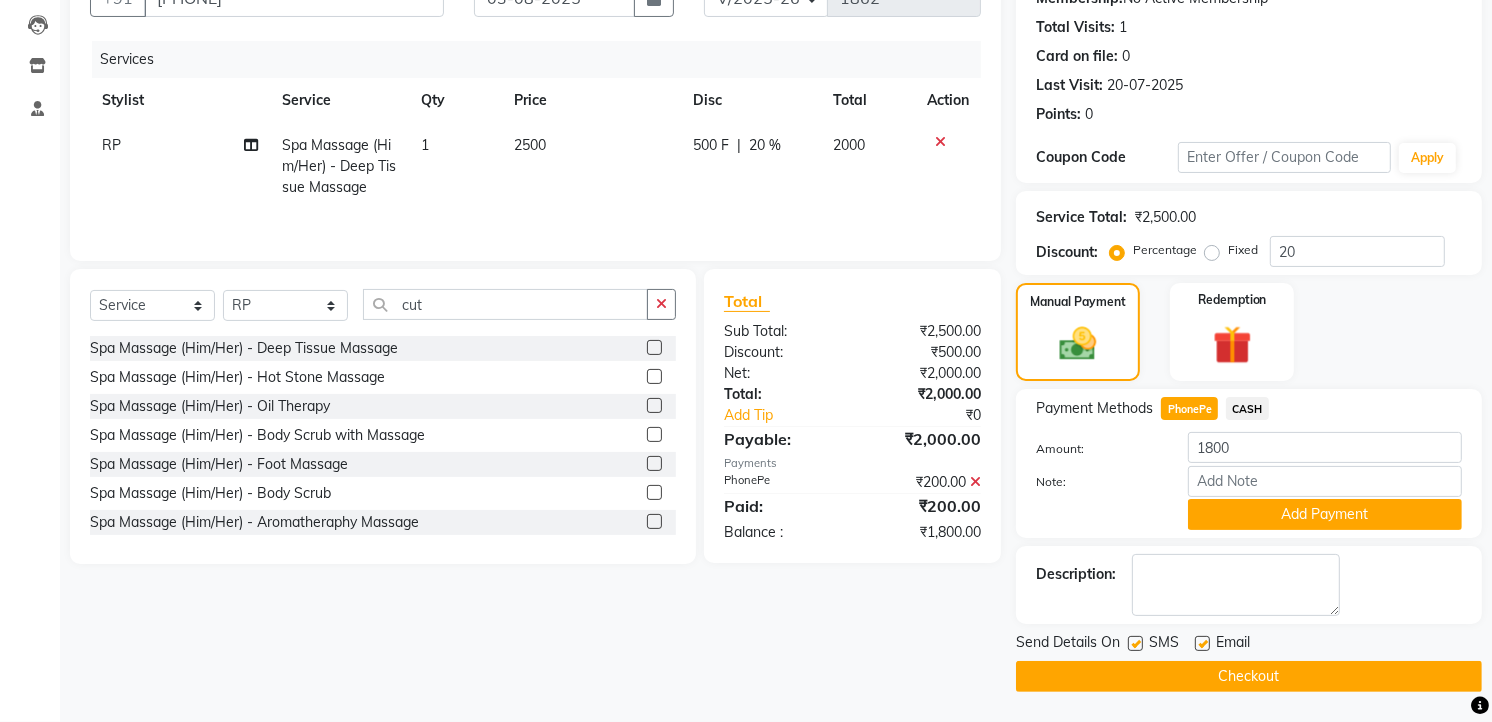 click 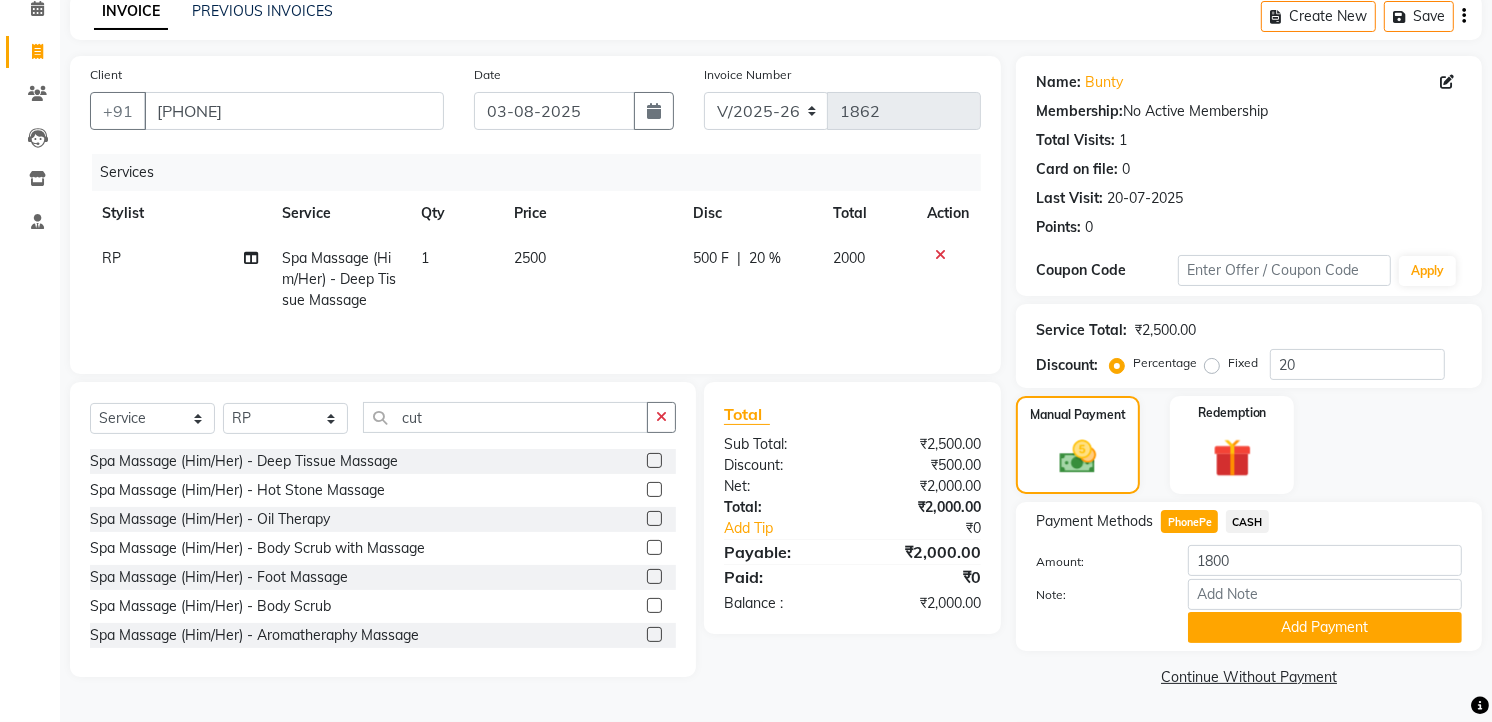 scroll, scrollTop: 94, scrollLeft: 0, axis: vertical 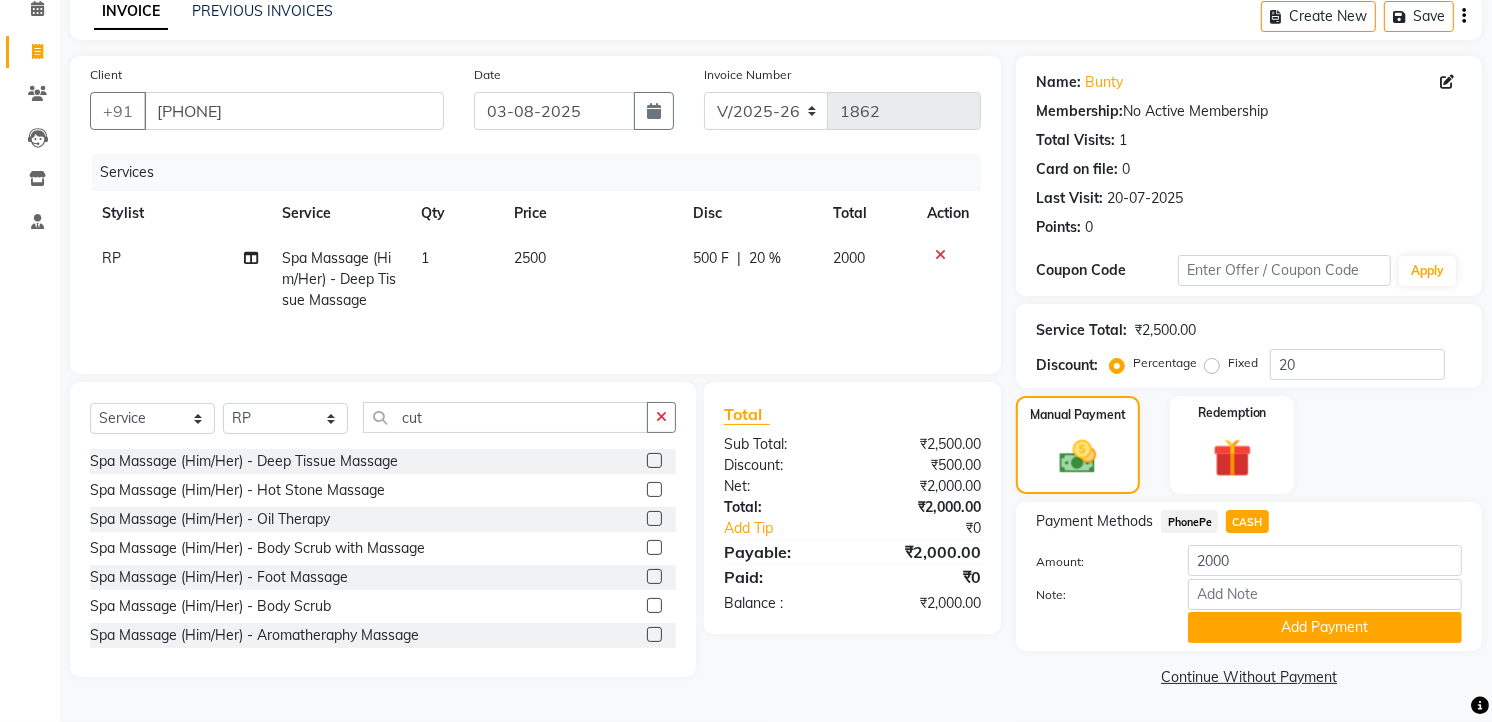 click on "PhonePe" 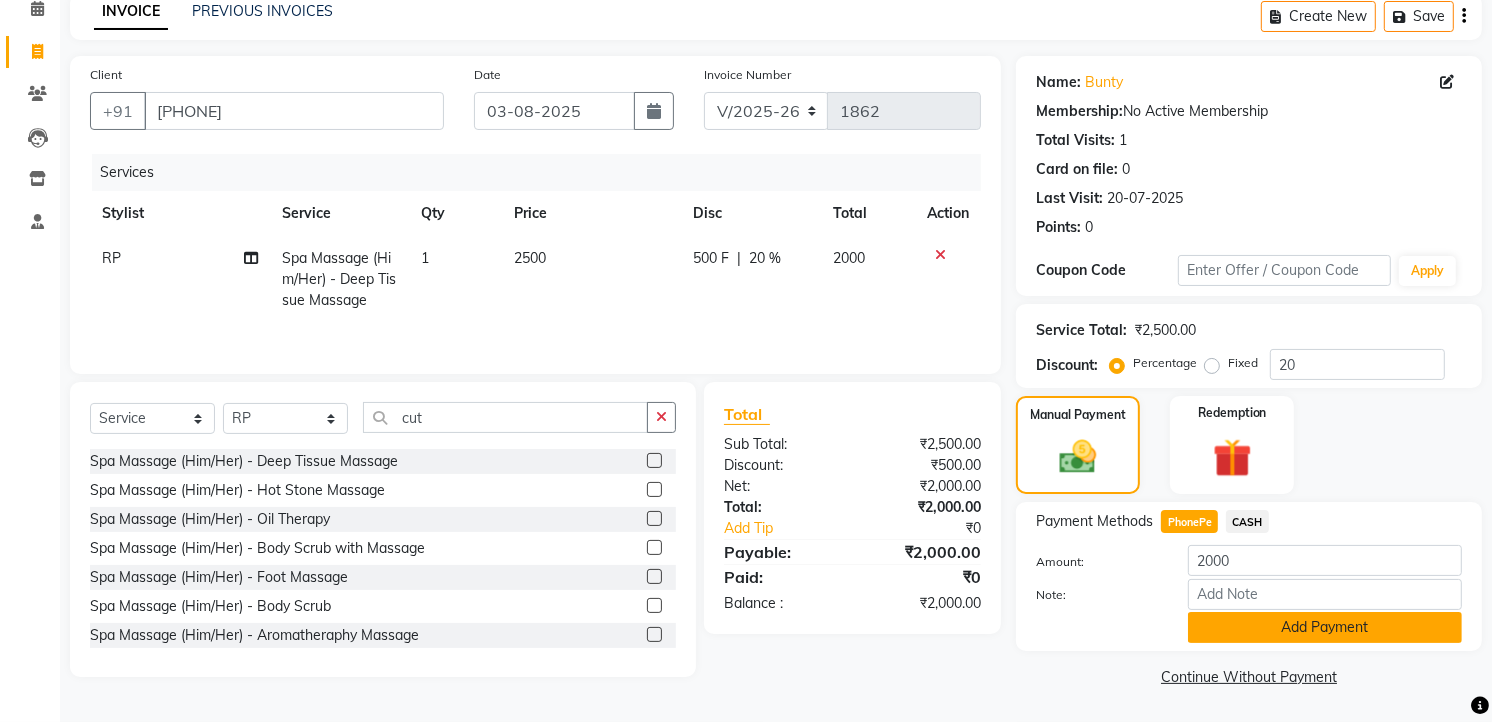 click on "Add Payment" 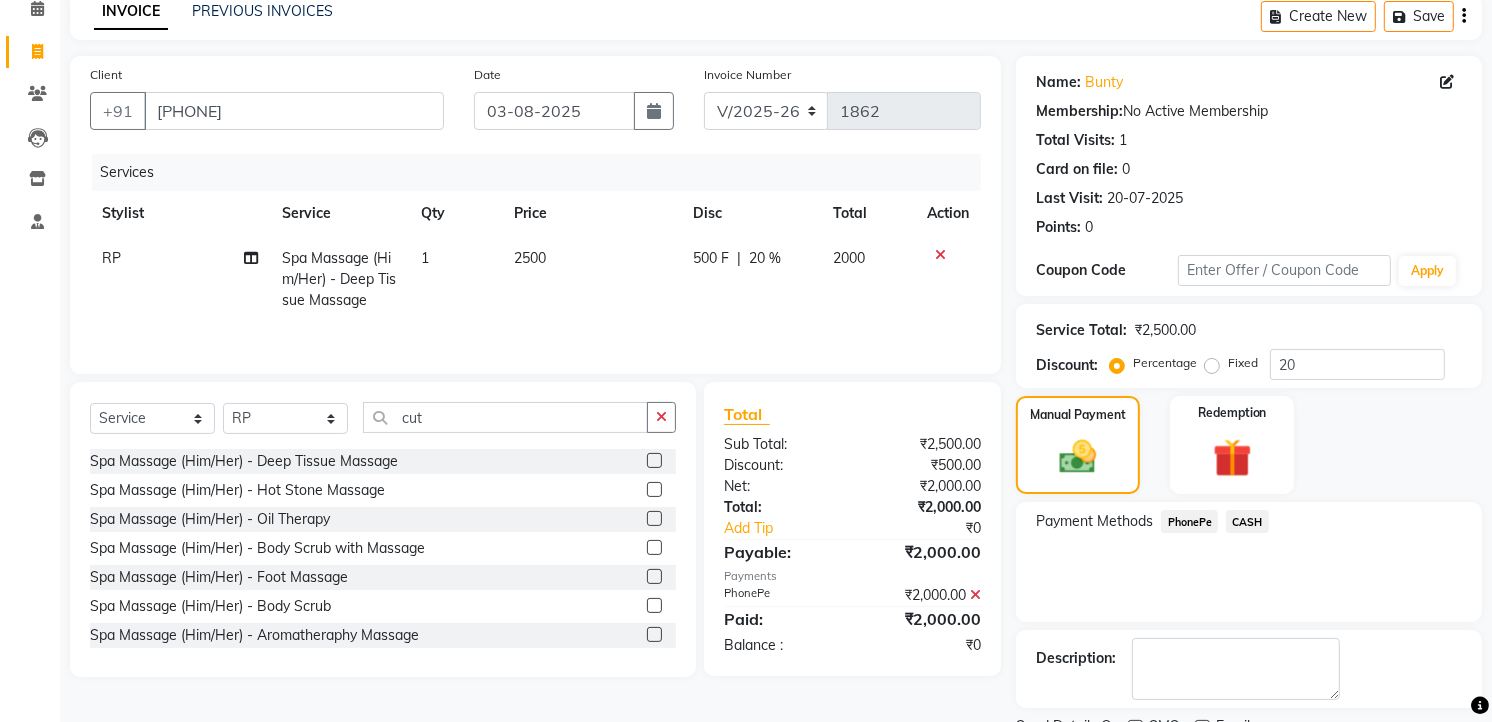 scroll, scrollTop: 177, scrollLeft: 0, axis: vertical 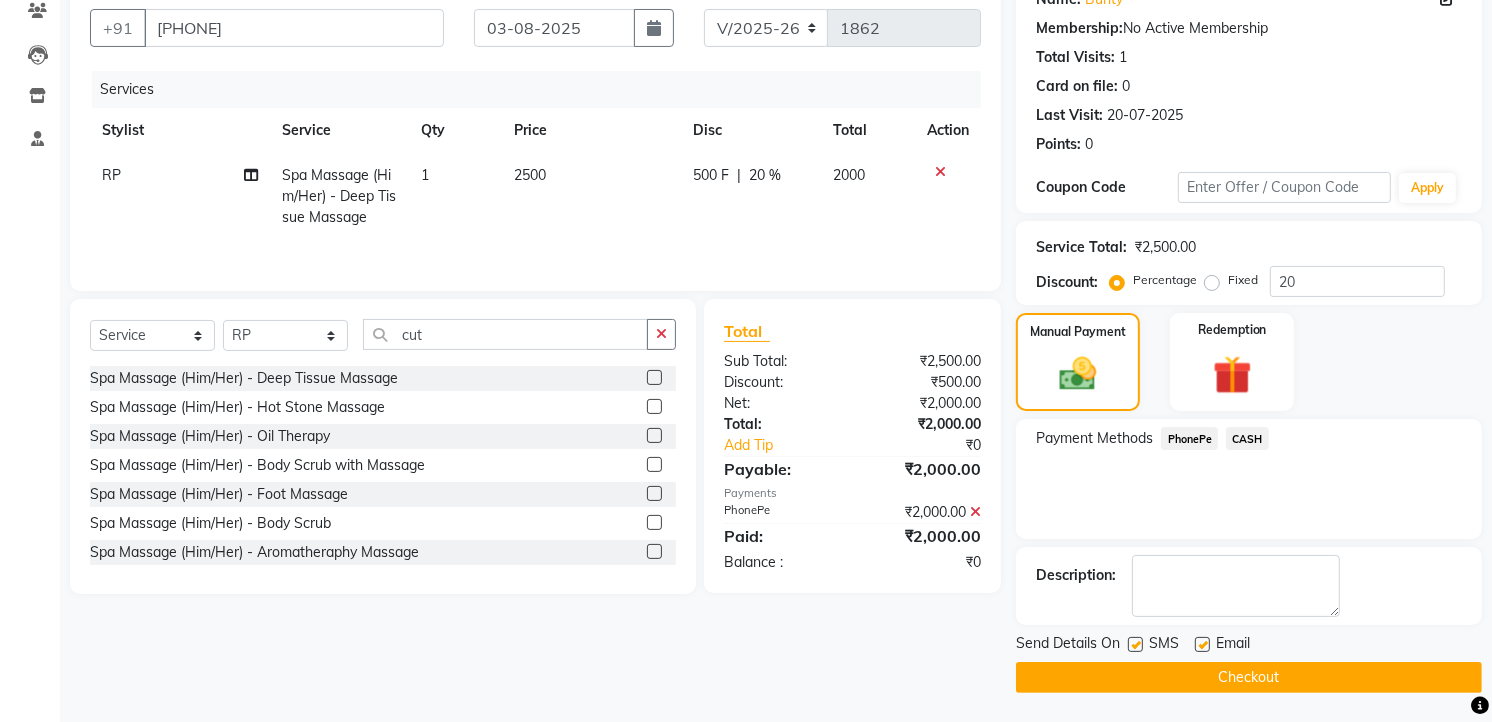 click on "Checkout" 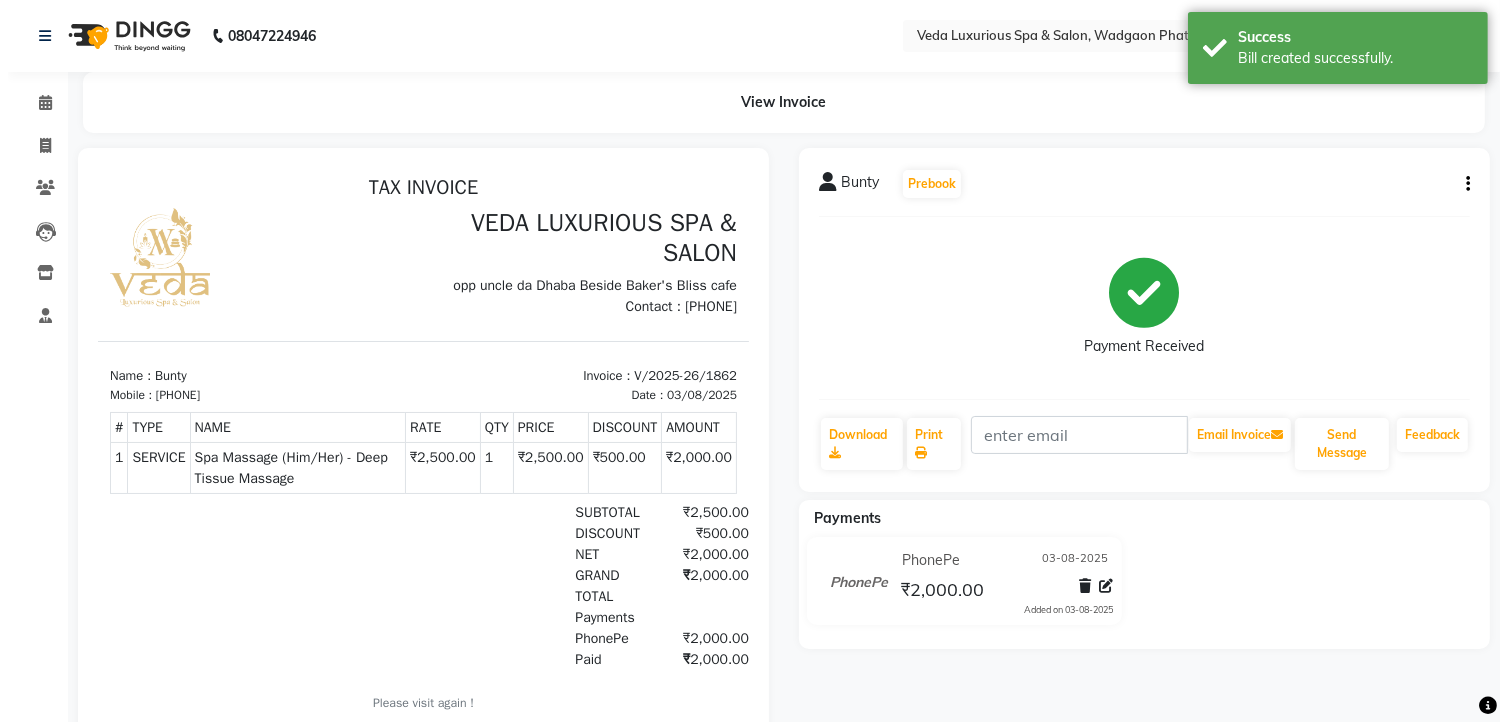 scroll, scrollTop: 0, scrollLeft: 0, axis: both 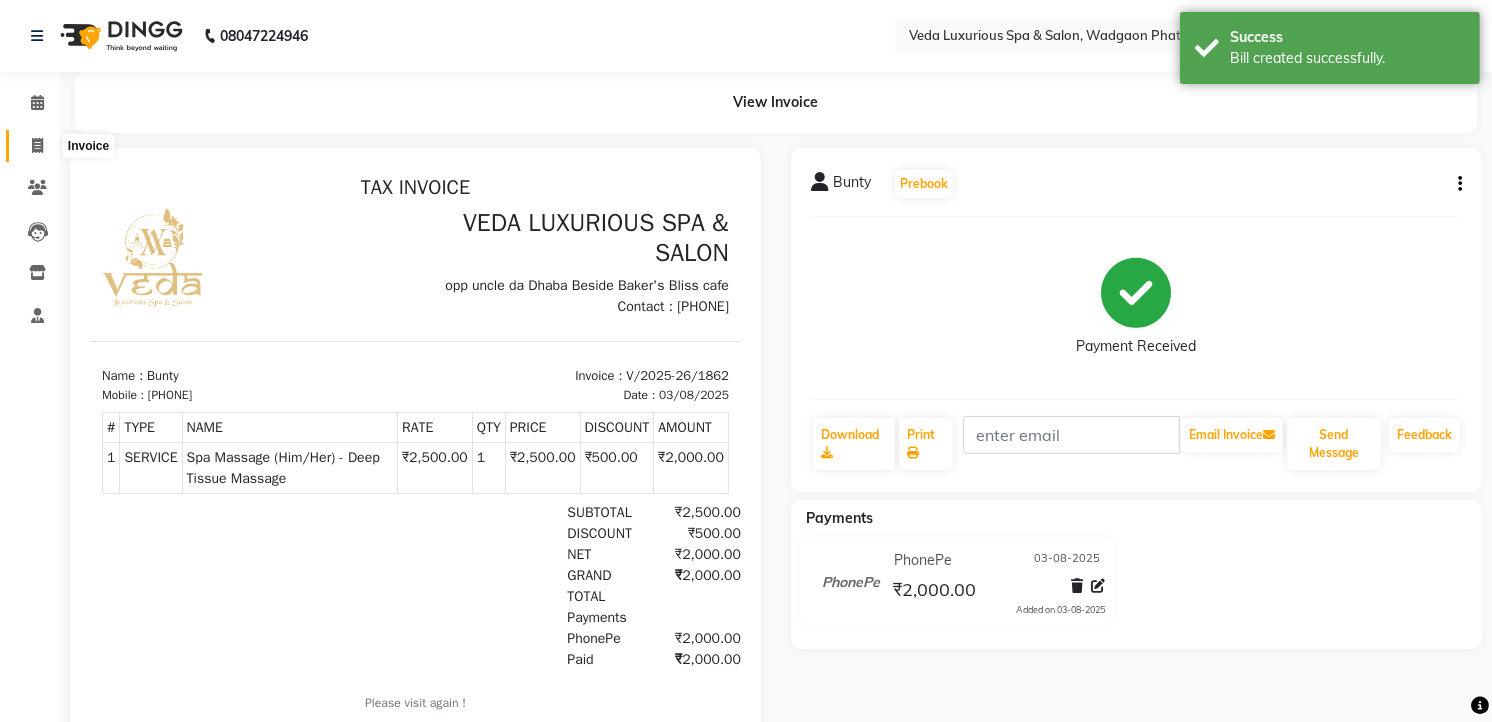 drag, startPoint x: 23, startPoint y: 147, endPoint x: 42, endPoint y: 143, distance: 19.416489 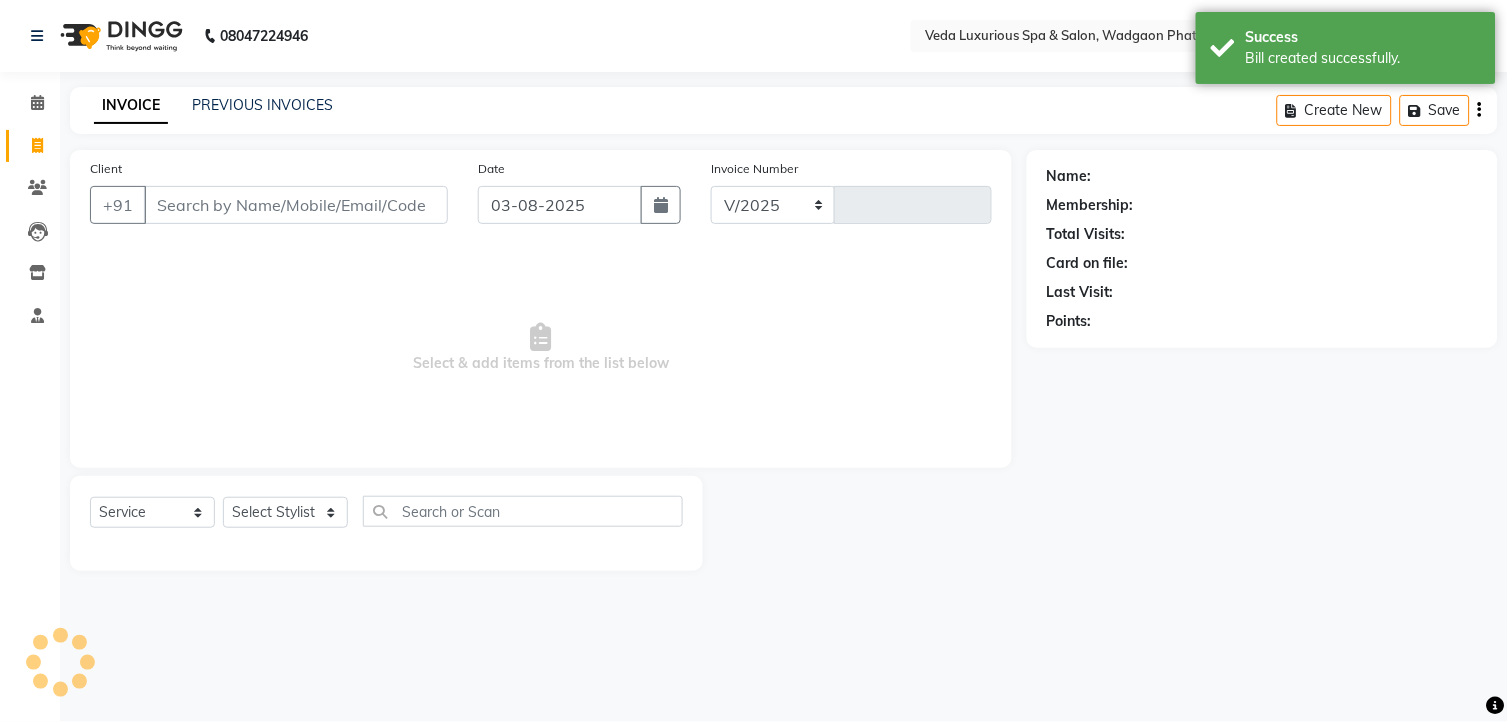 select on "4666" 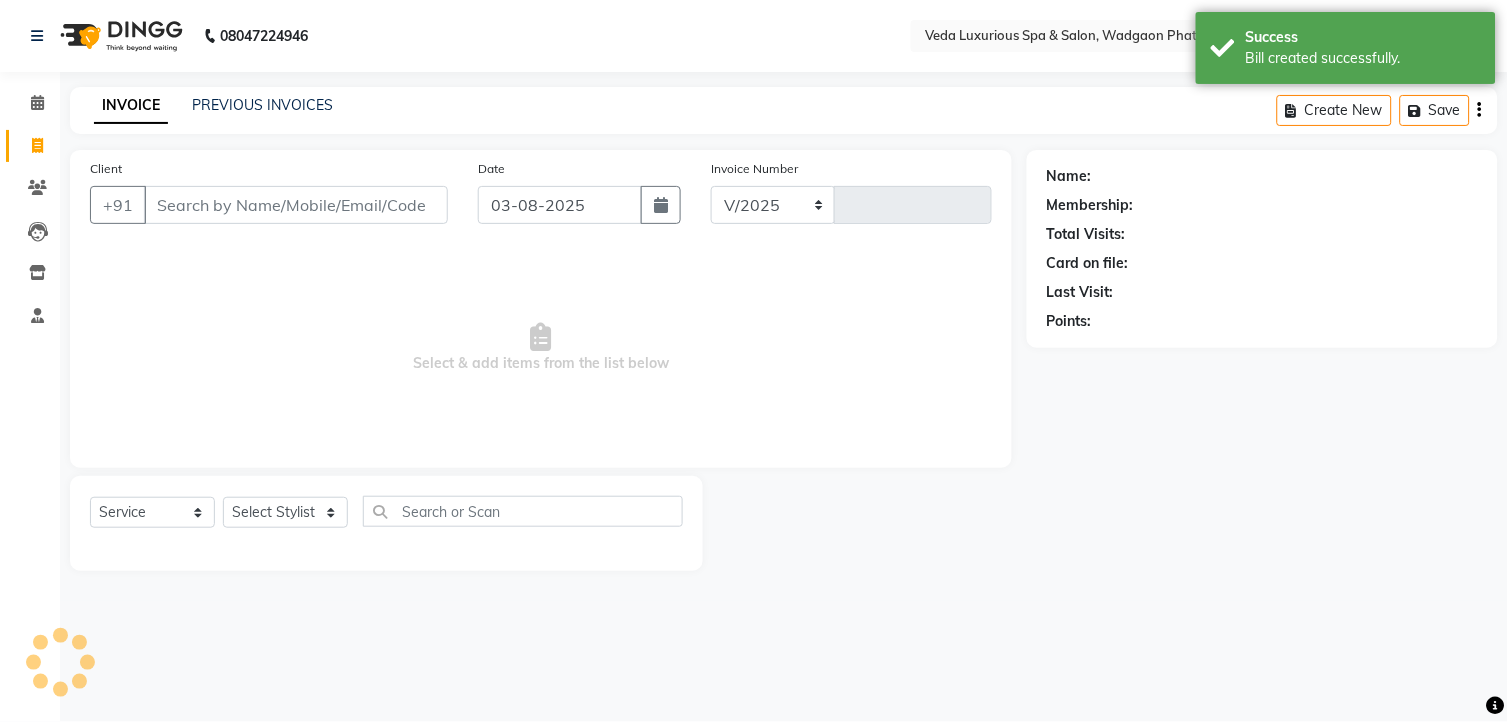 type on "1863" 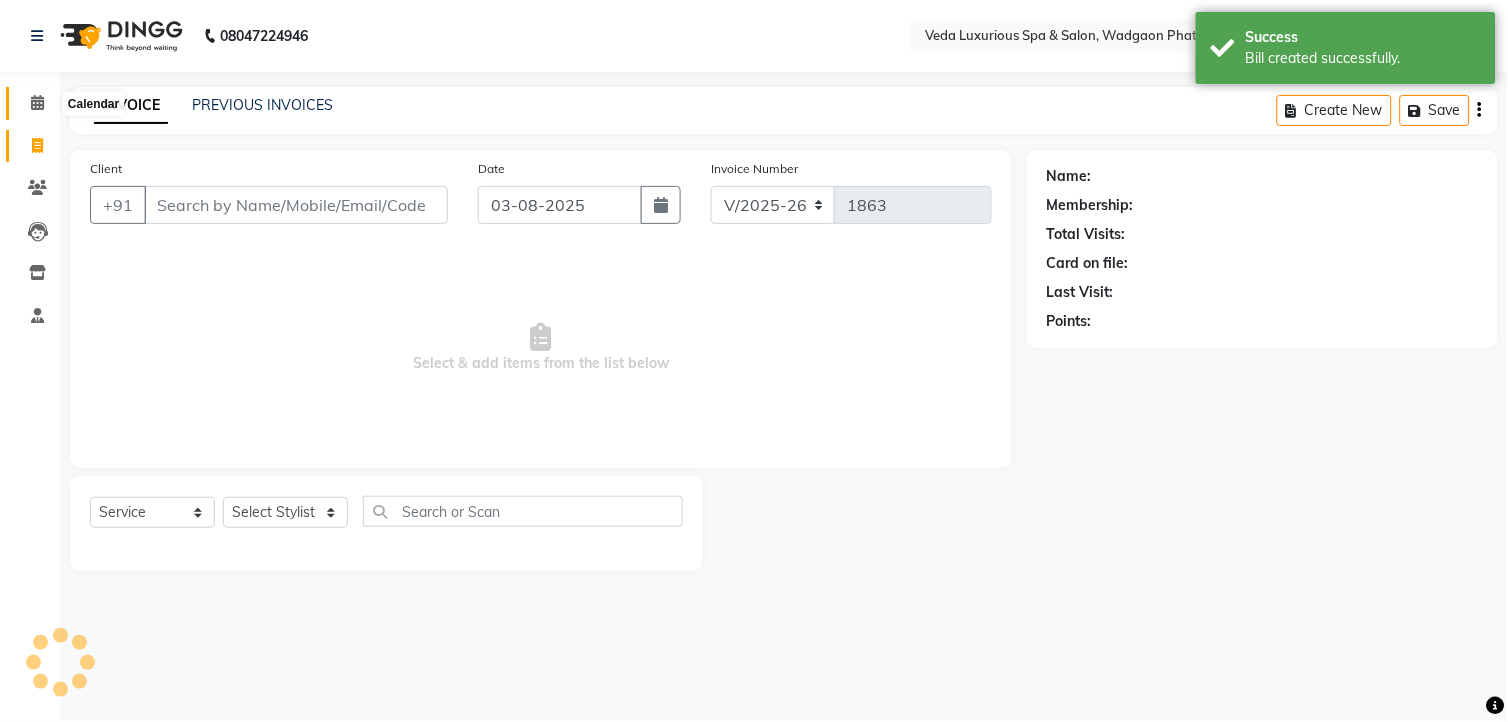 click 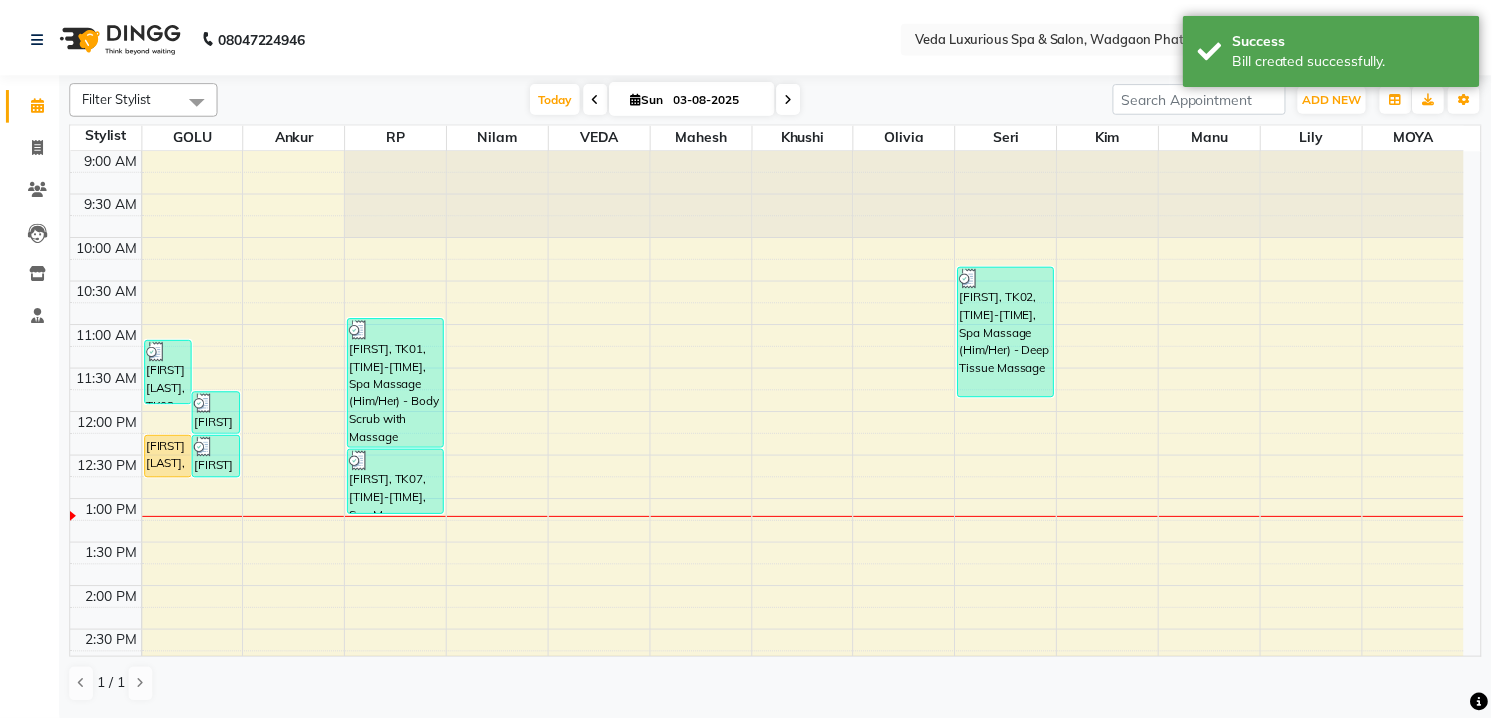 scroll, scrollTop: 0, scrollLeft: 0, axis: both 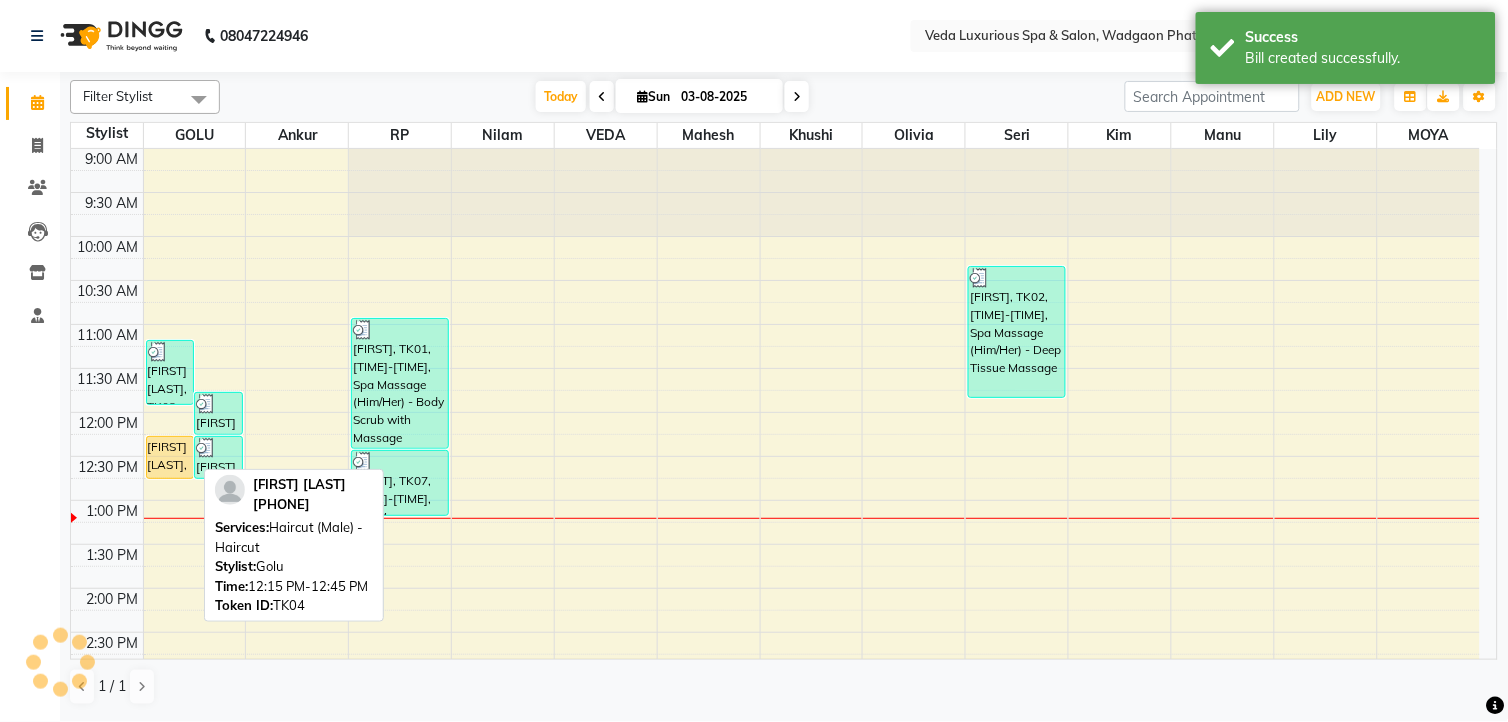 click on "[FIRST] [LAST], TK04, [TIME]-[TIME], Haircut (Male) - Haircut" at bounding box center (170, 457) 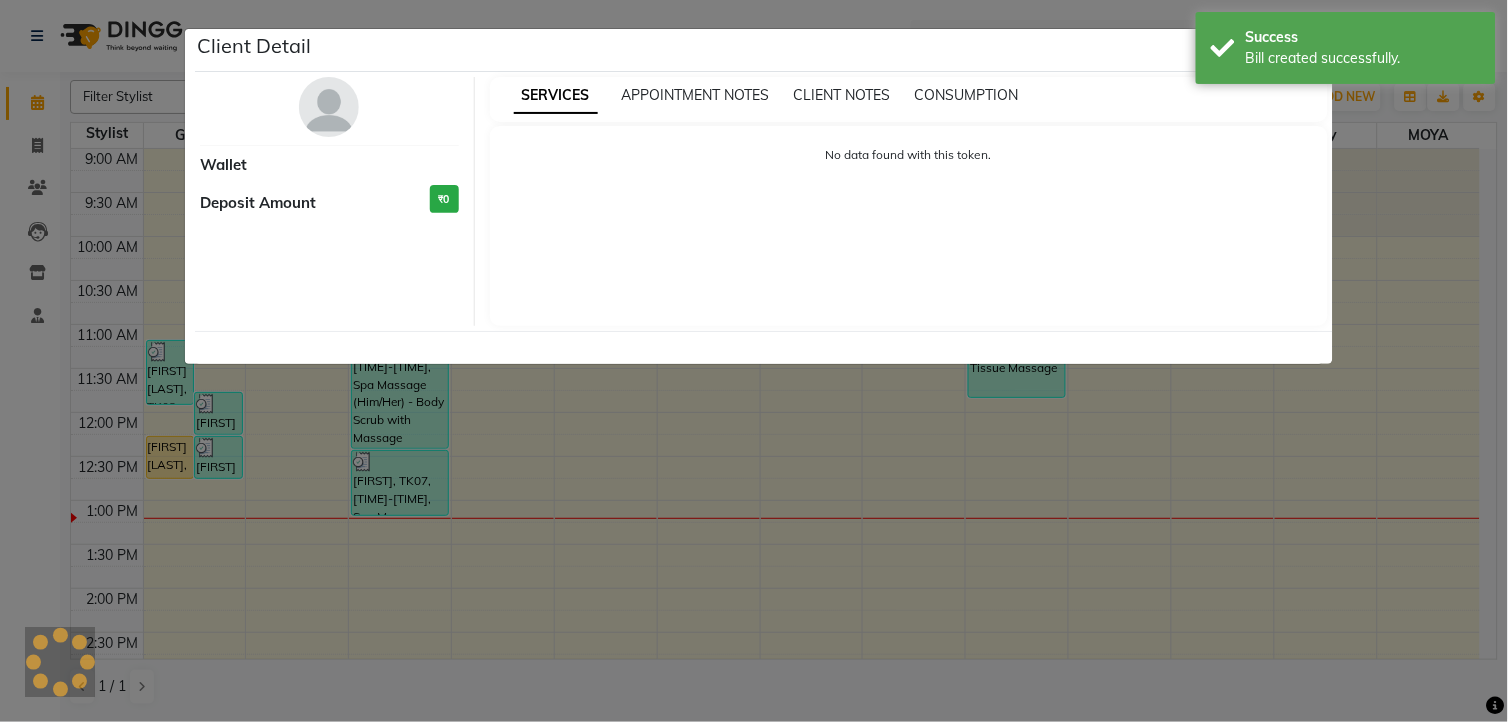 select on "1" 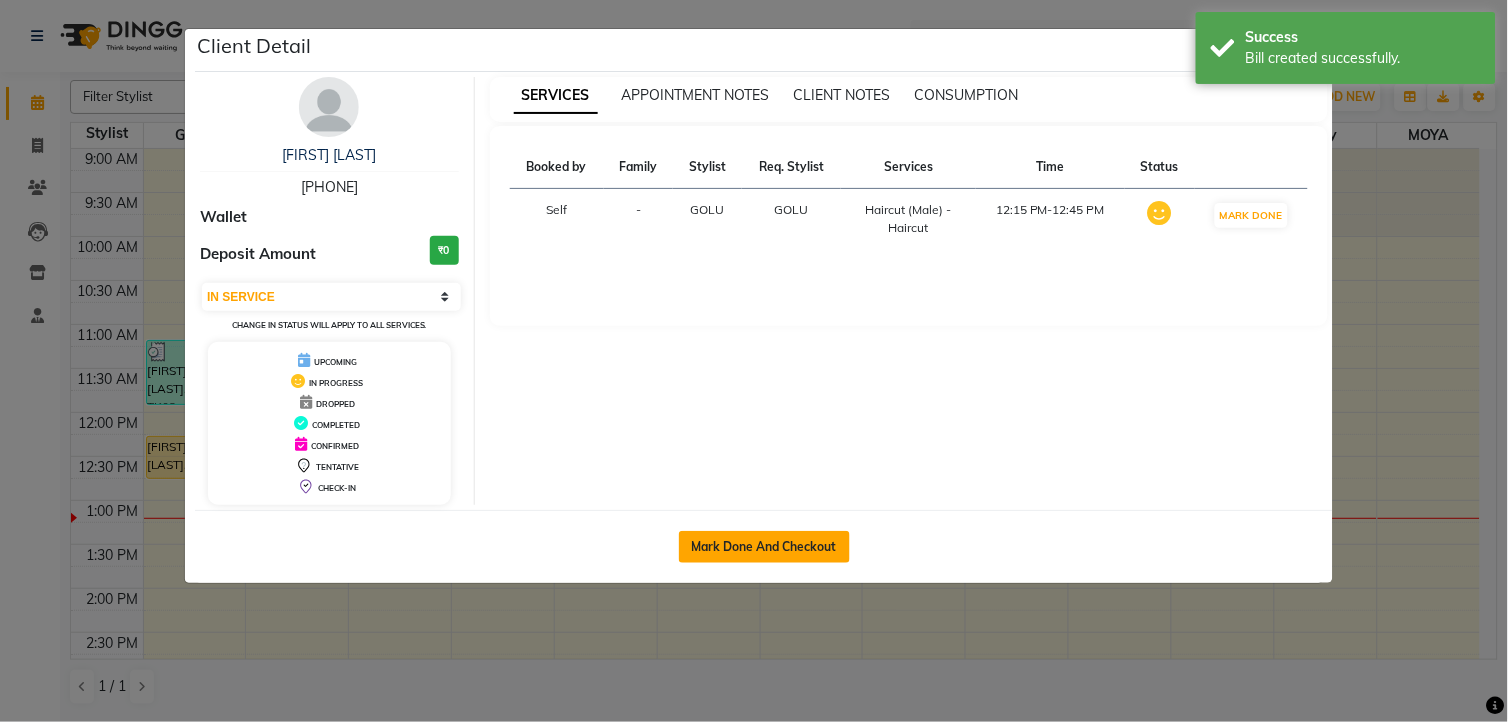 click on "Mark Done And Checkout" 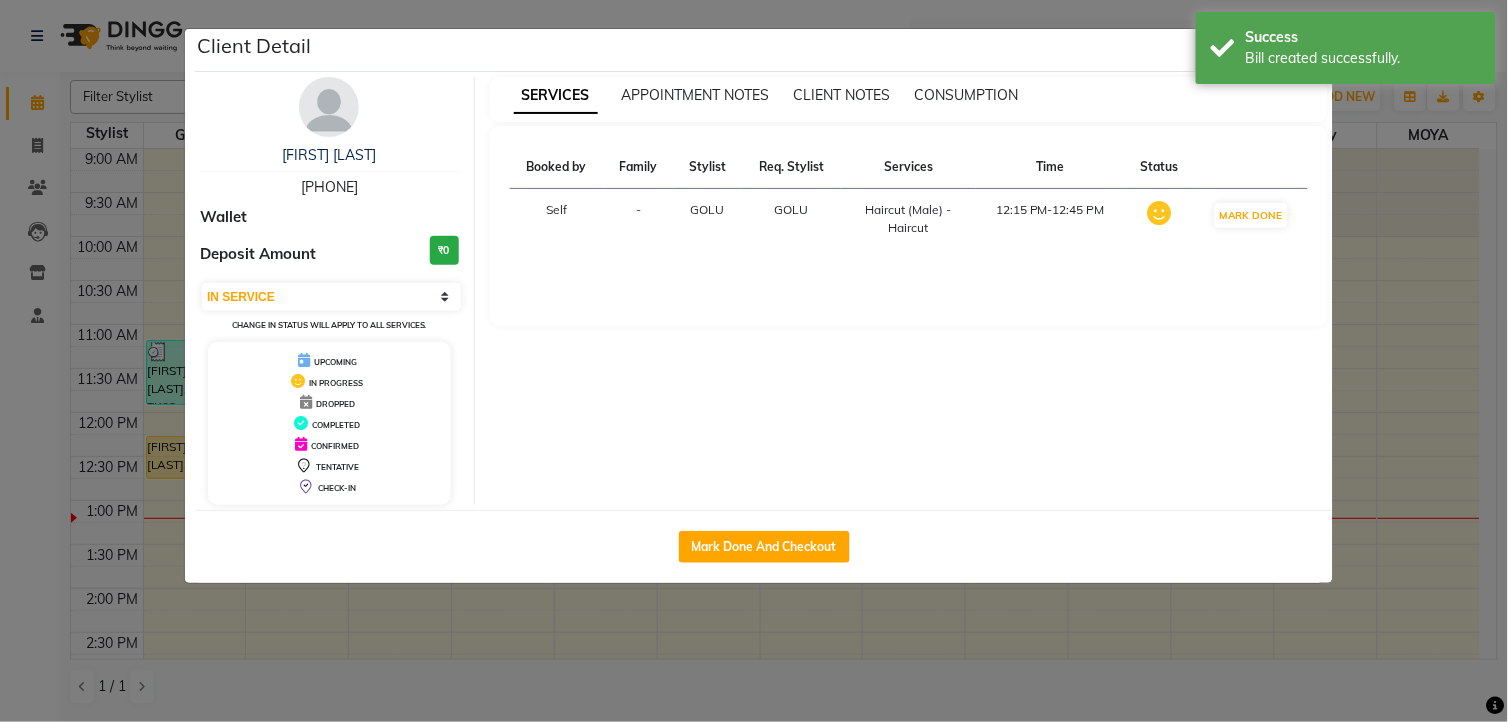 select on "4666" 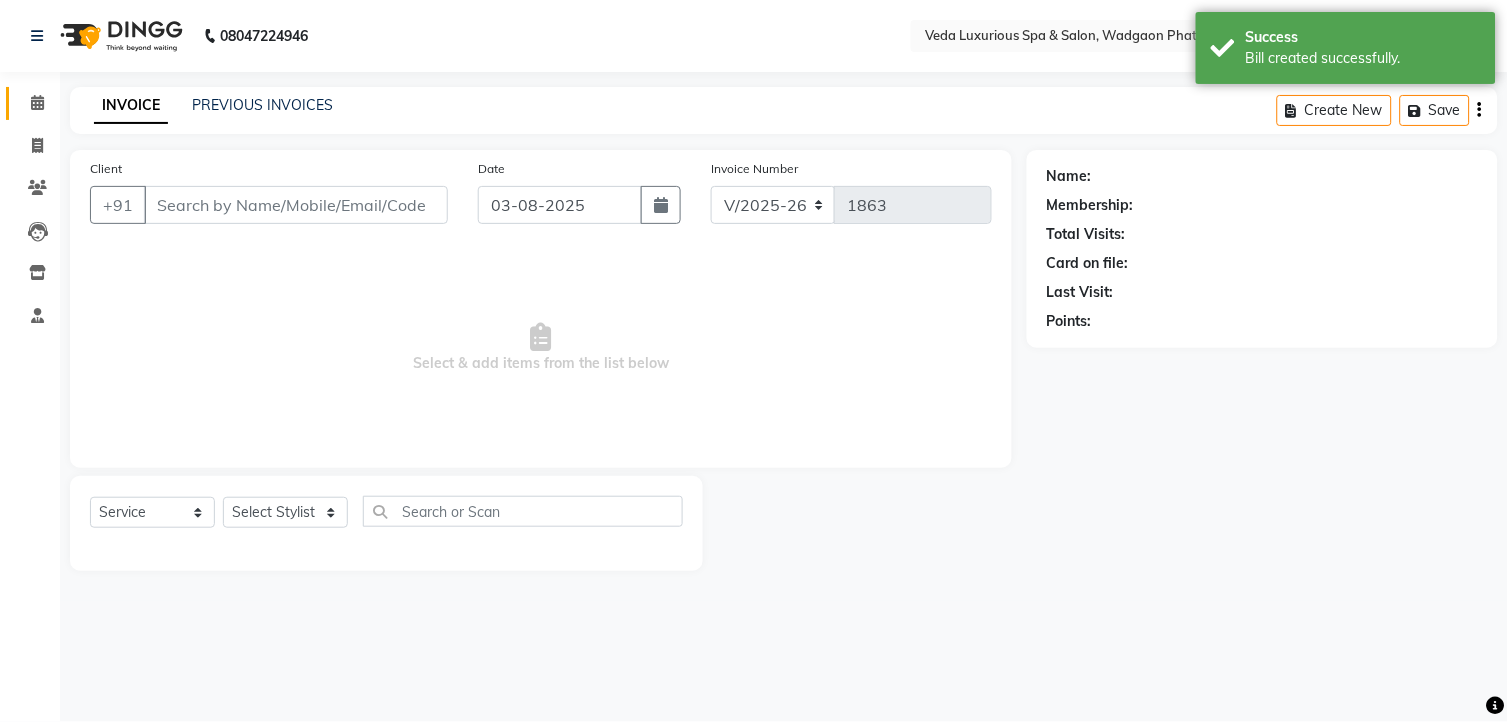type on "[PHONE]" 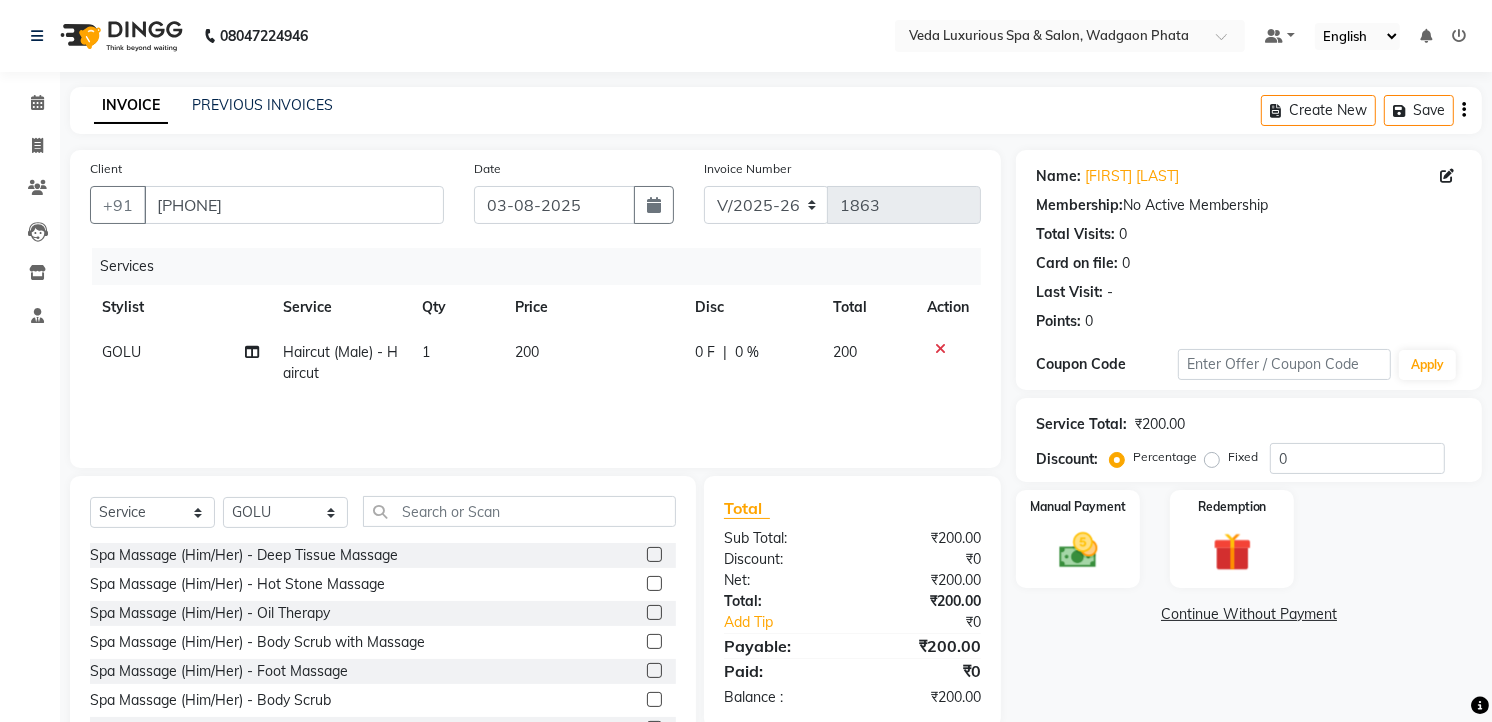 click on "GOLU" 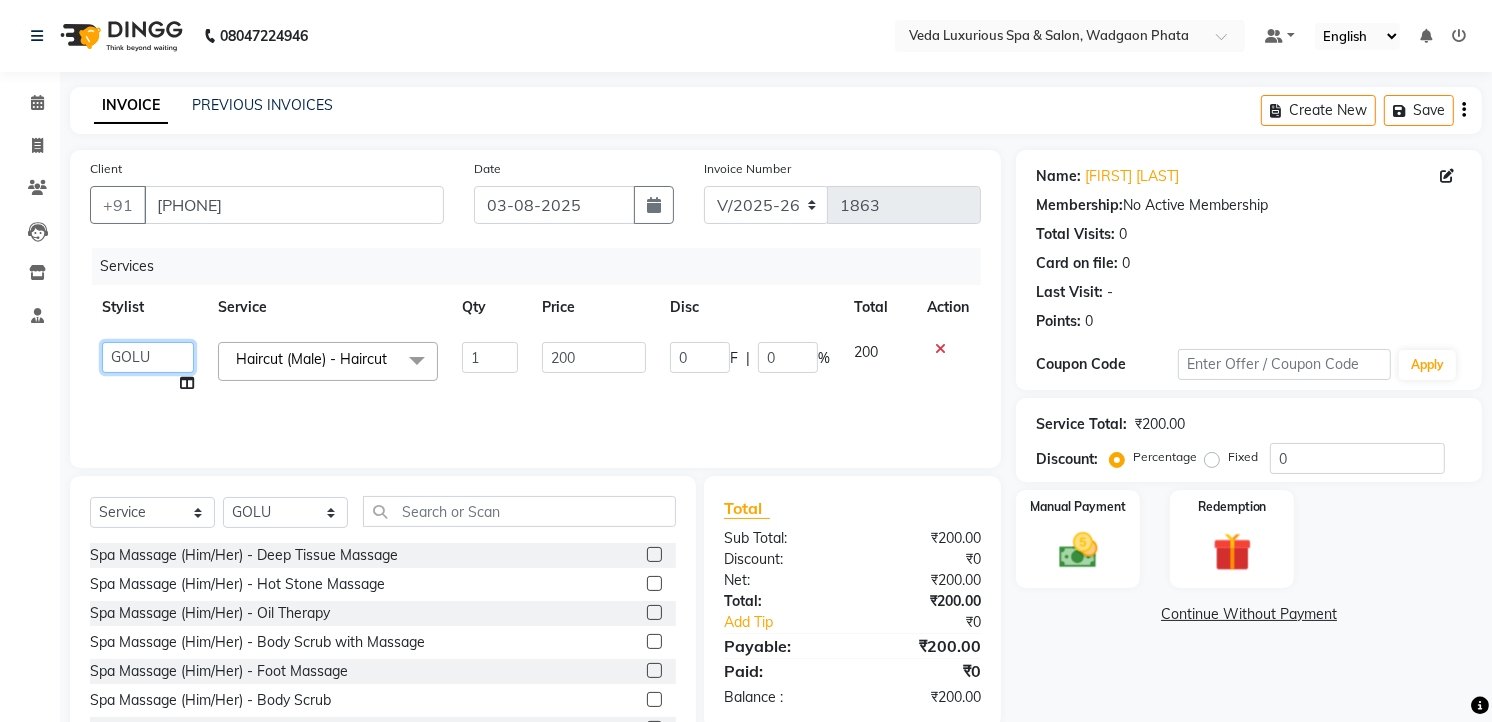 click on "[FIRST]   [FIRST]   [FIRST]   [FIRST]   [FIRST]   [FIRST]   [FIRST]   [FIRST]   [FIRST]   [FIRST]" 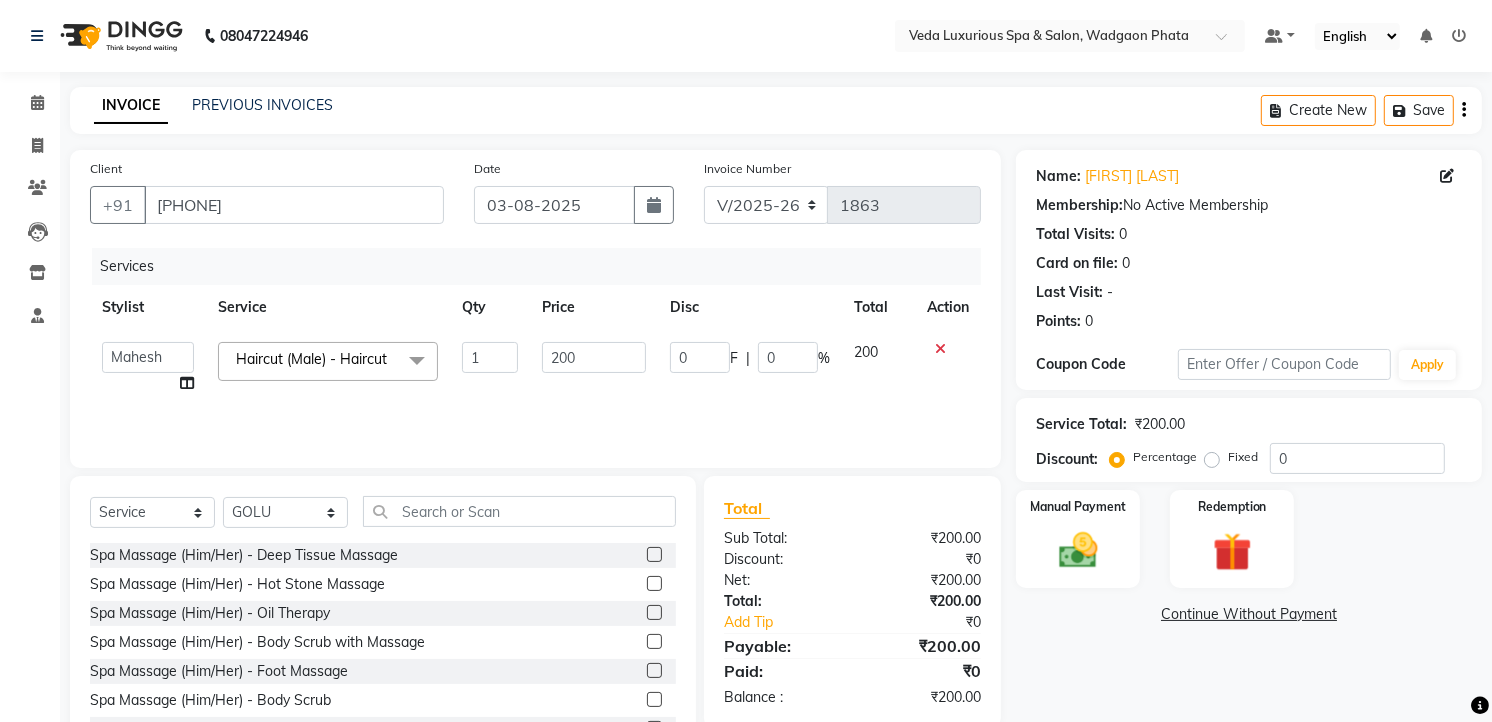 select on "58145" 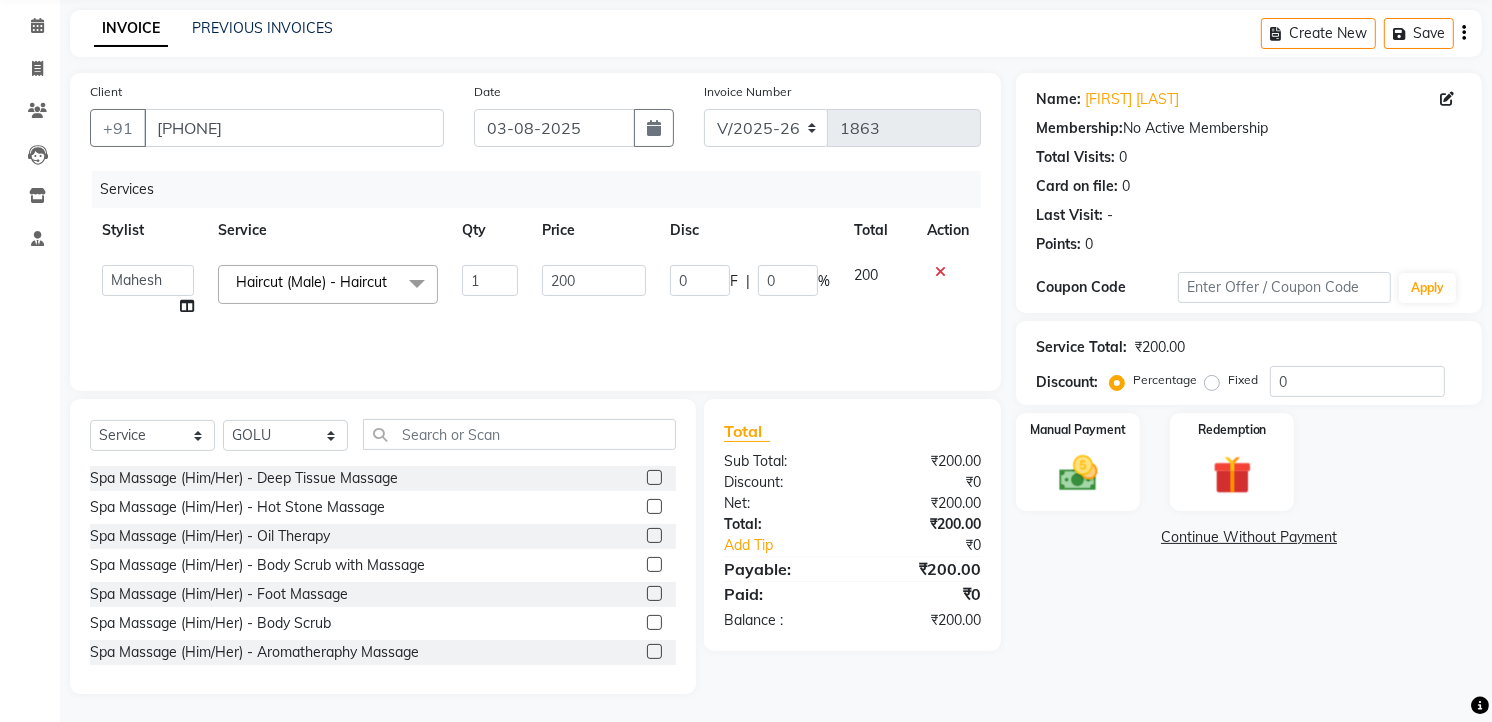 scroll, scrollTop: 78, scrollLeft: 0, axis: vertical 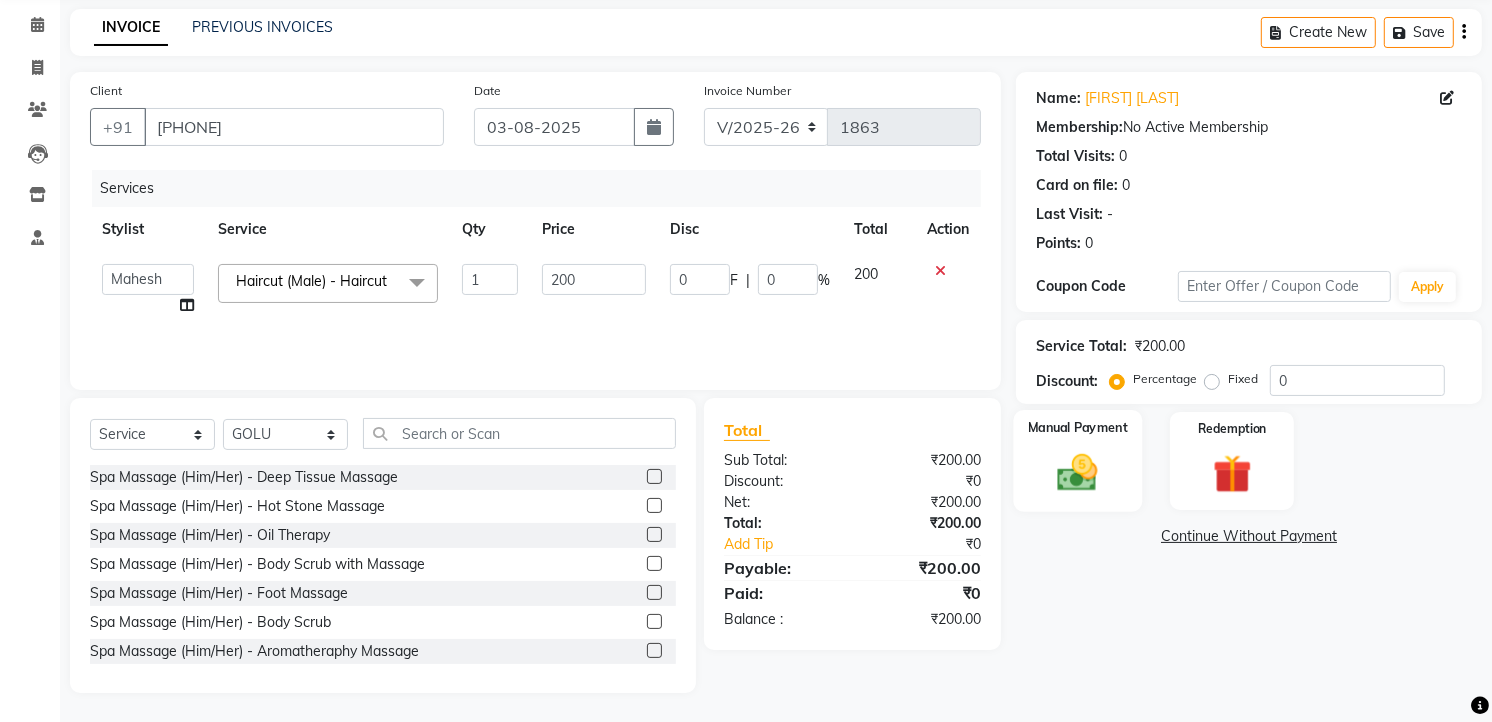 click 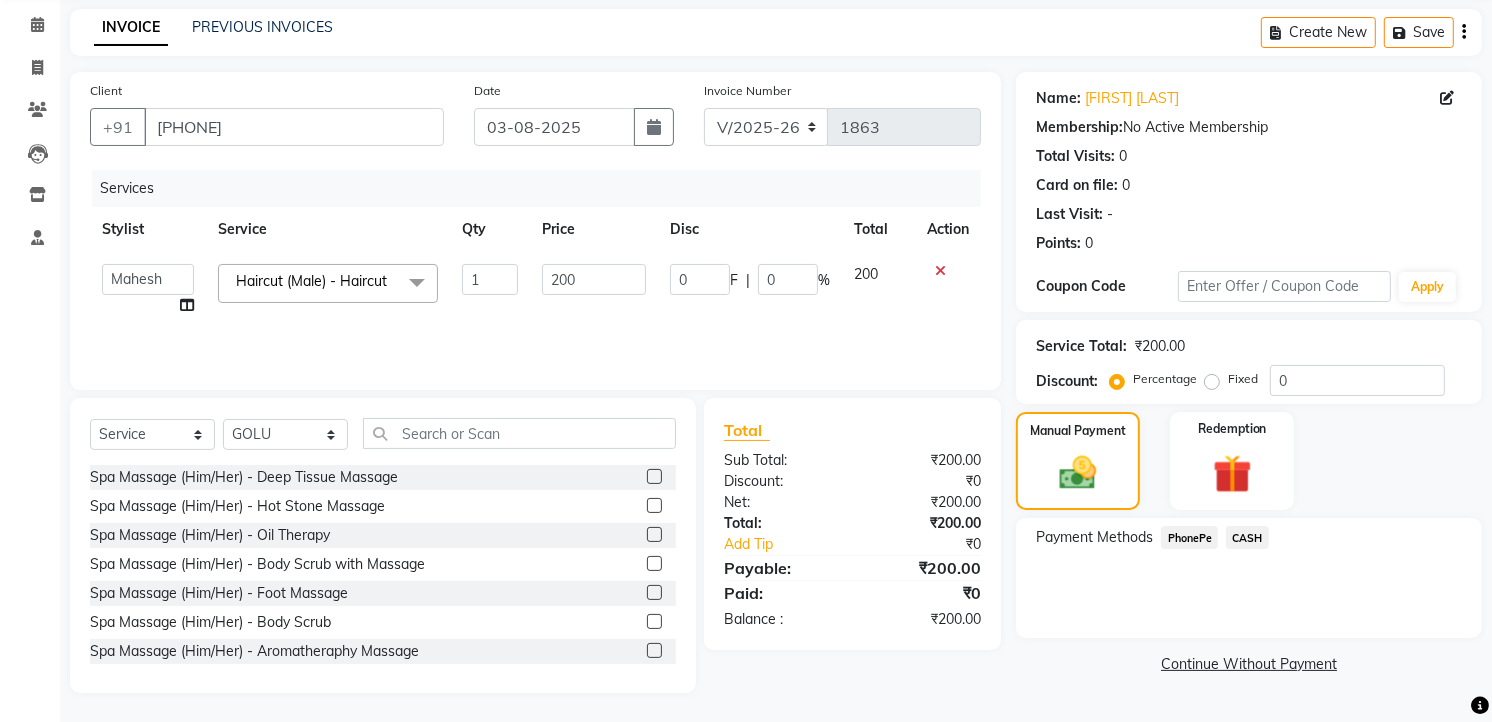 click on "PhonePe" 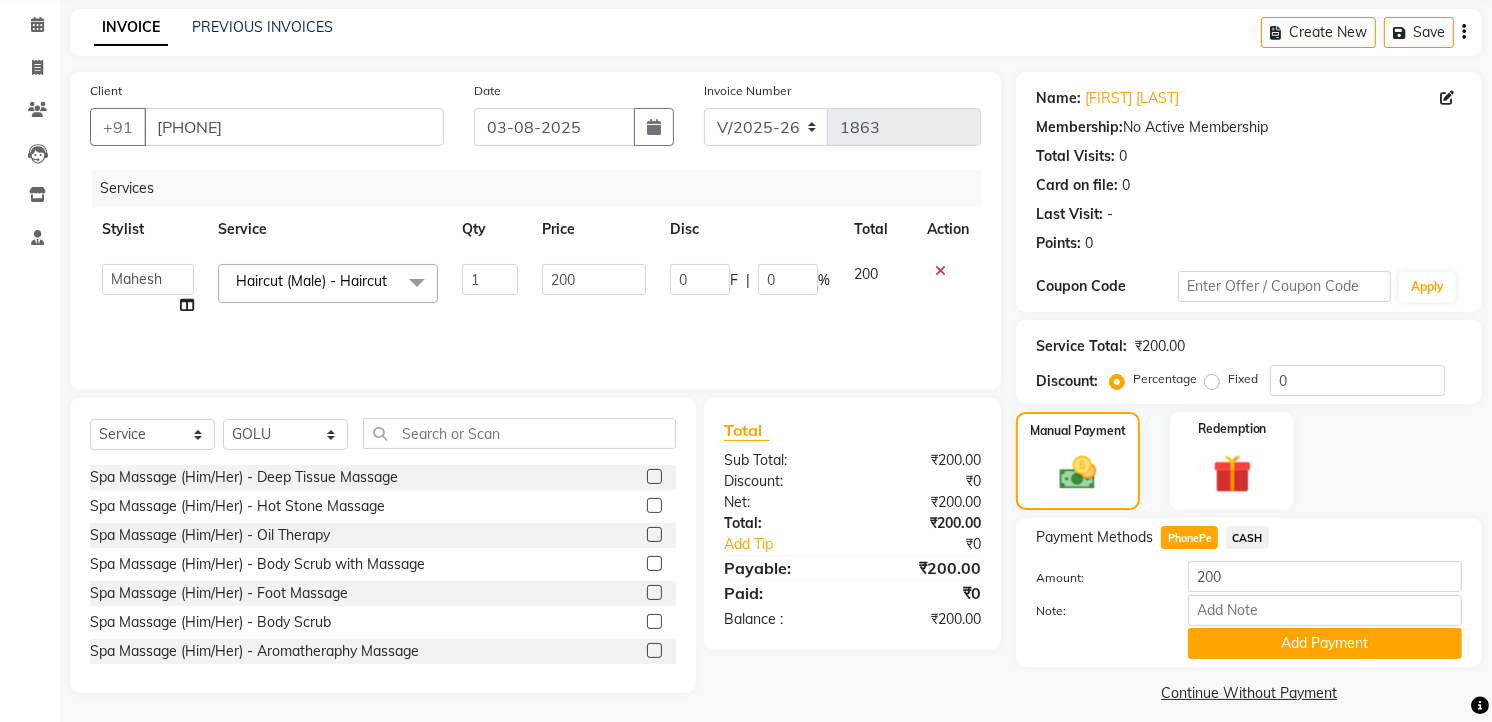 scroll, scrollTop: 94, scrollLeft: 0, axis: vertical 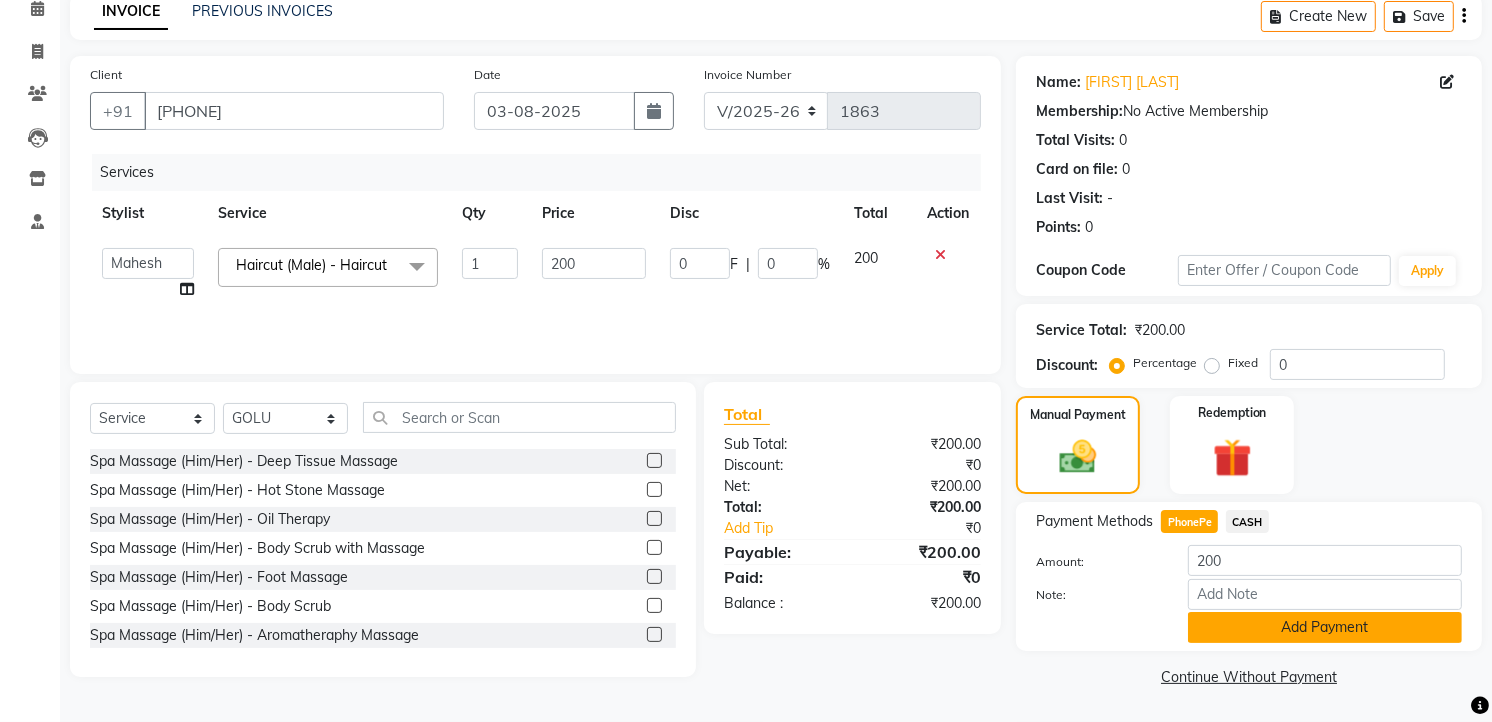 click on "Add Payment" 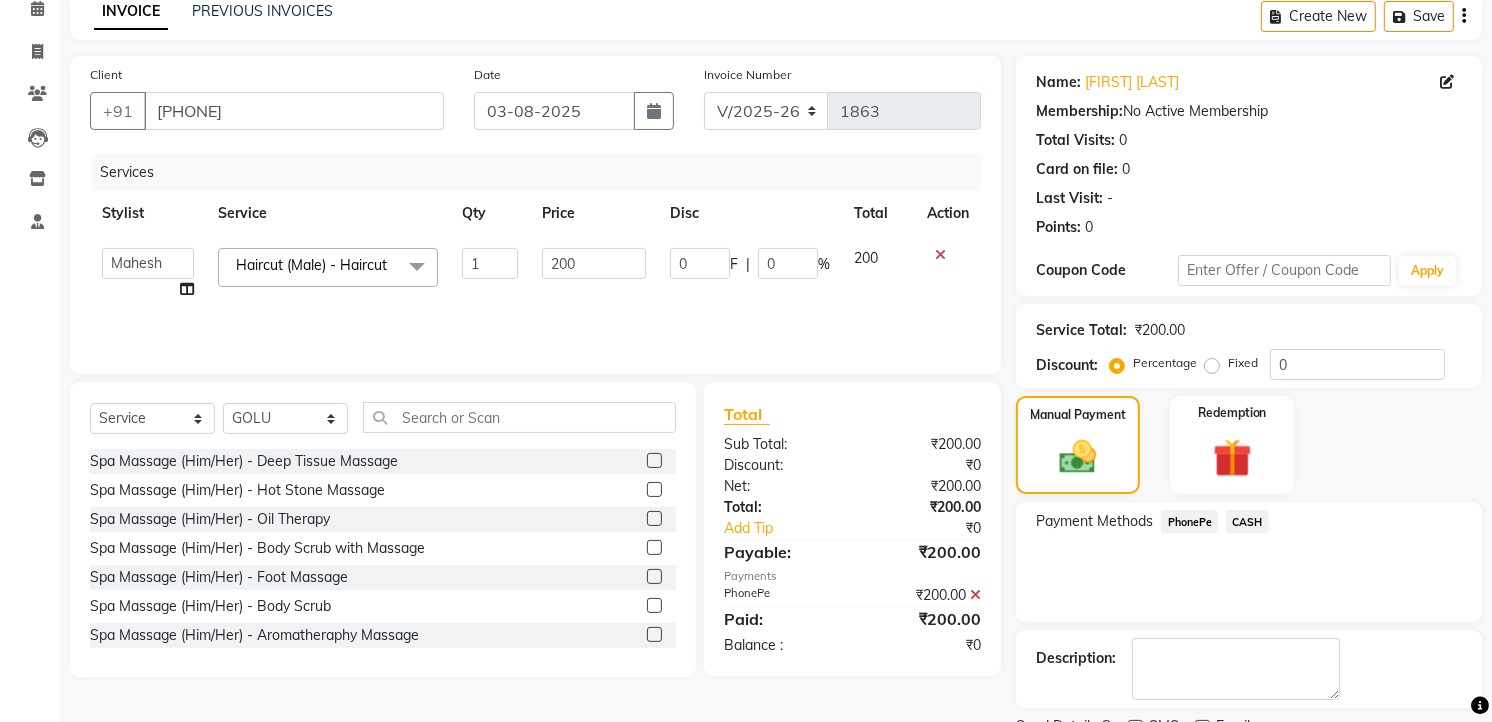scroll, scrollTop: 177, scrollLeft: 0, axis: vertical 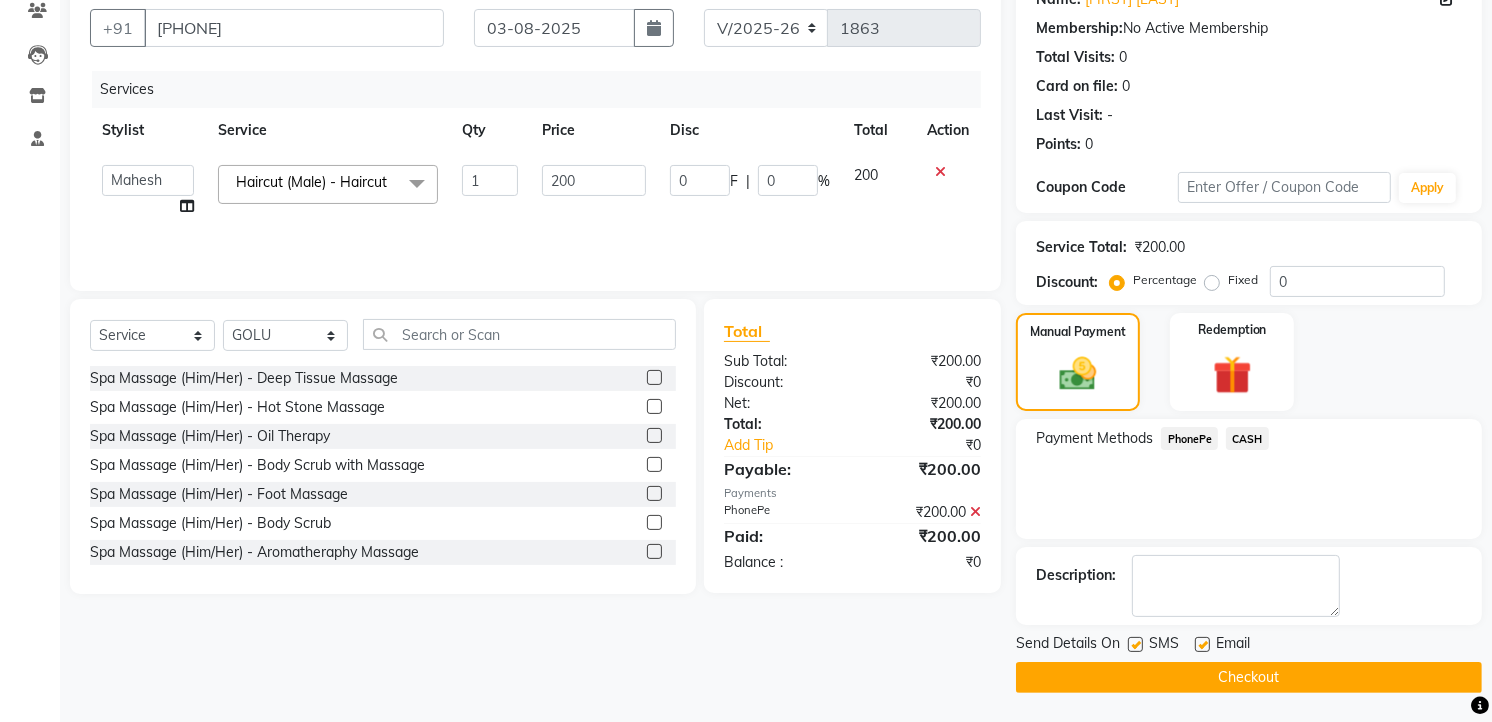 click on "Checkout" 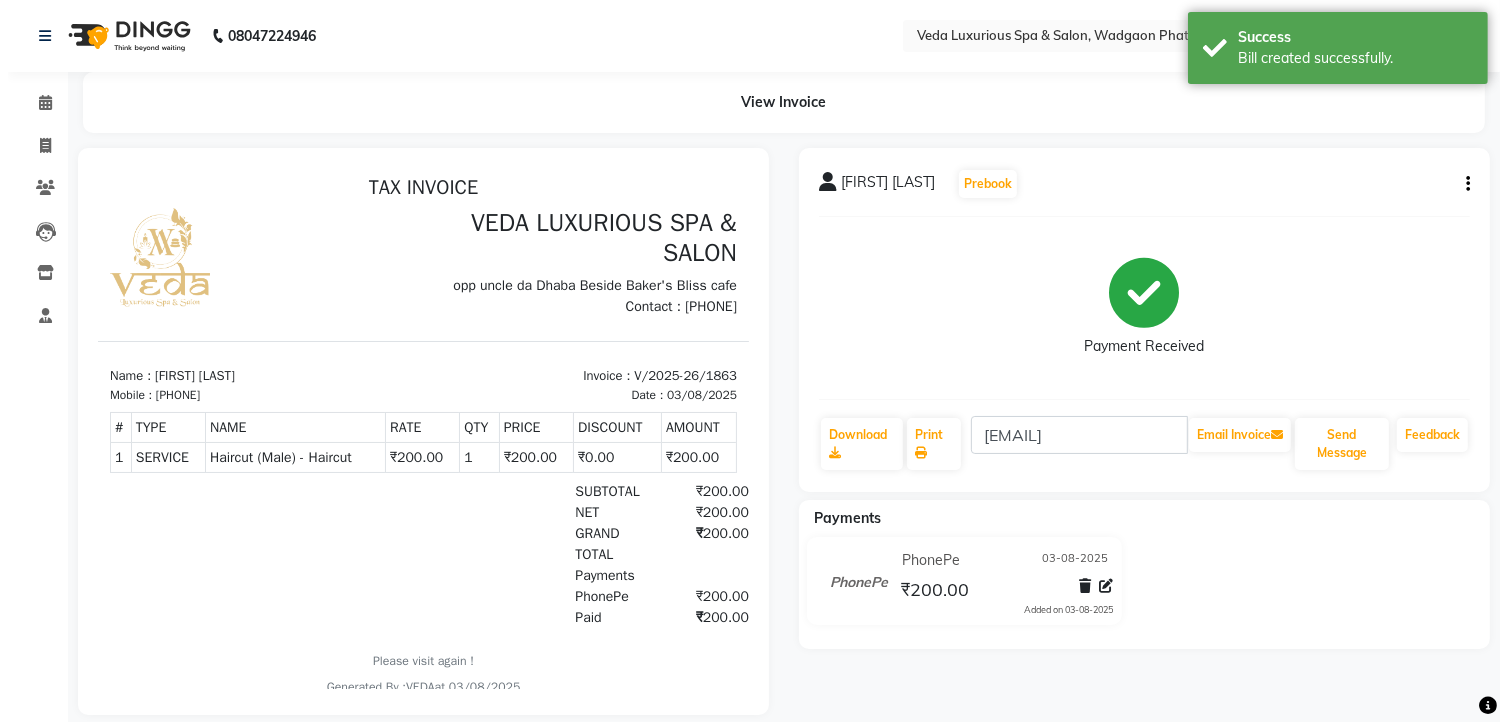 scroll, scrollTop: 0, scrollLeft: 0, axis: both 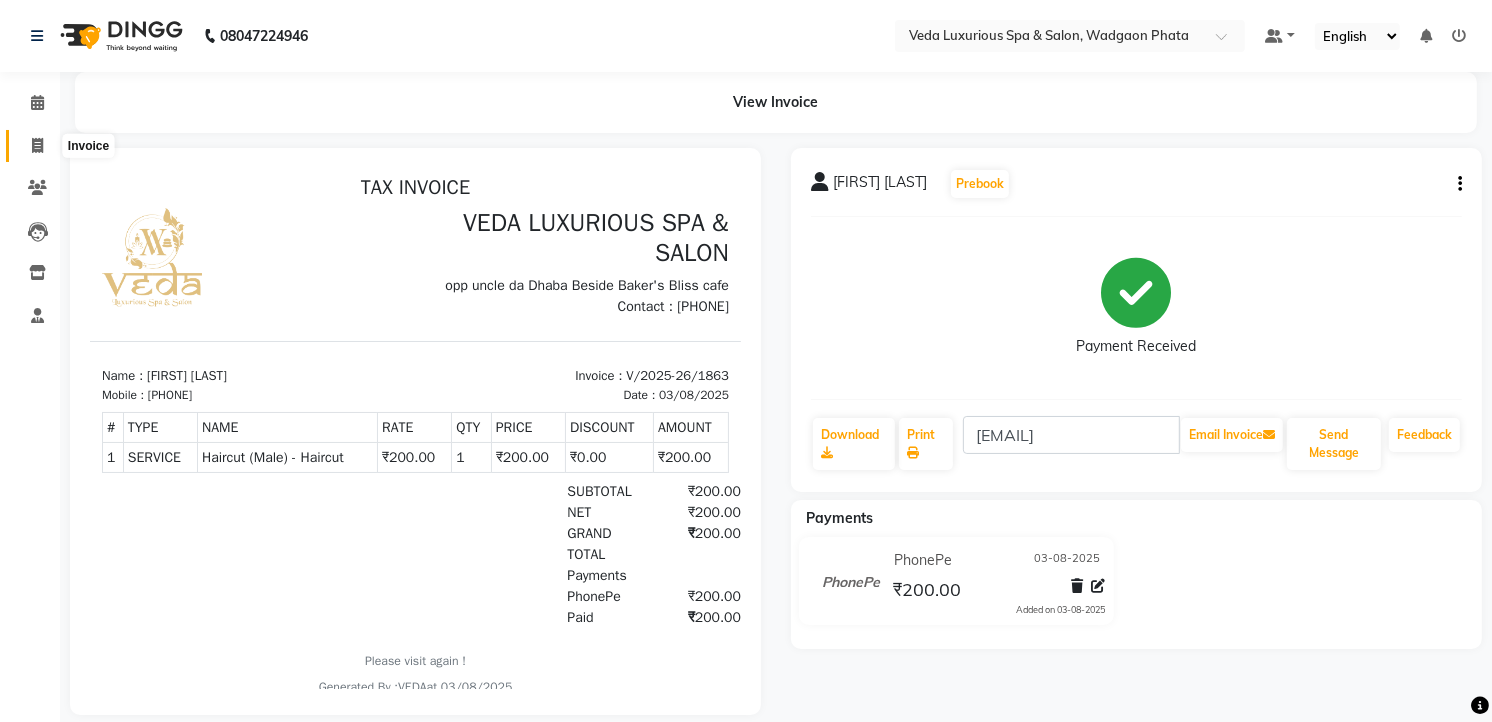 drag, startPoint x: 30, startPoint y: 138, endPoint x: 28, endPoint y: 154, distance: 16.124516 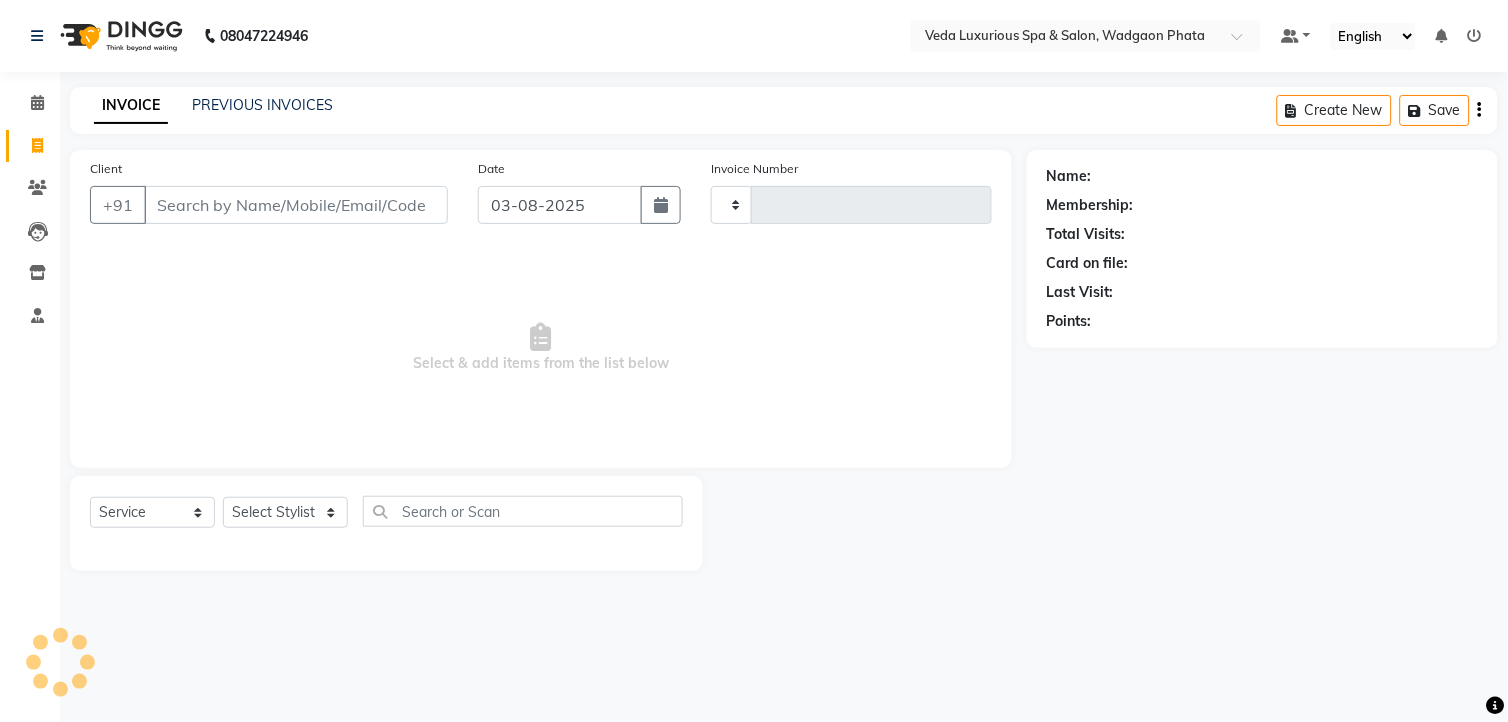 type on "1864" 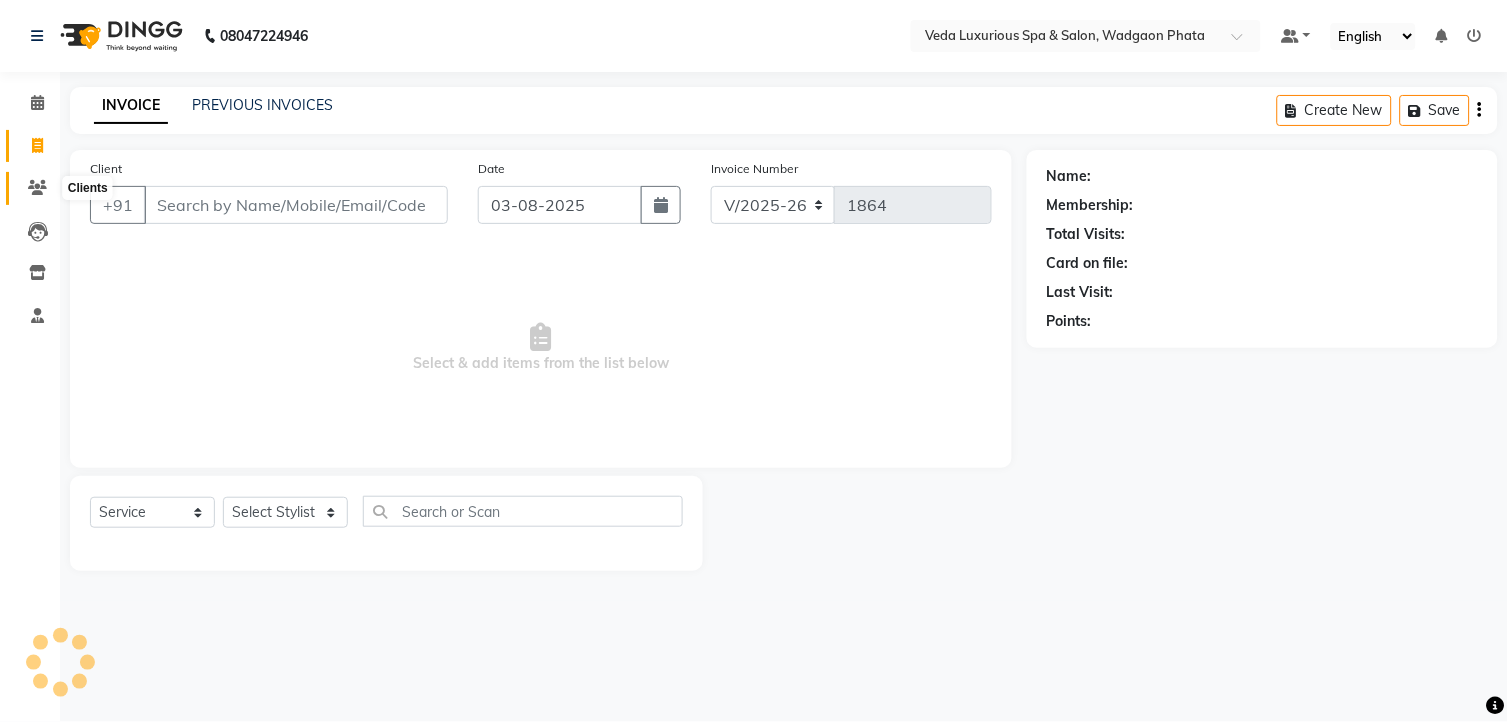 drag, startPoint x: 30, startPoint y: 186, endPoint x: 32, endPoint y: 172, distance: 14.142136 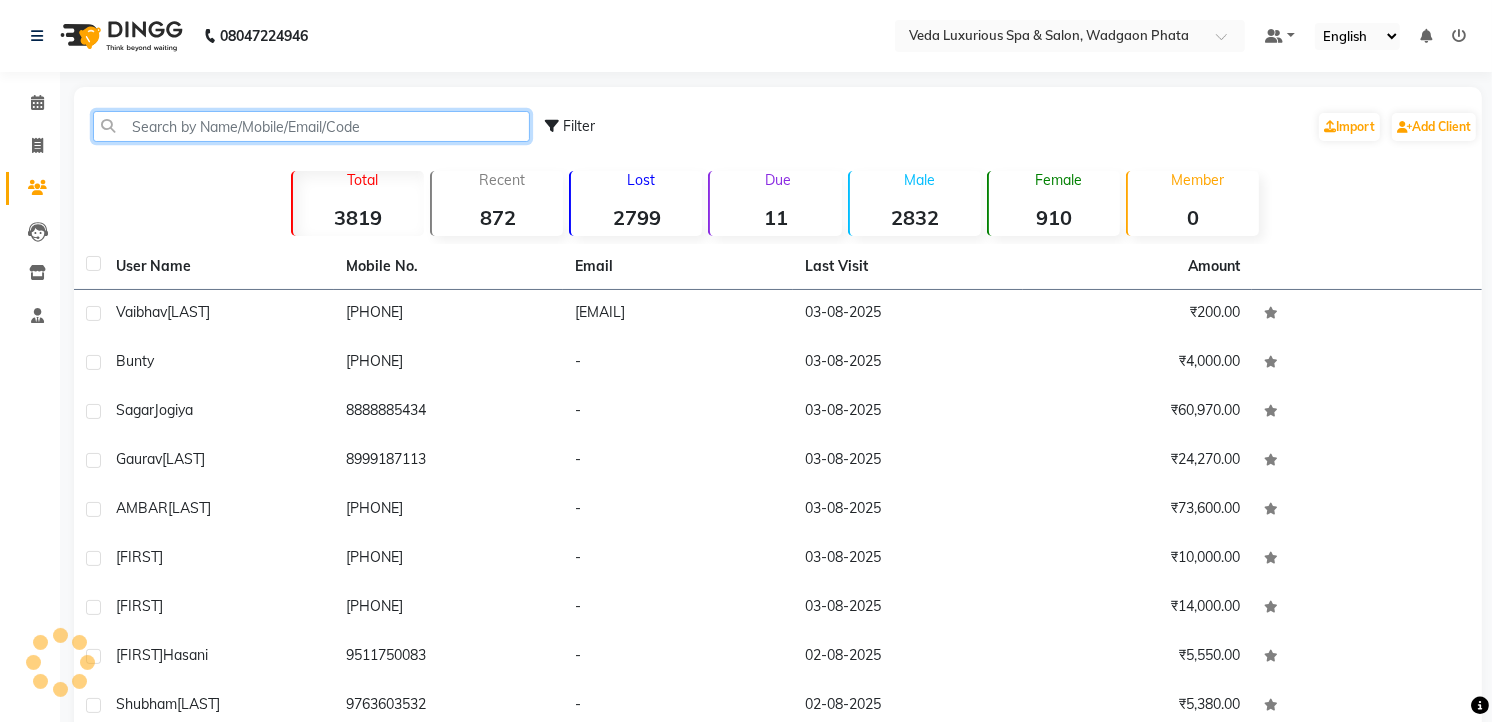click 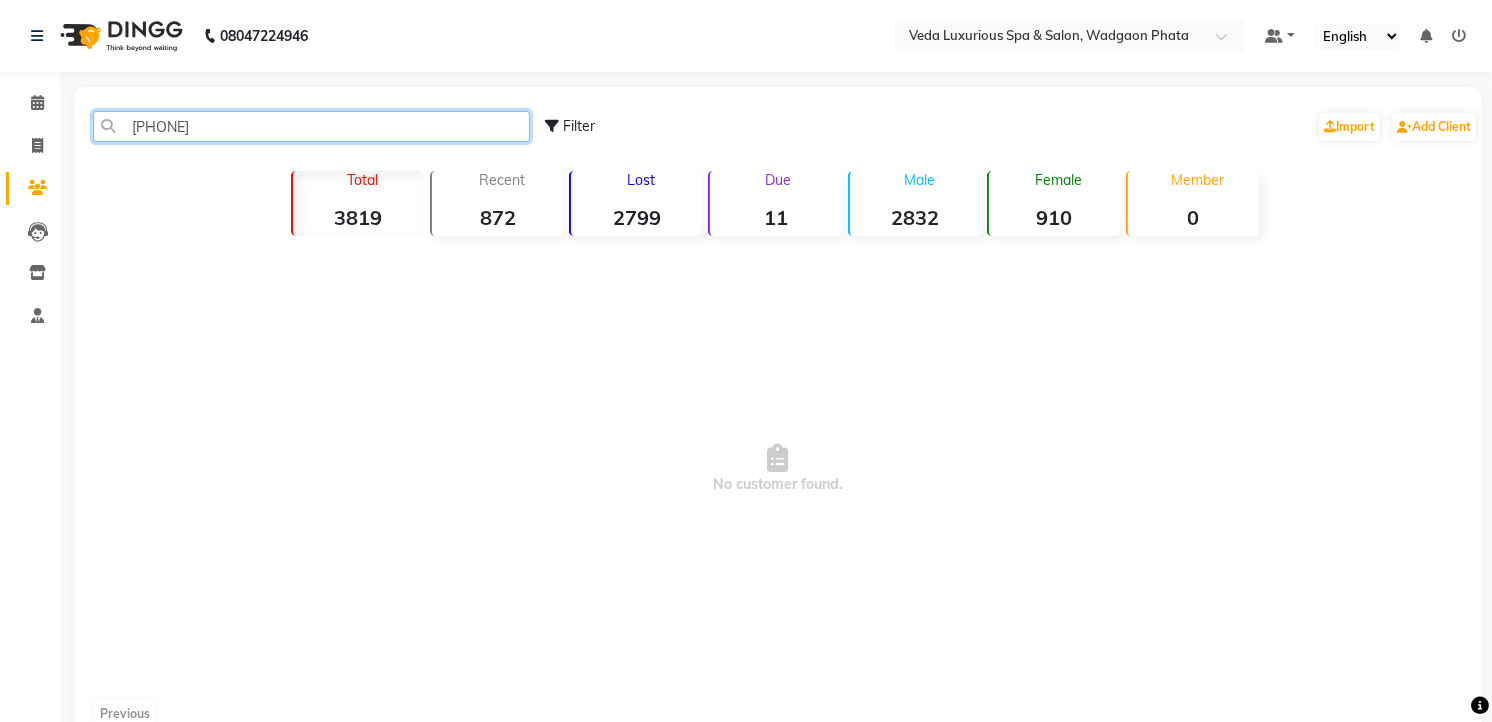 drag, startPoint x: 247, startPoint y: 110, endPoint x: 107, endPoint y: 126, distance: 140.91132 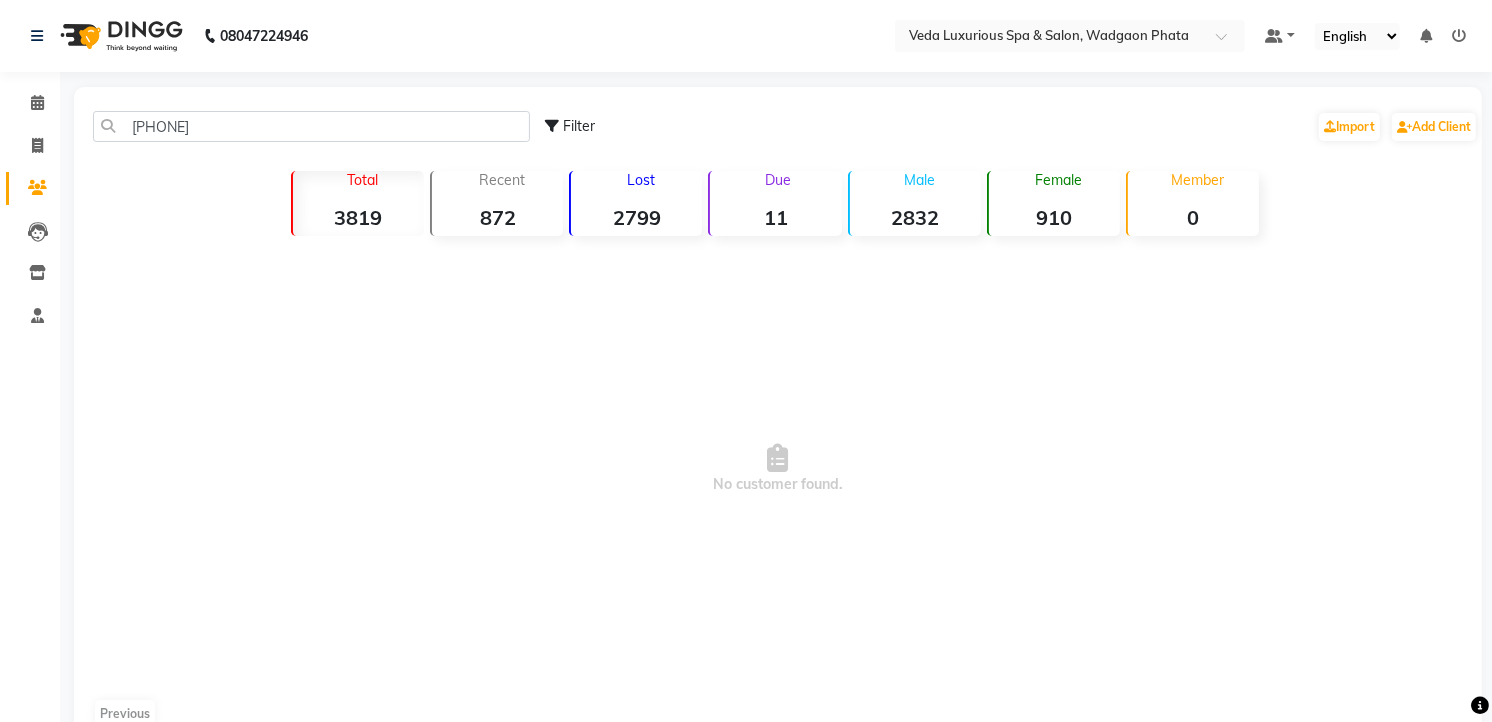 drag, startPoint x: 193, startPoint y: 130, endPoint x: 685, endPoint y: 292, distance: 517.98456 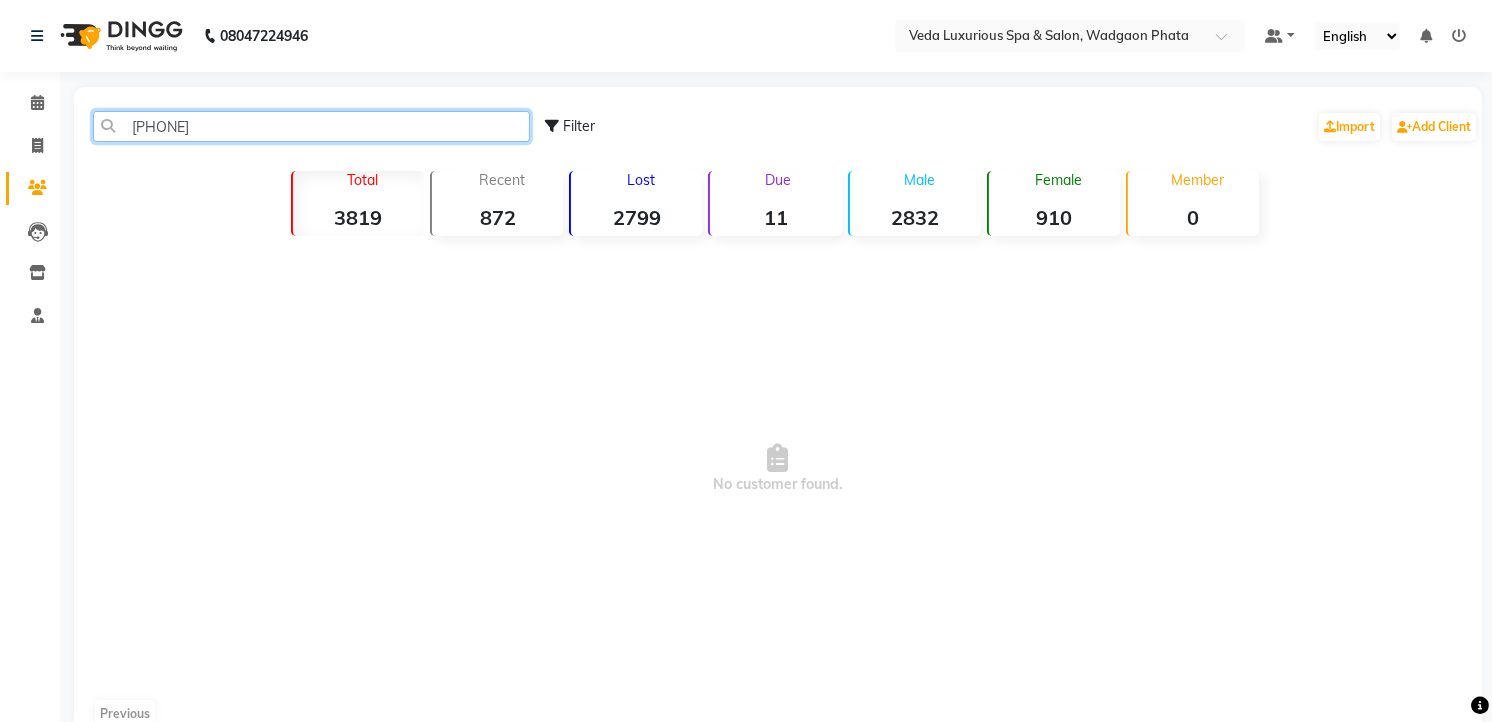 drag, startPoint x: 210, startPoint y: 141, endPoint x: 143, endPoint y: 112, distance: 73.00685 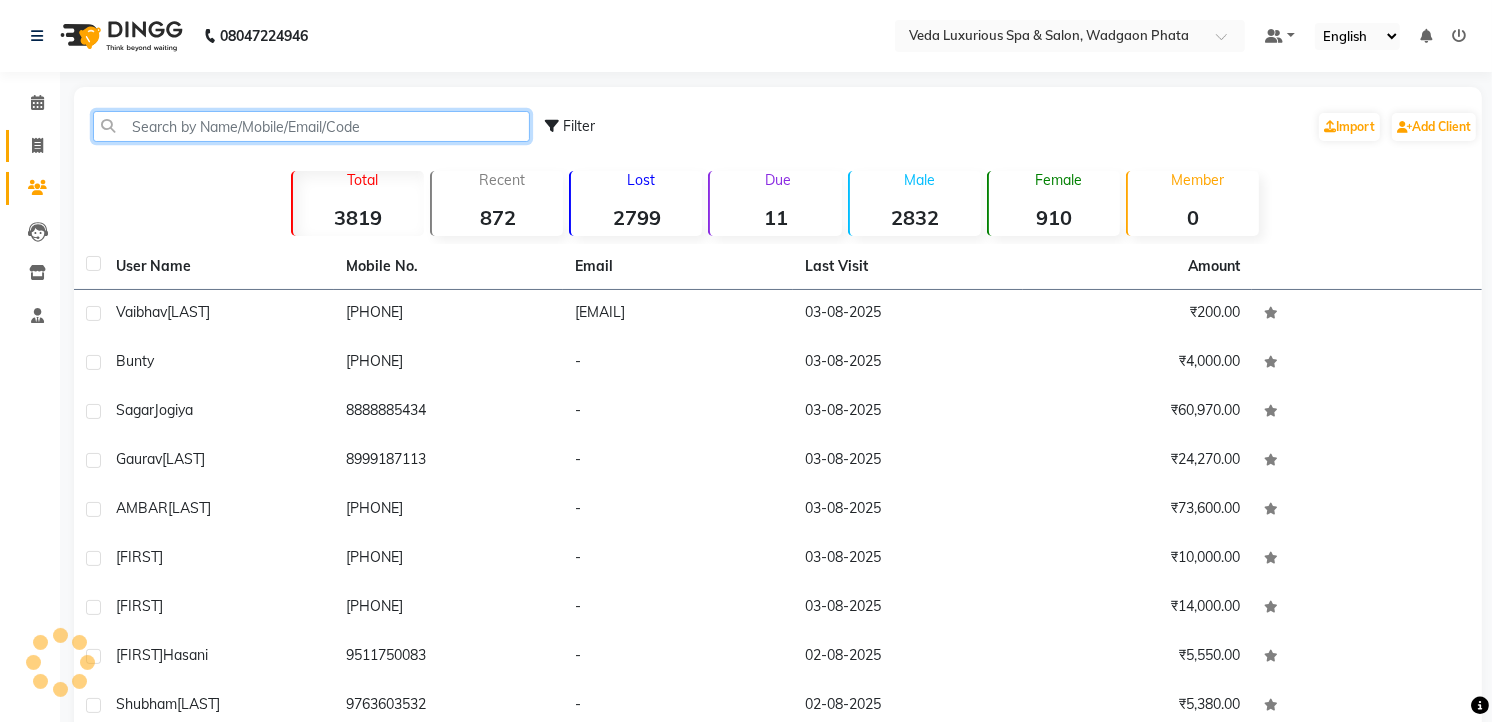 type 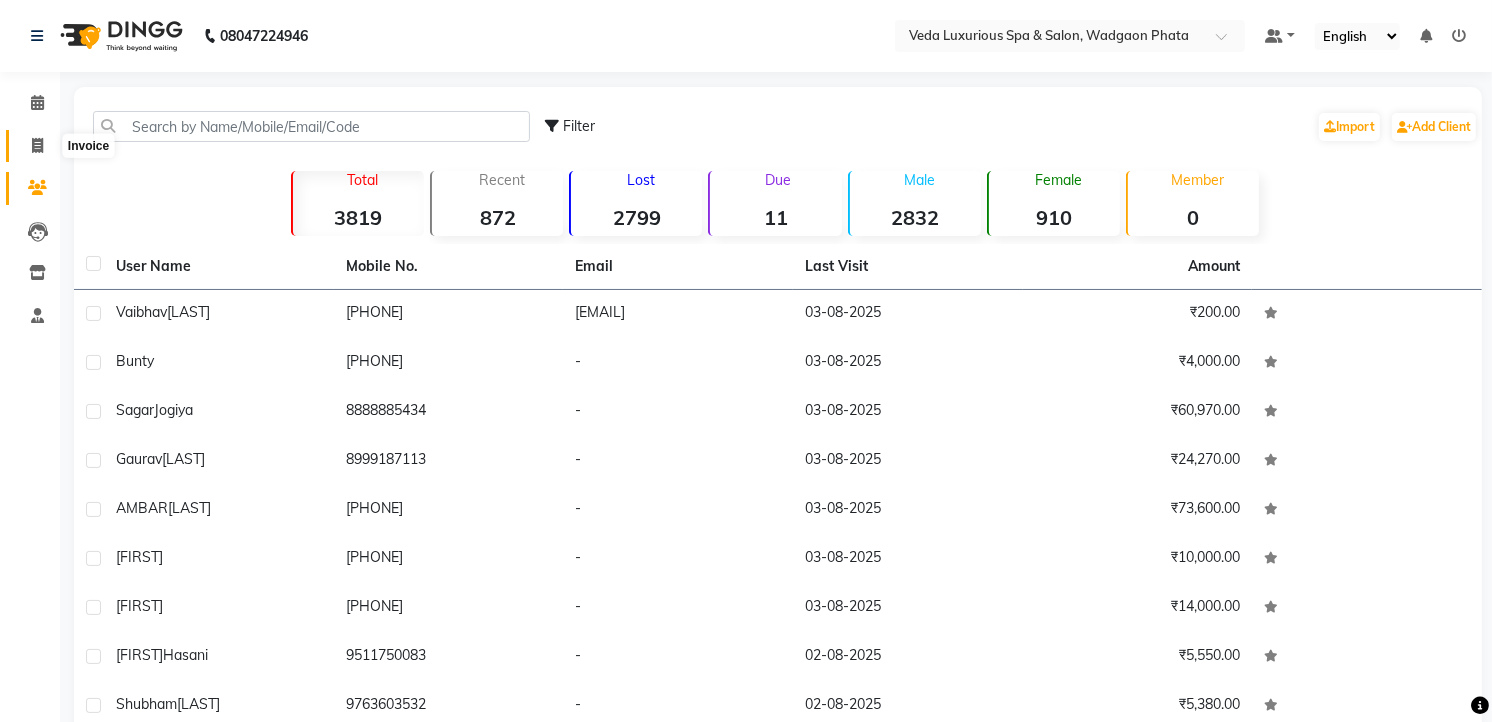 click 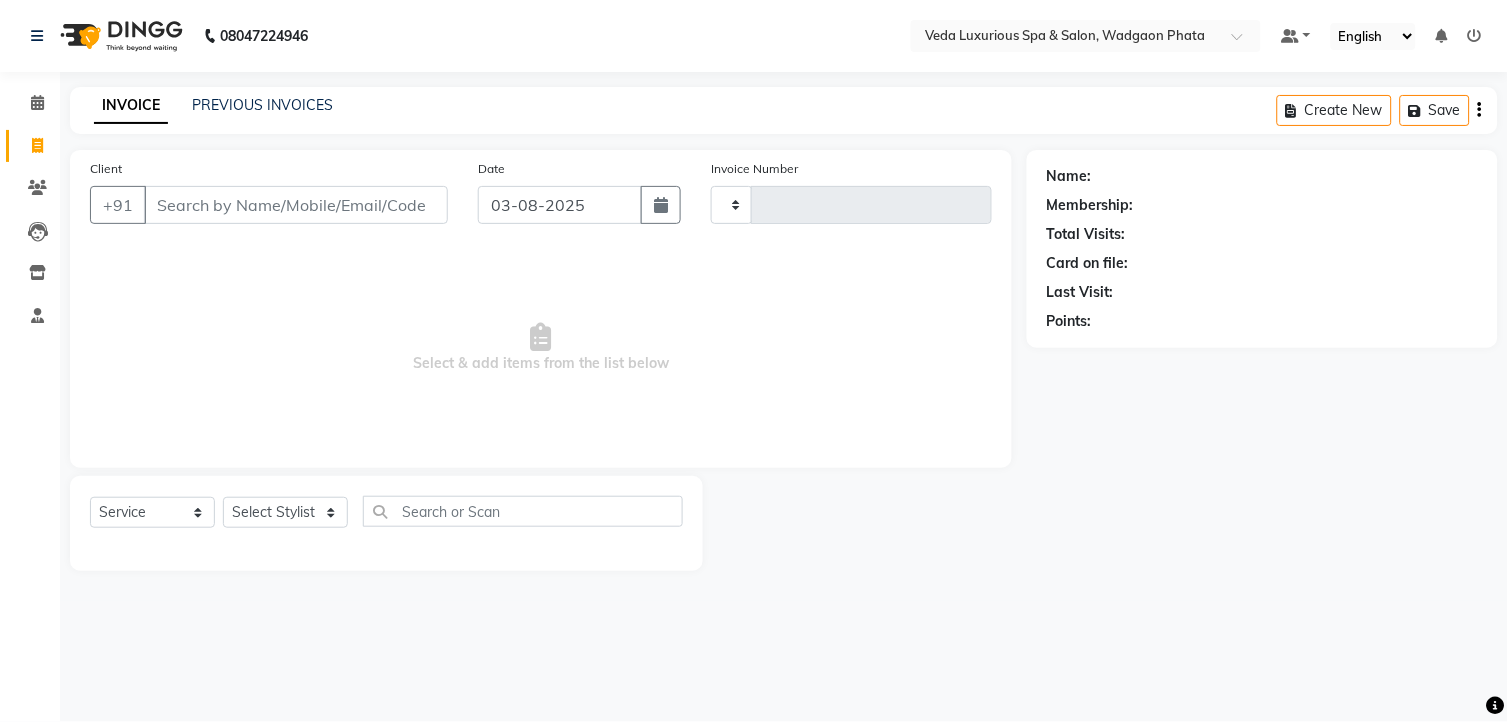 type on "1864" 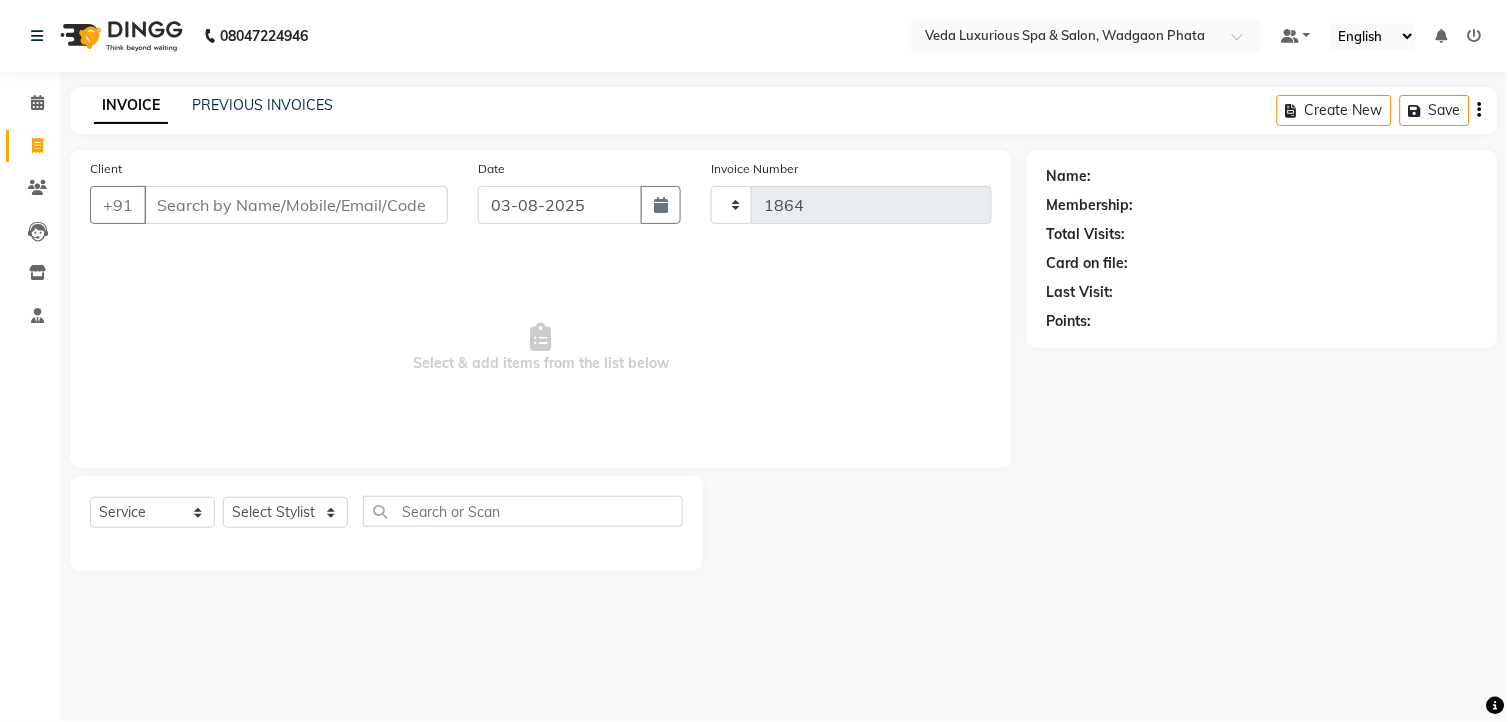select on "4666" 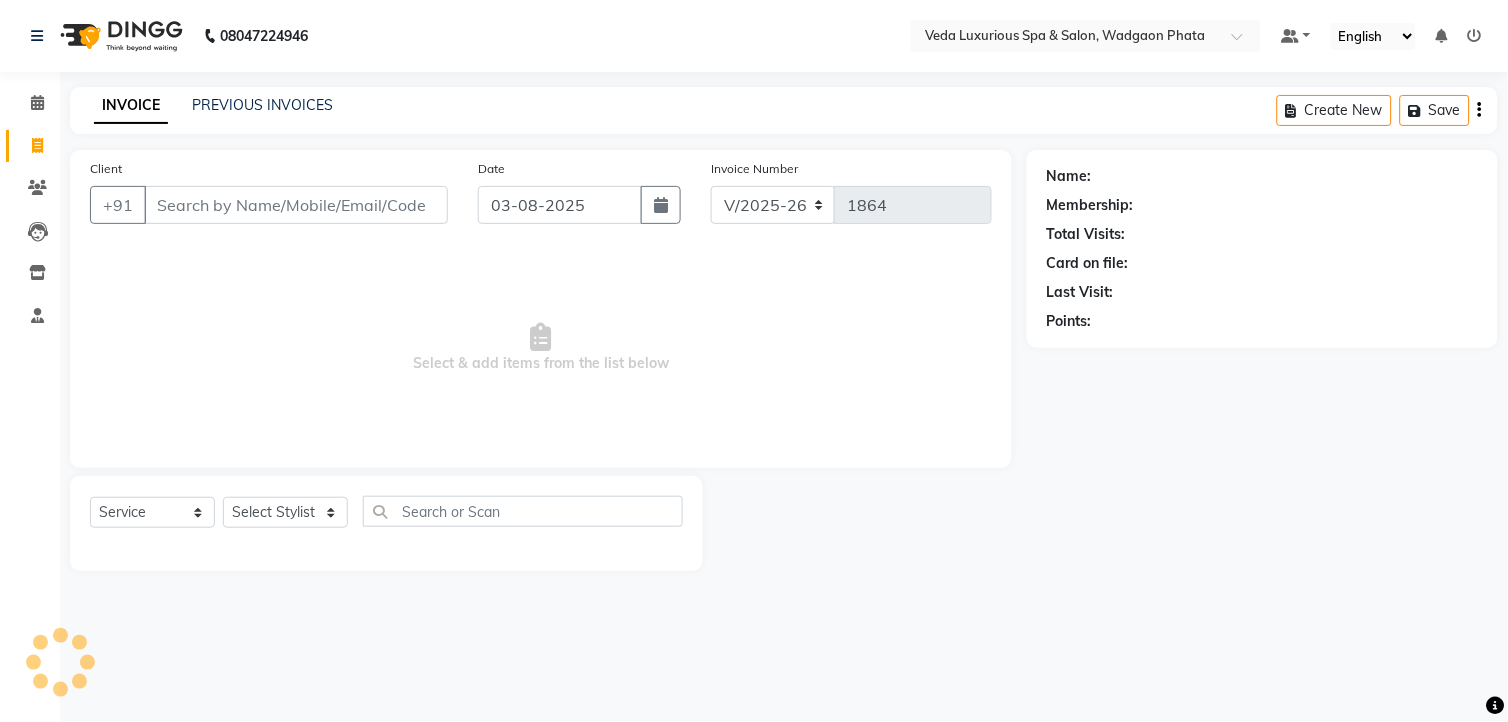 click on "Client" at bounding box center (296, 205) 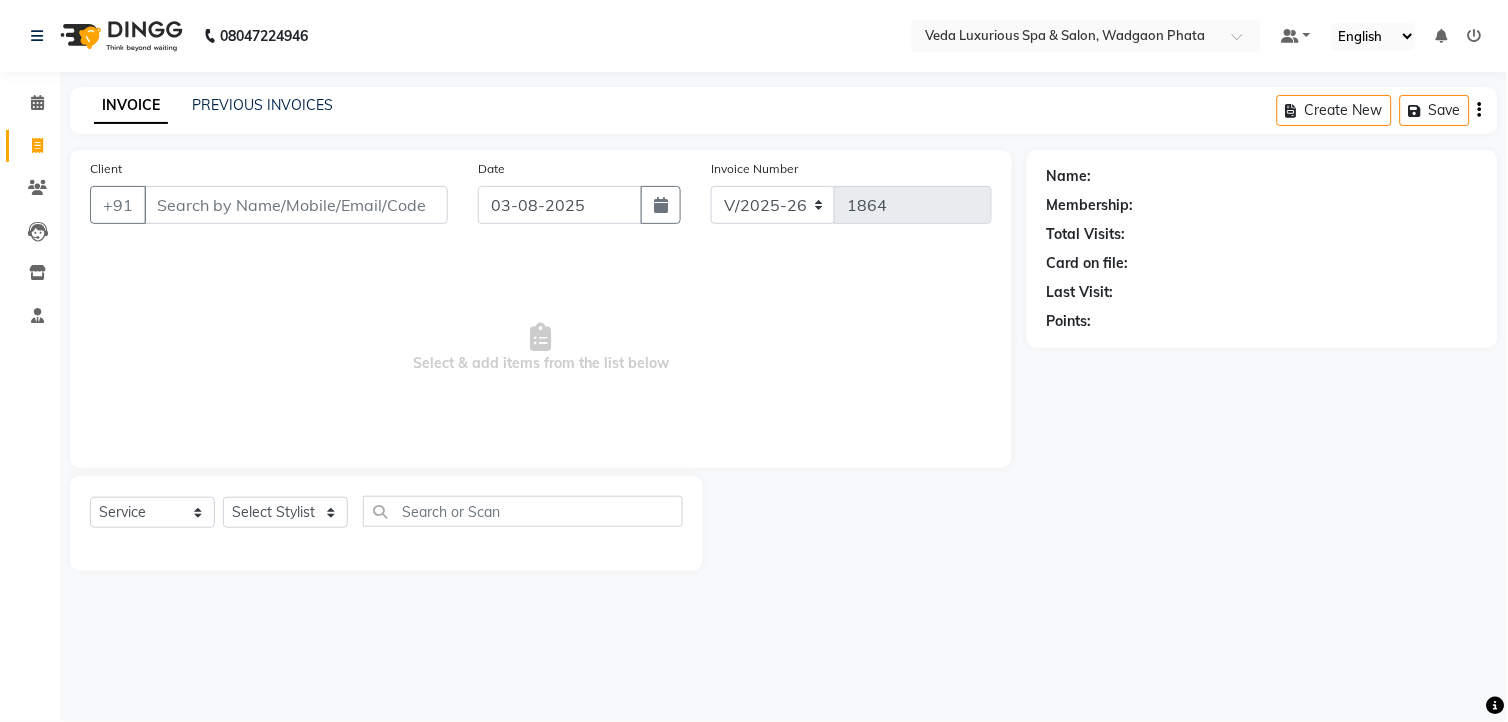 click on "Client" at bounding box center (296, 205) 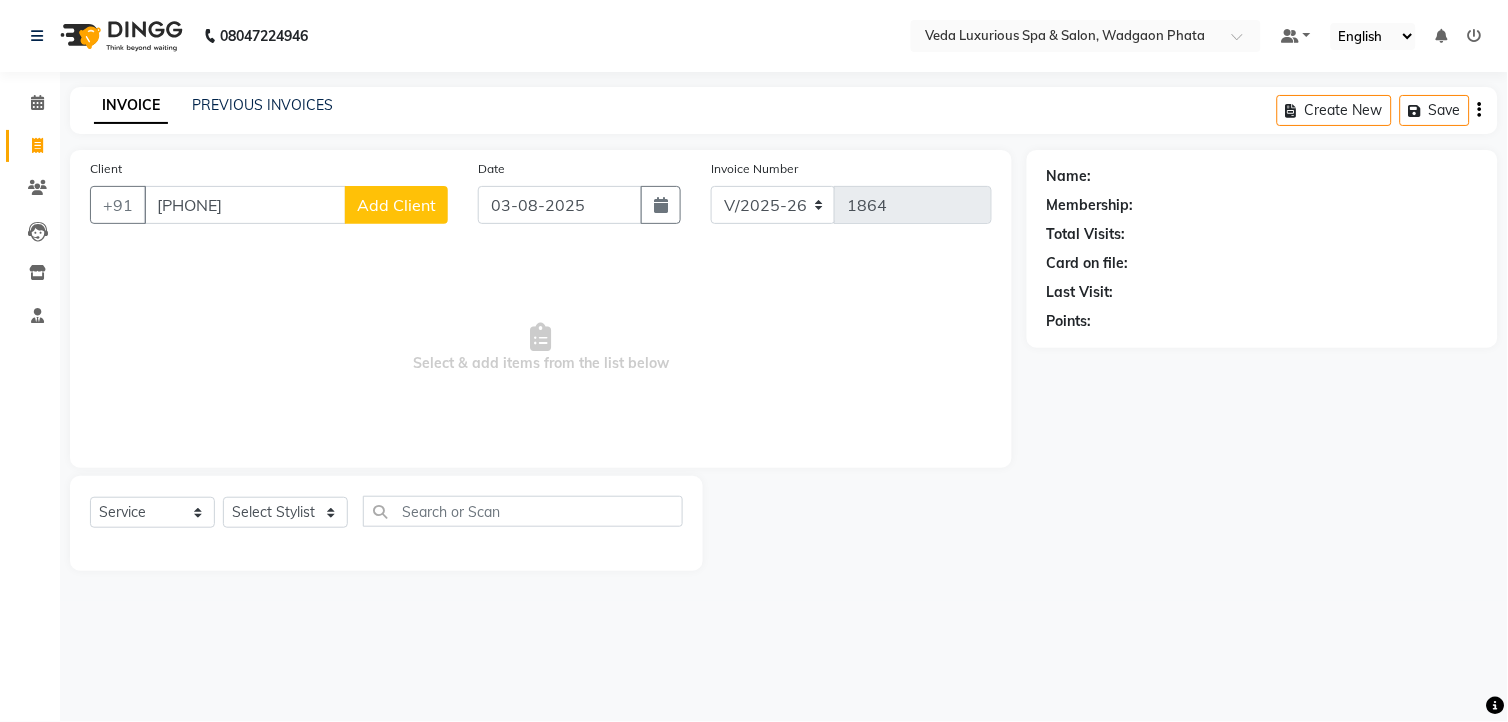 type on "[PHONE]" 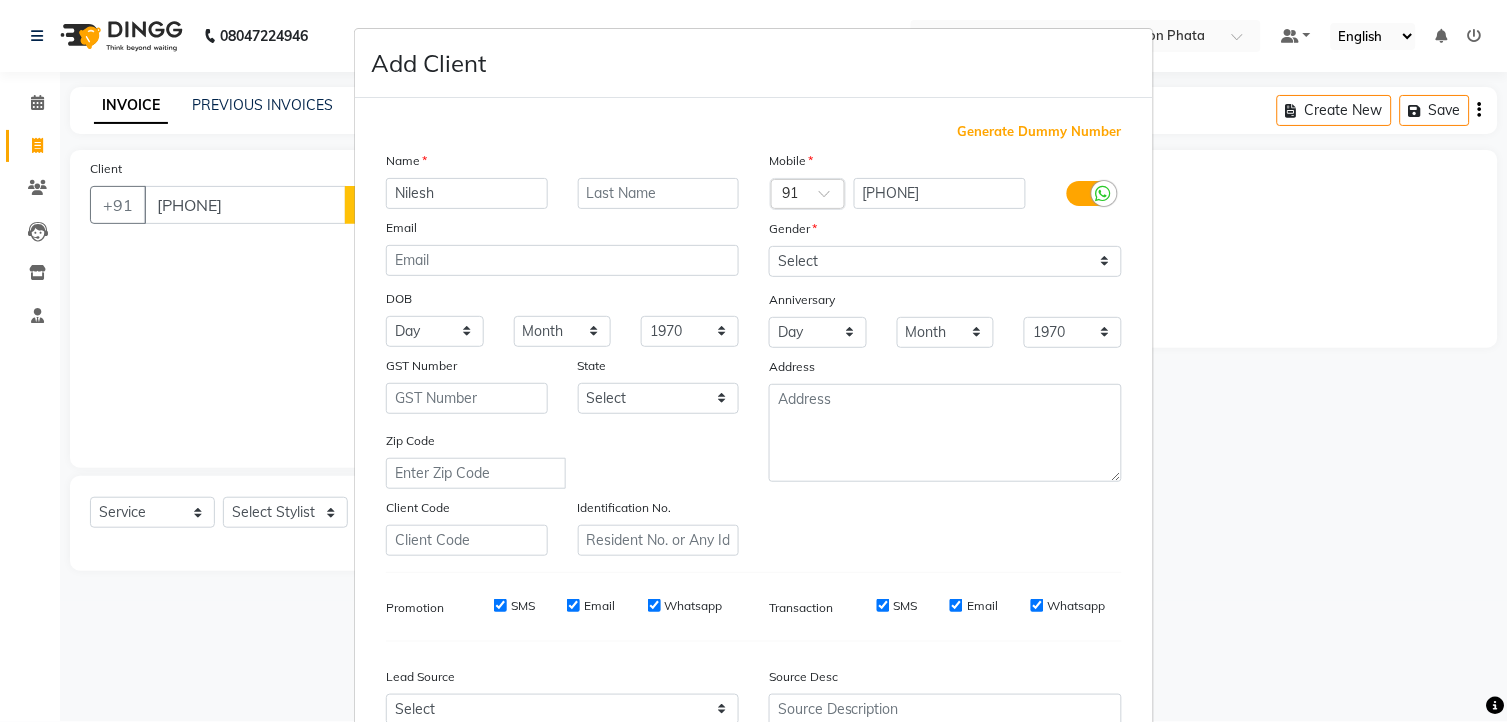 type on "Nilesh" 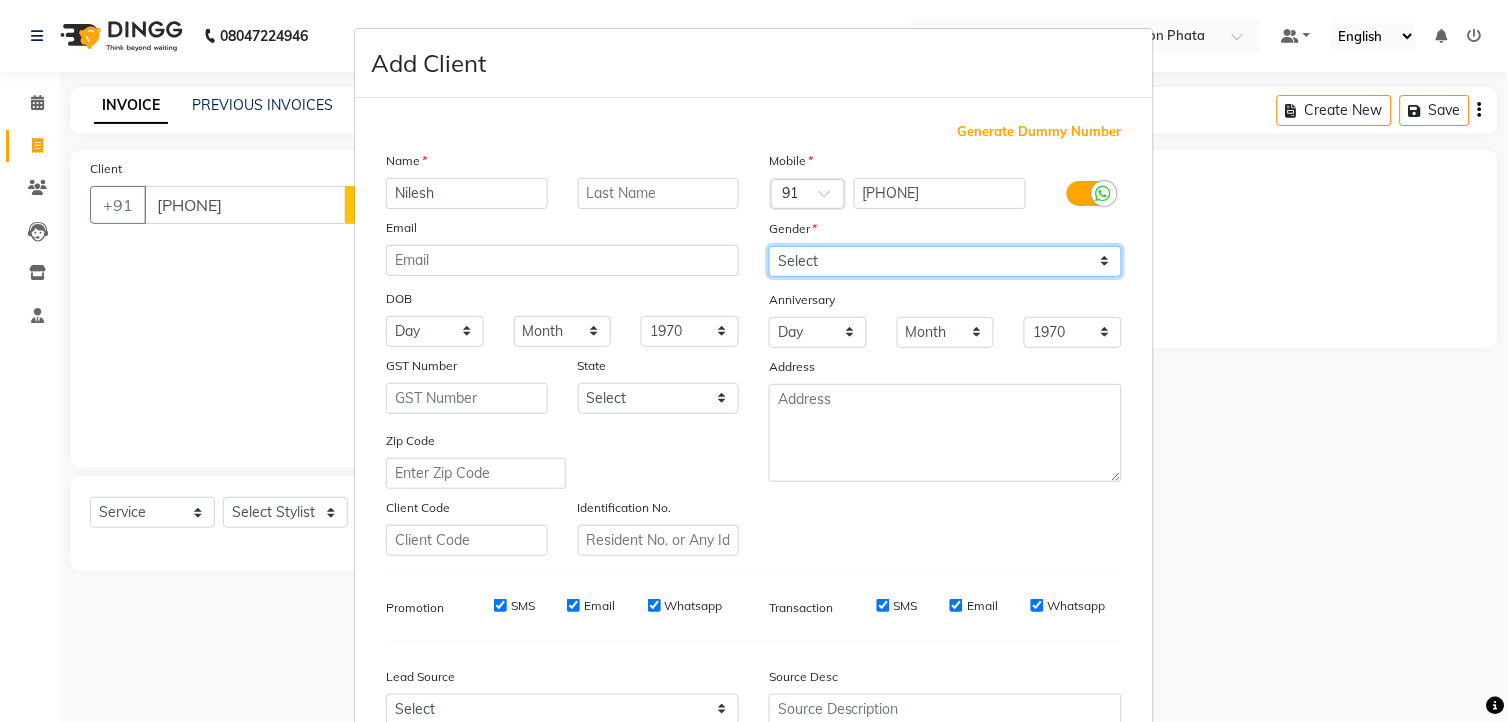 click on "Select Male Female Other Prefer Not To Say" at bounding box center (945, 261) 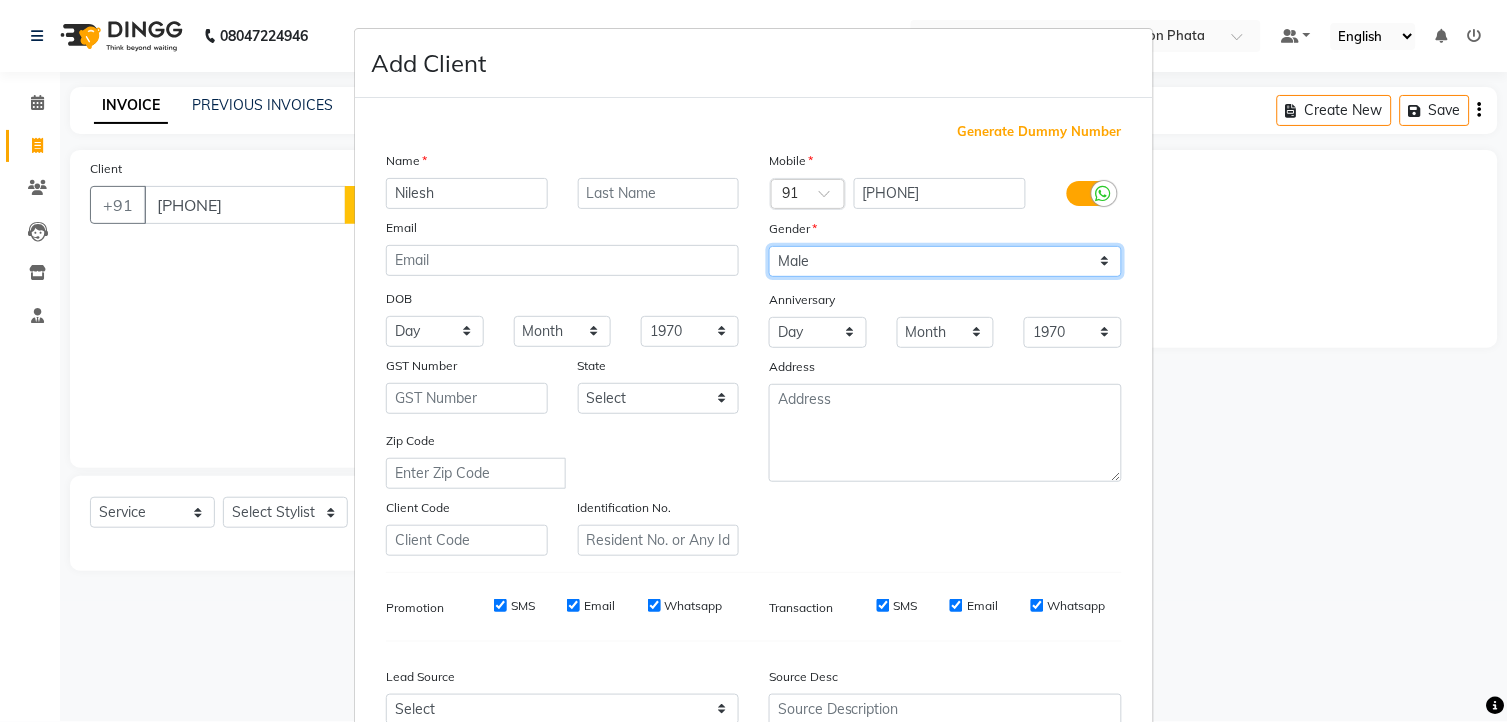 click on "Select Male Female Other Prefer Not To Say" at bounding box center (945, 261) 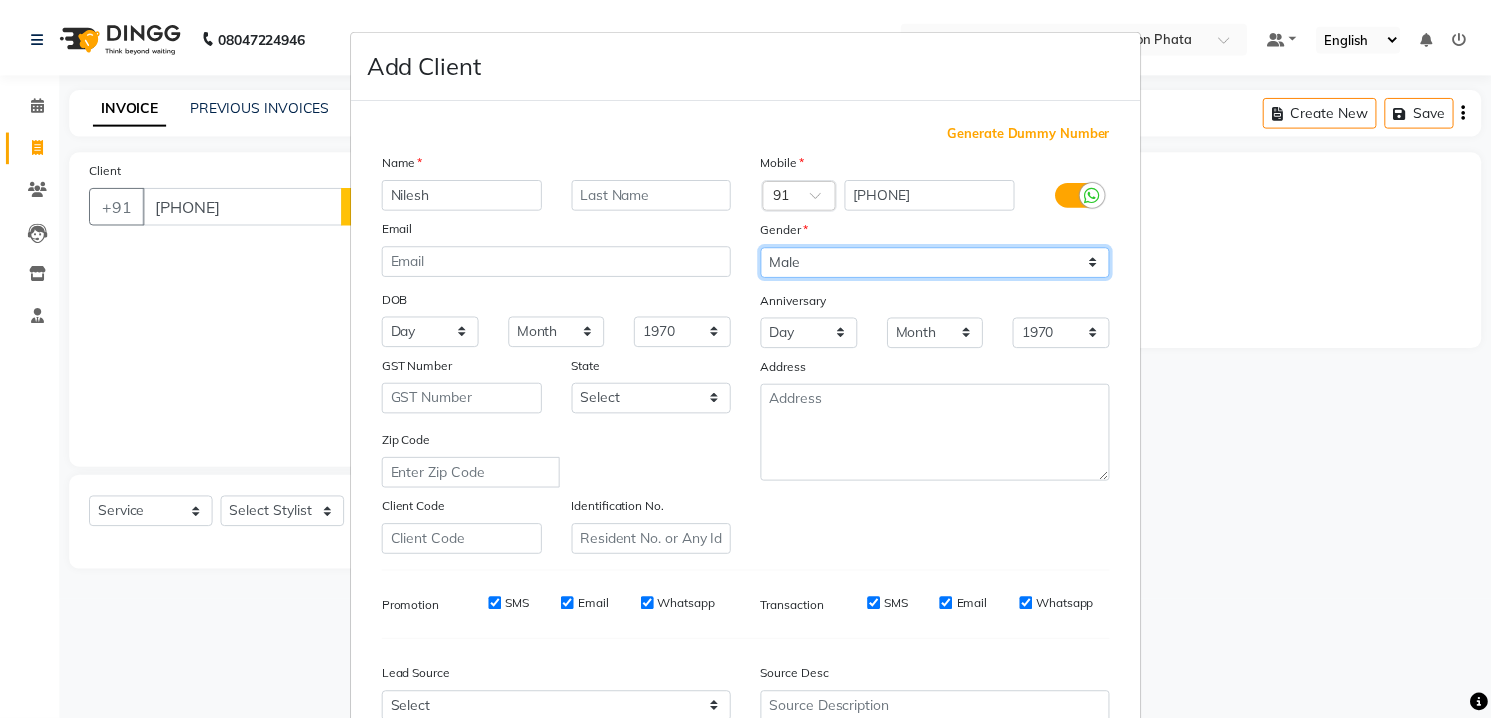 scroll, scrollTop: 202, scrollLeft: 0, axis: vertical 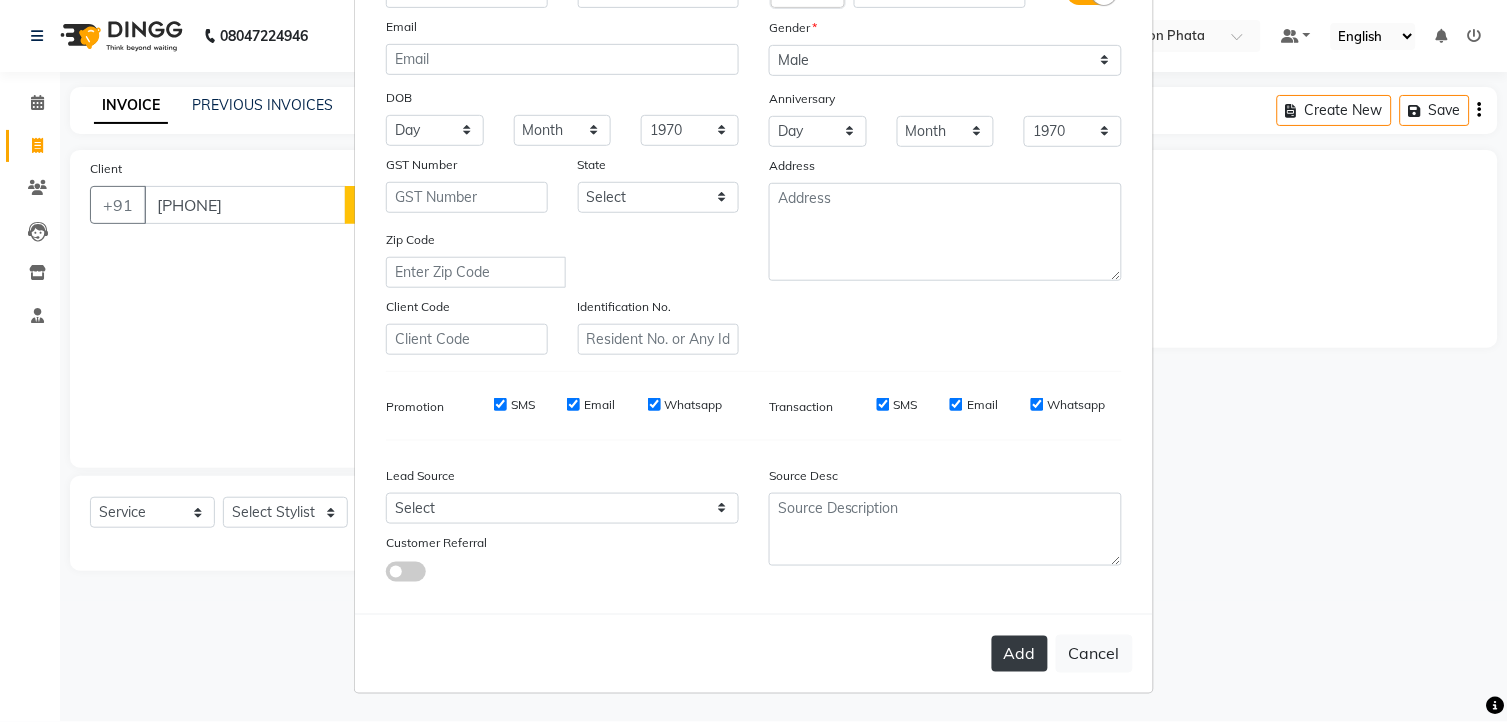 click on "Add" at bounding box center (1020, 654) 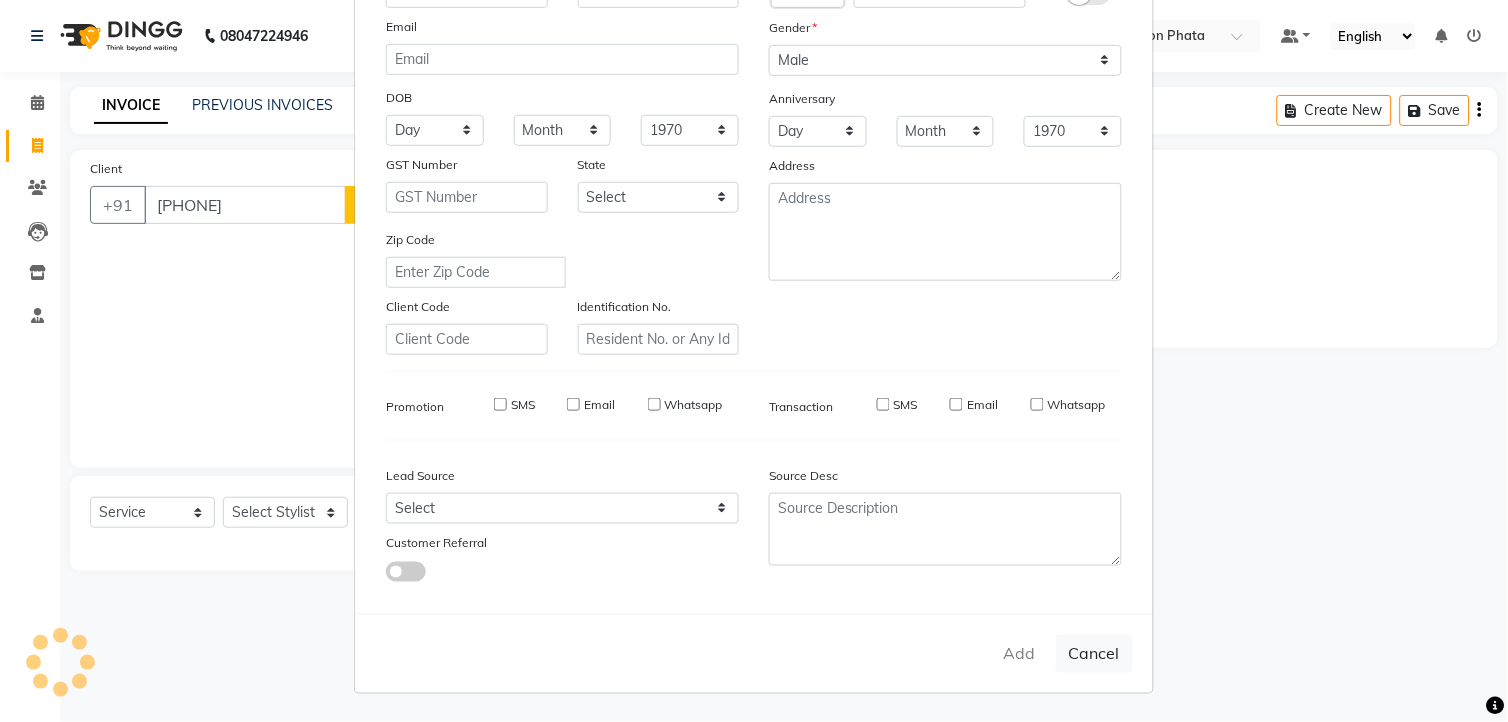 type 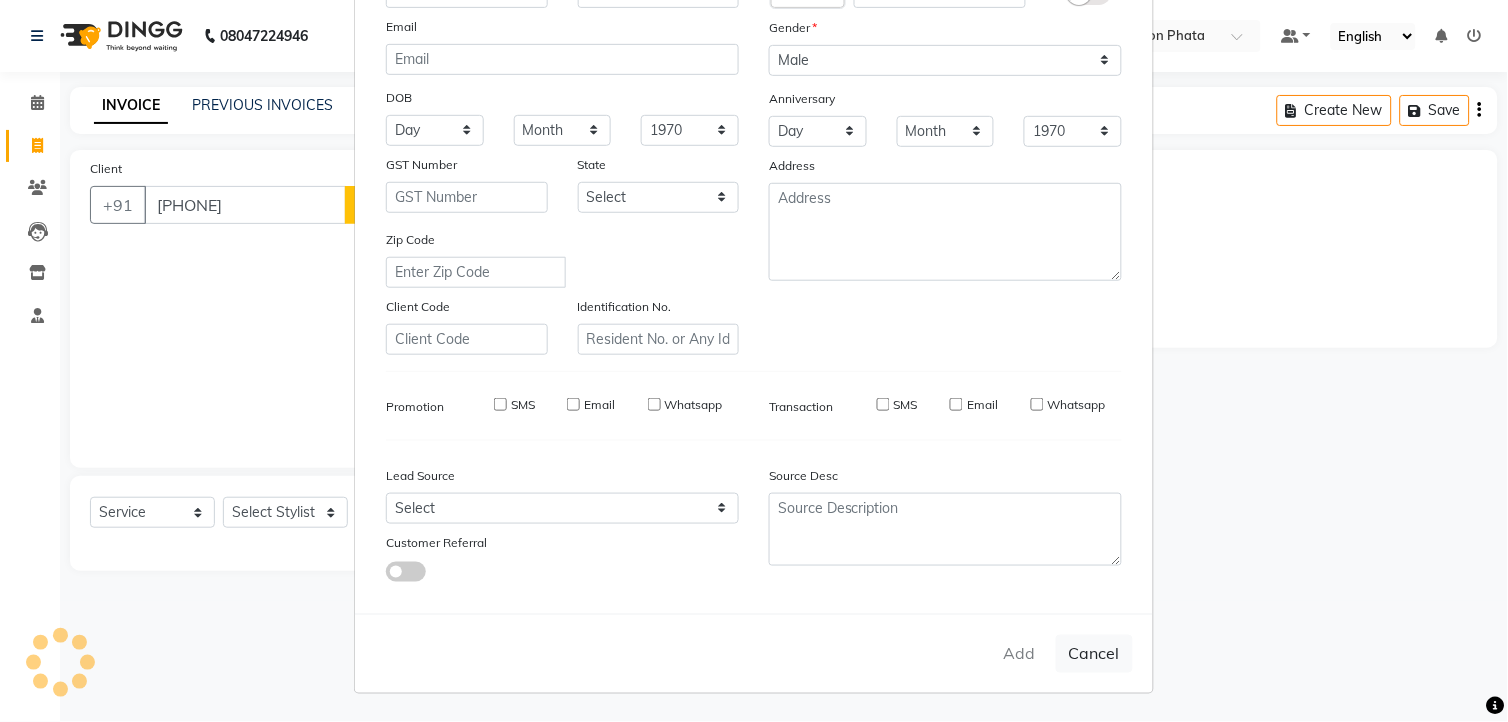 select 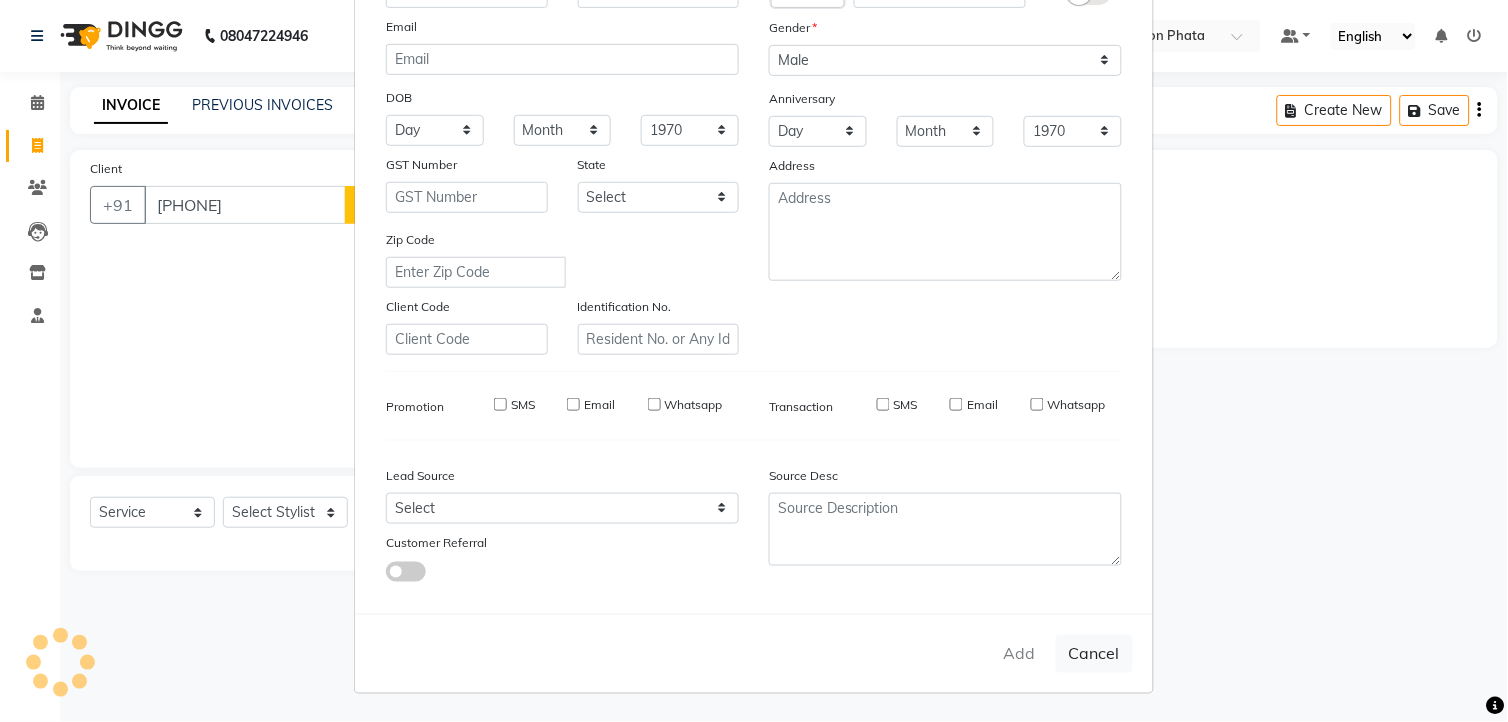 select 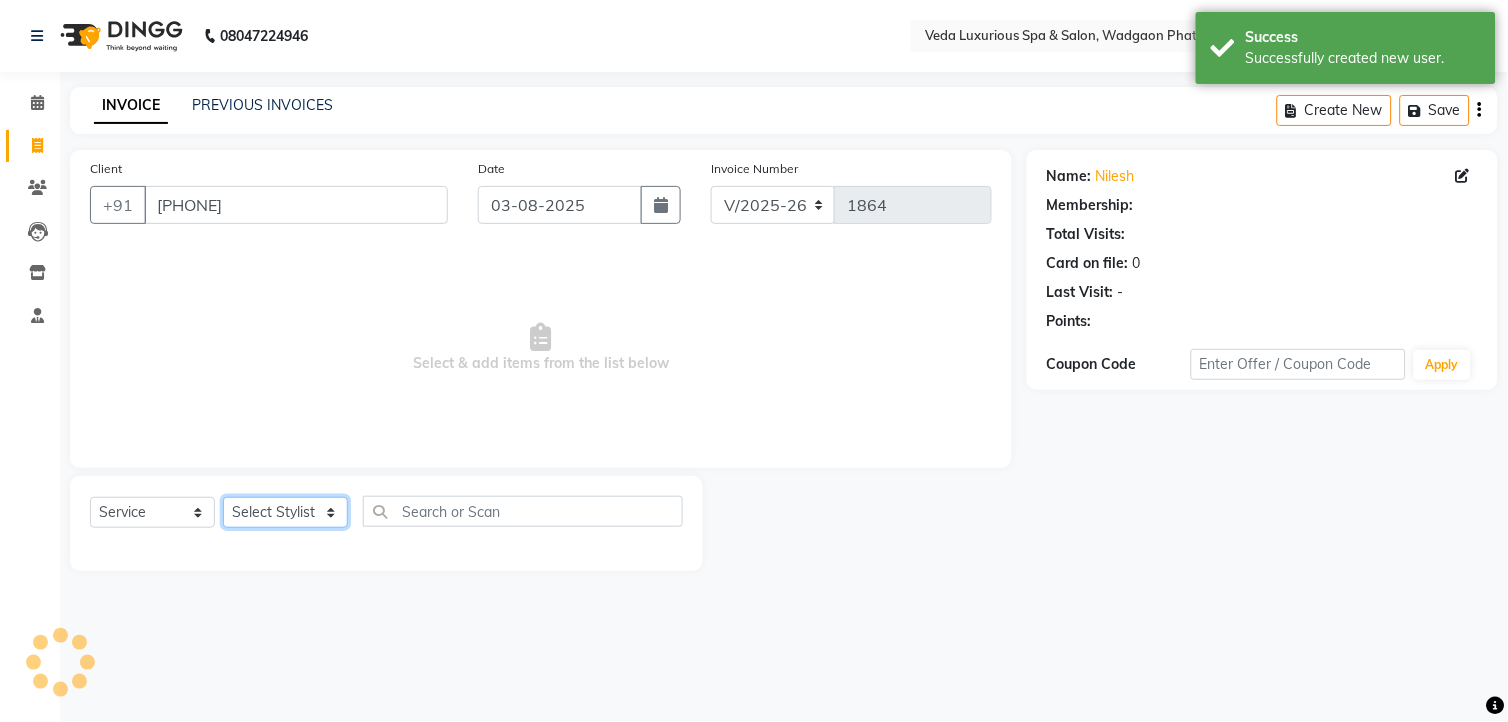 click on "Select Stylist [FIRST] [FIRST] [FIRST] [FIRST] [FIRST] [FIRST] [FIRST] [FIRST] [FIRST] [FIRST] [FIRST] [FIRST]" 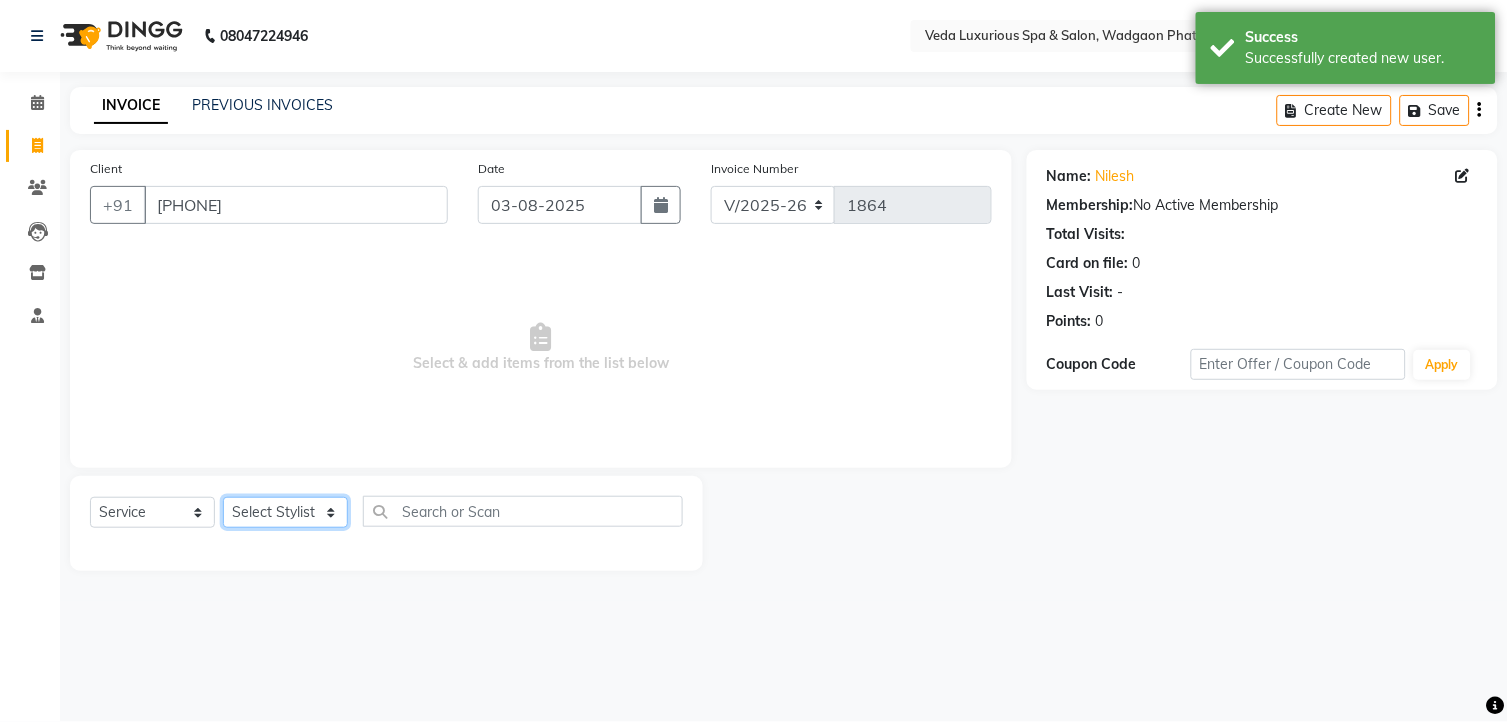 select on "70836" 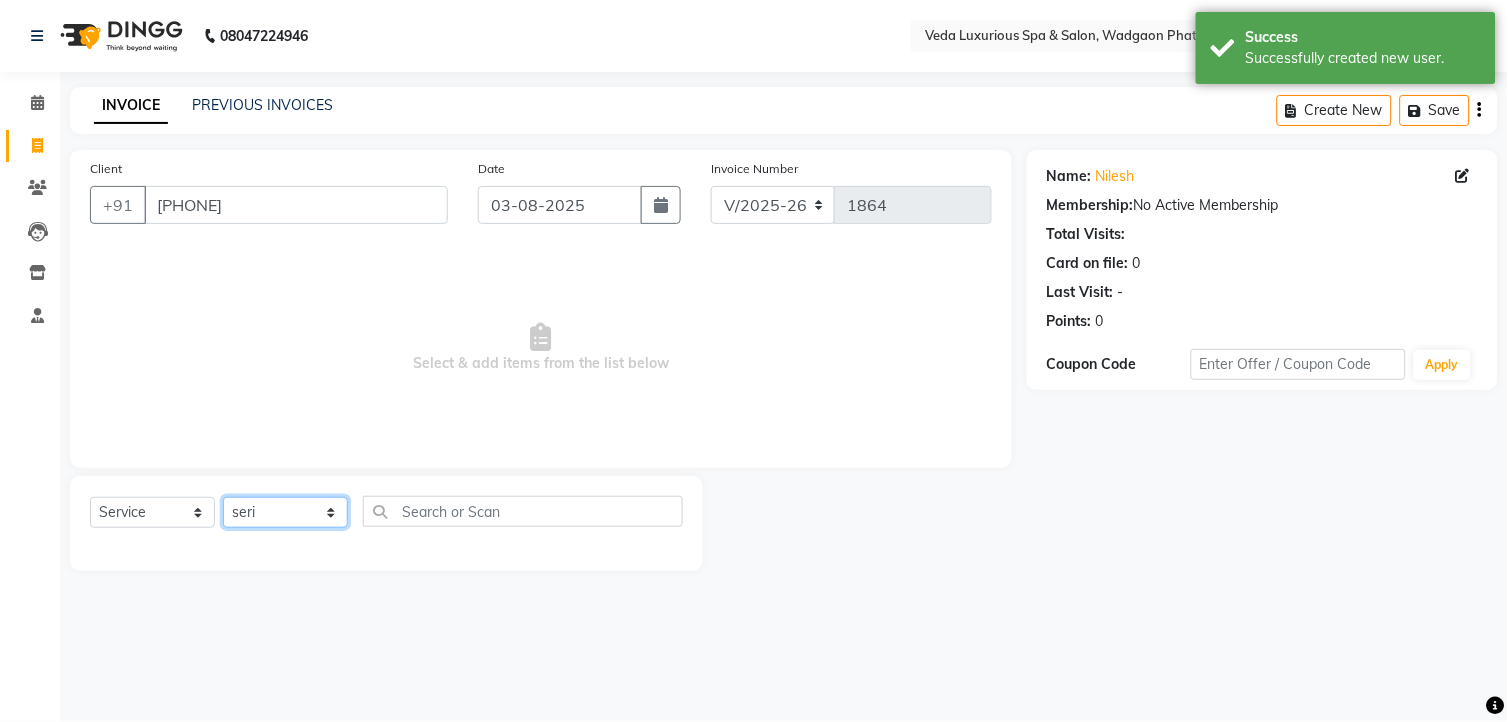 click on "Select Stylist [FIRST] [FIRST] [FIRST] [FIRST] [FIRST] [FIRST] [FIRST] [FIRST] [FIRST] [FIRST] [FIRST] [FIRST]" 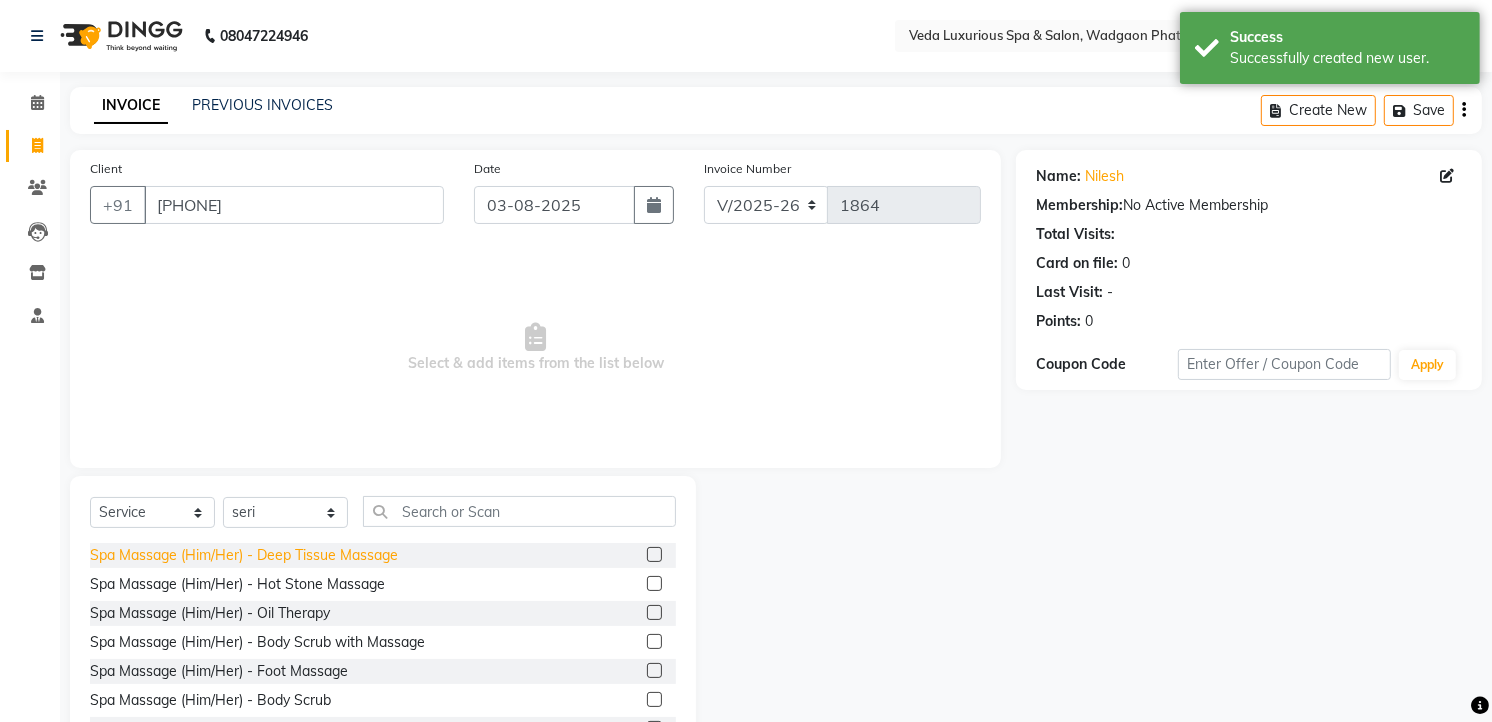 click on "Spa Massage (Him/Her) - Deep Tissue Massage" 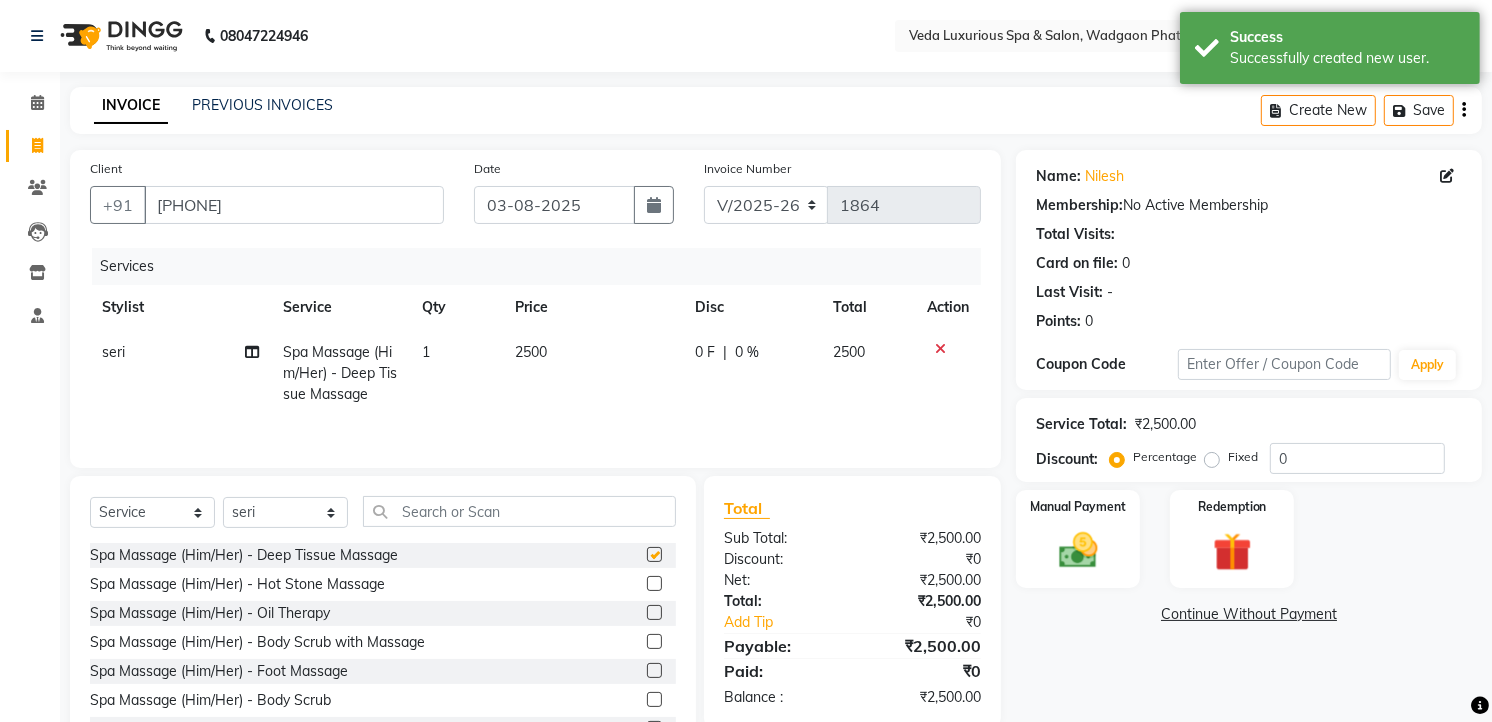 checkbox on "false" 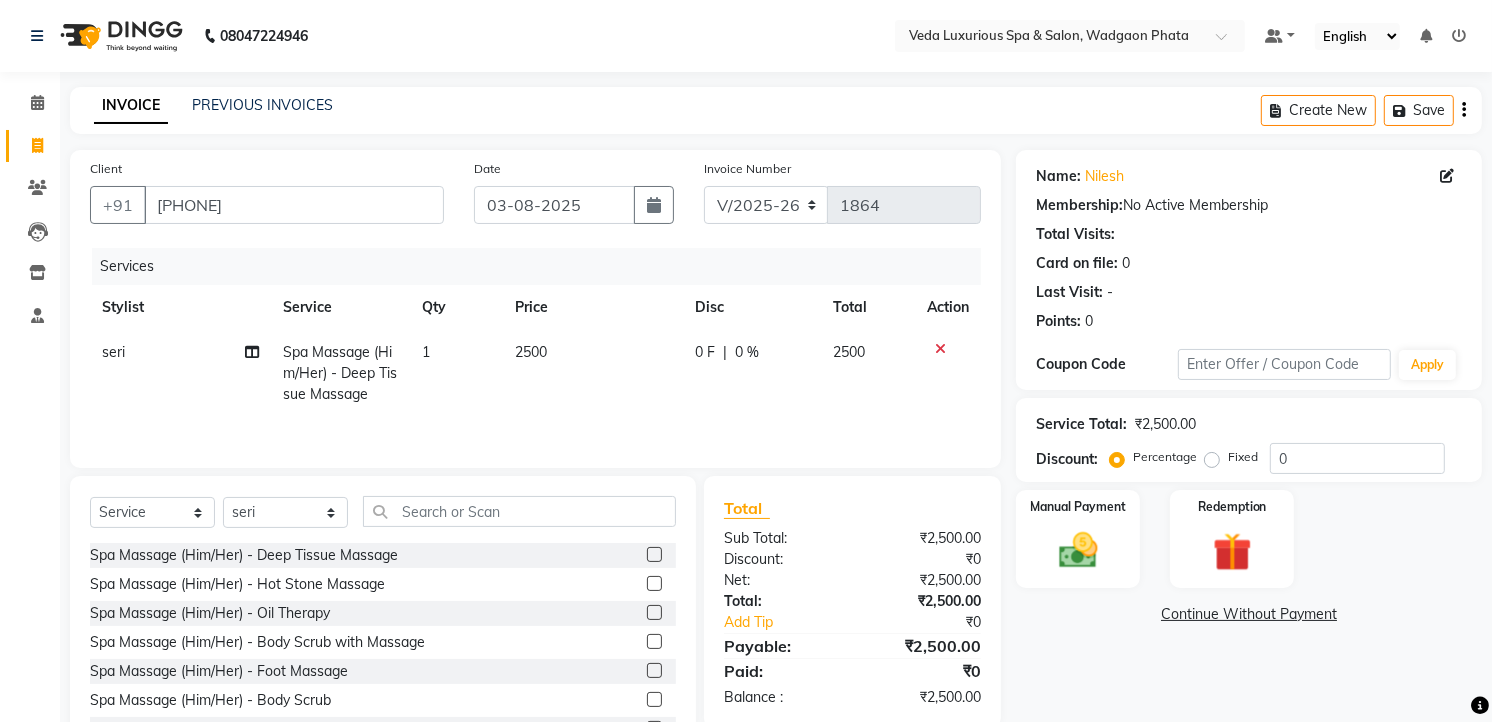 click on "Percentage   Fixed" 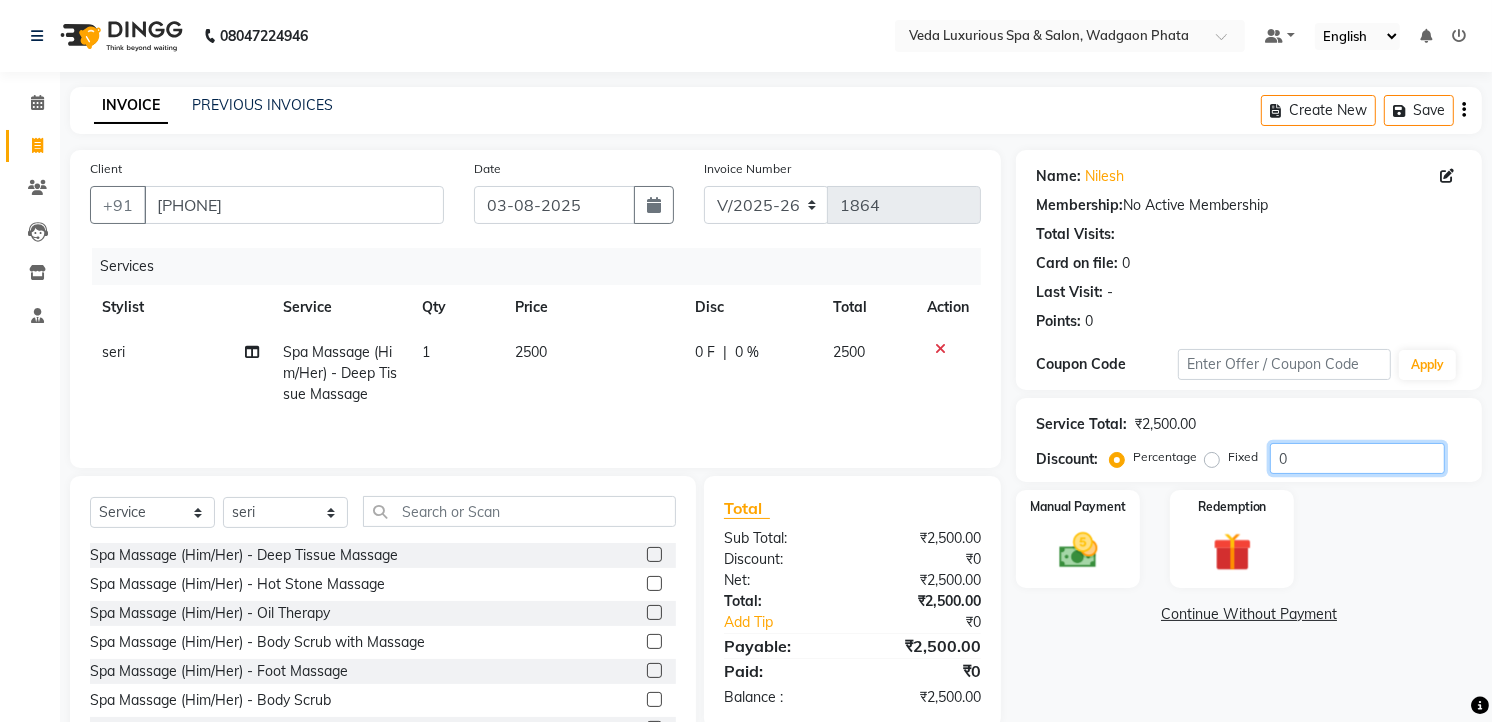 click on "0" 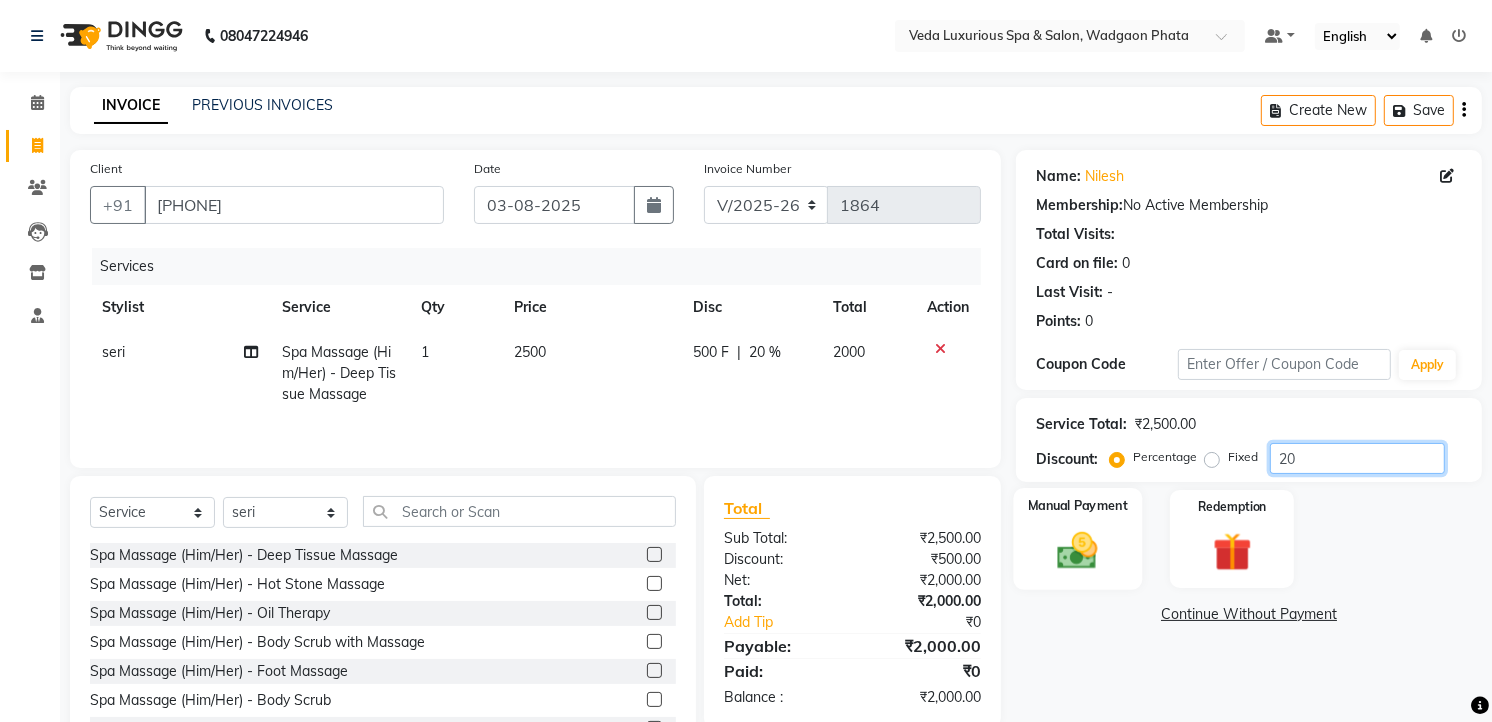type on "20" 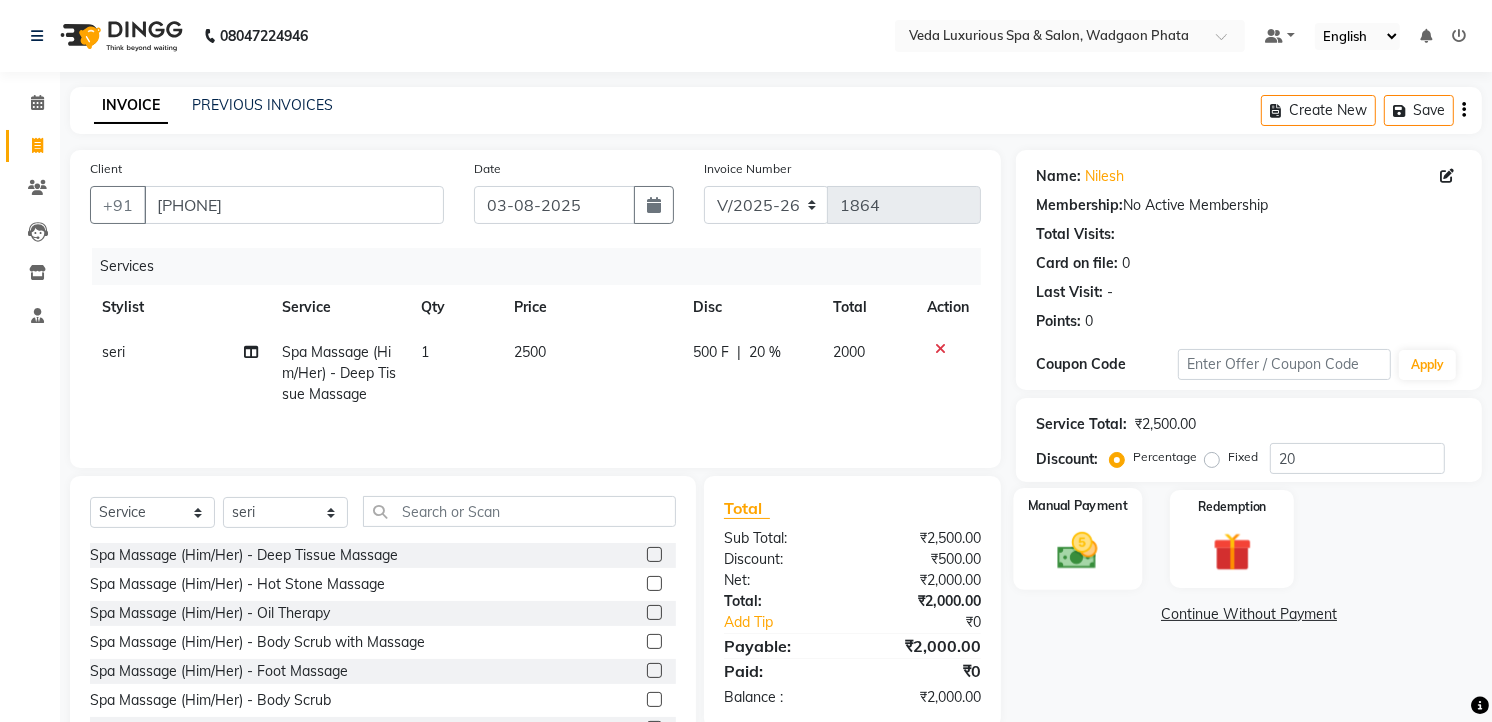 click 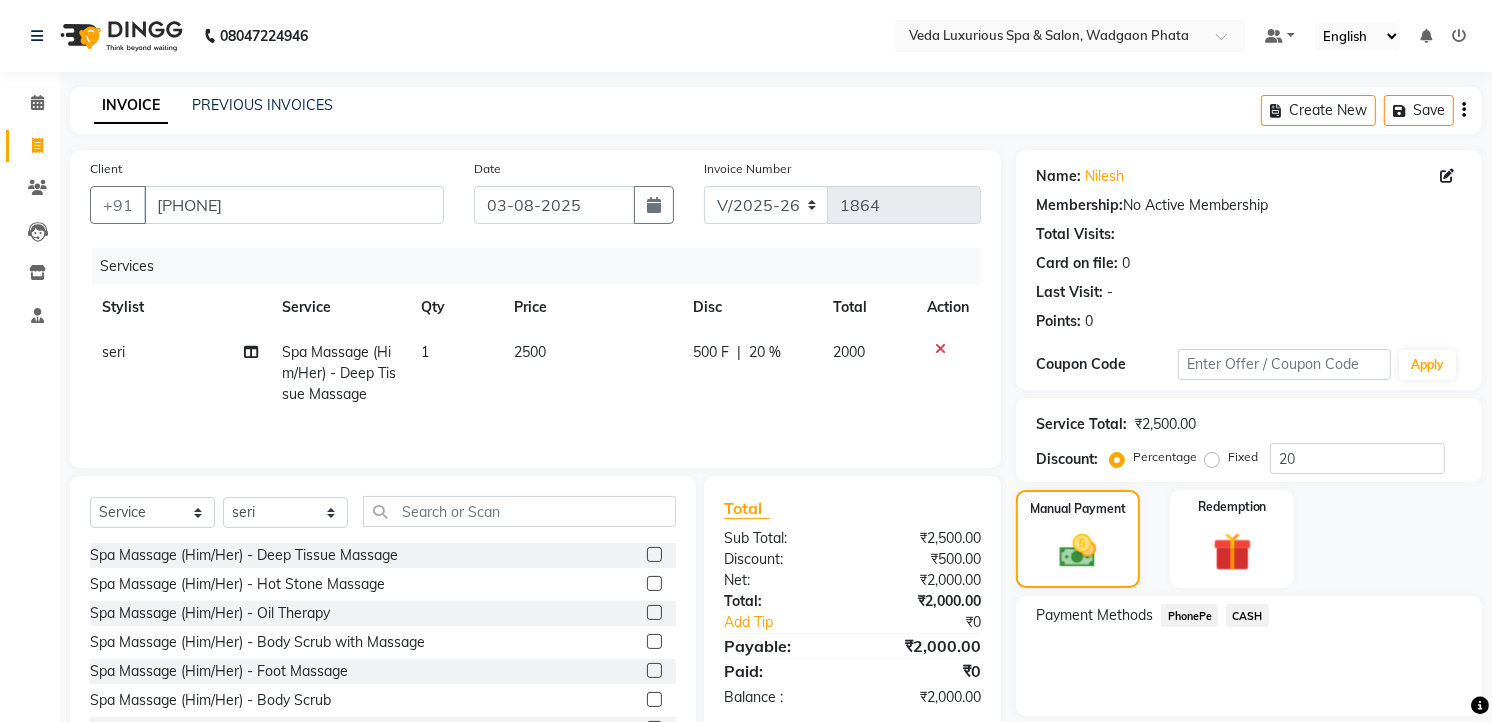 click on "CASH" 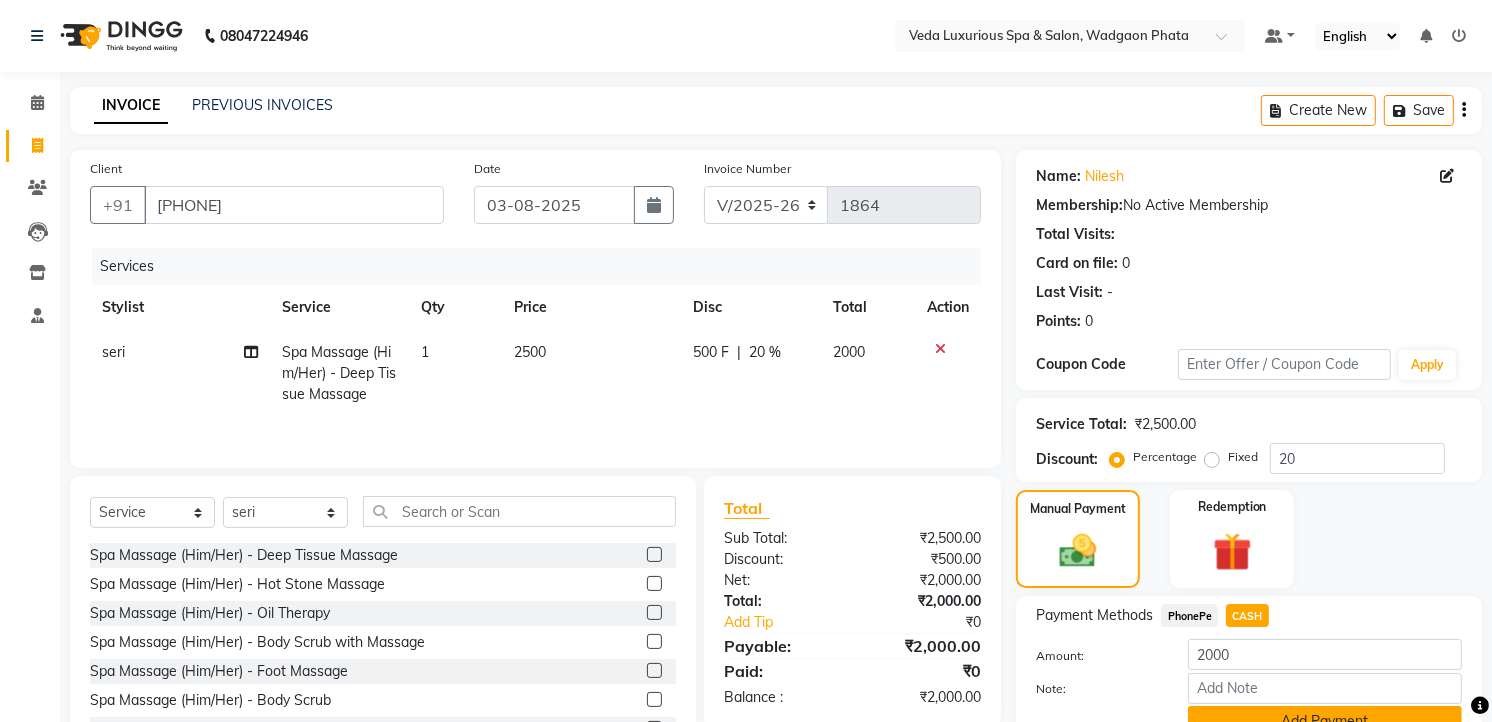 scroll, scrollTop: 94, scrollLeft: 0, axis: vertical 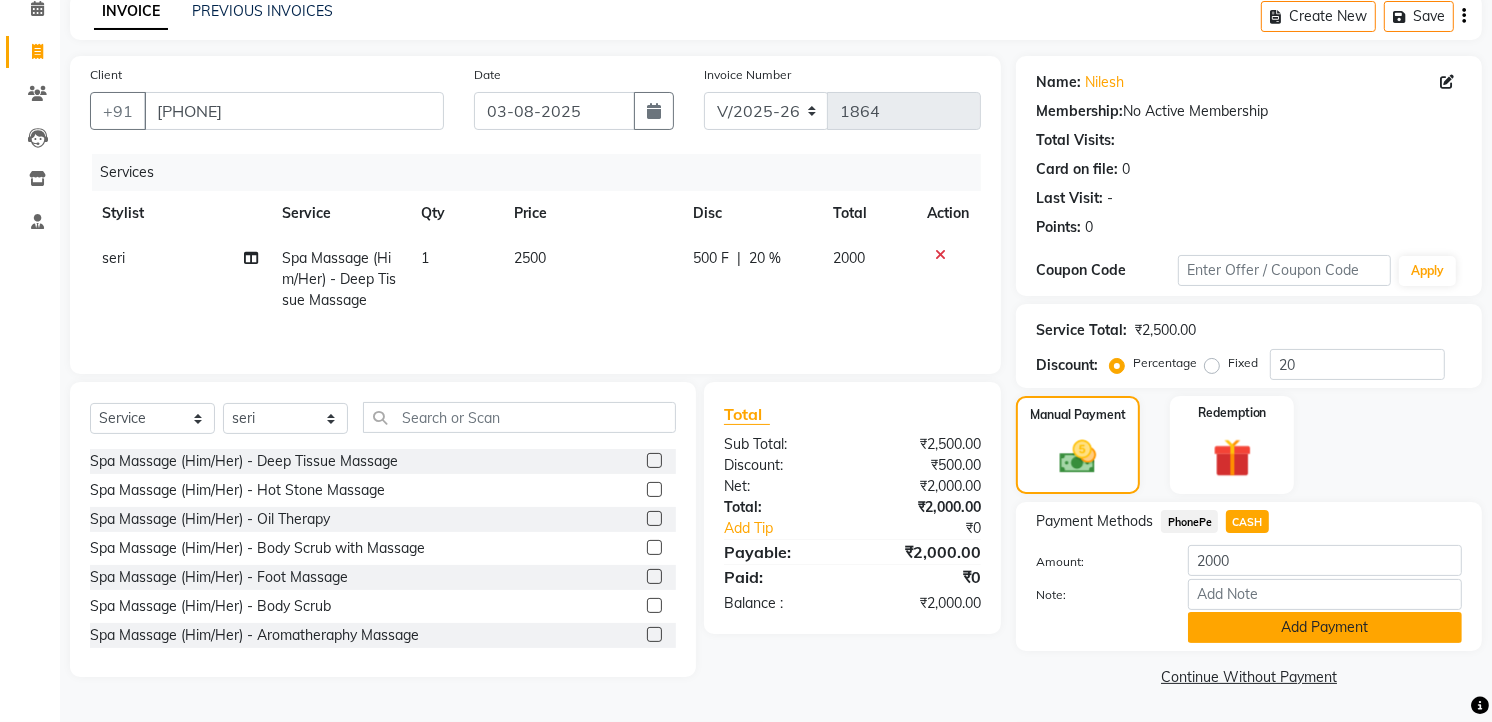 click on "Add Payment" 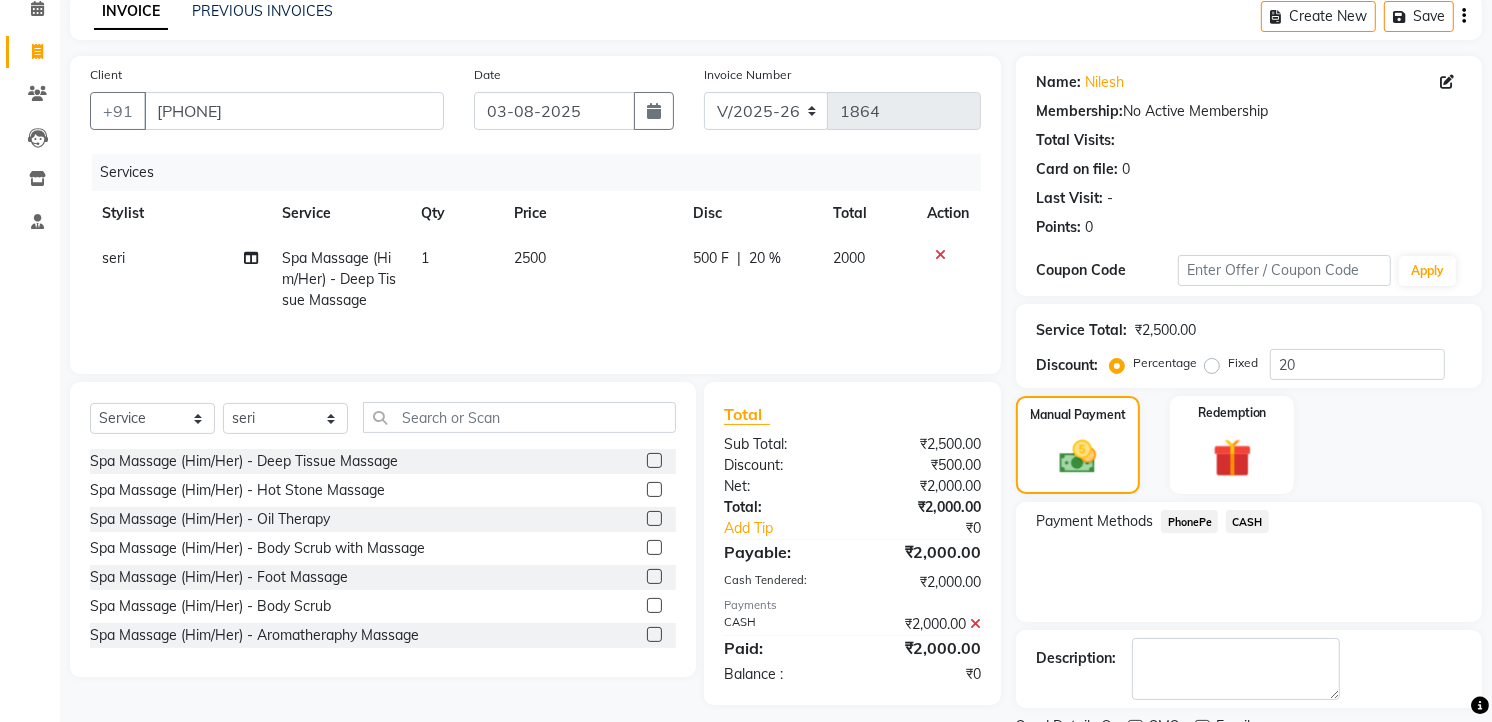 scroll, scrollTop: 177, scrollLeft: 0, axis: vertical 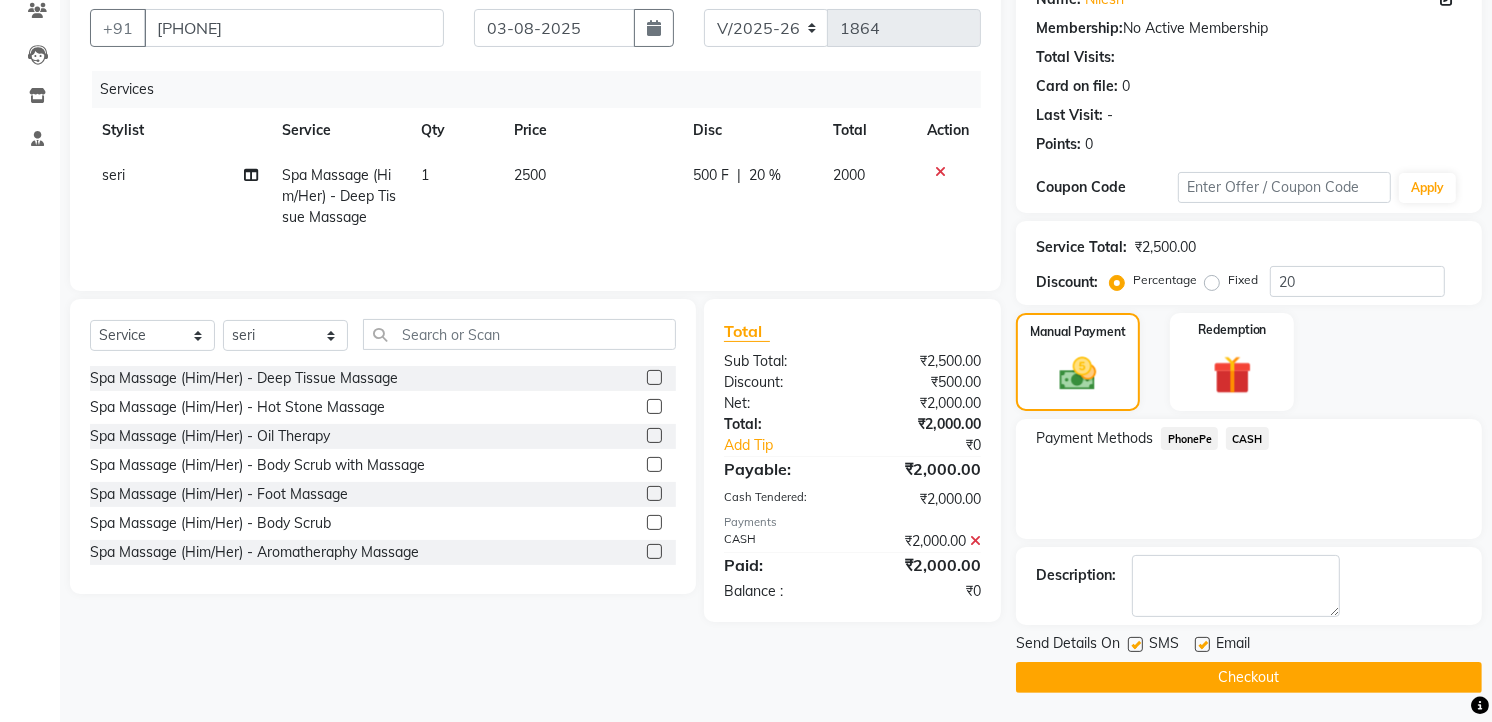 drag, startPoint x: 1298, startPoint y: 674, endPoint x: 1278, endPoint y: 675, distance: 20.024984 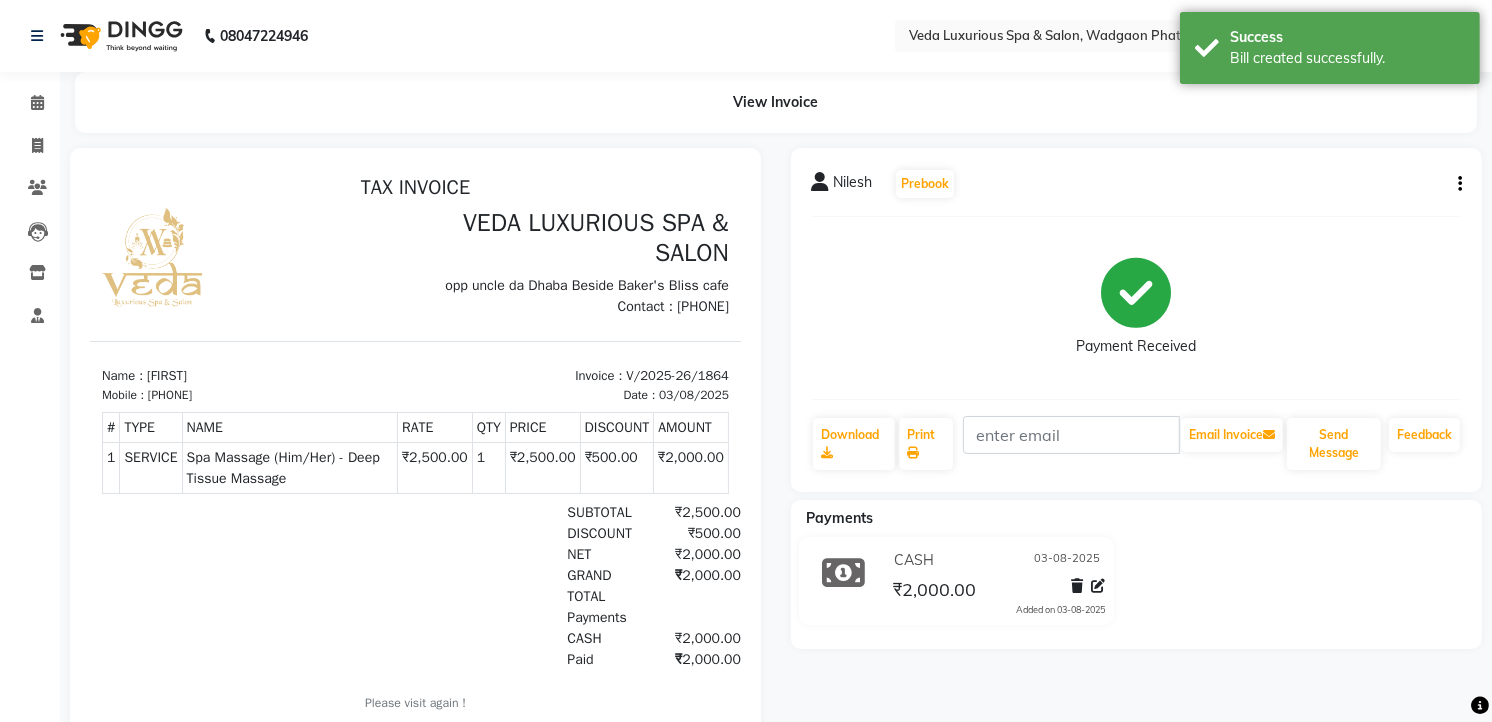 scroll, scrollTop: 0, scrollLeft: 0, axis: both 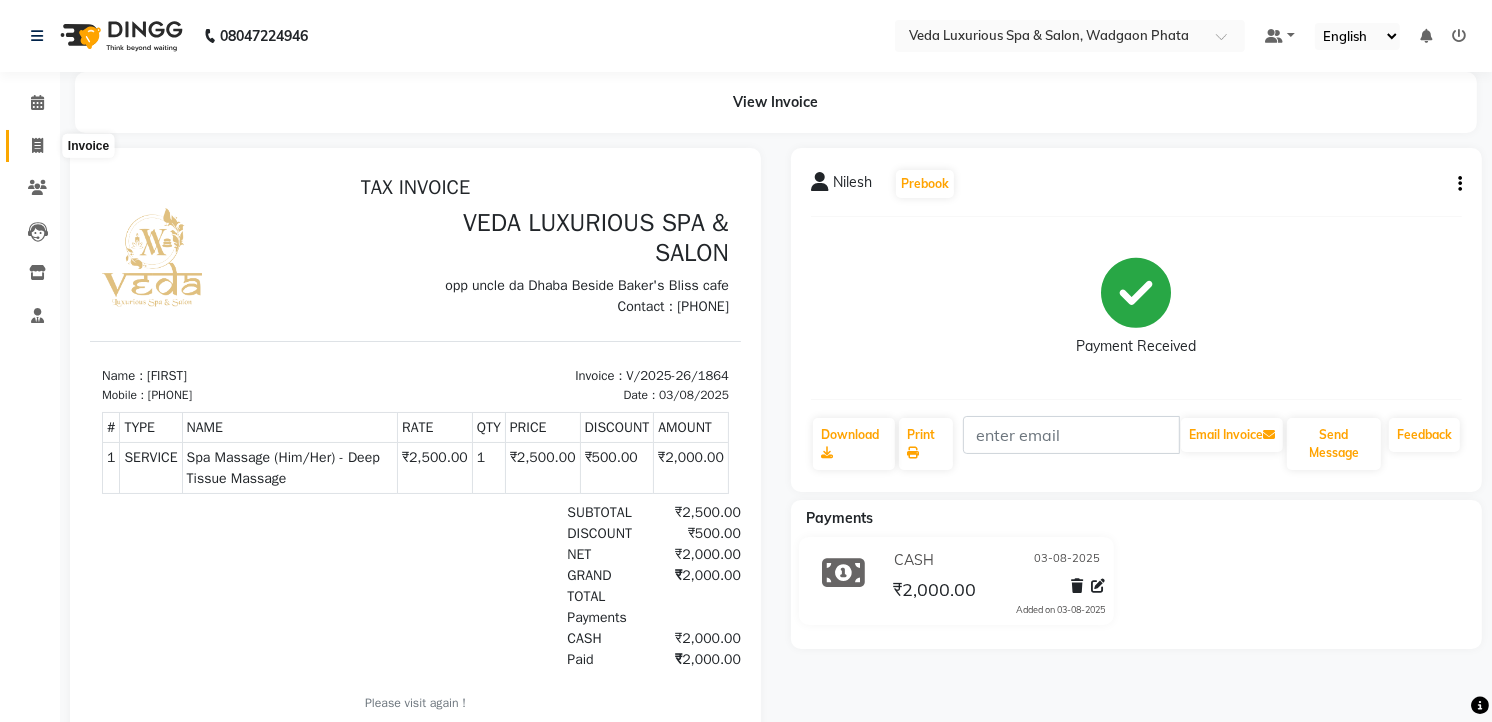 click 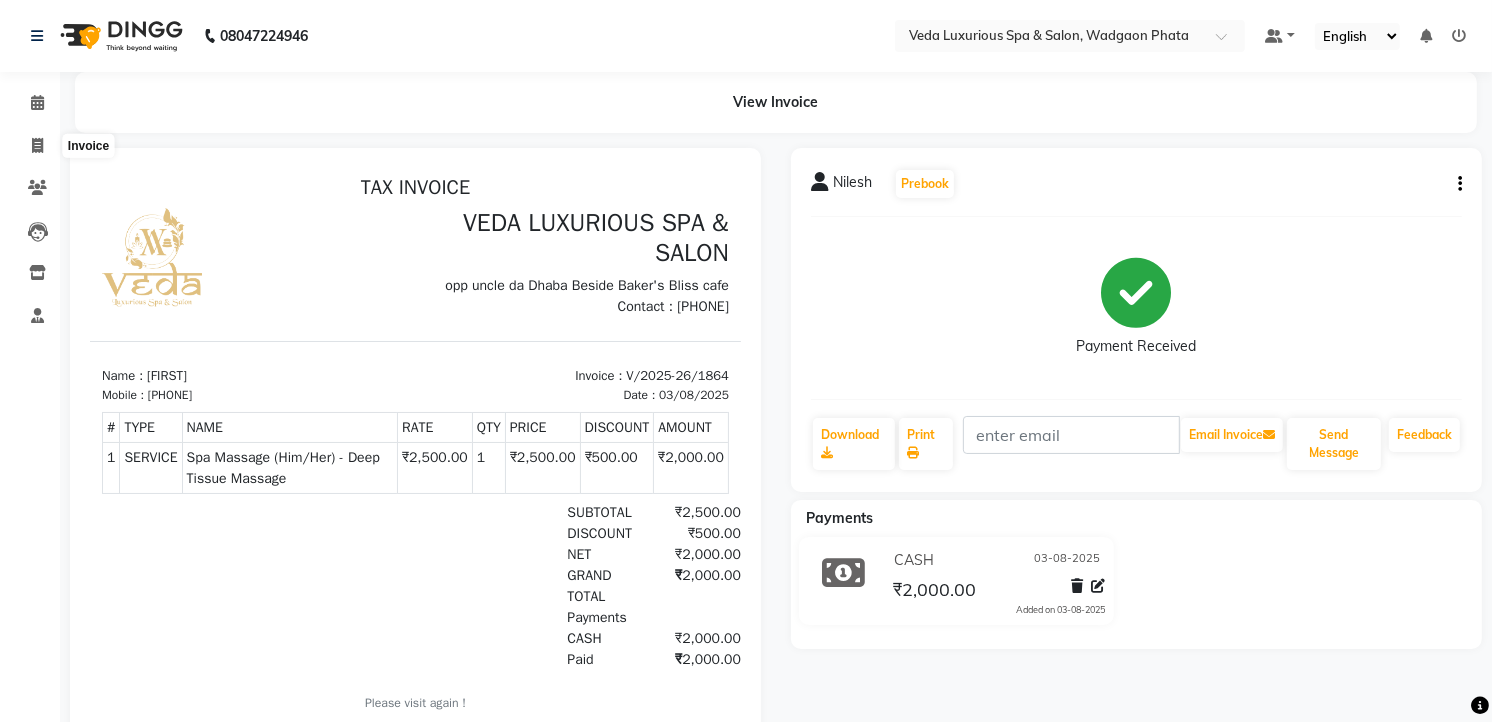 select on "service" 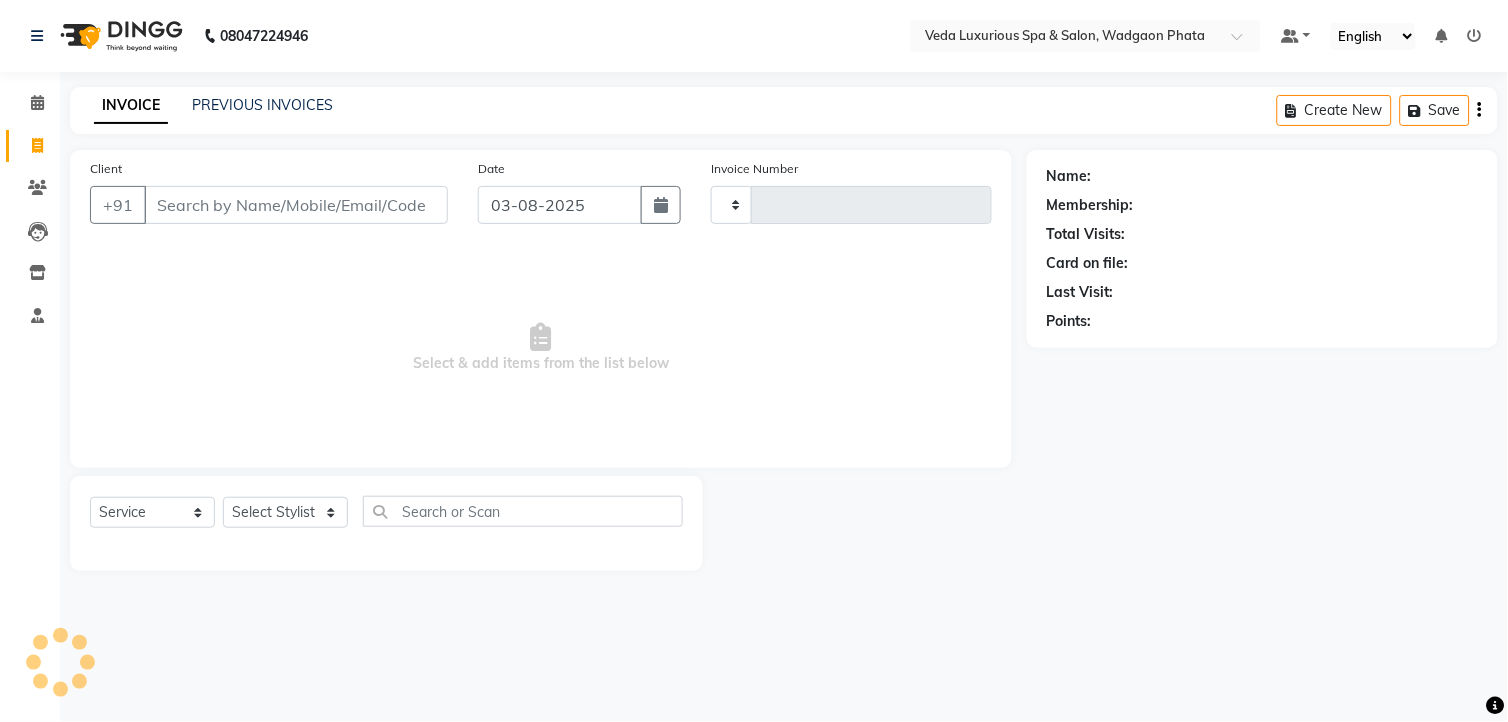 type on "1865" 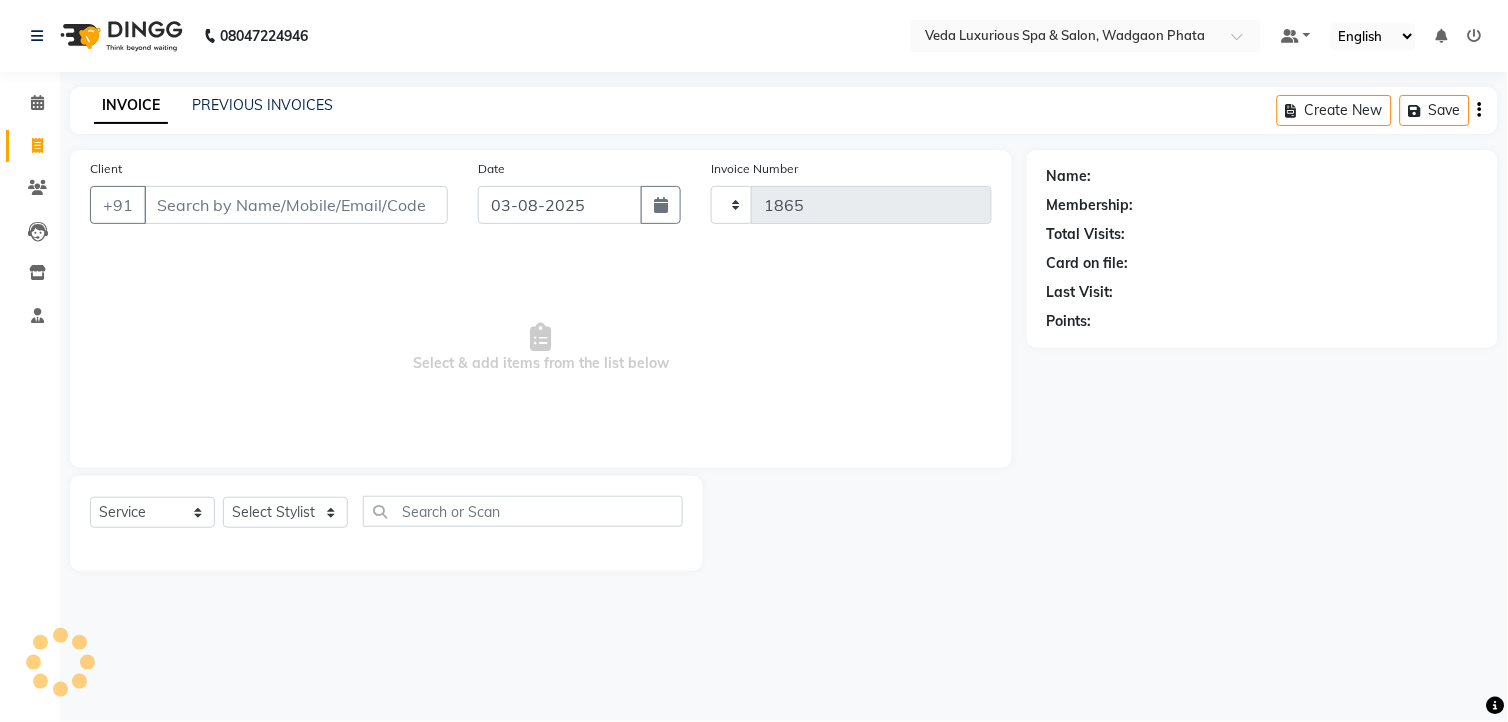 select on "4666" 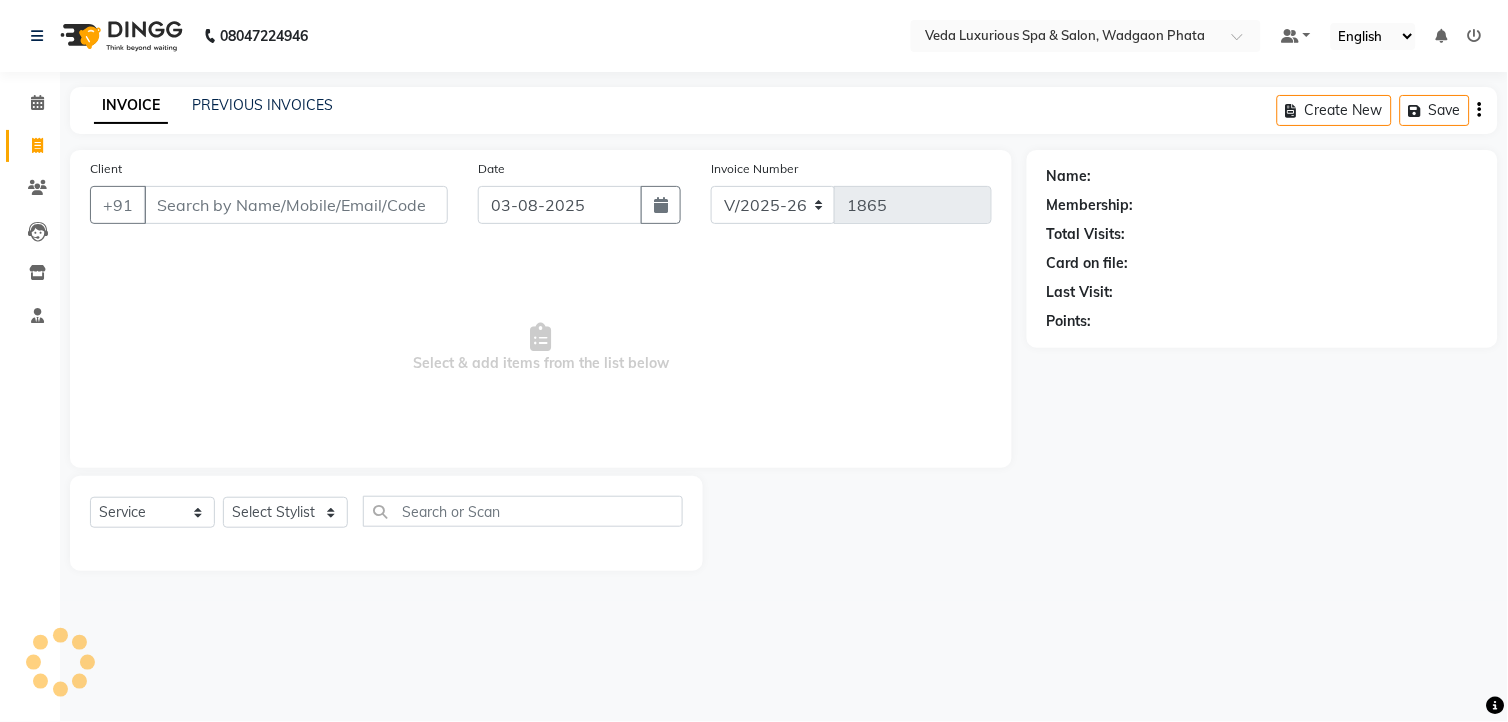 drag, startPoint x: 217, startPoint y: 212, endPoint x: 270, endPoint y: 384, distance: 179.98056 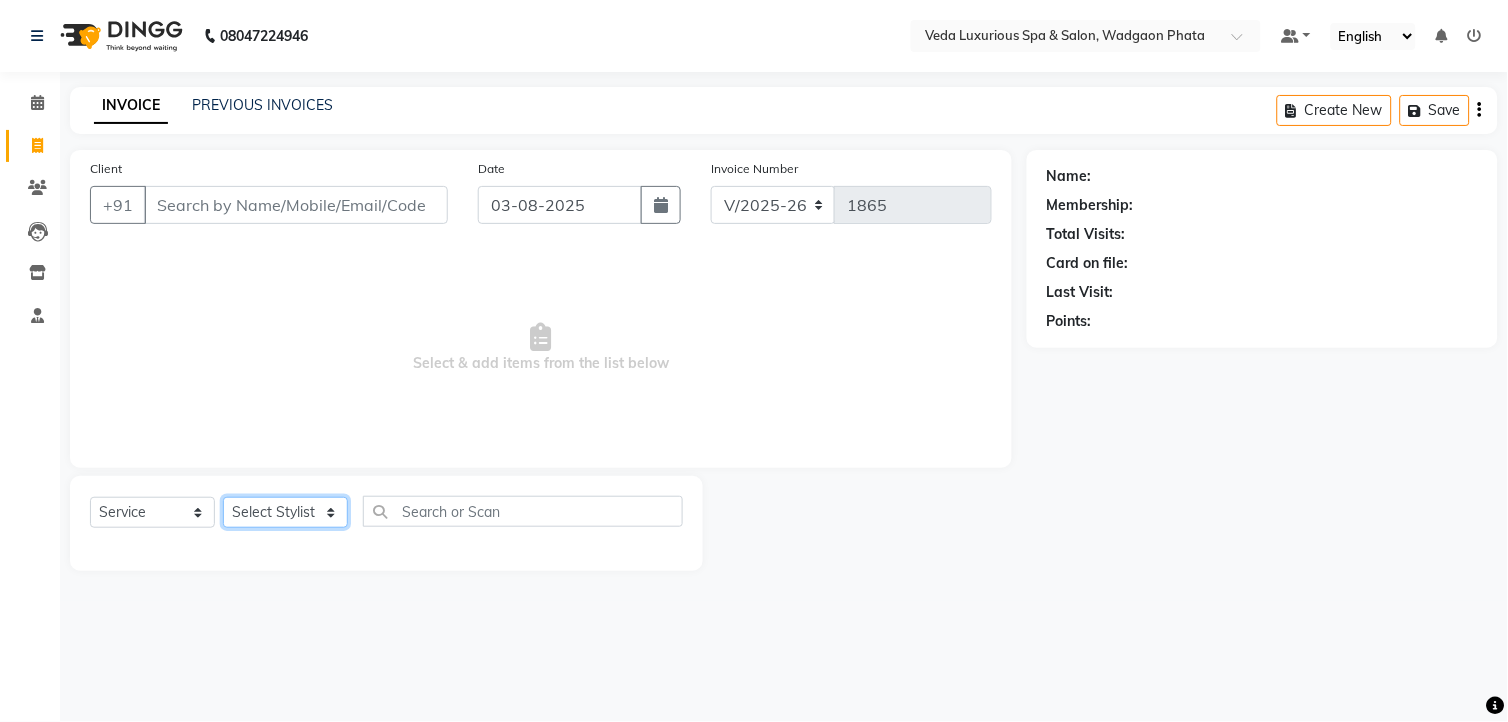 click on "Select Stylist" 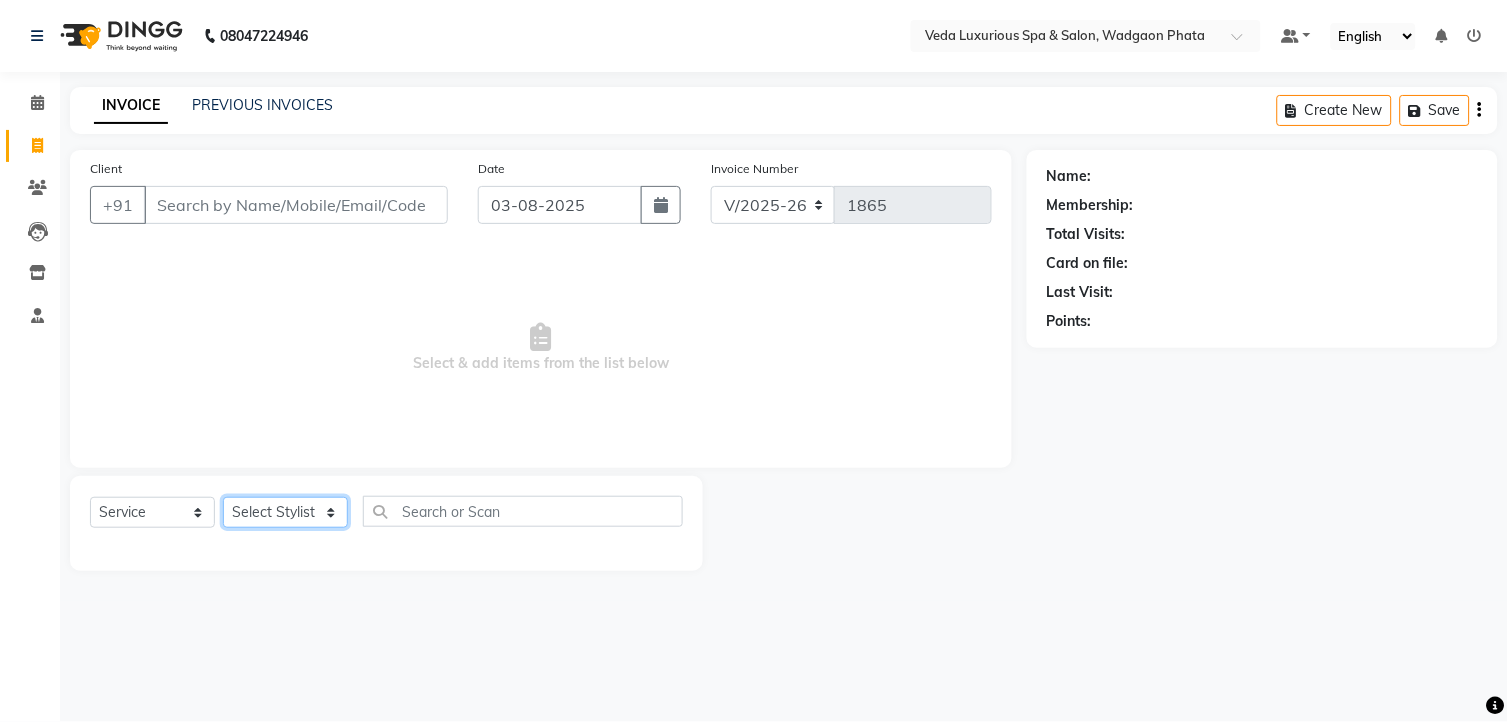 select on "58145" 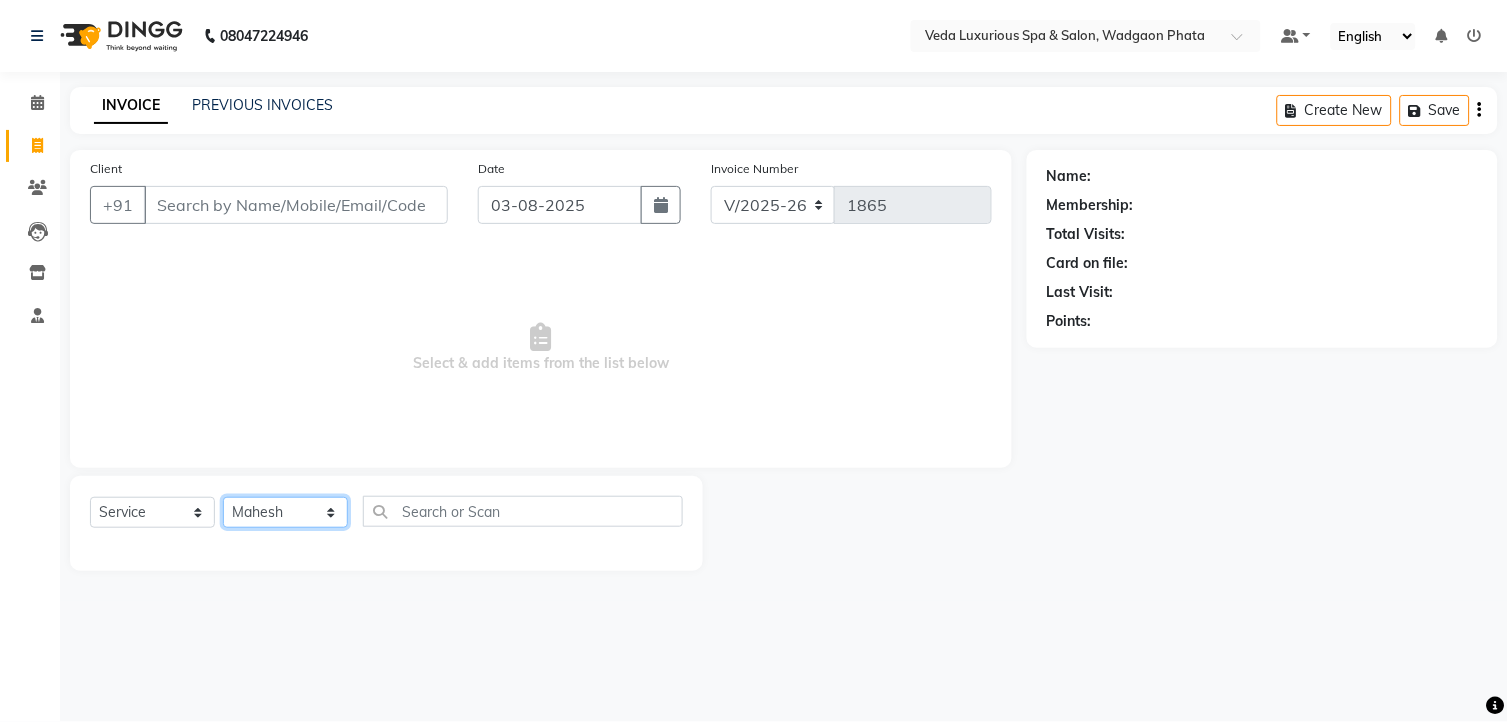 click on "Select Stylist [FIRST] [FIRST] [FIRST] [FIRST] [FIRST] [FIRST] [FIRST] [FIRST] [FIRST] [FIRST] [FIRST] [FIRST]" 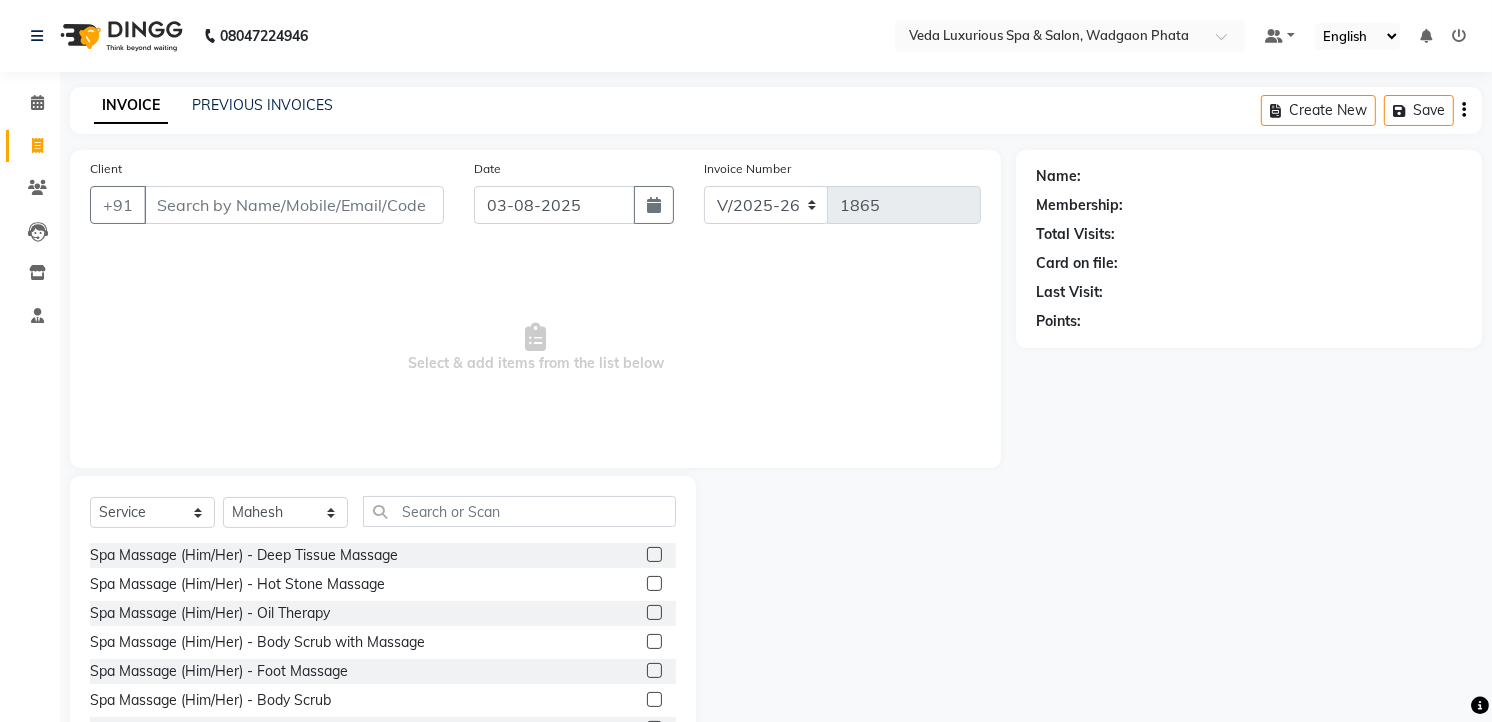 click on "Select  Service  Product  Membership  Package Voucher Prepaid Gift Card  Select Stylist [FIRST] [LAST] [FIRST] [LAST] [FIRST] [LAST] [FIRST] [LAST] [FIRST] [LAST] [FIRST] [LAST] [FIRST] [LAST] [FIRST] [LAST] [FIRST] [LAST] [FIRST] [LAST] [FIRST] [LAST] [FIRST] [LAST] [FIRST] [LAST]" 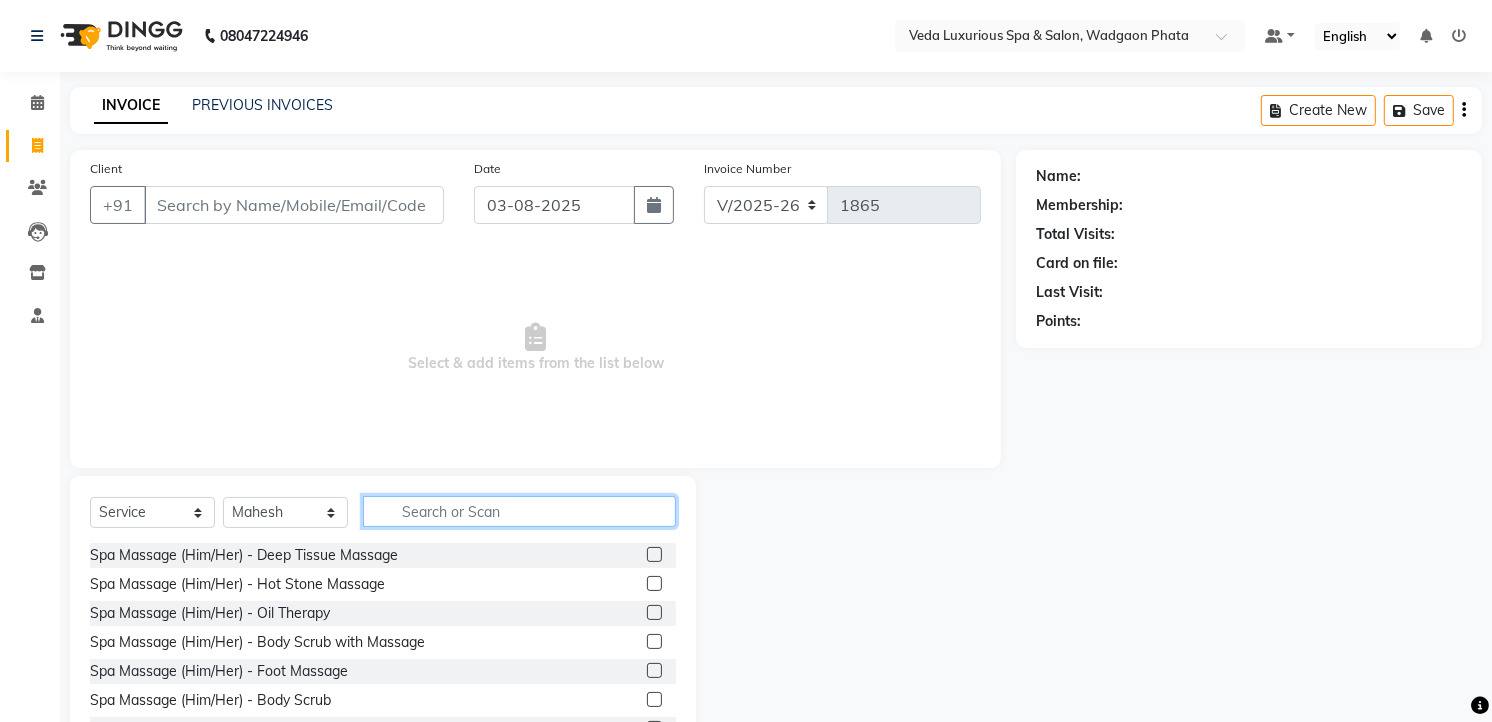 click 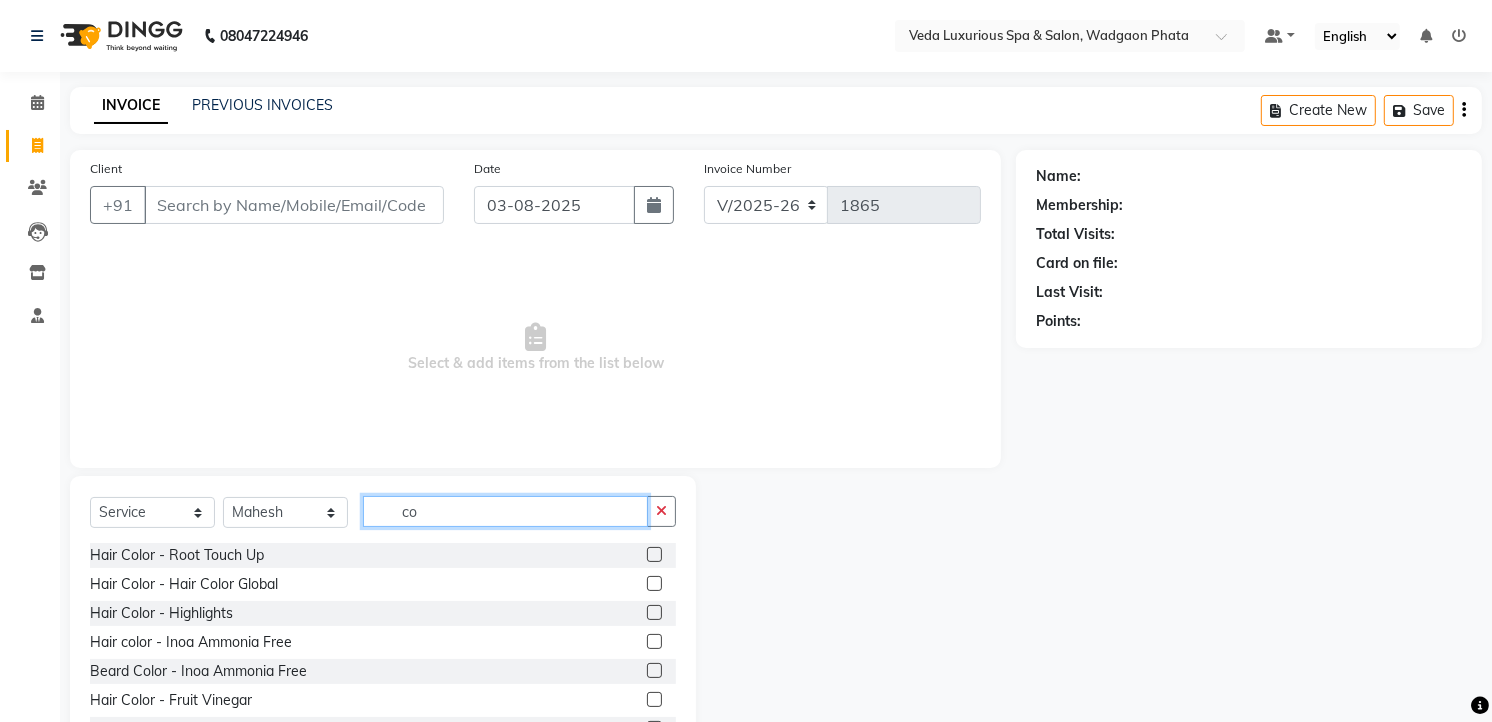 type on "c" 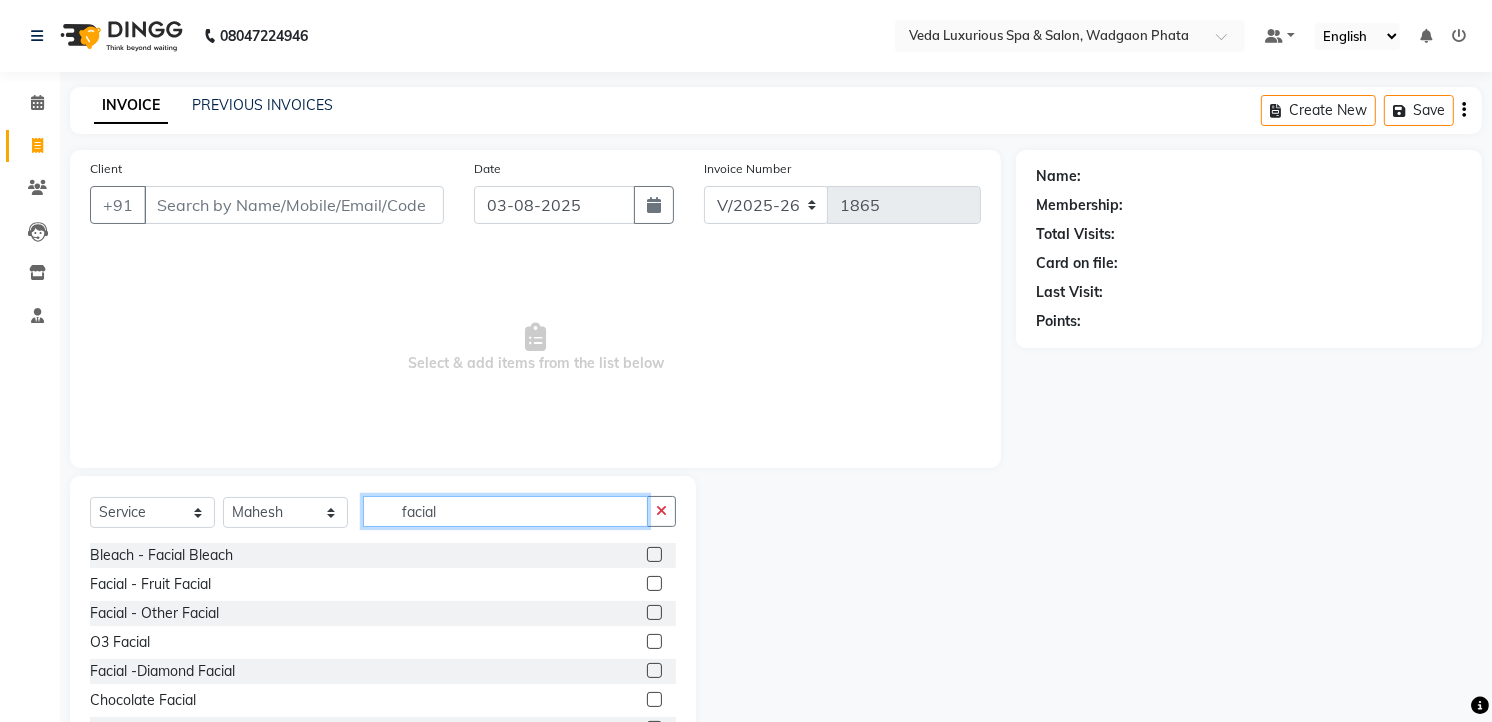 scroll, scrollTop: 61, scrollLeft: 0, axis: vertical 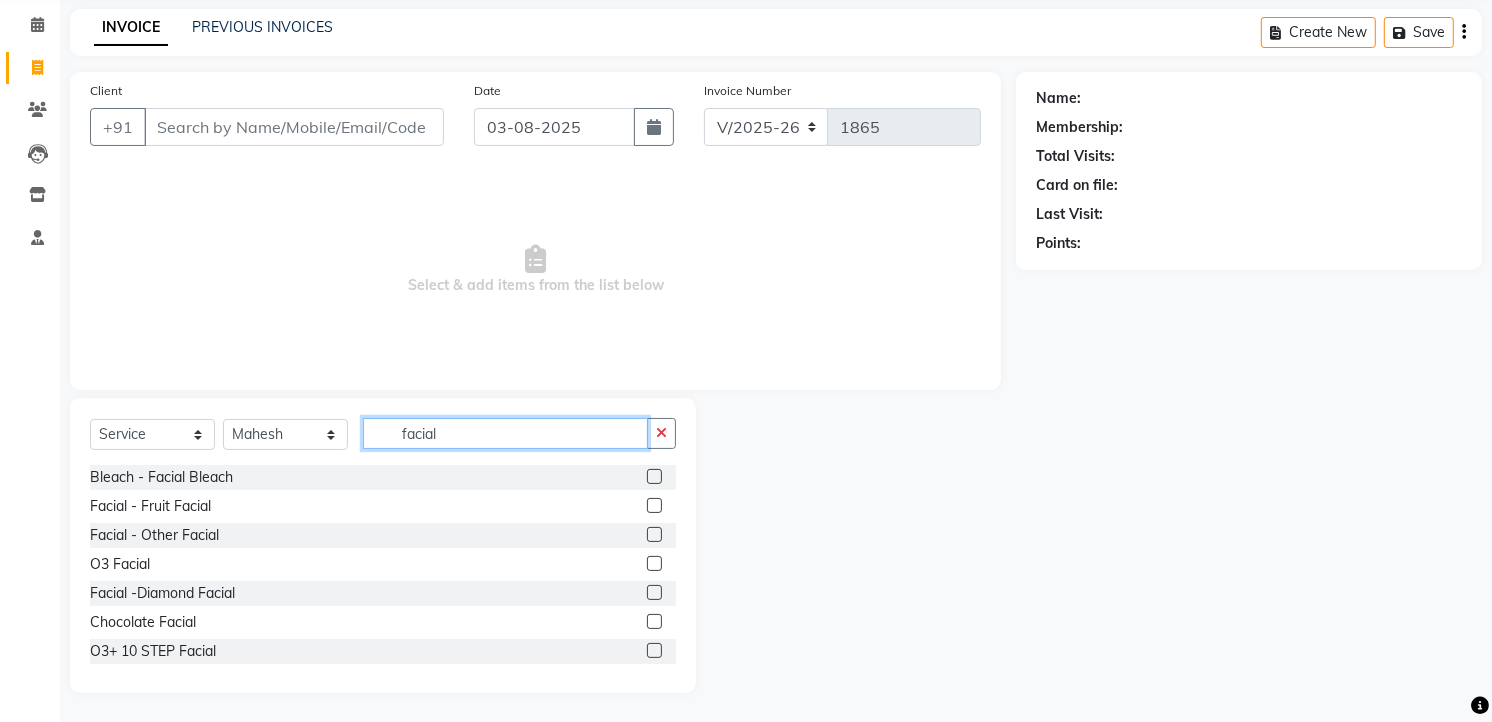 type on "facial" 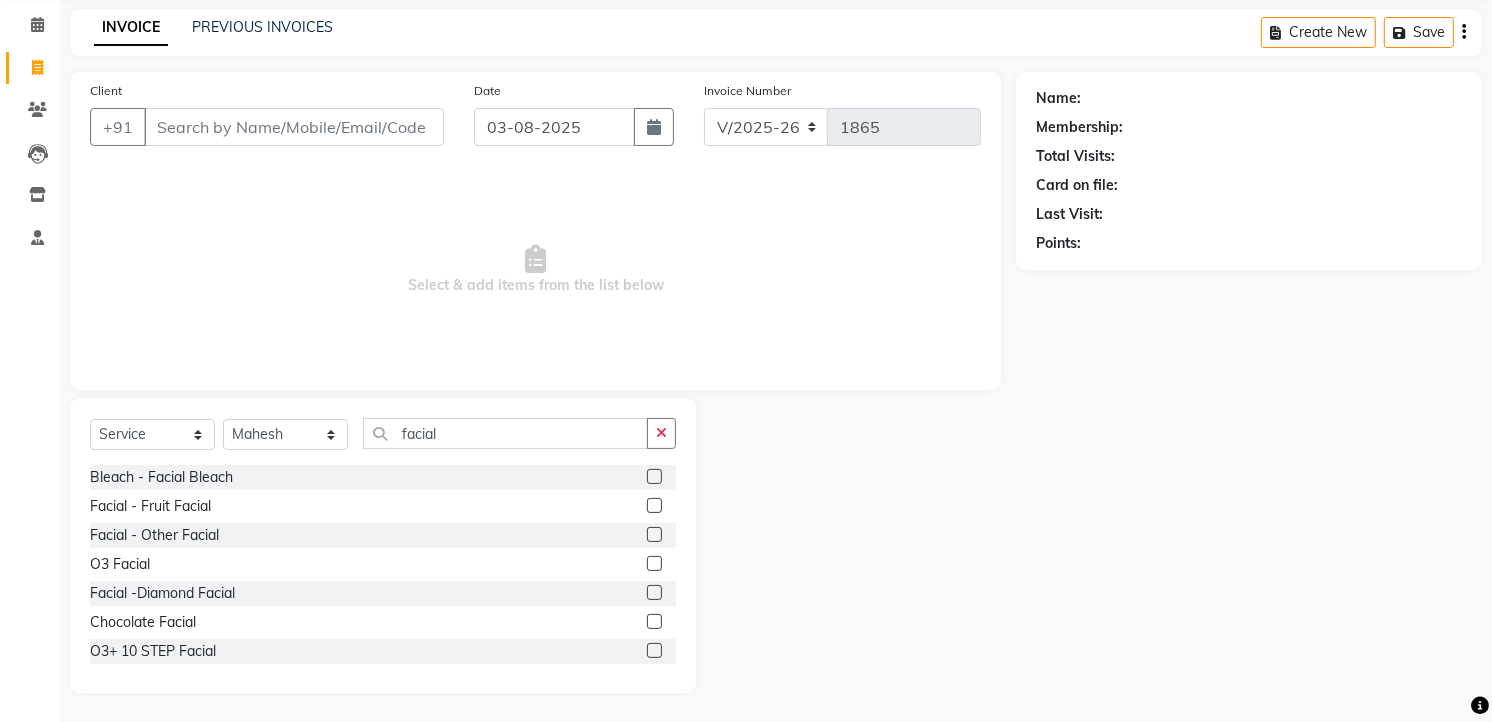click 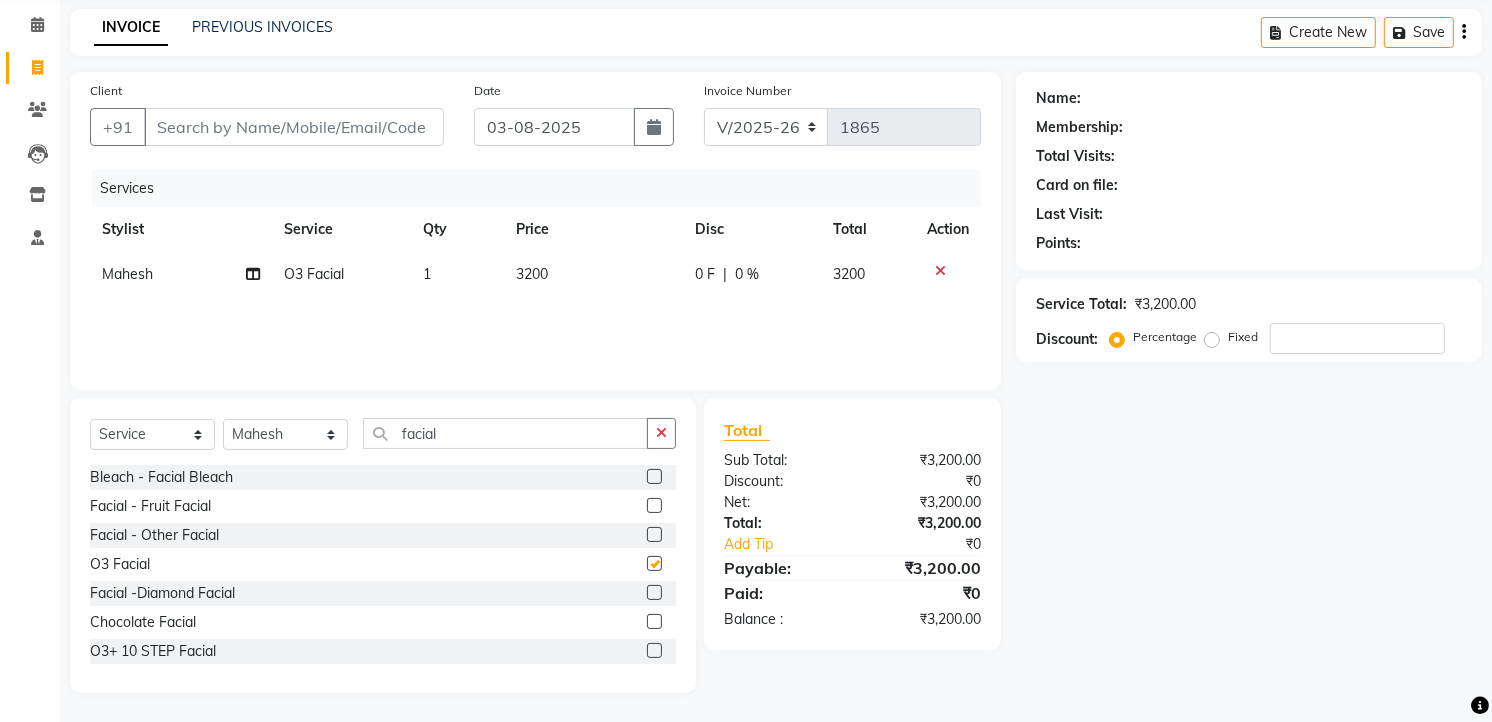 checkbox on "false" 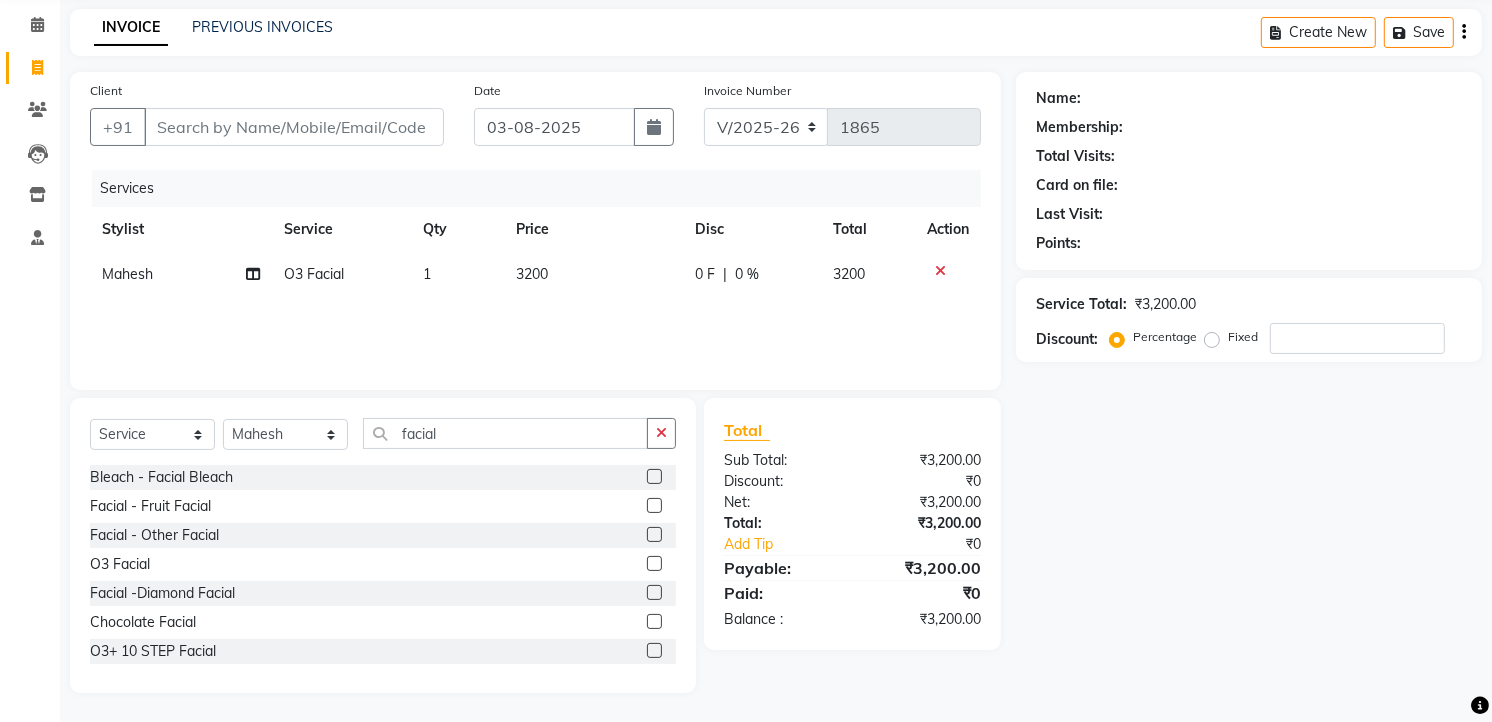 click 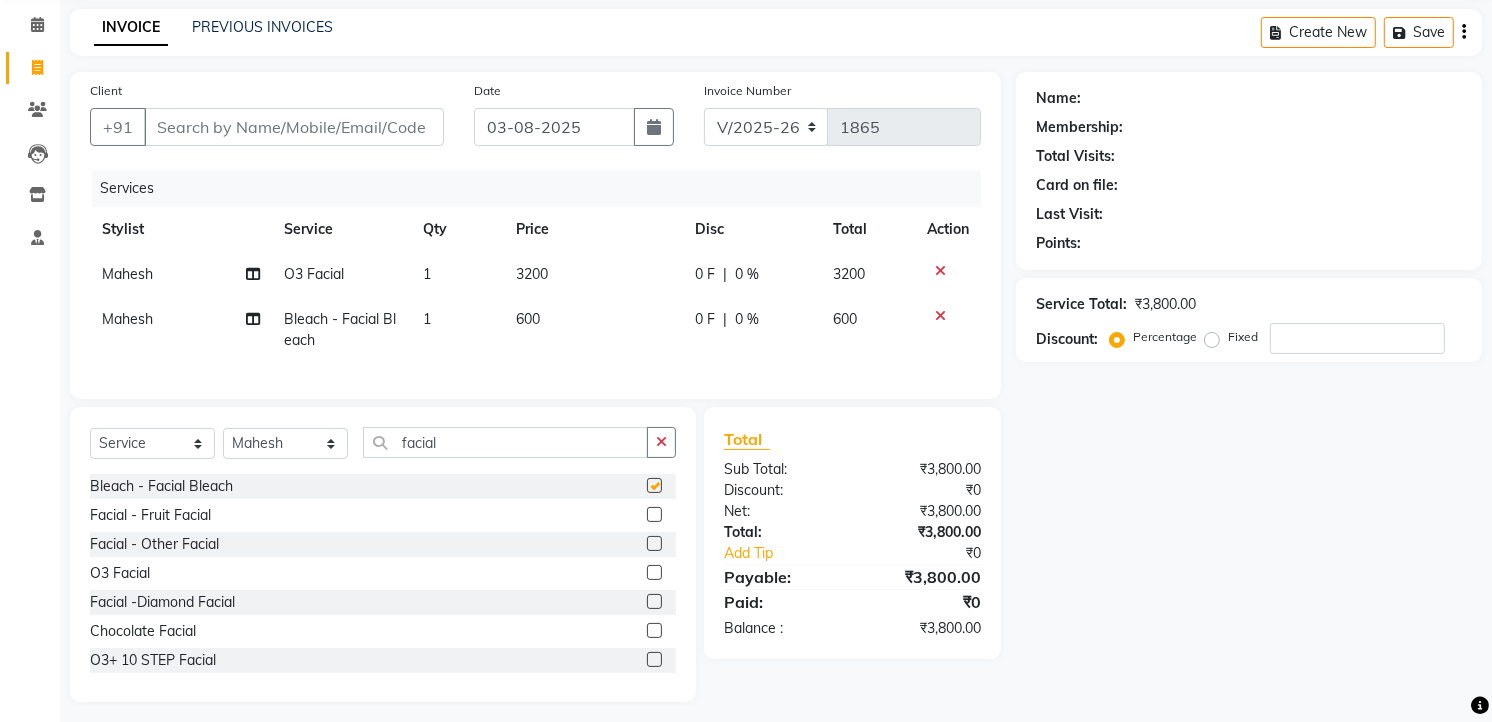 checkbox on "false" 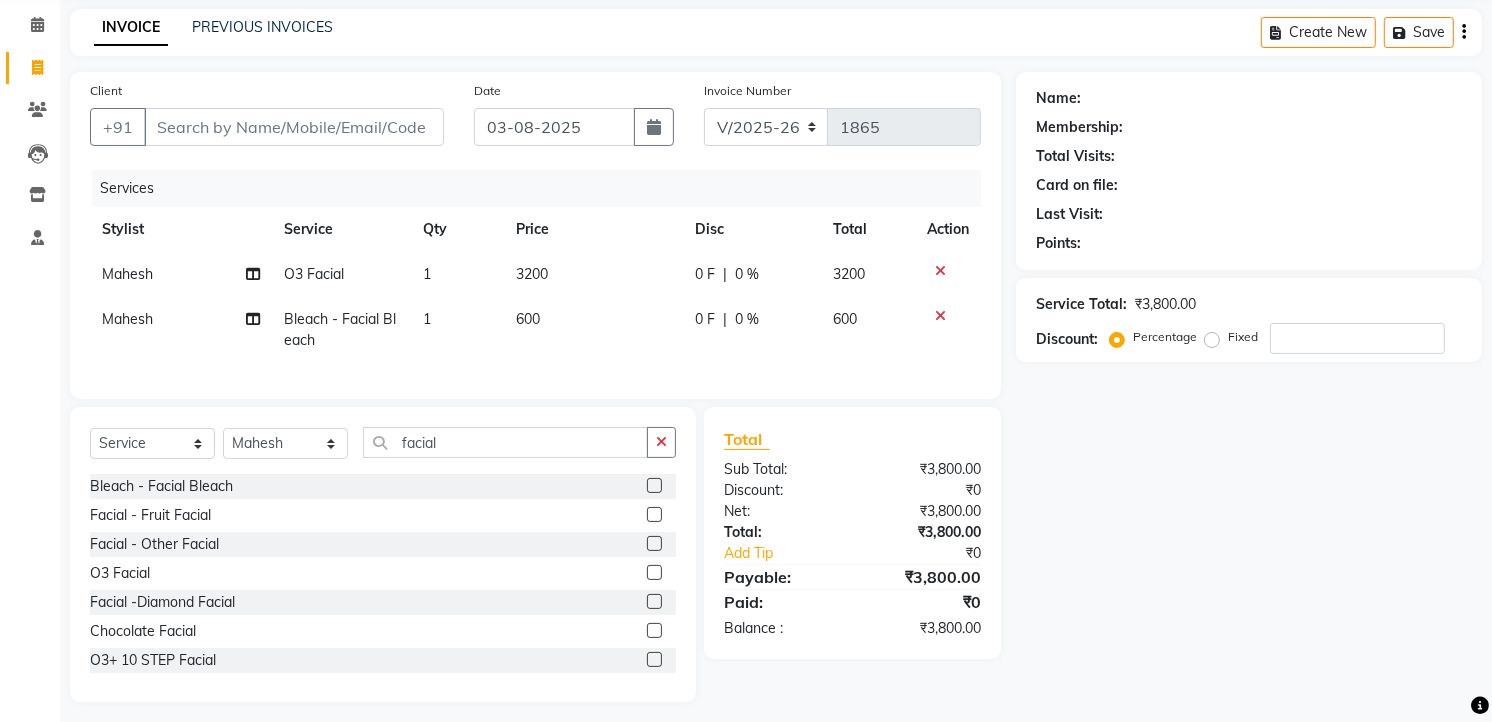 click 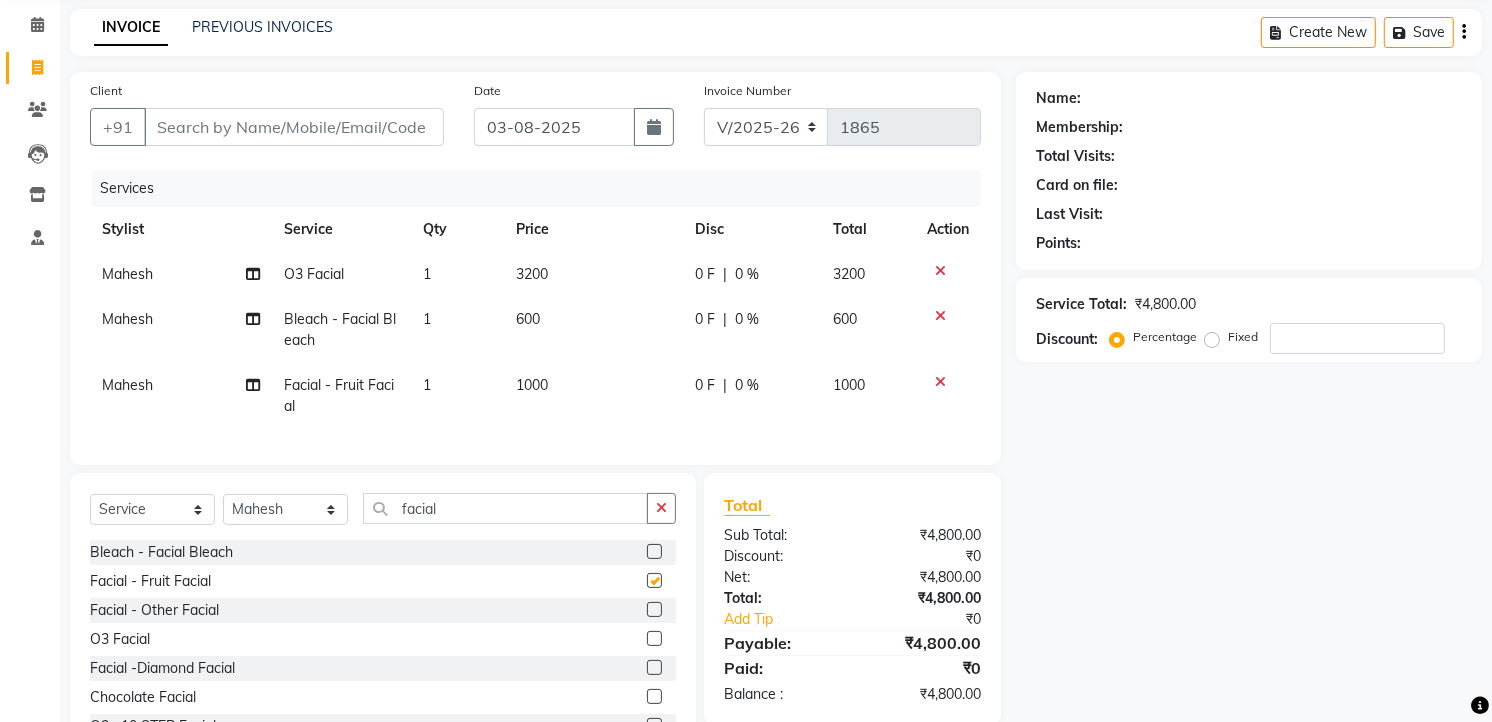 checkbox on "false" 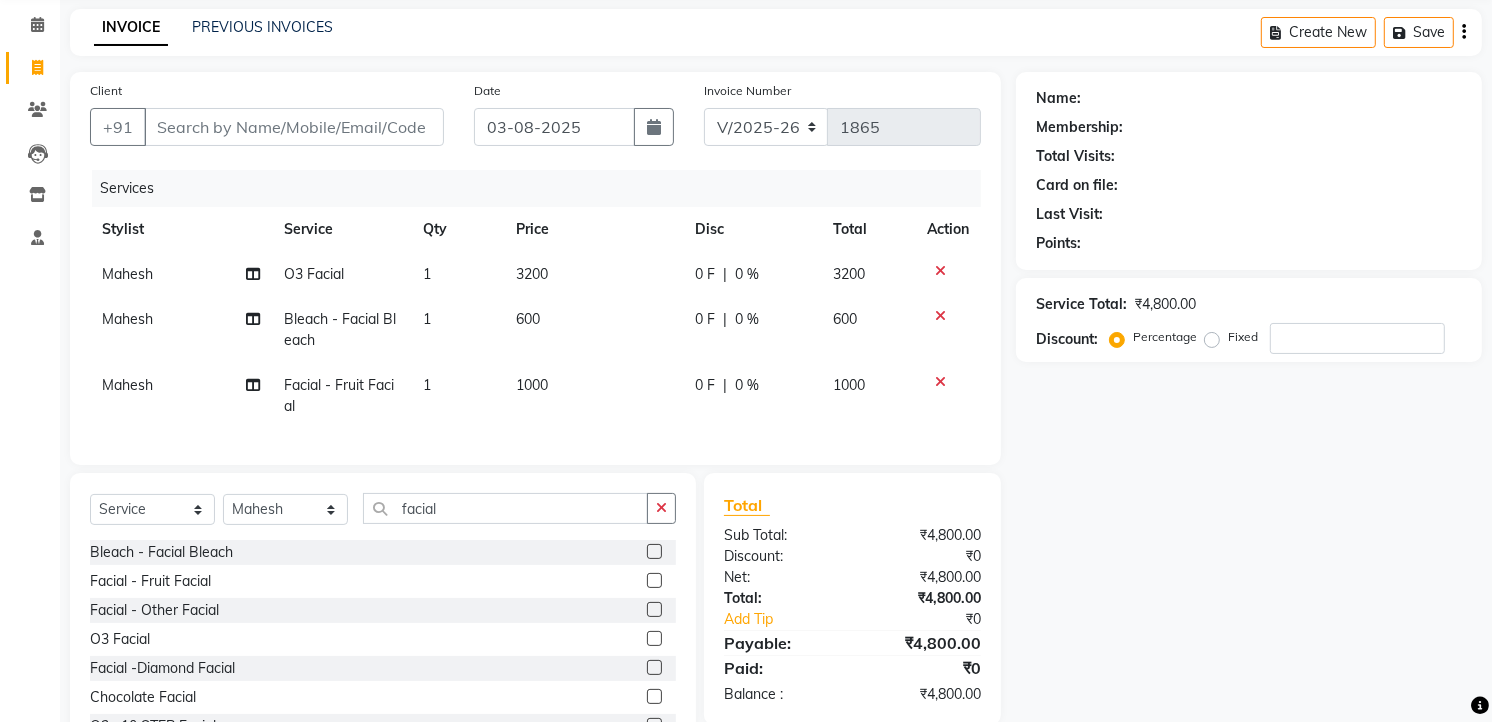 click 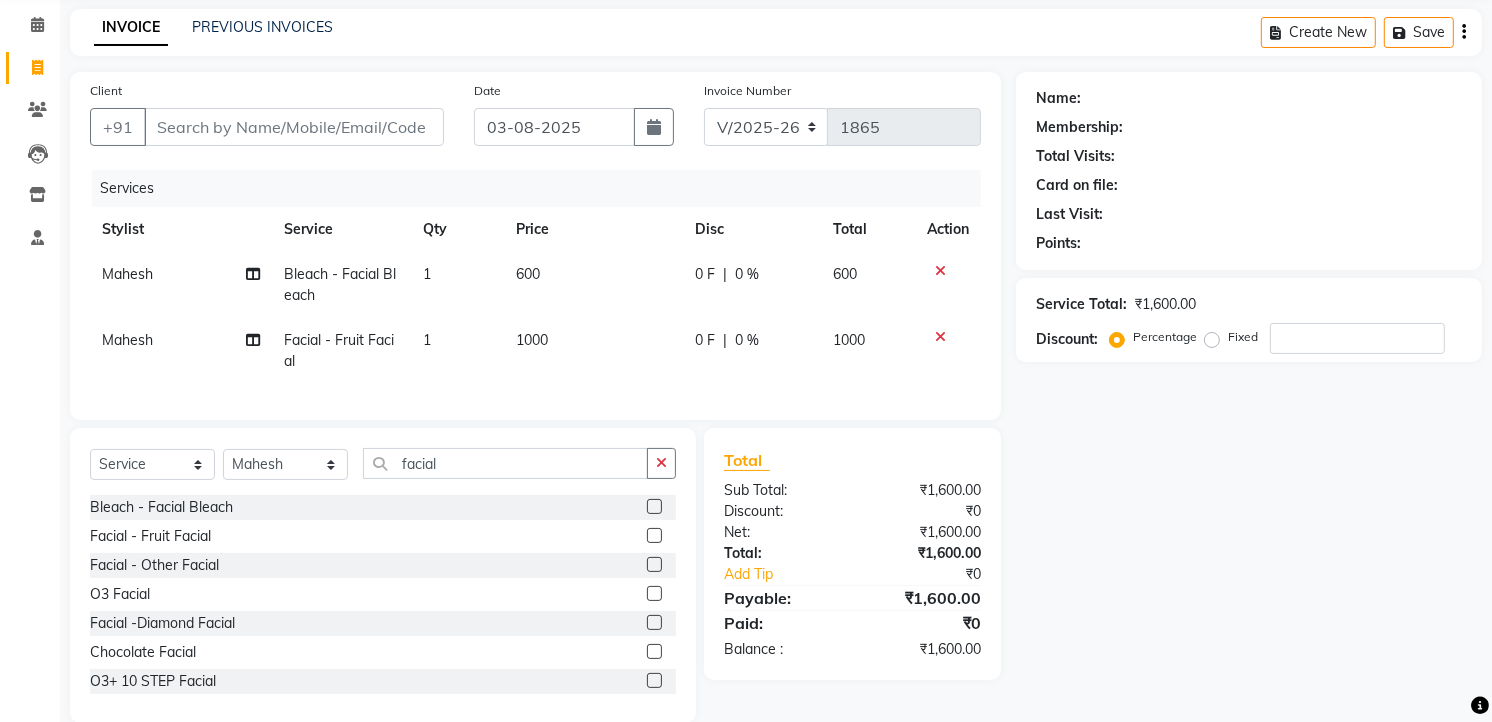 click 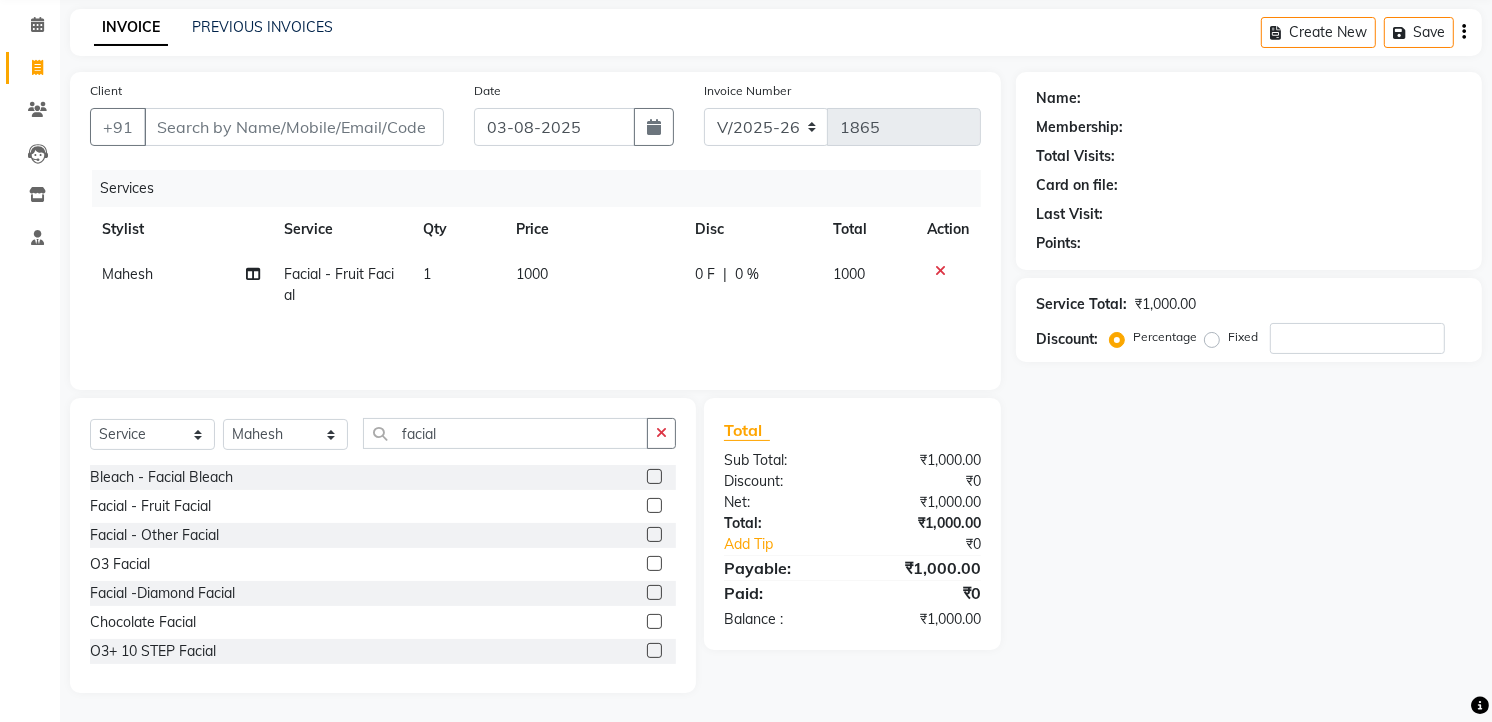 click 